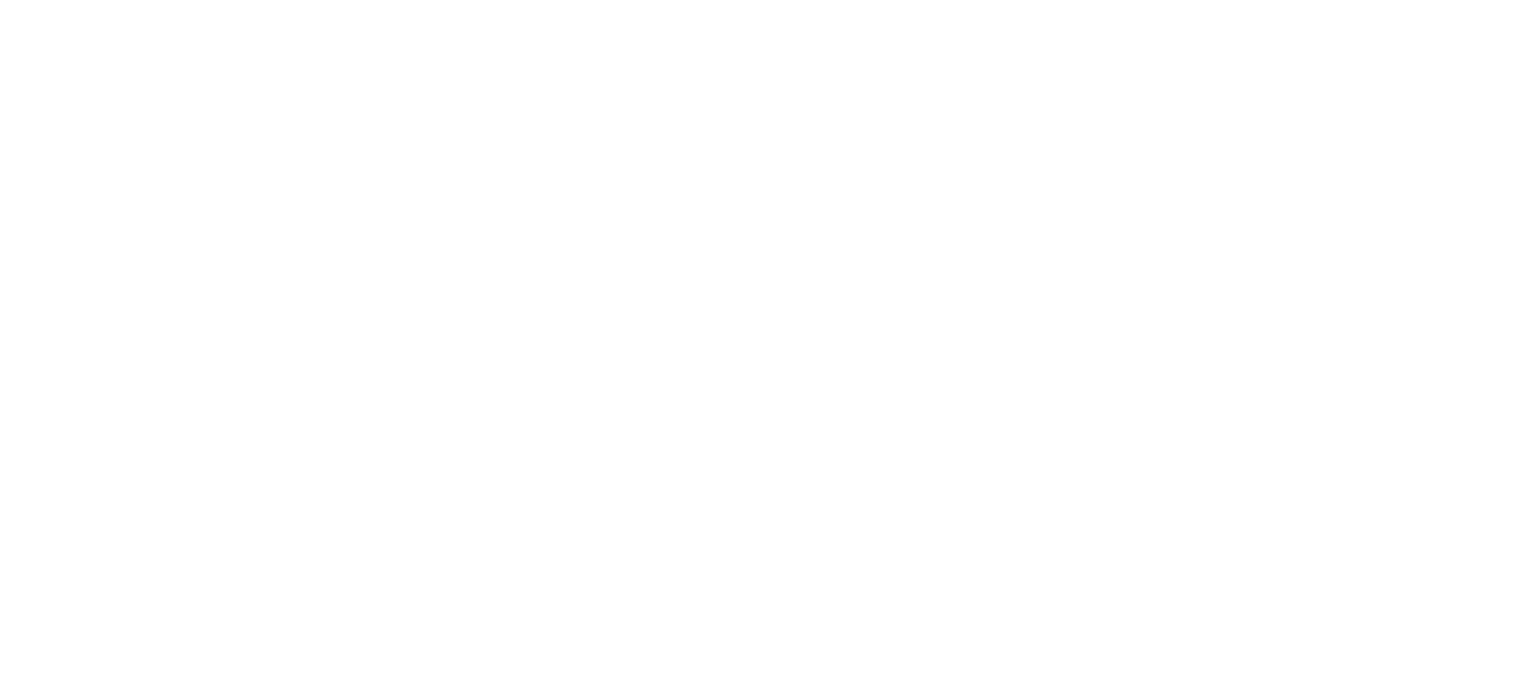 scroll, scrollTop: 0, scrollLeft: 0, axis: both 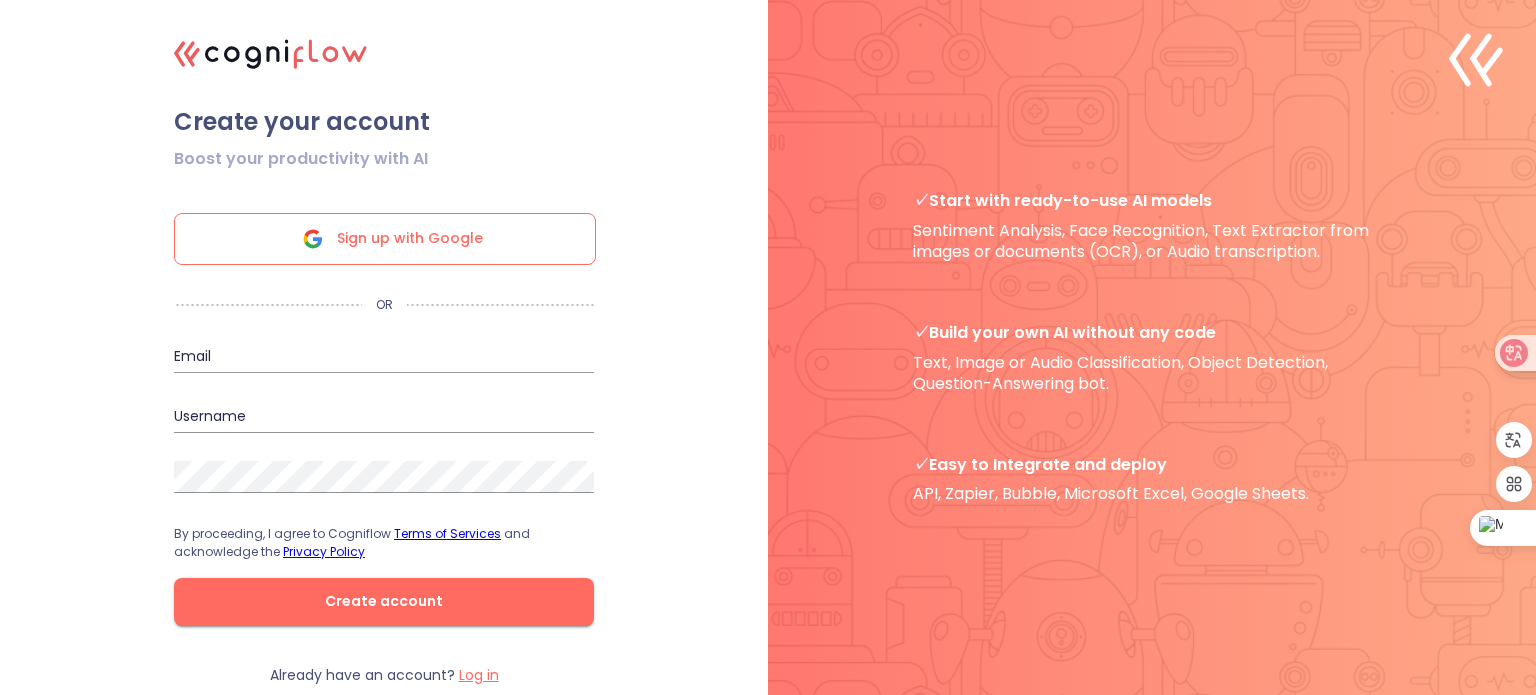 click on "Sign up with Google" at bounding box center [410, 239] 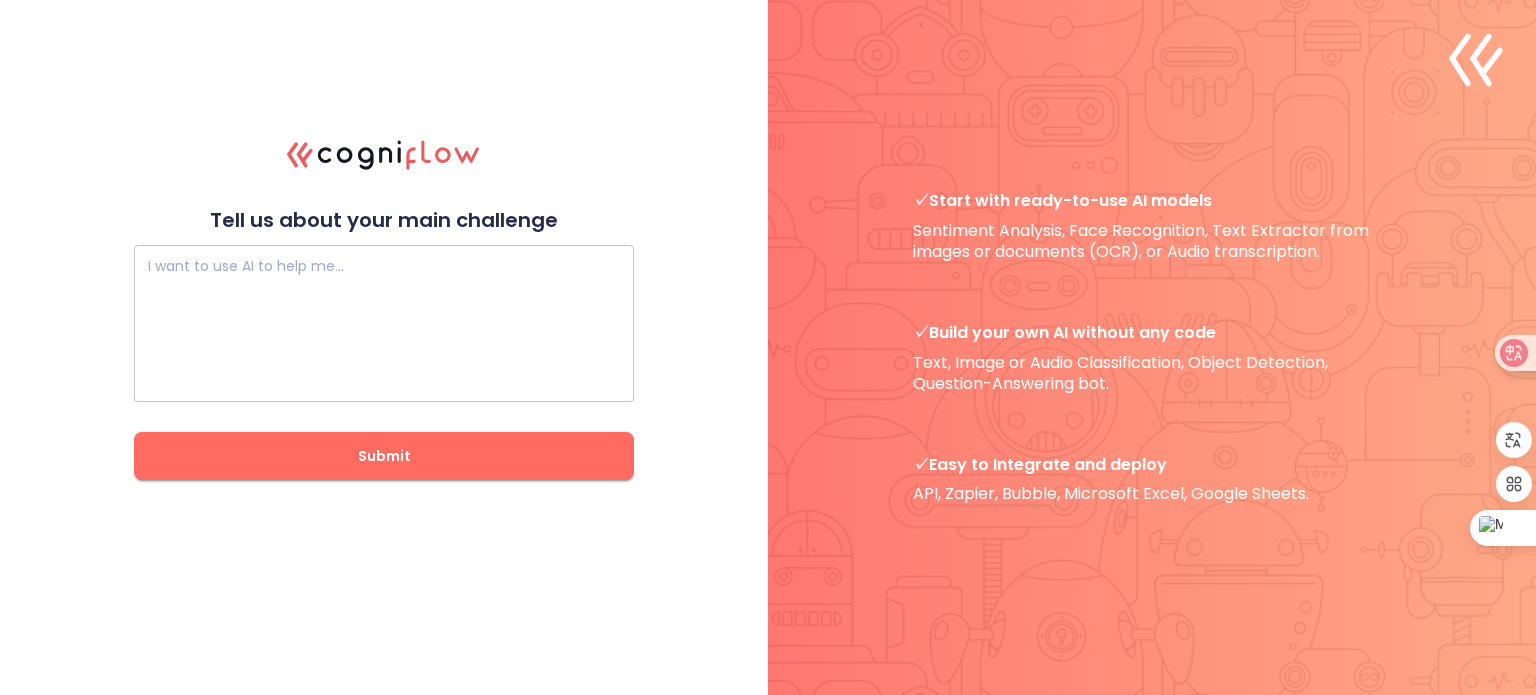 click at bounding box center (384, 324) 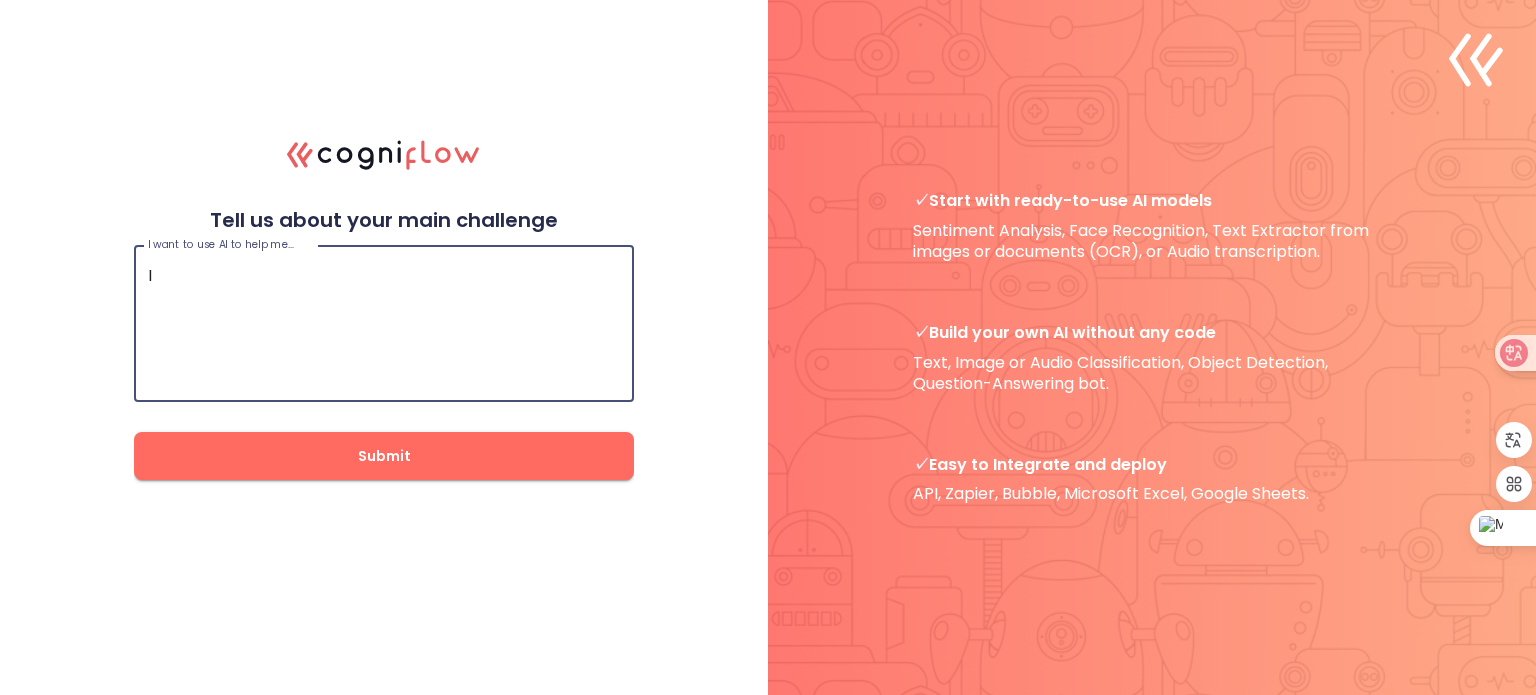 paste on "need a specialized AI Chatbot Development
Platform that combines data analysis, natural language processing (NLP), multi
channel deployment, and compliance while being tailored for structured book
analysis from Amazon." 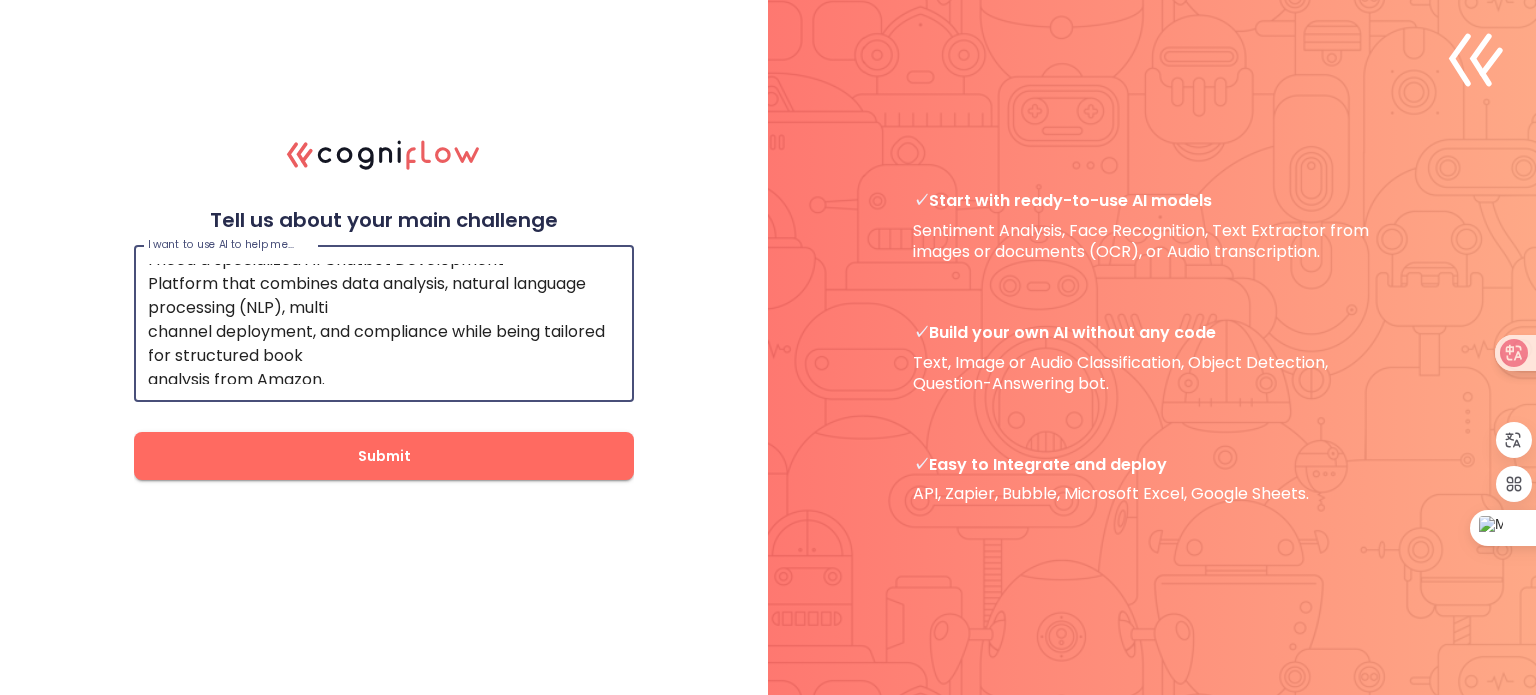 scroll, scrollTop: 0, scrollLeft: 0, axis: both 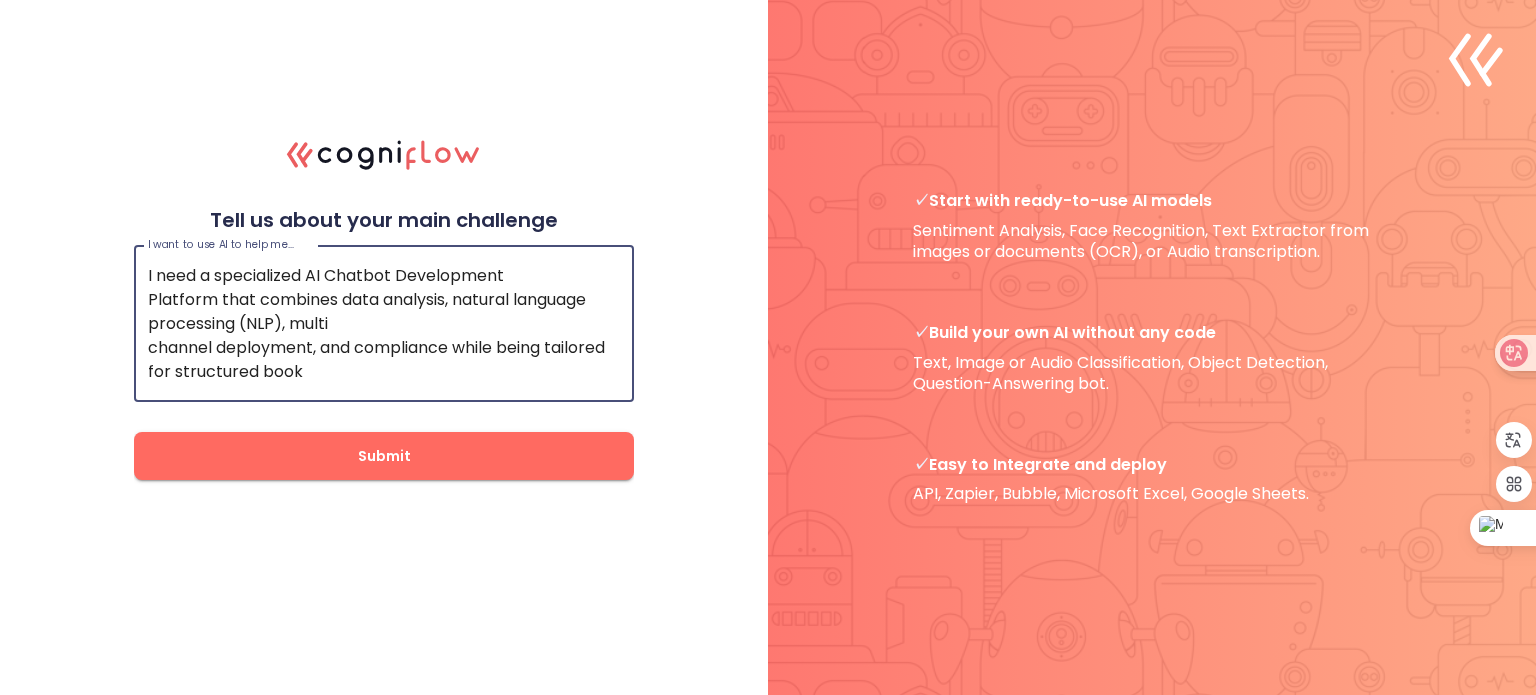 drag, startPoint x: 395, startPoint y: 272, endPoint x: 218, endPoint y: 295, distance: 178.4881 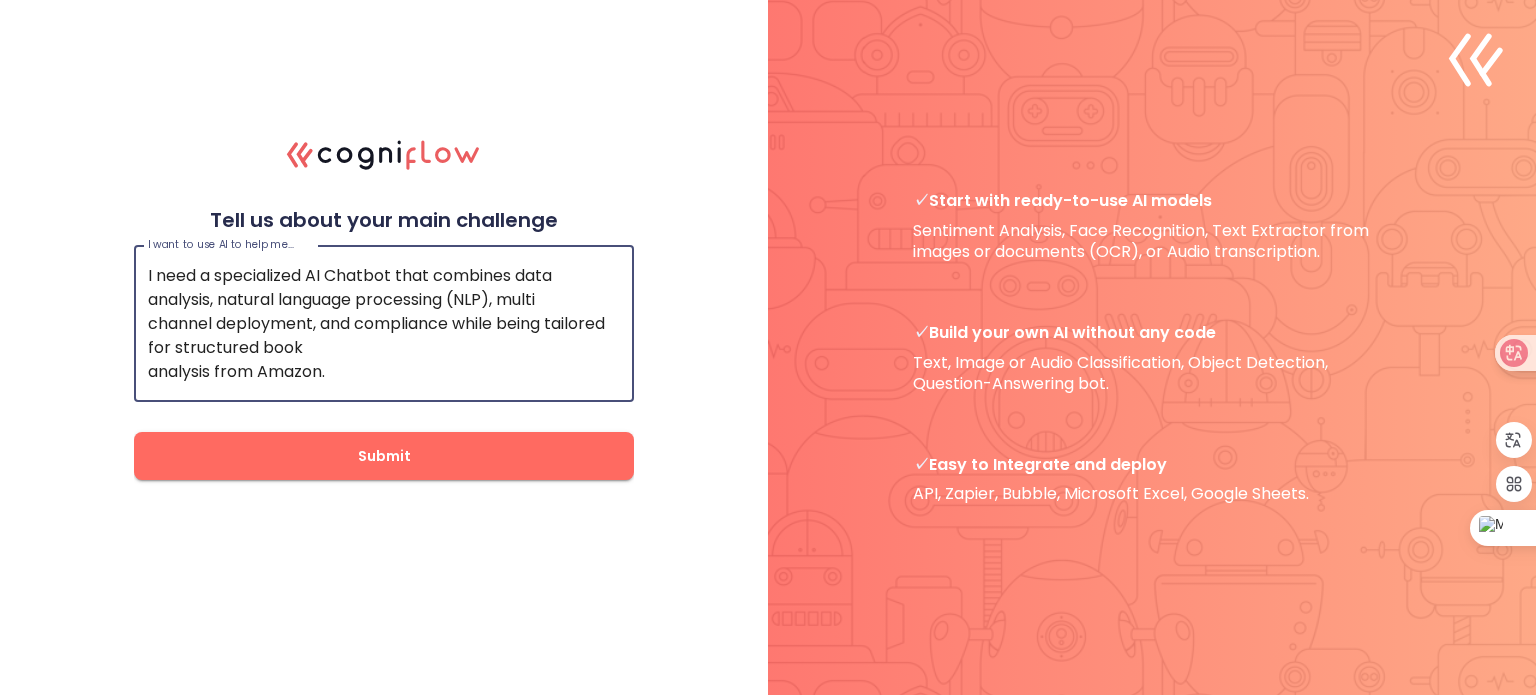 click on "I need a specialized AI Chatbot that combines data analysis, natural language processing (NLP), multi
channel deployment, and compliance while being tailored for structured book
analysis from Amazon." at bounding box center (384, 324) 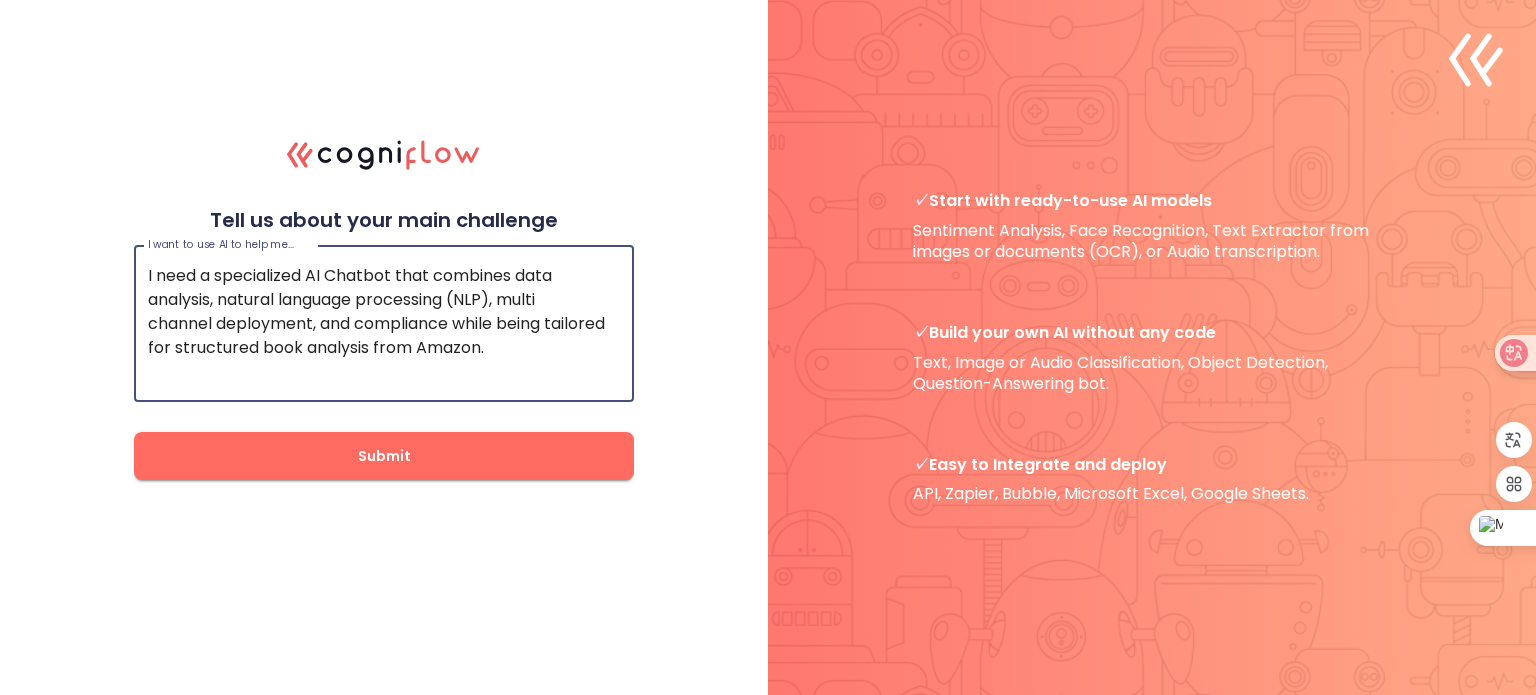click on "I need a specialized AI Chatbot that combines data analysis, natural language processing (NLP), multi
channel deployment, and compliance while being tailored for structured book analysis from Amazon." at bounding box center [384, 324] 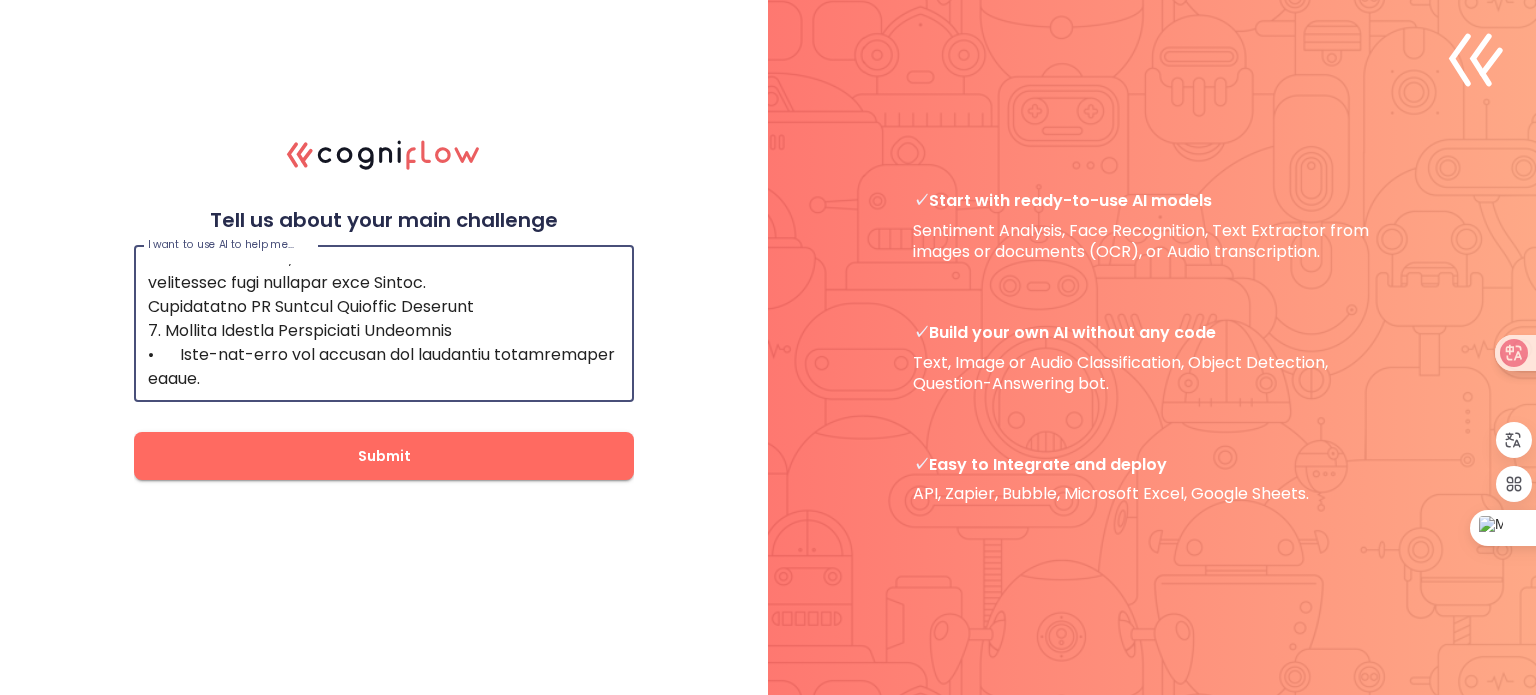 scroll, scrollTop: 100, scrollLeft: 0, axis: vertical 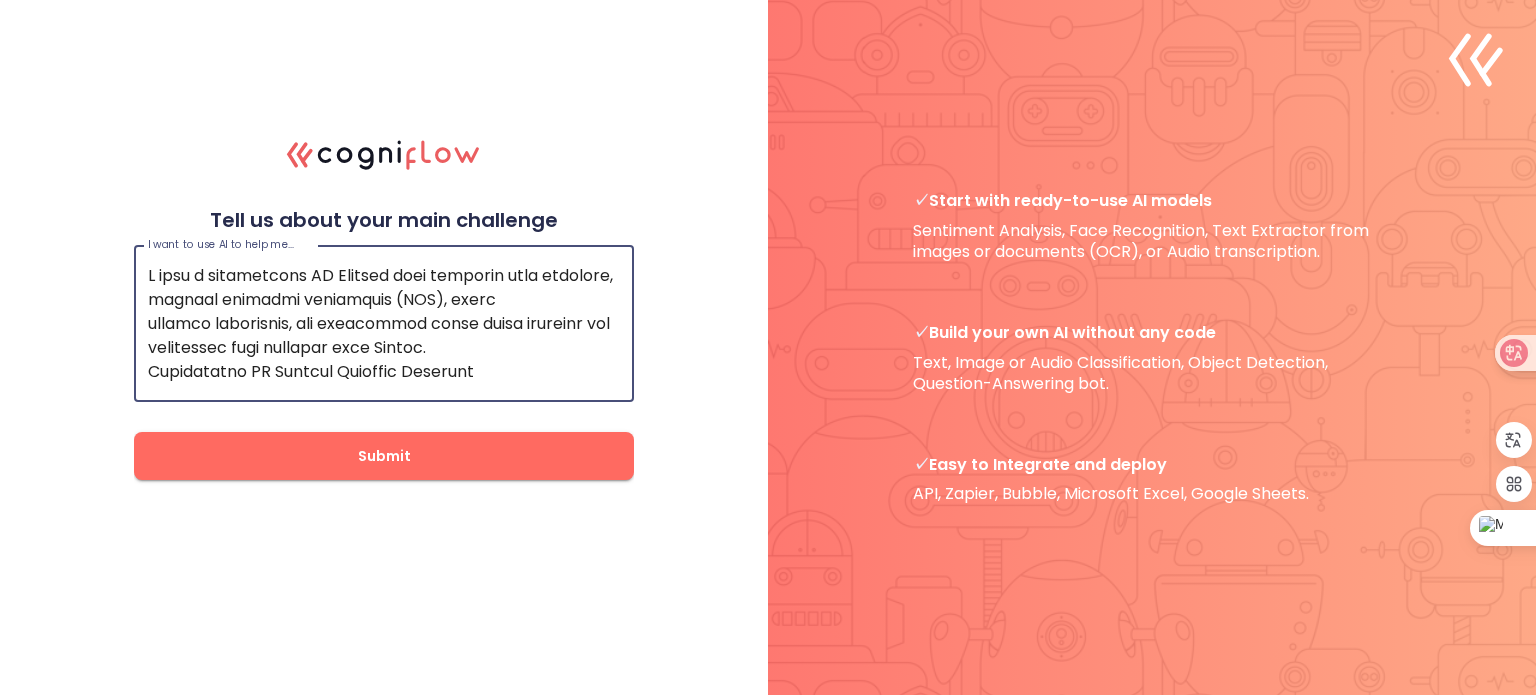 drag, startPoint x: 432, startPoint y: 271, endPoint x: 400, endPoint y: 271, distance: 32 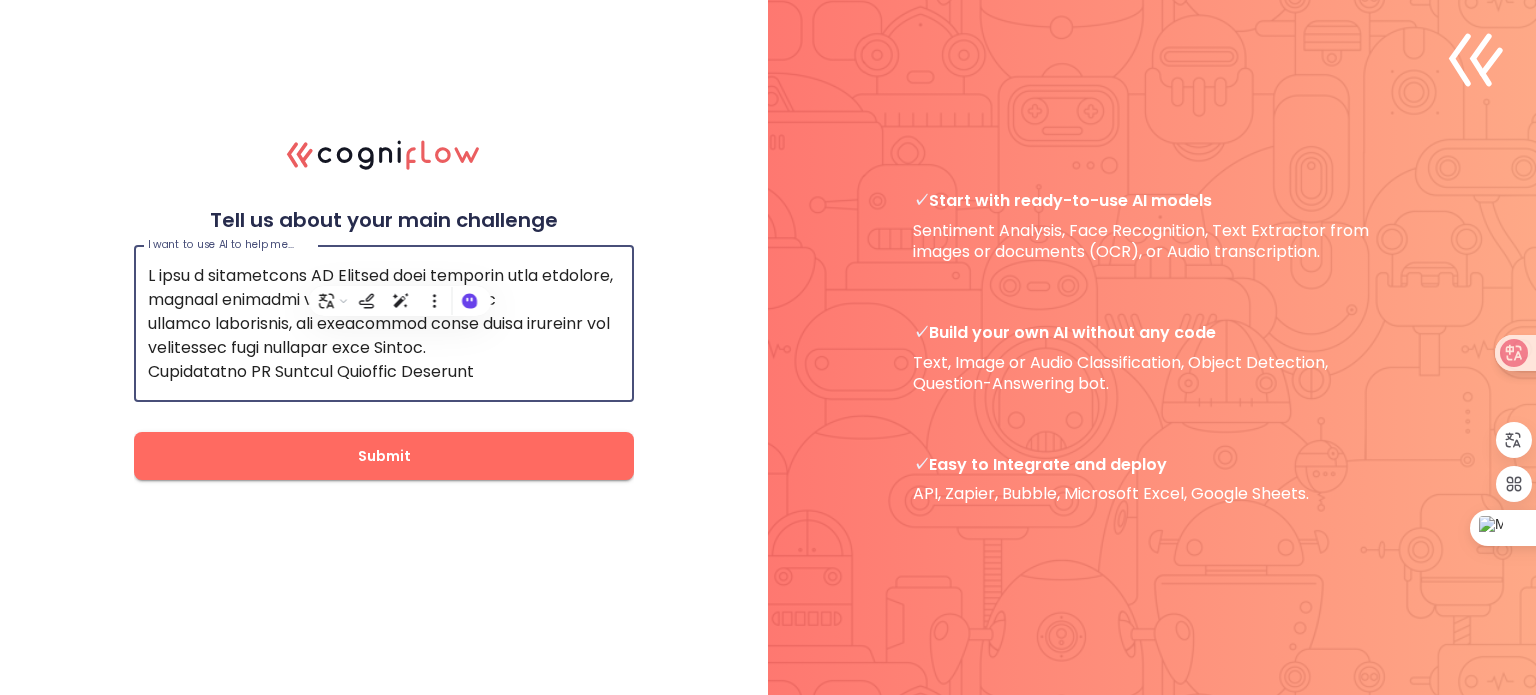 scroll, scrollTop: 100, scrollLeft: 0, axis: vertical 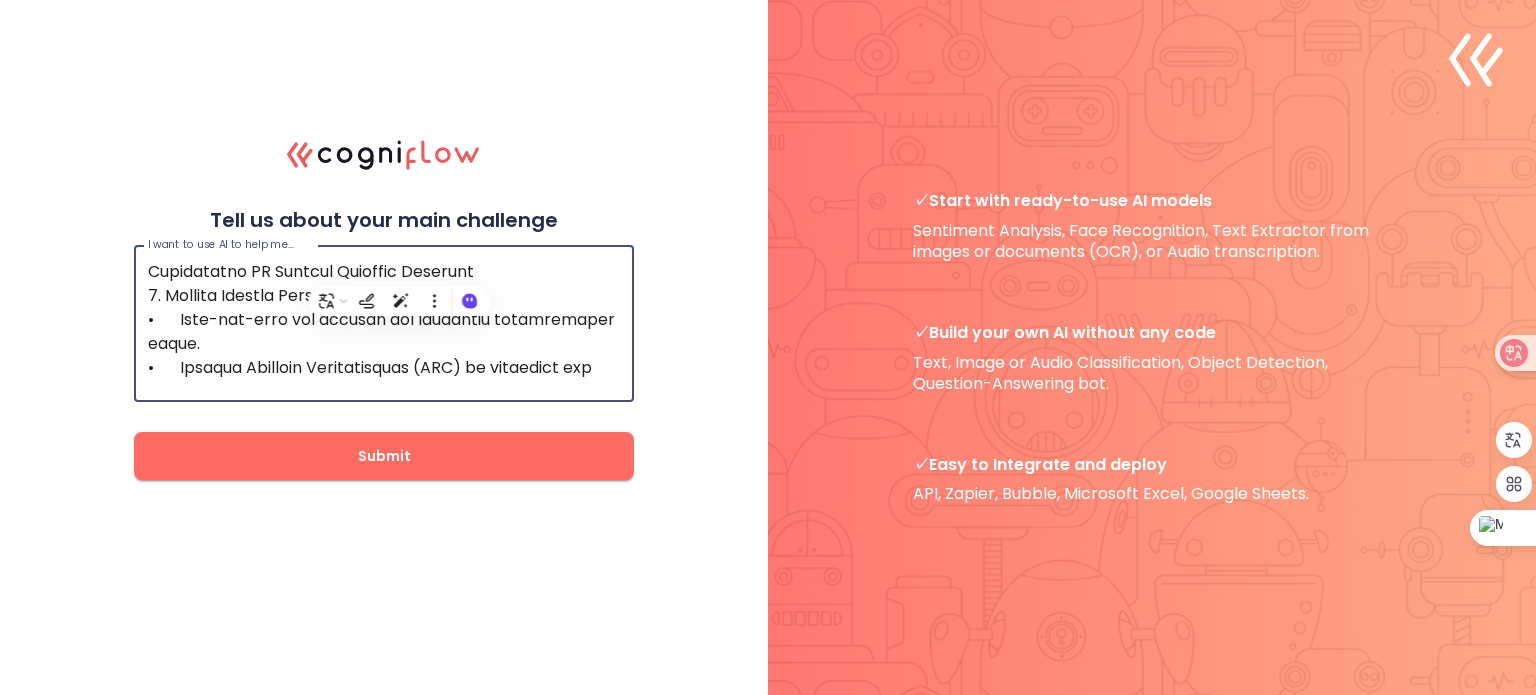 click at bounding box center [384, 324] 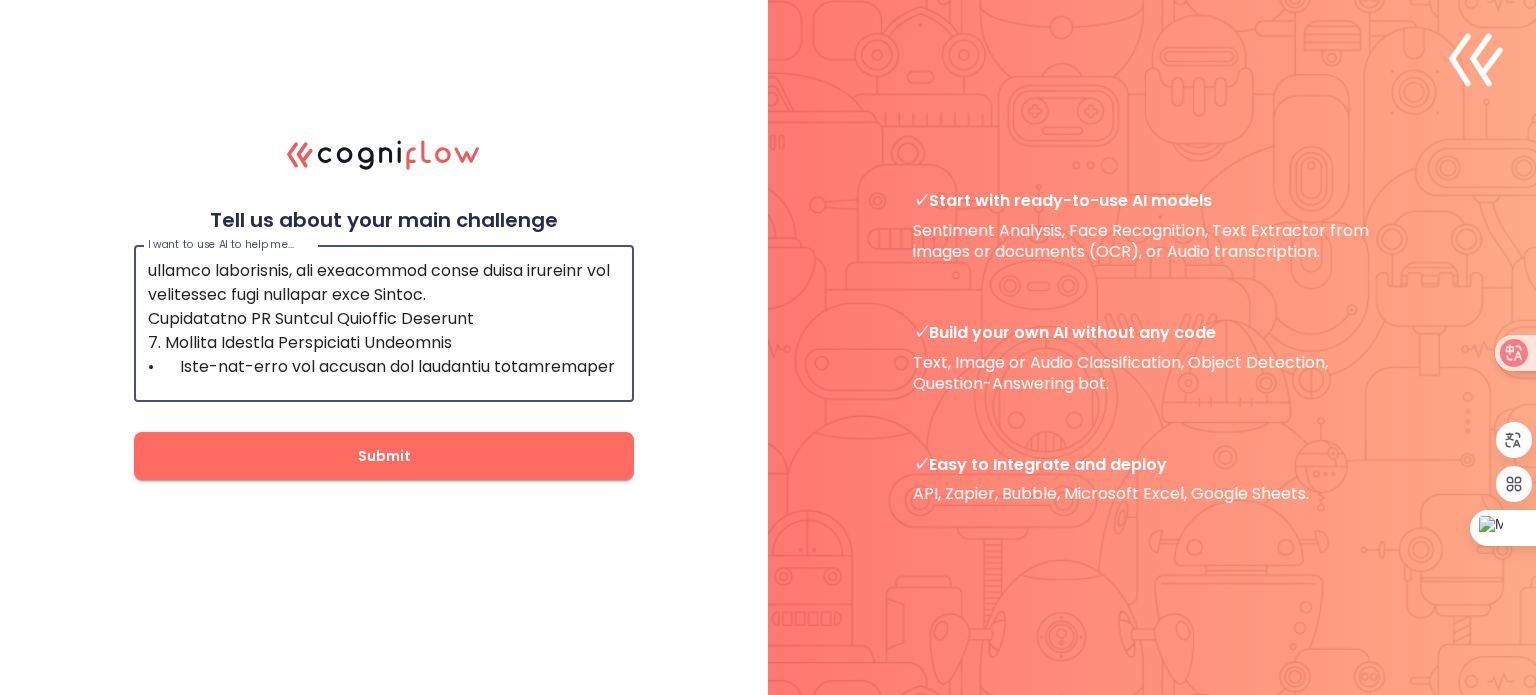 scroll, scrollTop: 62, scrollLeft: 0, axis: vertical 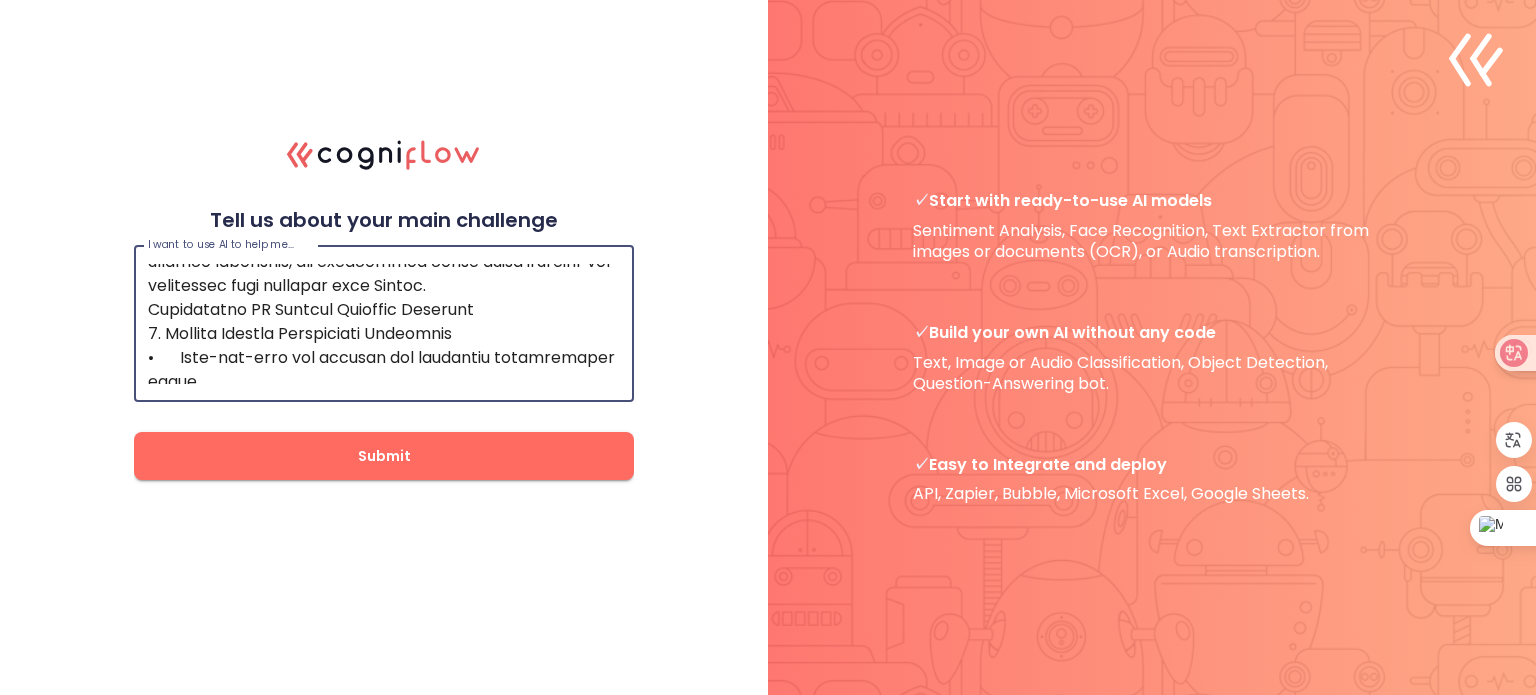 drag, startPoint x: 432, startPoint y: 276, endPoint x: 367, endPoint y: 317, distance: 76.8505 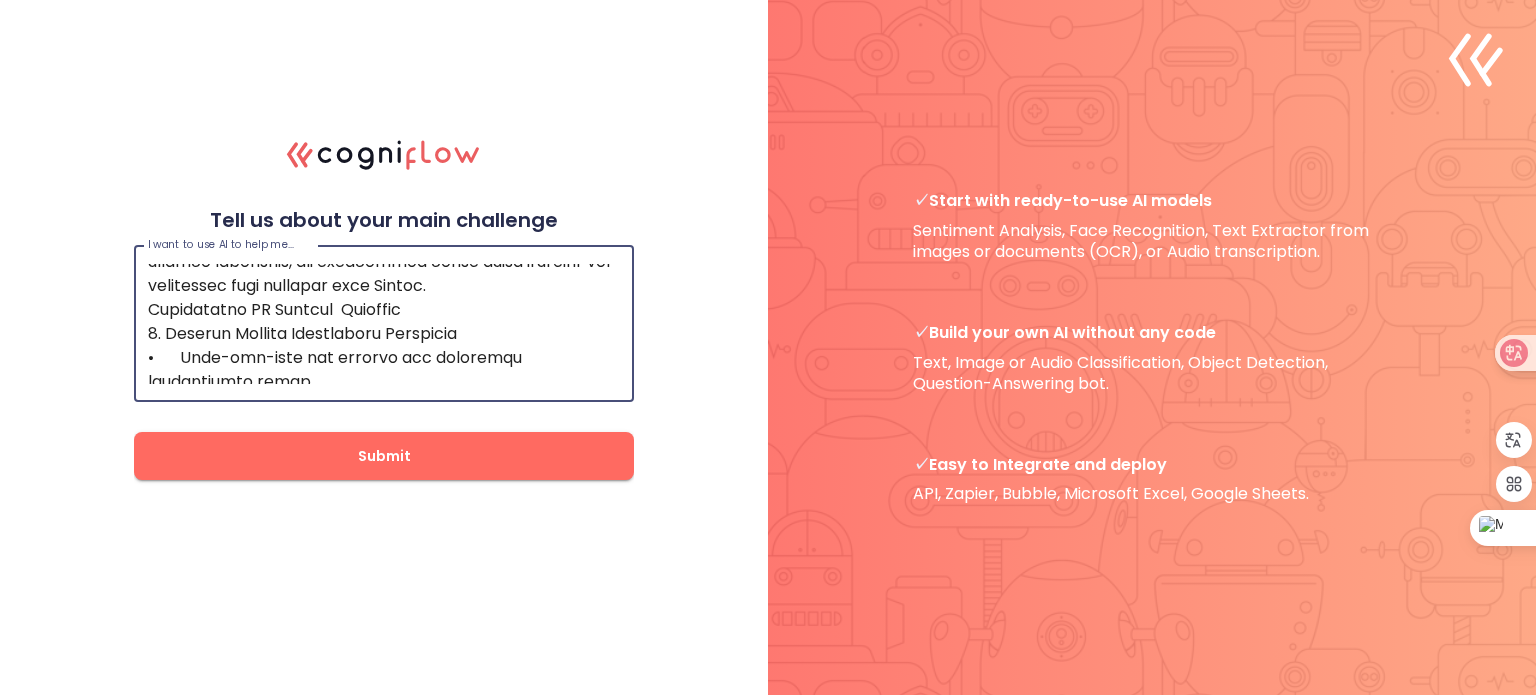 click at bounding box center [384, 324] 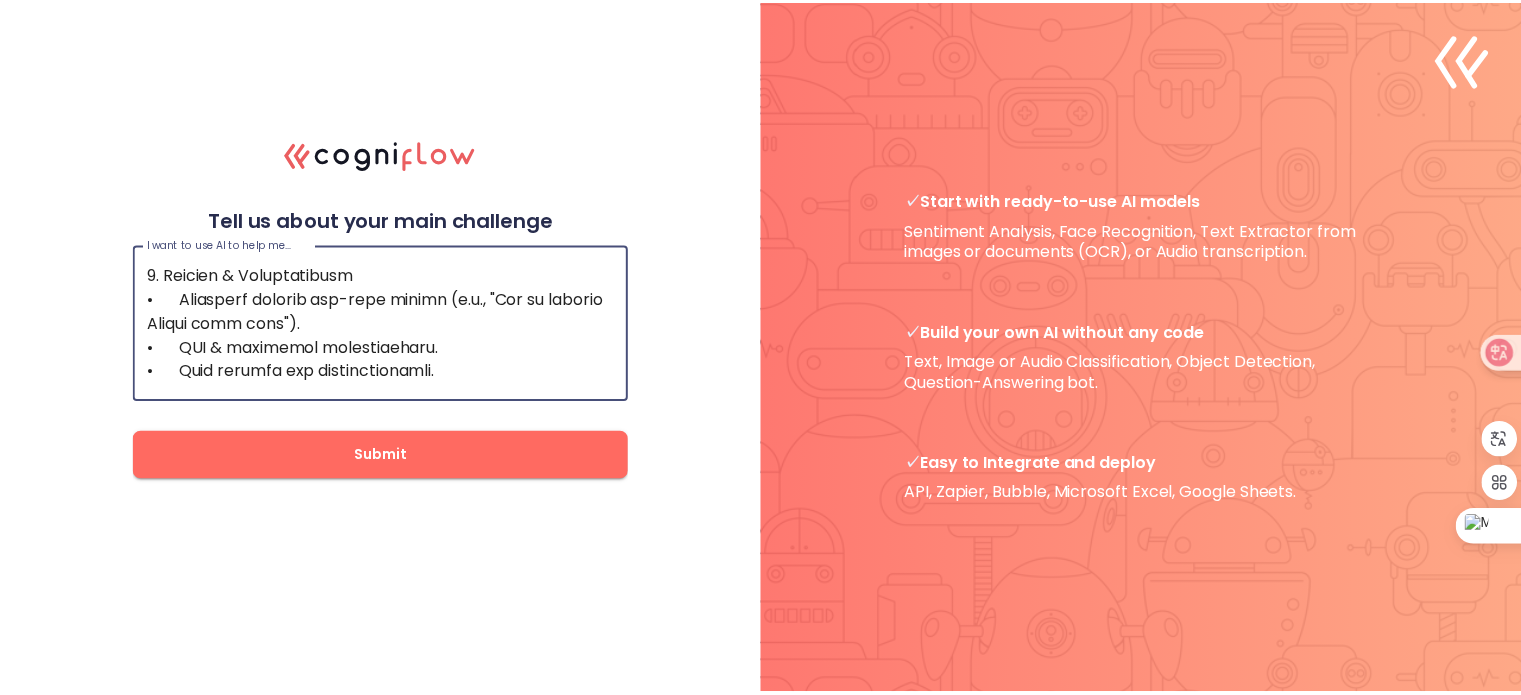scroll, scrollTop: 1368, scrollLeft: 0, axis: vertical 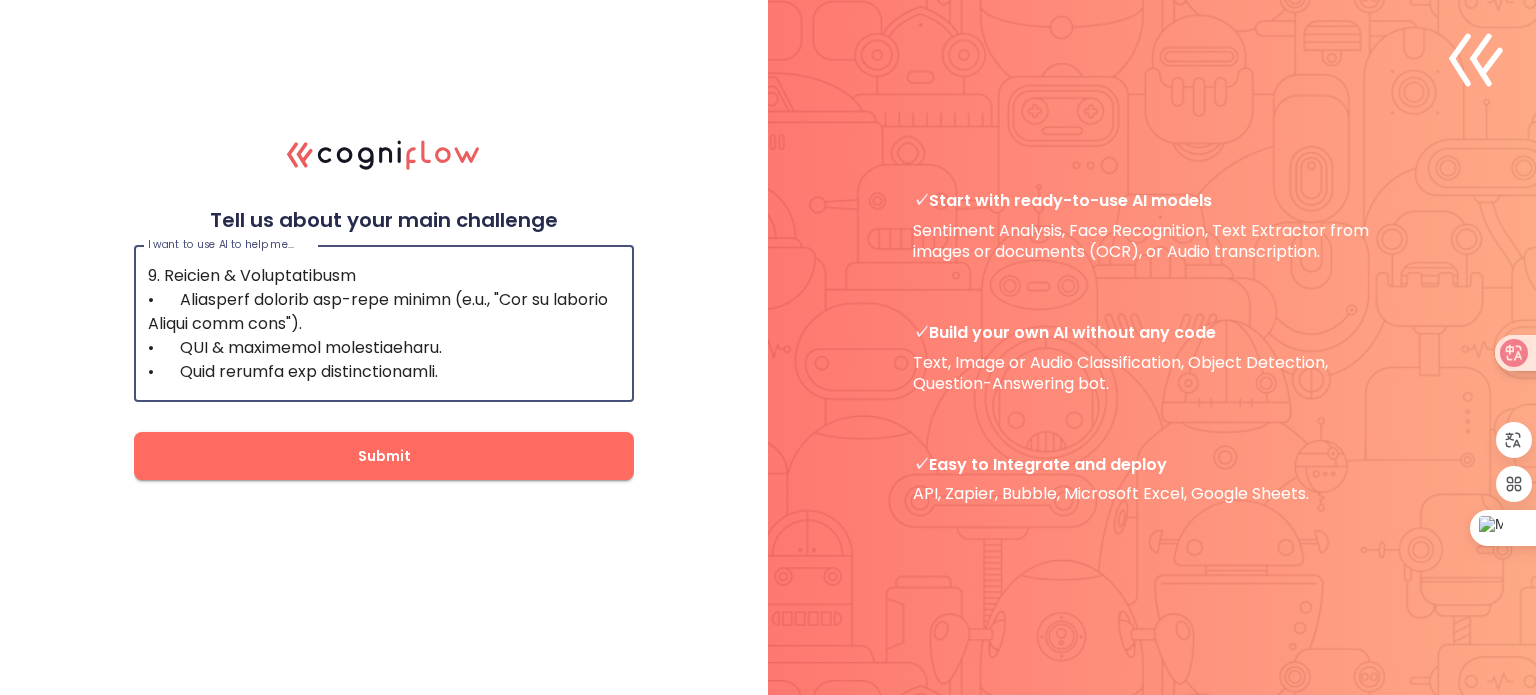 type on "I need a specialized AI Chatbot that combines data analysis, natural language processing (NLP), multi
channel deployment, and compliance while being tailored for structured book analysis from Amazon.
Recommended AI Chatbot  Features:
1. Unified Chatbot Development Interface
•	Drag-and-drop bot builder for designing conversation flows.
•	Natural Language Understanding (NLU) to interpret and respond to user queries.
•	Context retention to maintain conversation coherence.
•	Customizable templates for structured data extraction (e.g., book analysis).
2. Data Upload & API Integration (AI Actions)
•	Amazon API integration to fetch book details (title, author, pricing, reviews).
•	Web scraping capabilities (if API is limited) to extract excerpts and reviews.
•	AI Actions to automate structured analysis (e.g., sentiment analysis on reviews).
3. Built-in Analytics & Training Tools
•	Sentiment analysis on reader comments to identify trends.
•	Automated training to improve responses based on past interactions.
•	P..." 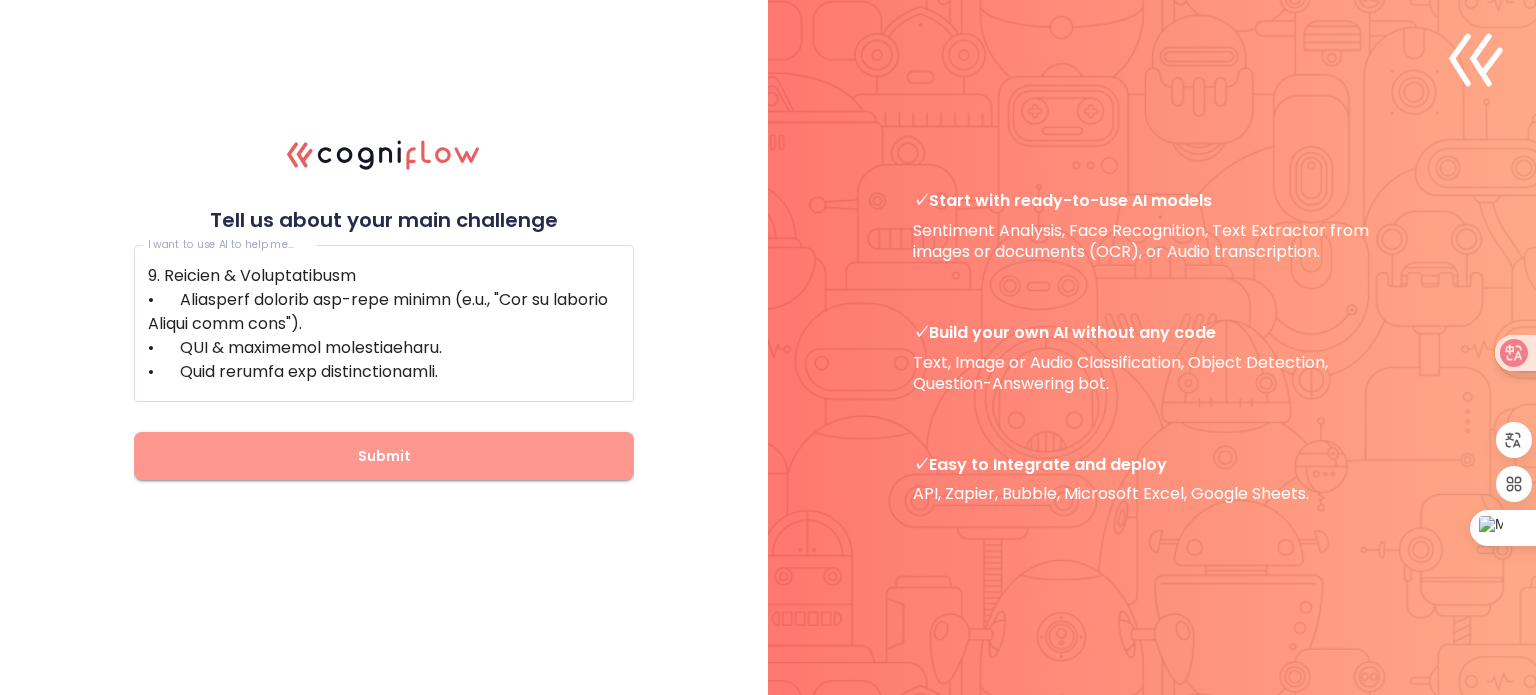 click on "Submit" at bounding box center (384, 456) 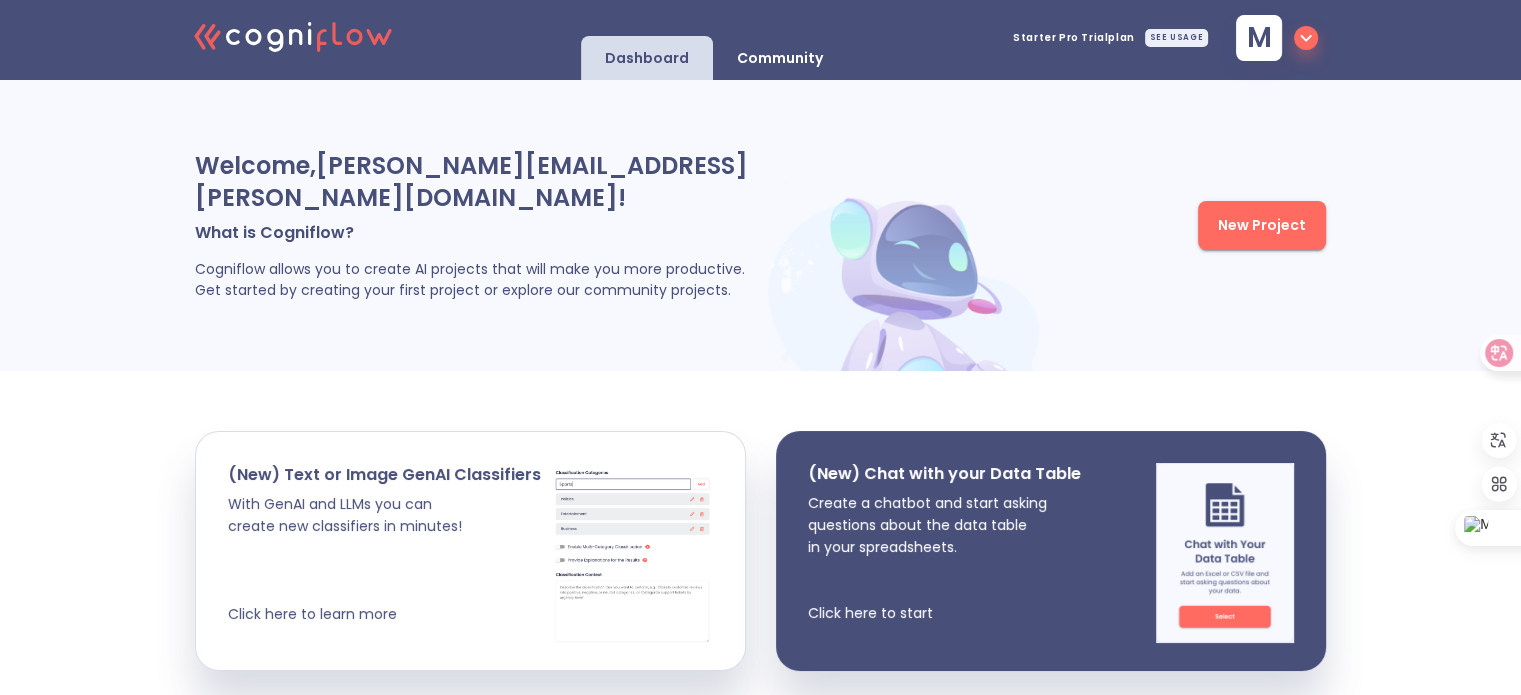 scroll, scrollTop: 0, scrollLeft: 0, axis: both 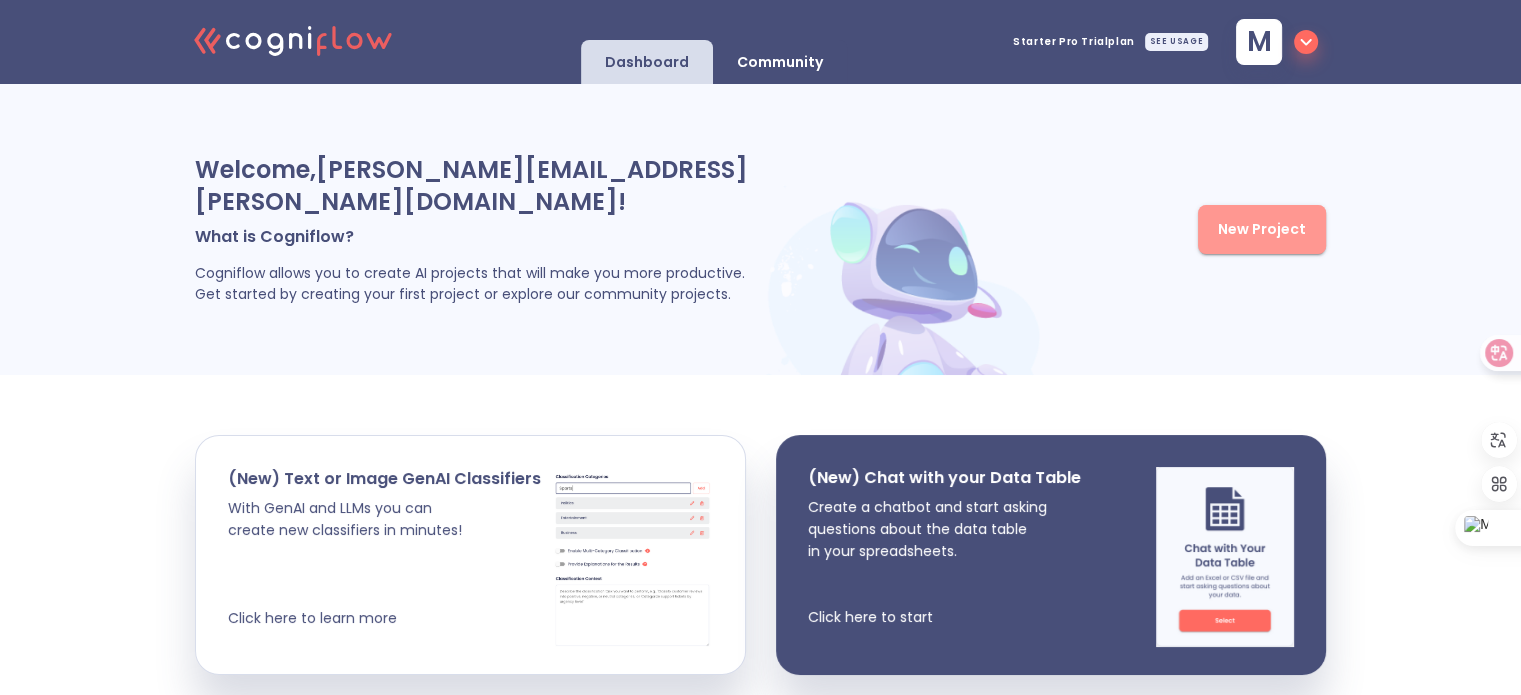 click on "New Project" at bounding box center (1262, 229) 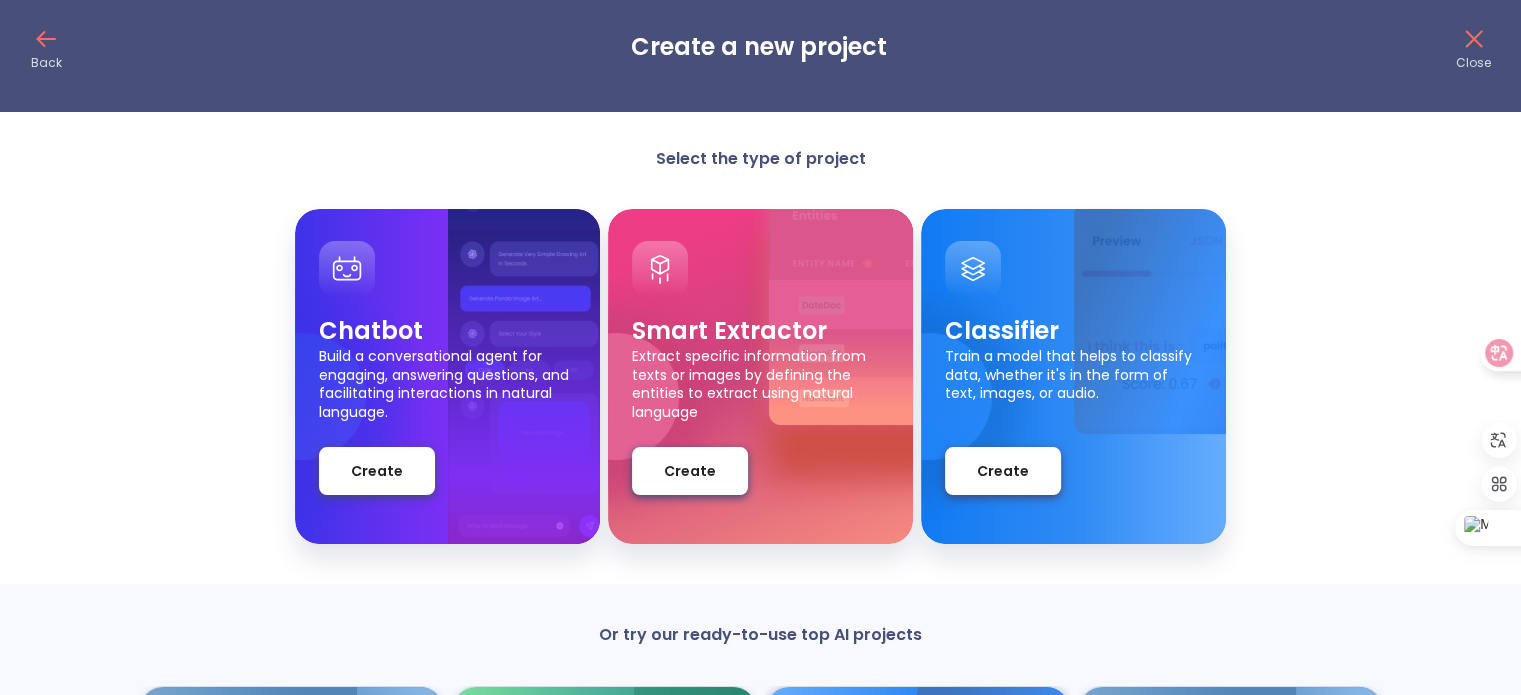 scroll, scrollTop: 0, scrollLeft: 0, axis: both 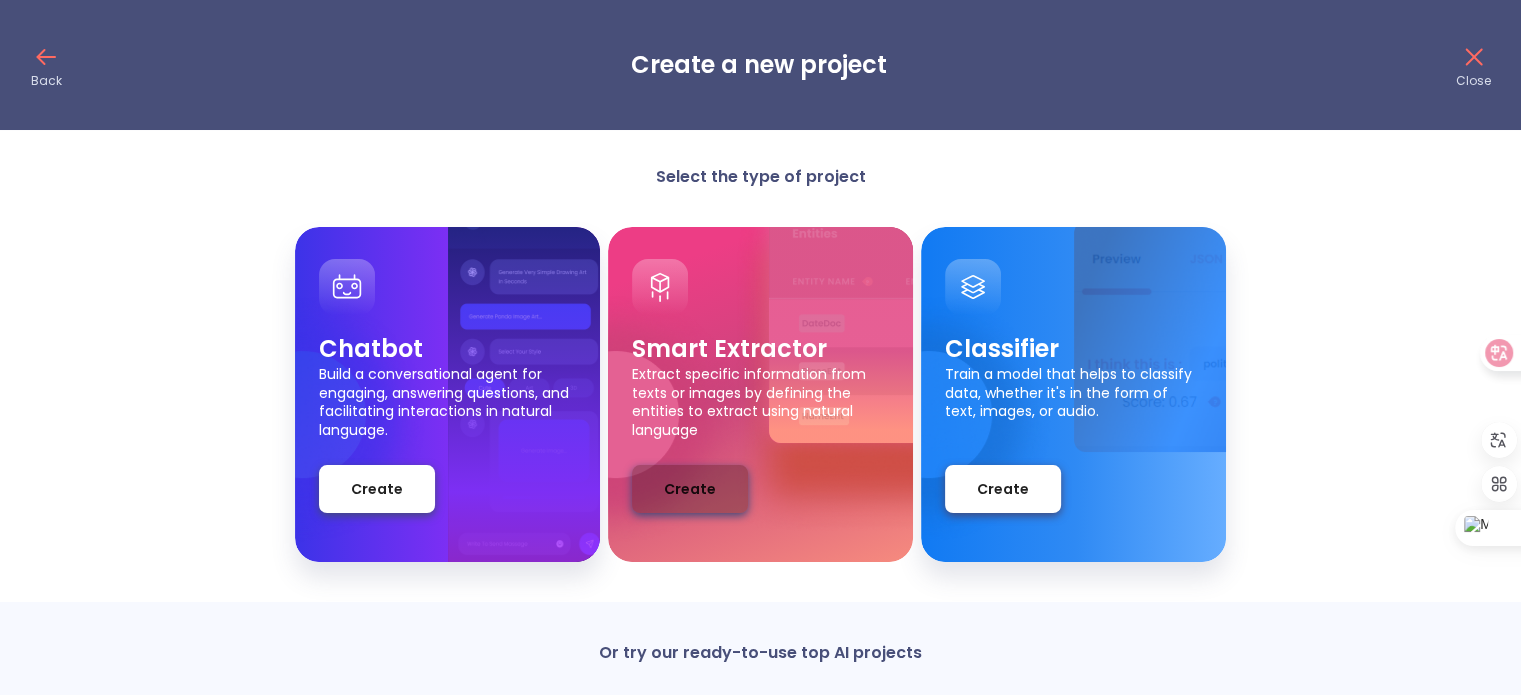 click on "Create" at bounding box center [690, 489] 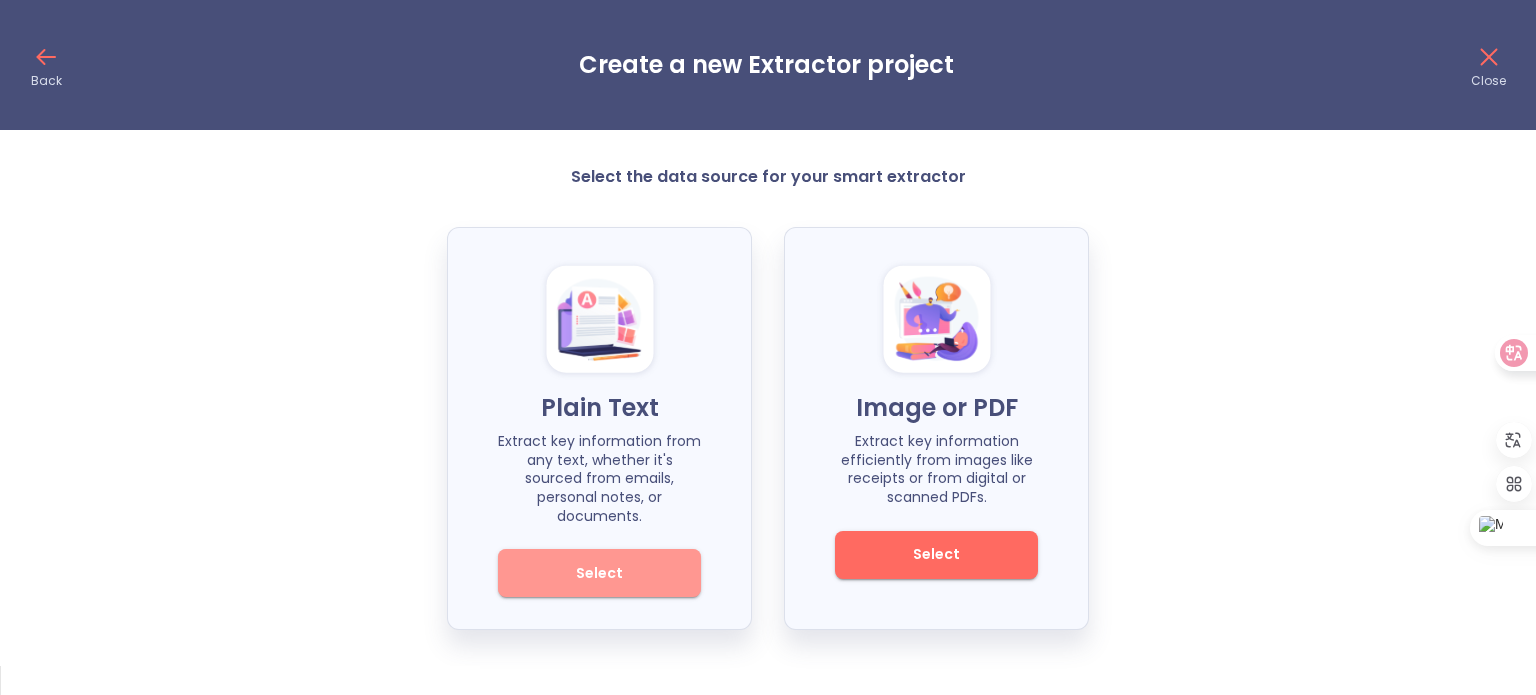 click on "Select" at bounding box center [599, 573] 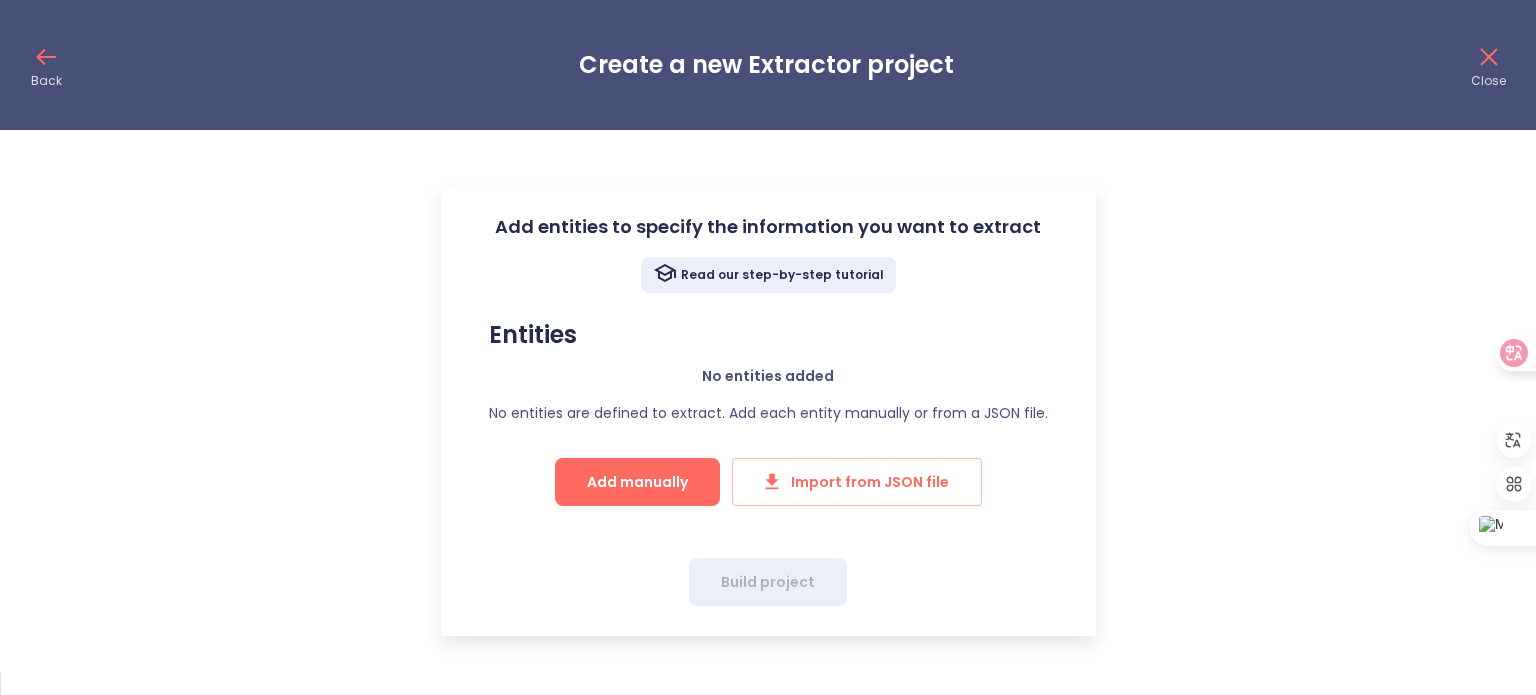 click on "Entities" at bounding box center (768, 335) 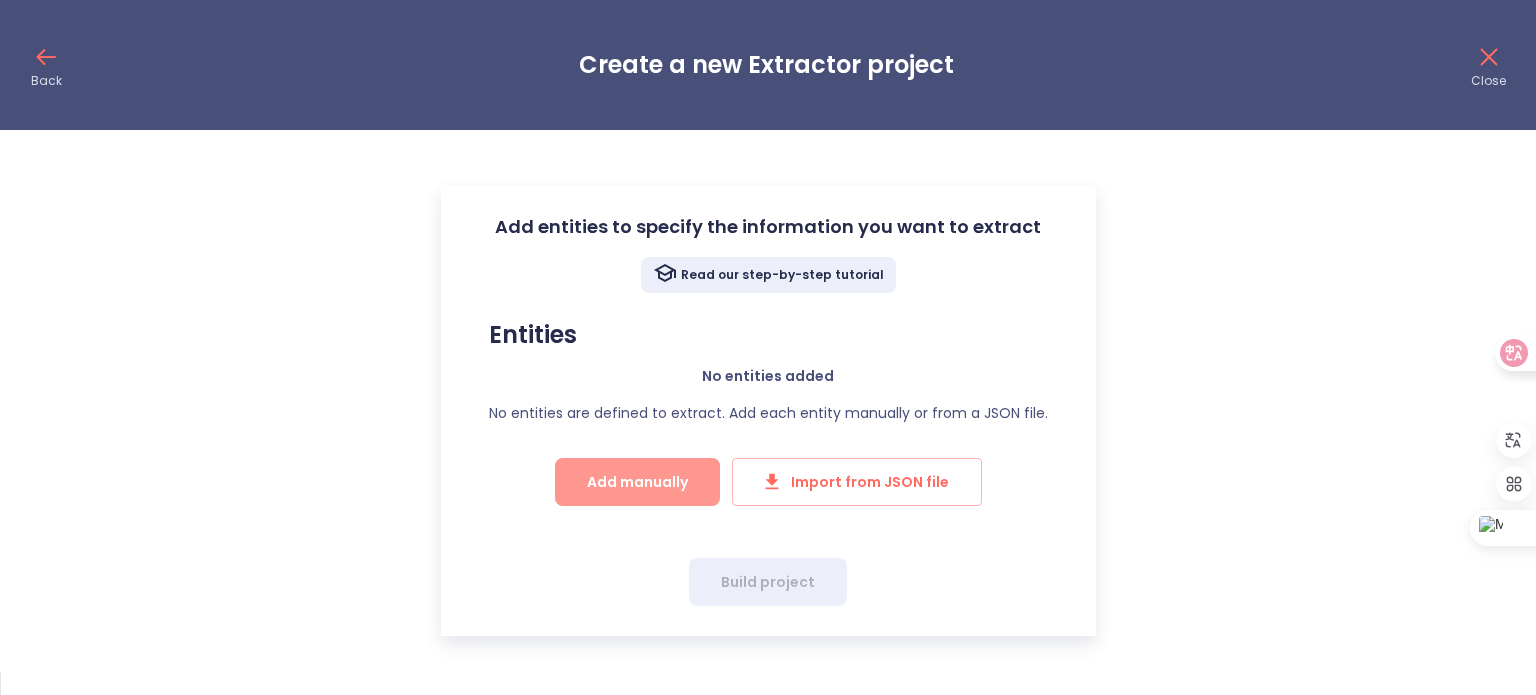 click on "Add manually" at bounding box center [637, 482] 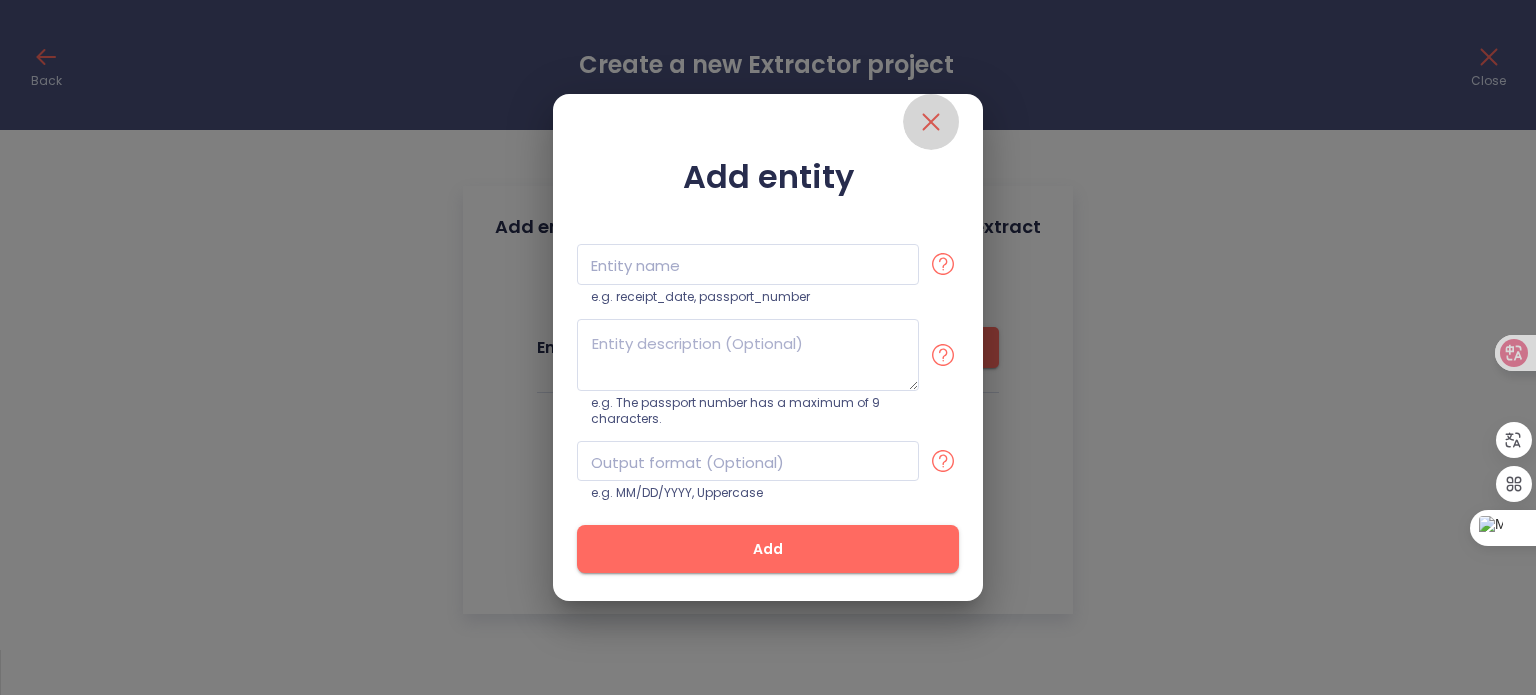 click 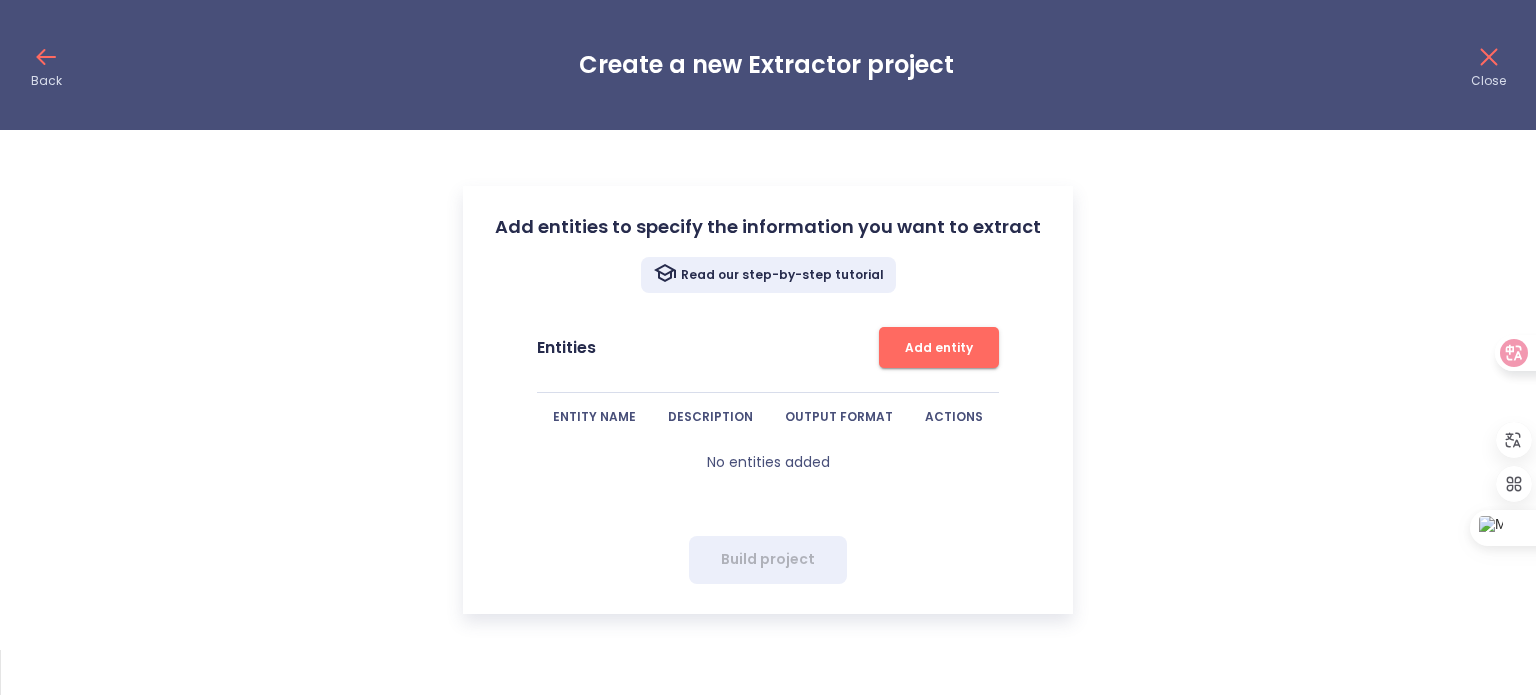 click 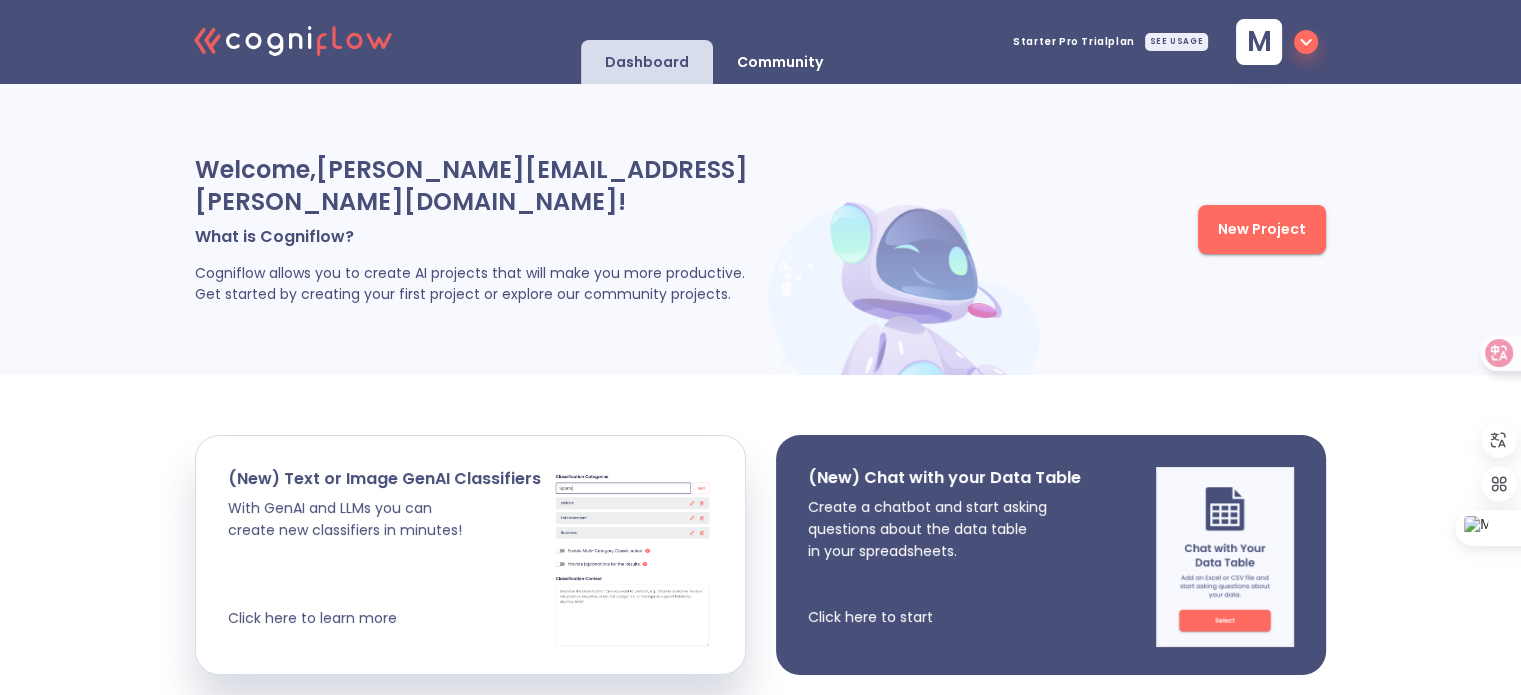 click on "Create a chatbot and start asking
questions about the data table
in your spreadsheets.
Click here to start" at bounding box center (944, 562) 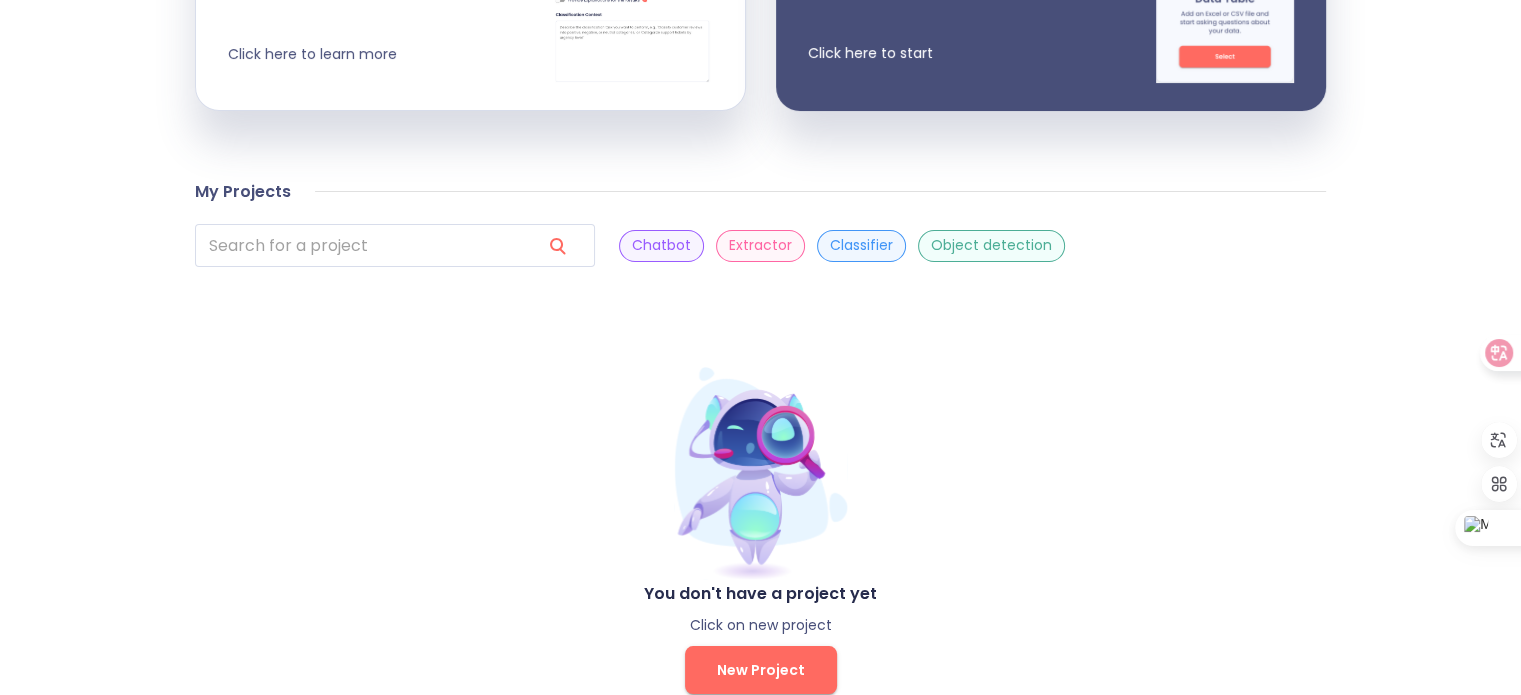 scroll, scrollTop: 581, scrollLeft: 0, axis: vertical 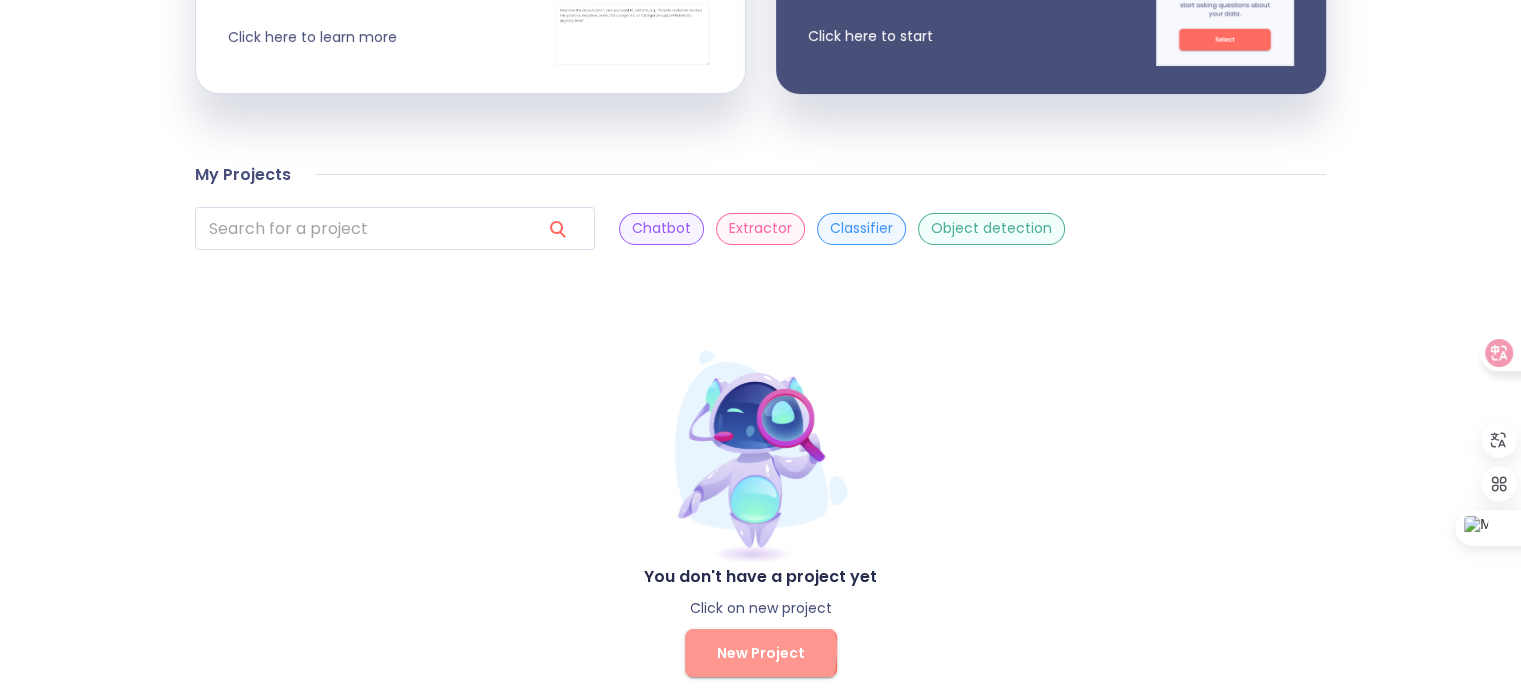 click on "New Project" at bounding box center (761, 653) 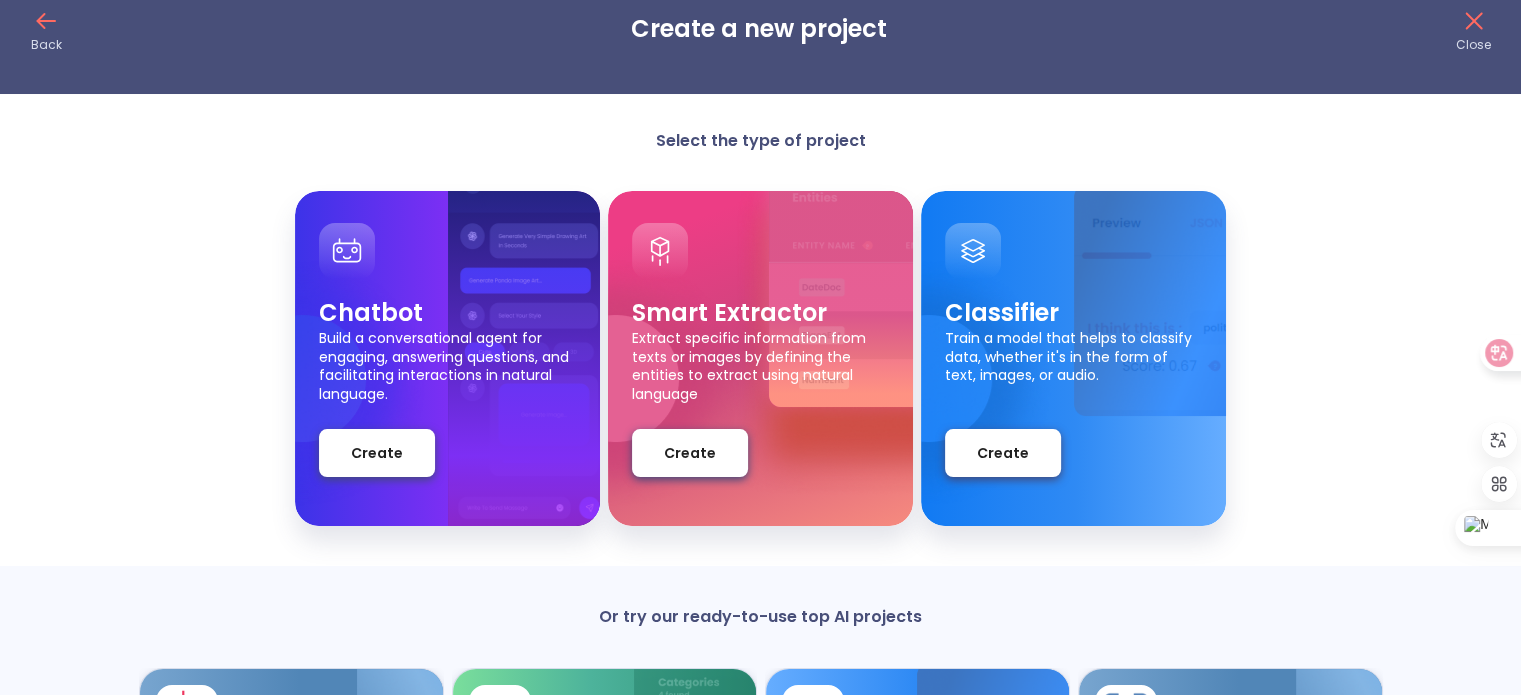 scroll, scrollTop: 0, scrollLeft: 0, axis: both 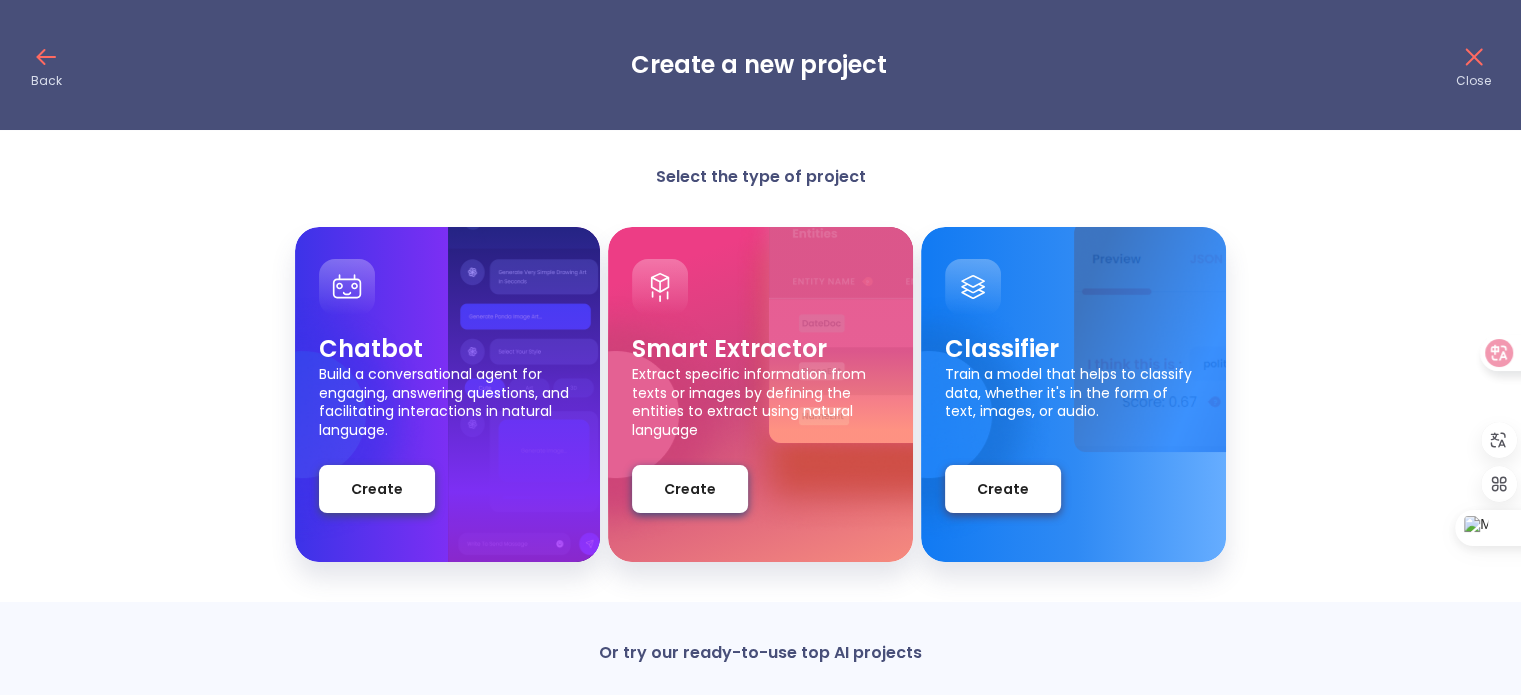 click 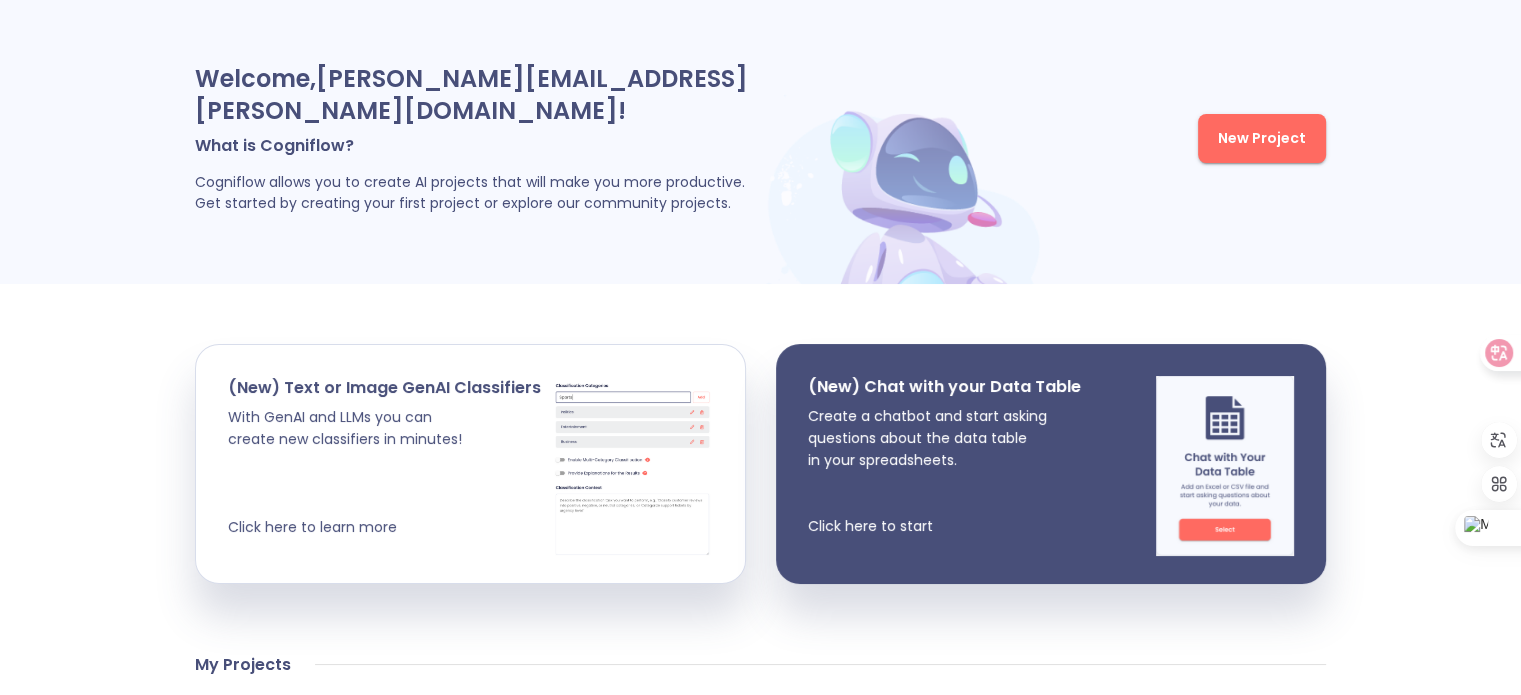 scroll, scrollTop: 81, scrollLeft: 0, axis: vertical 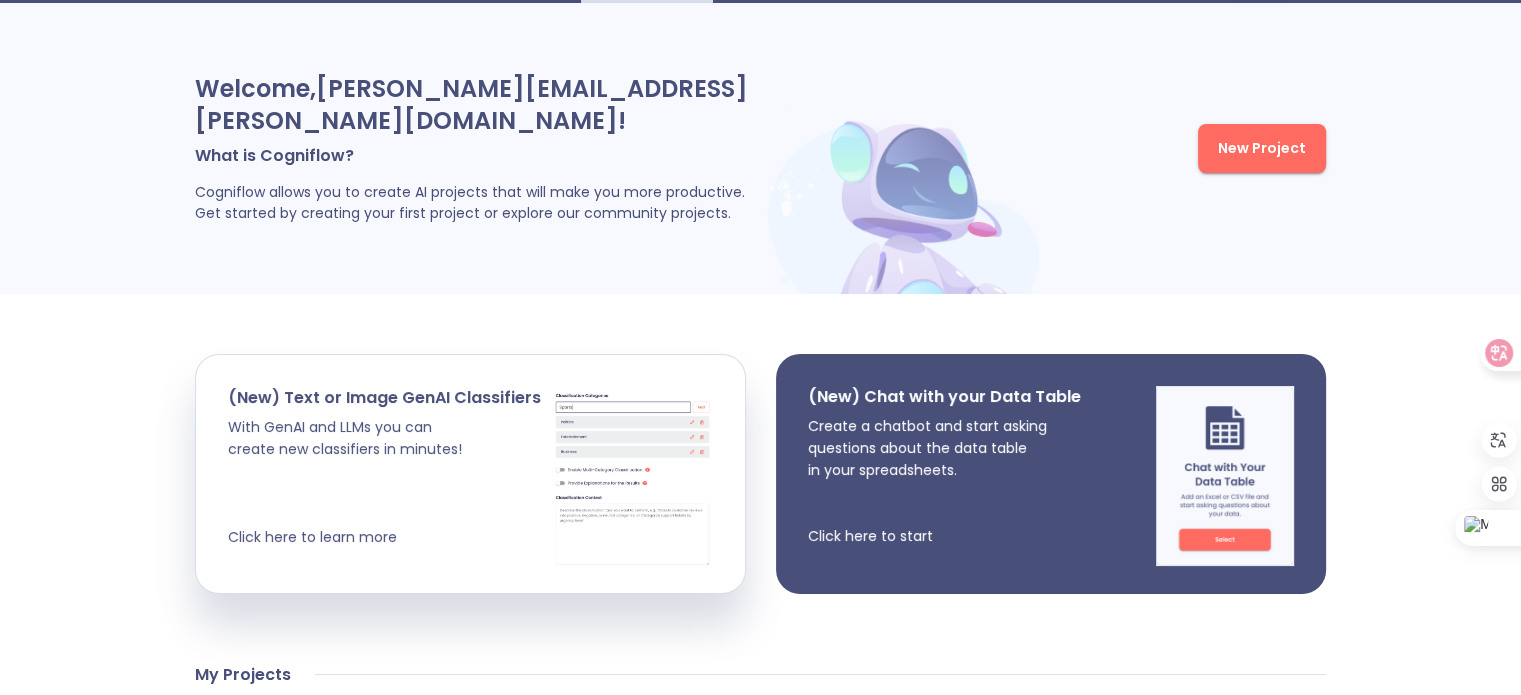 click on "Create a chatbot and start asking
questions about the data table
in your spreadsheets.
Click here to start" at bounding box center (944, 481) 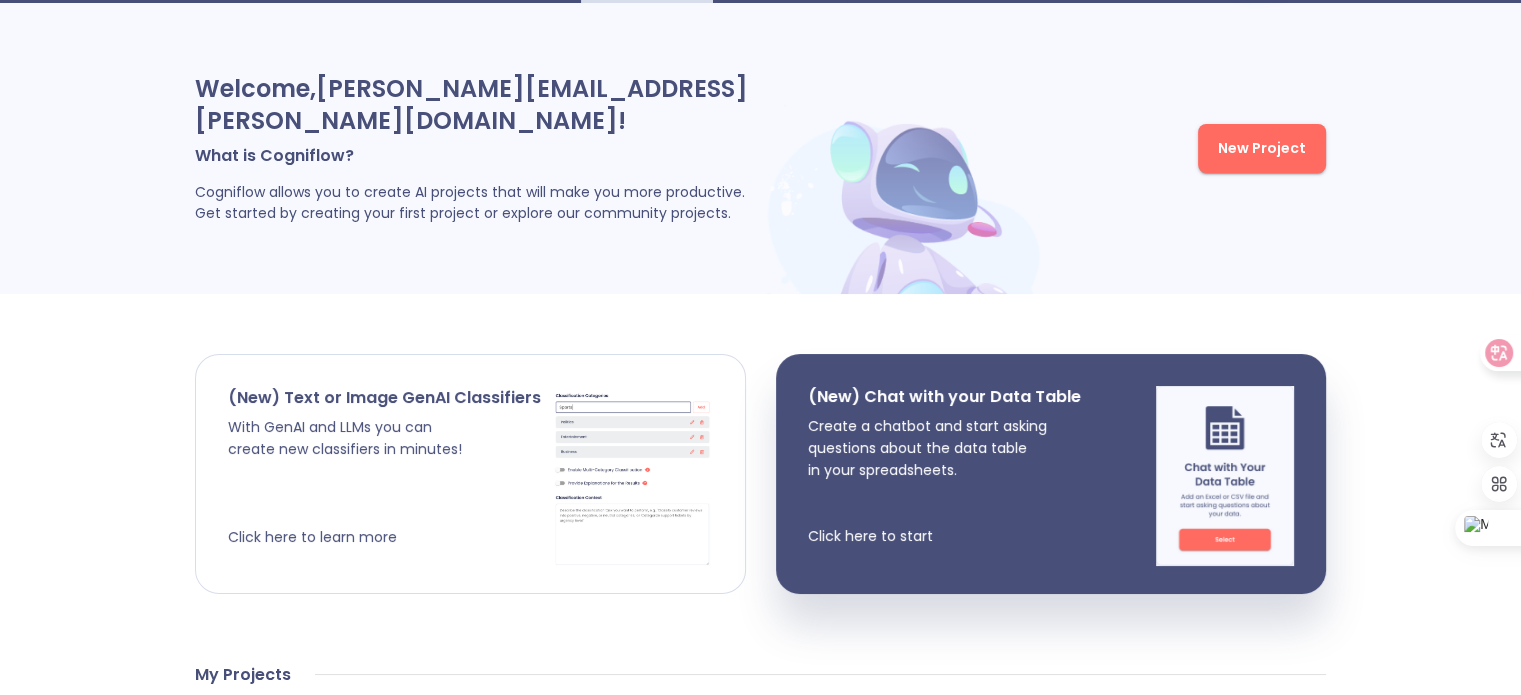 click on "With GenAI and LLMs you can
create new classifiers in minutes!
Click here to learn more" at bounding box center (384, 482) 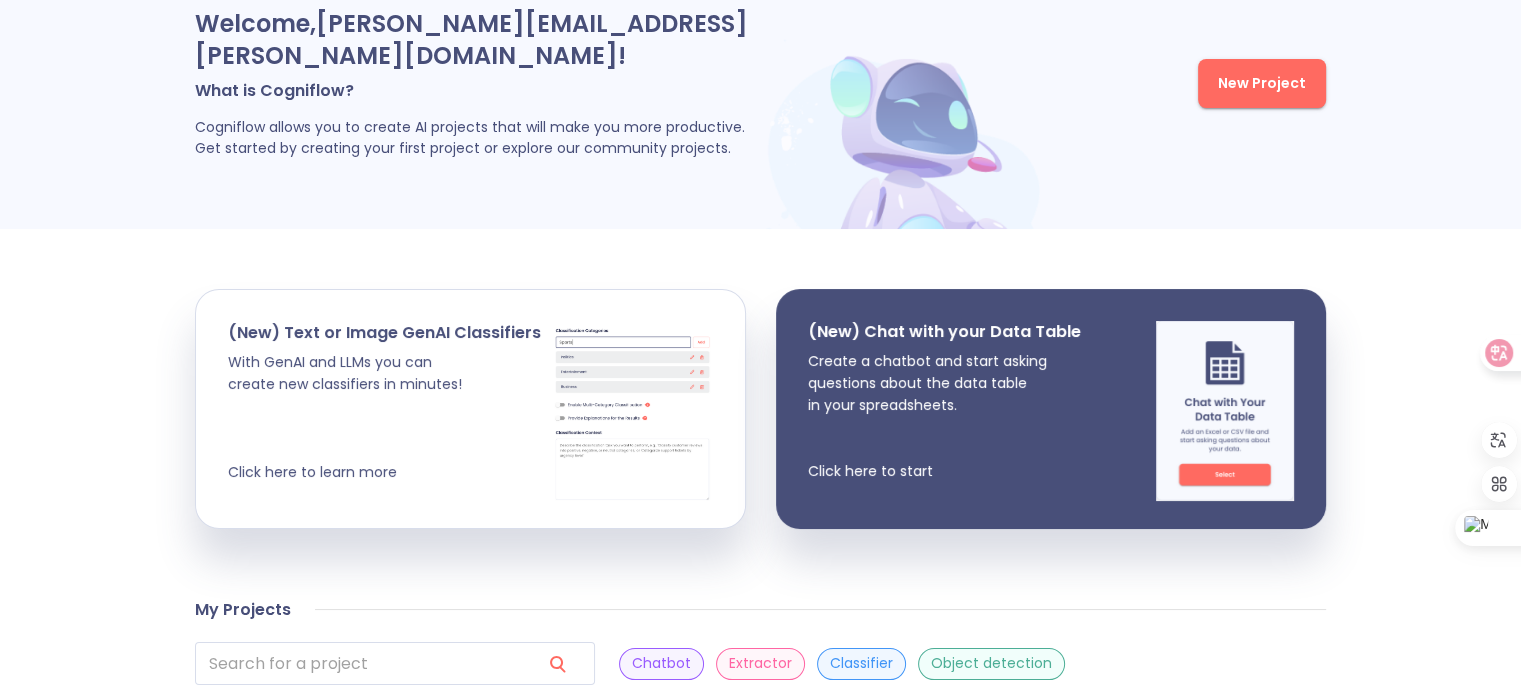 scroll, scrollTop: 100, scrollLeft: 0, axis: vertical 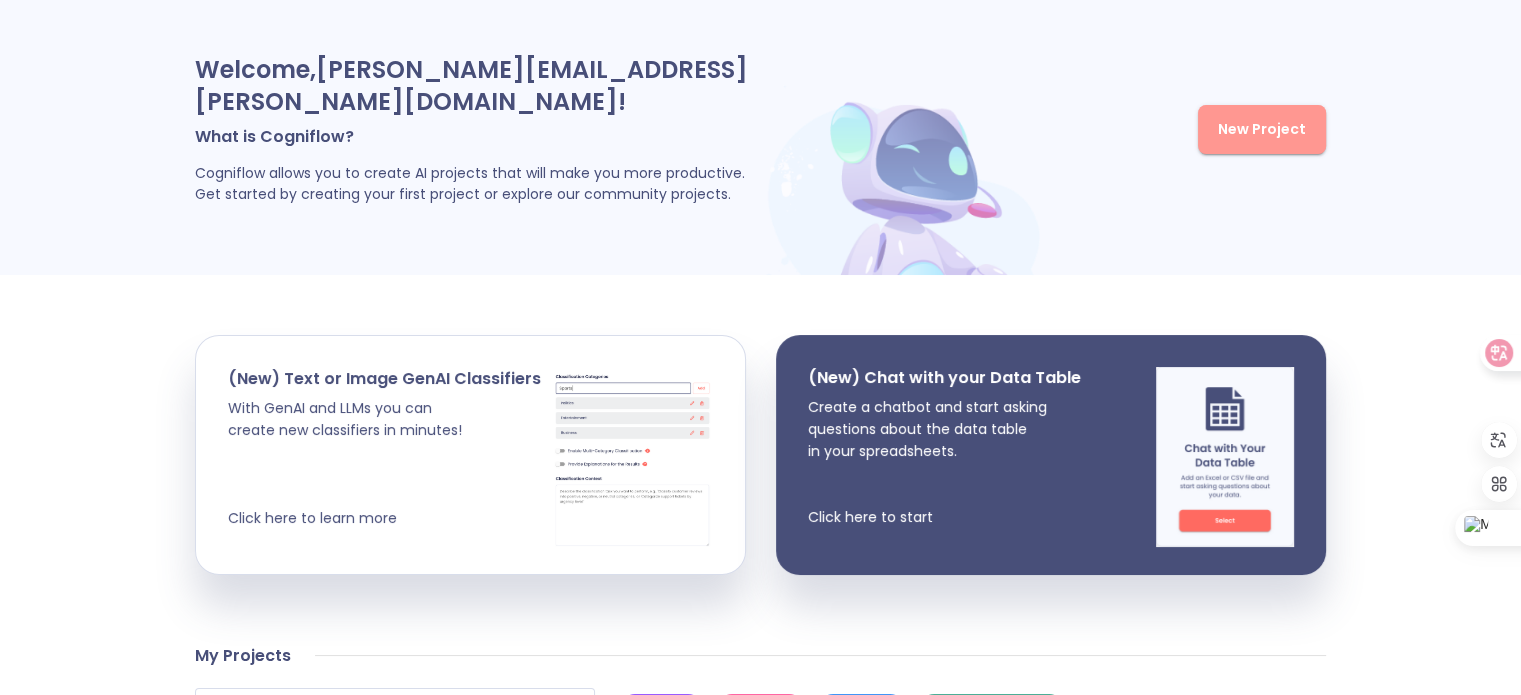 click on "New Project" at bounding box center (1262, 129) 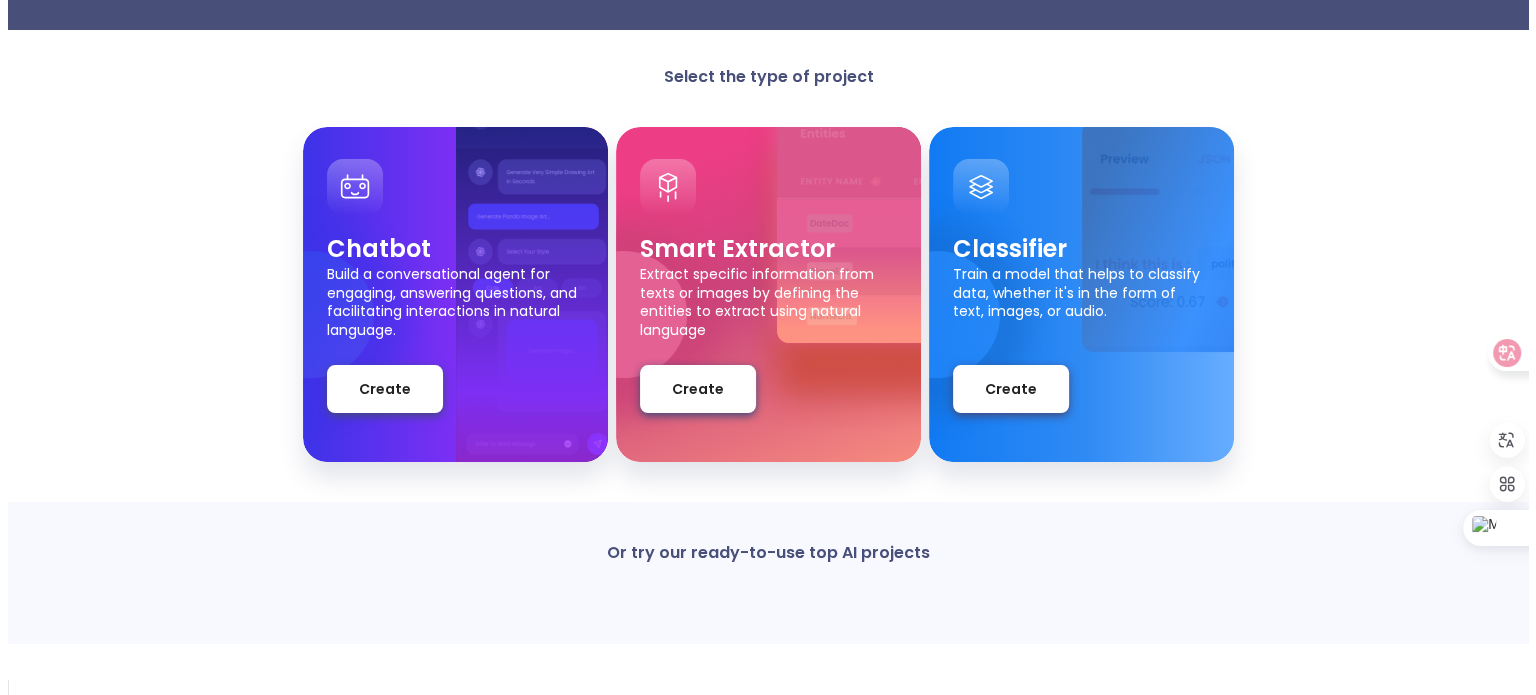 scroll, scrollTop: 0, scrollLeft: 0, axis: both 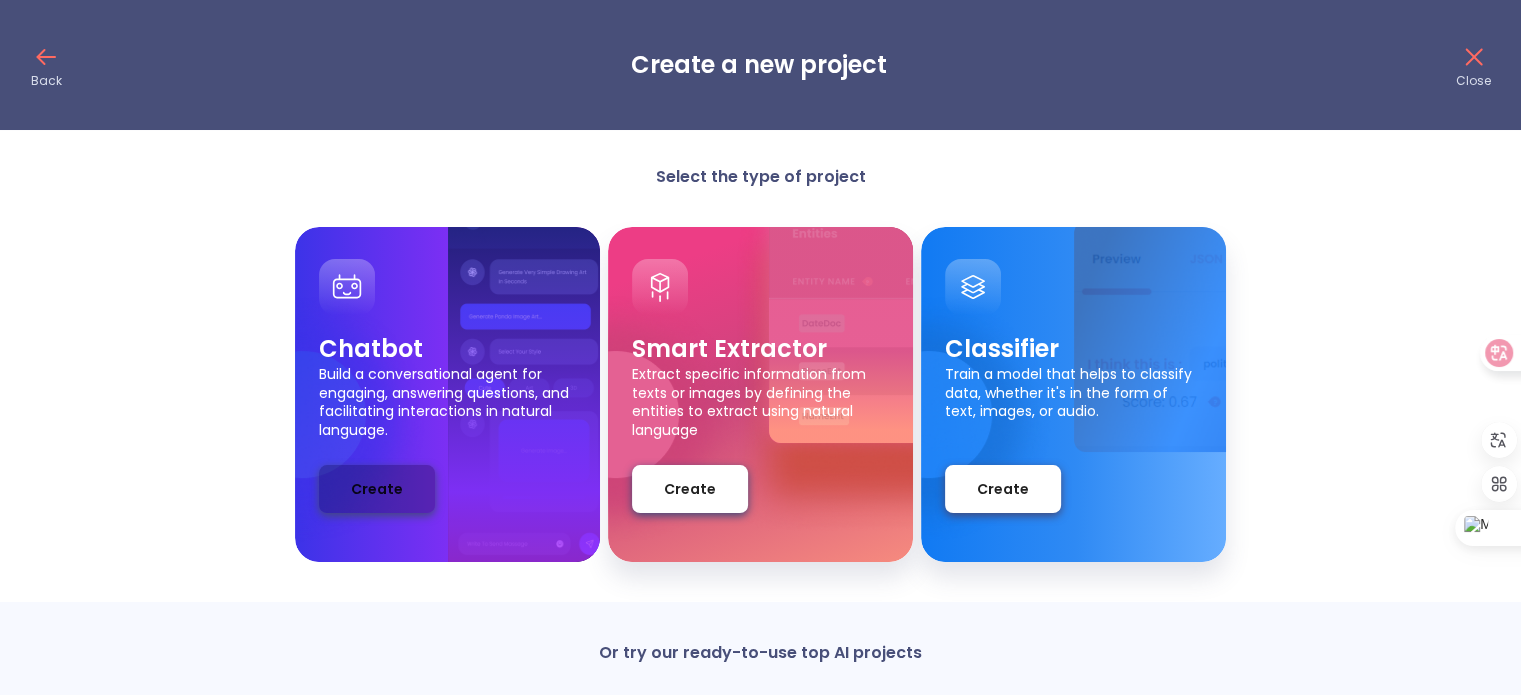 click on "Create" at bounding box center (377, 489) 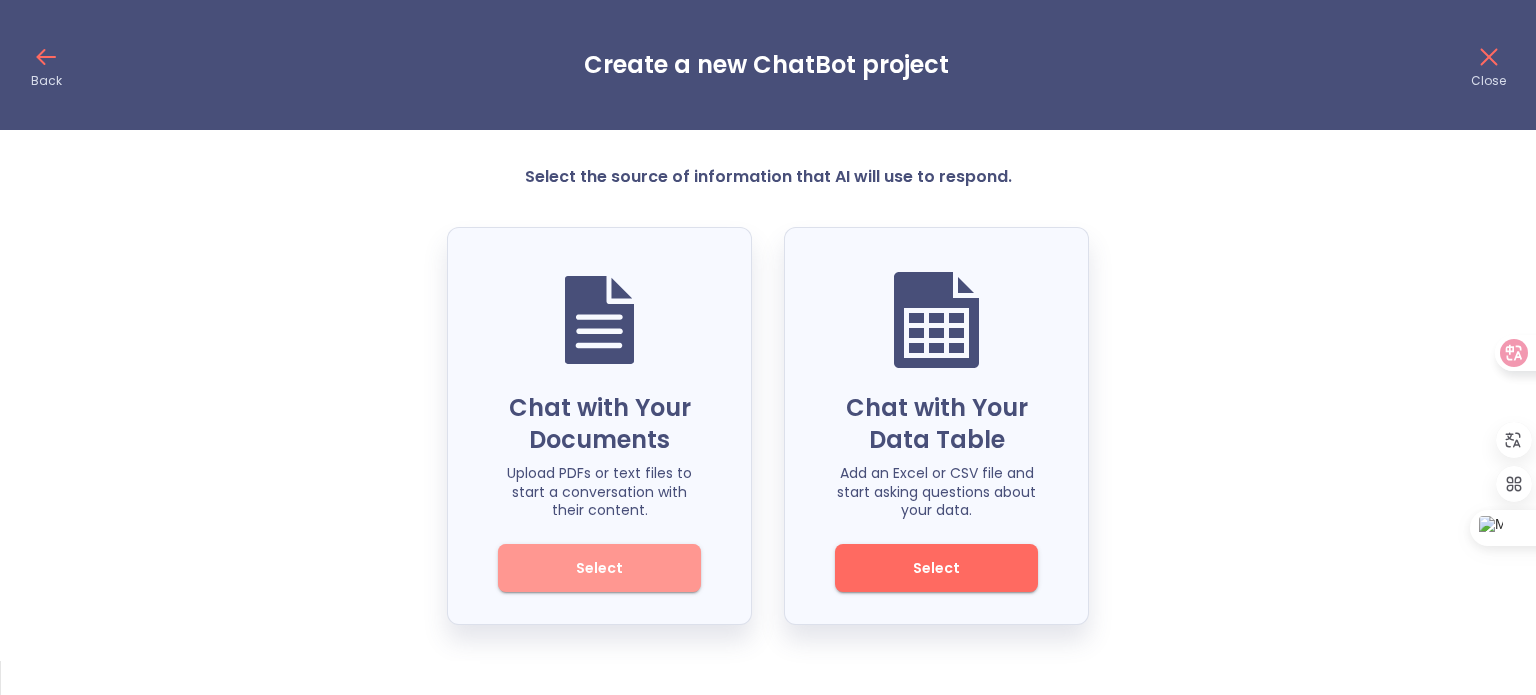 click on "Select" at bounding box center (599, 568) 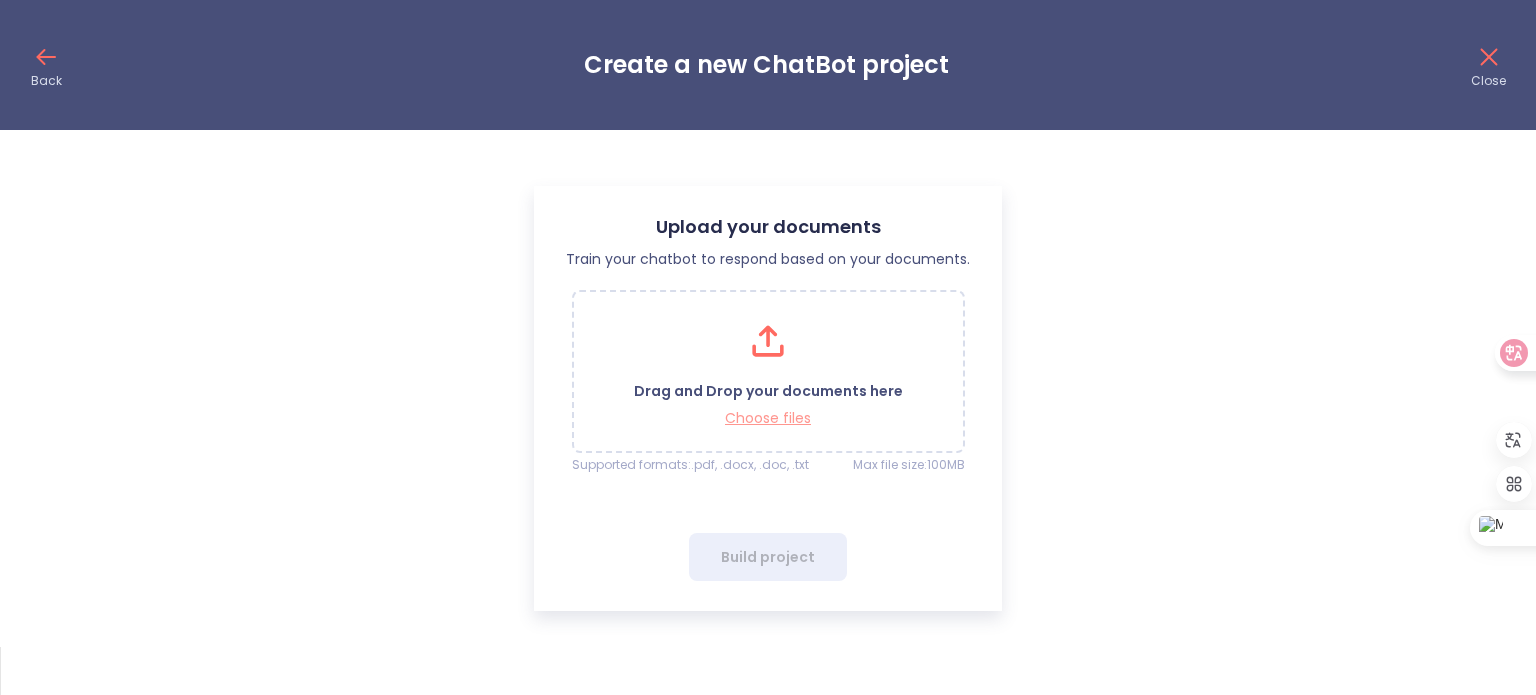 click on "Choose files" at bounding box center [768, 418] 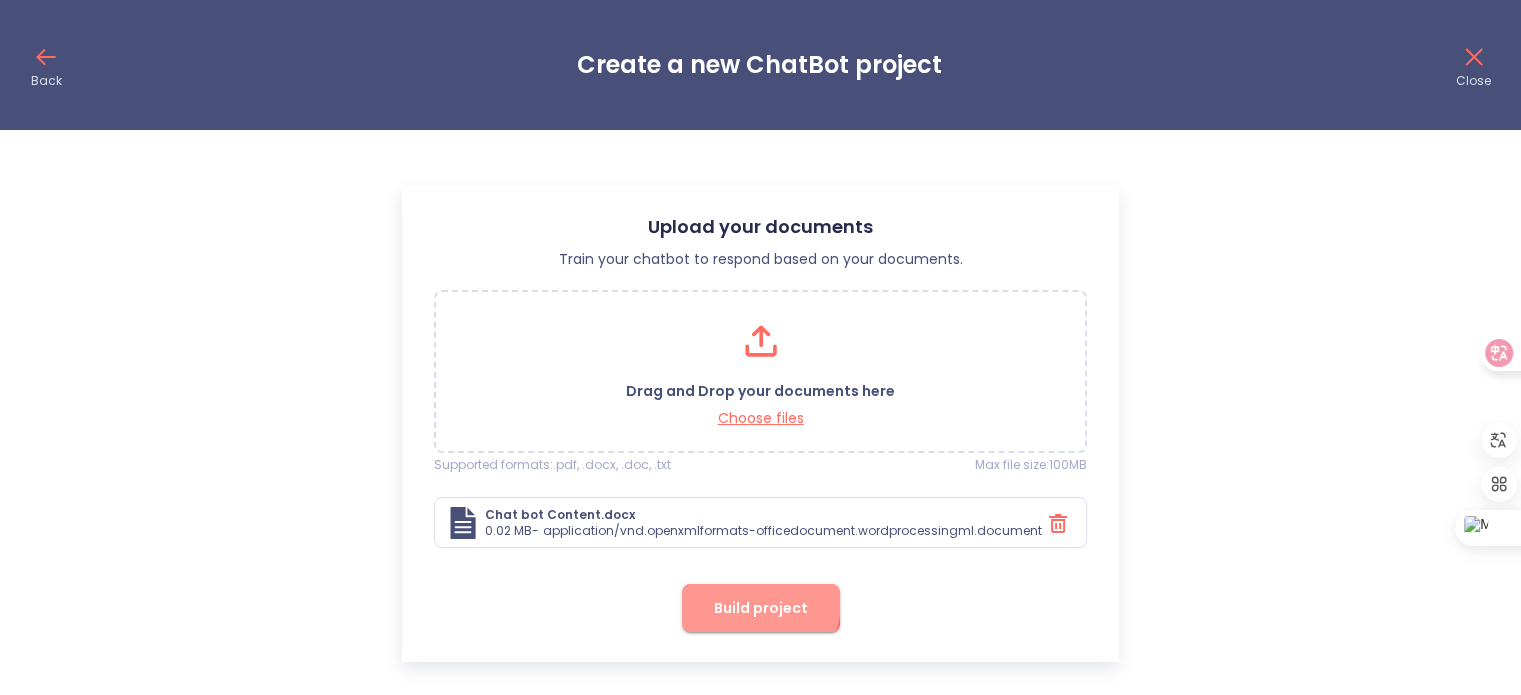 click on "Build project" at bounding box center (761, 608) 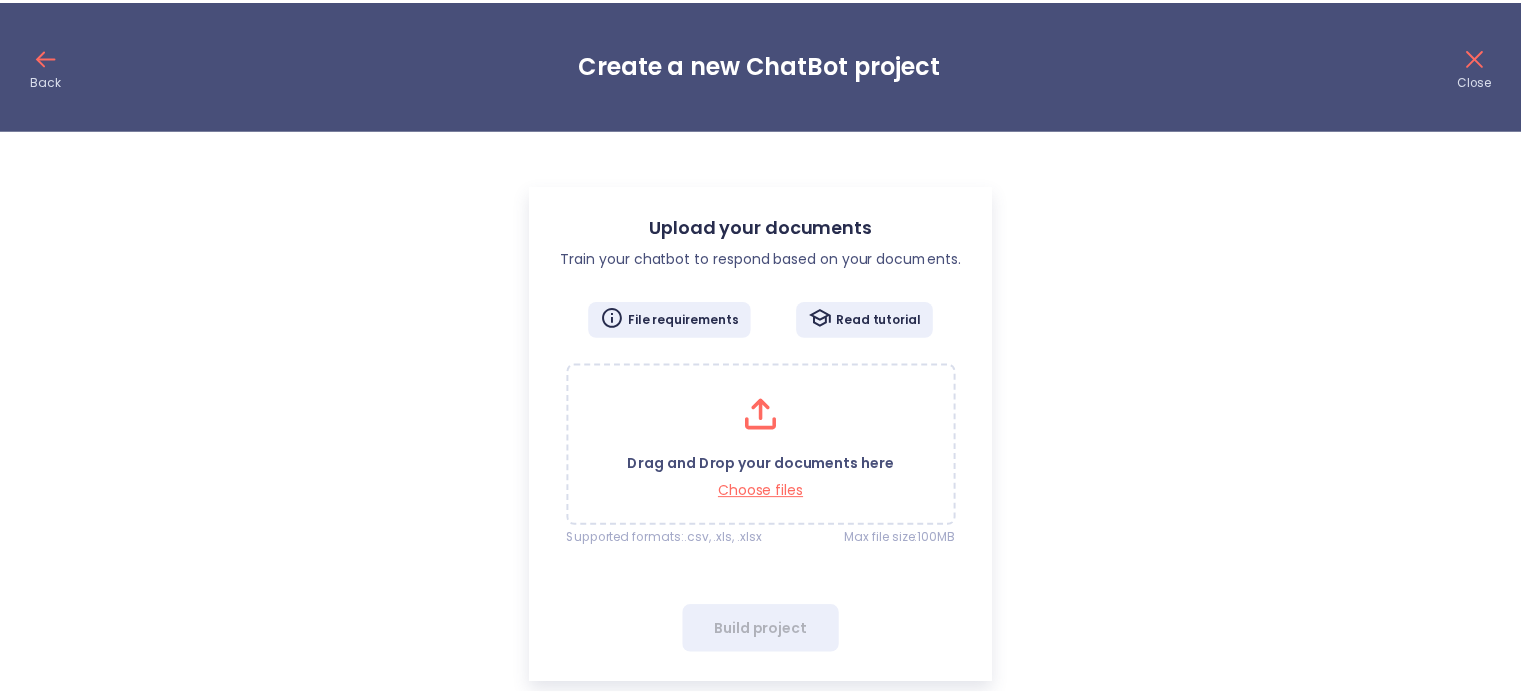 scroll, scrollTop: 0, scrollLeft: 0, axis: both 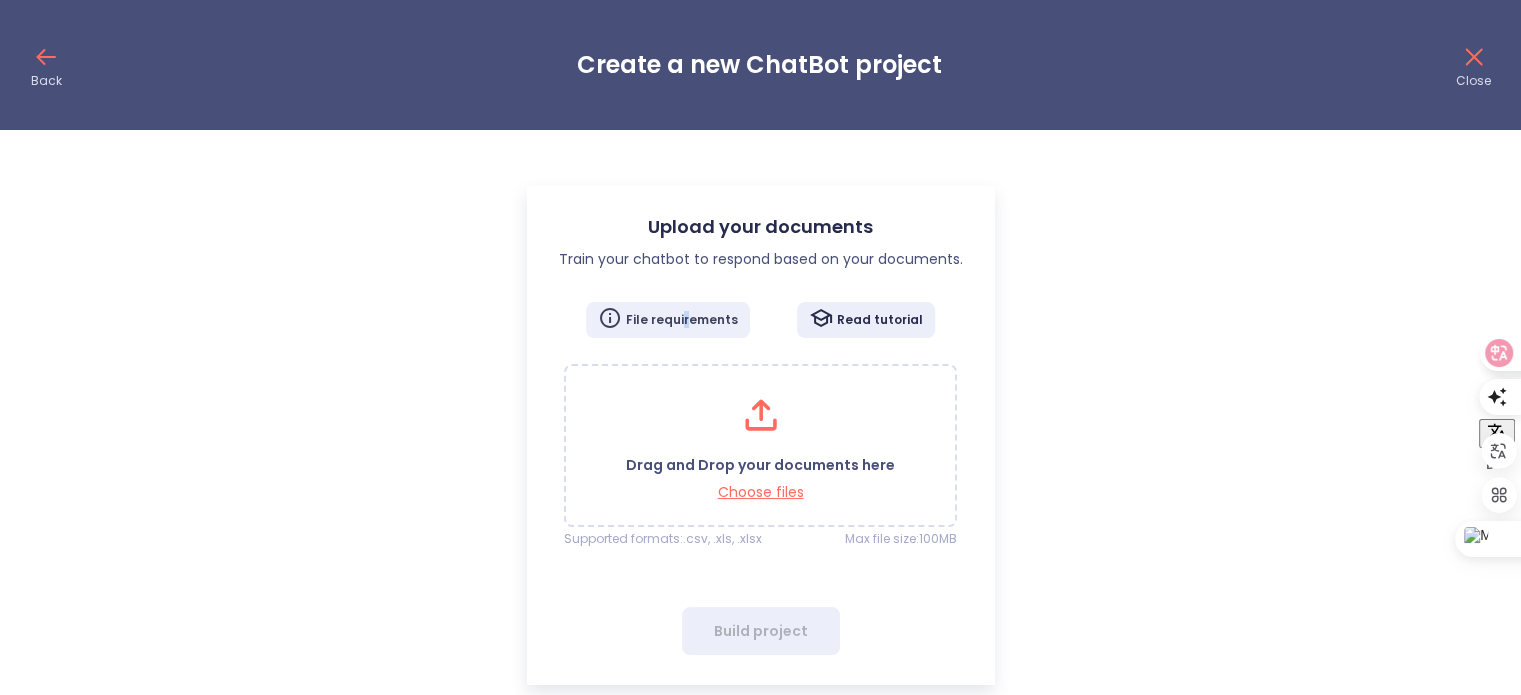 click on "File requirements" at bounding box center [682, 320] 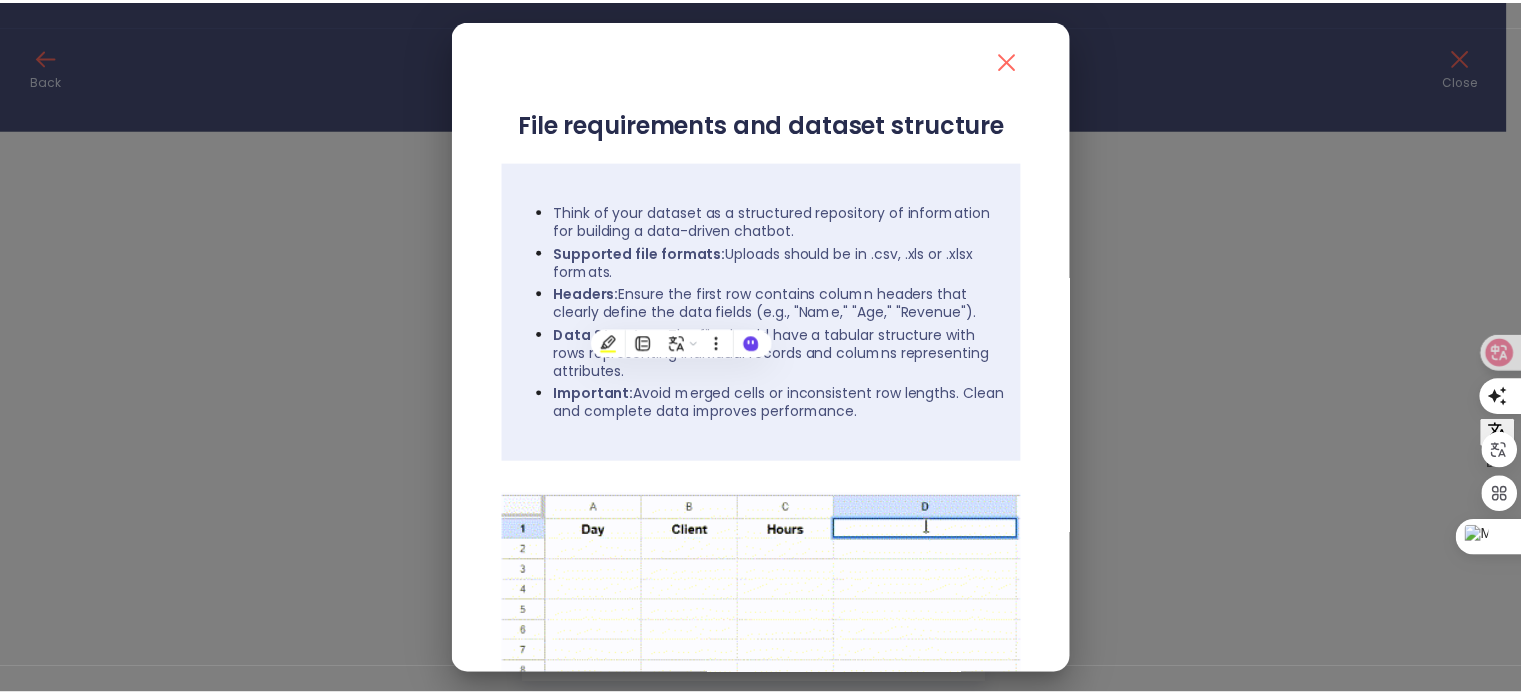 scroll, scrollTop: 0, scrollLeft: 0, axis: both 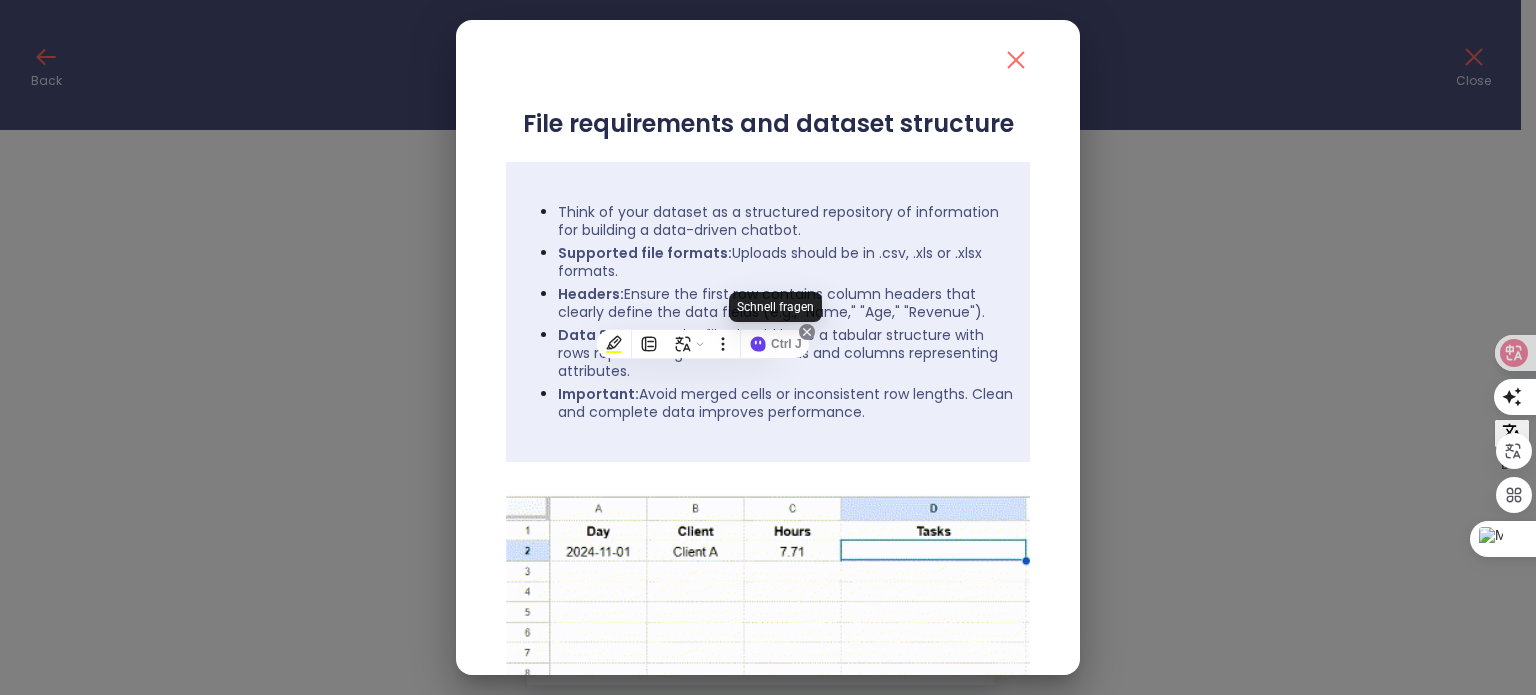 click 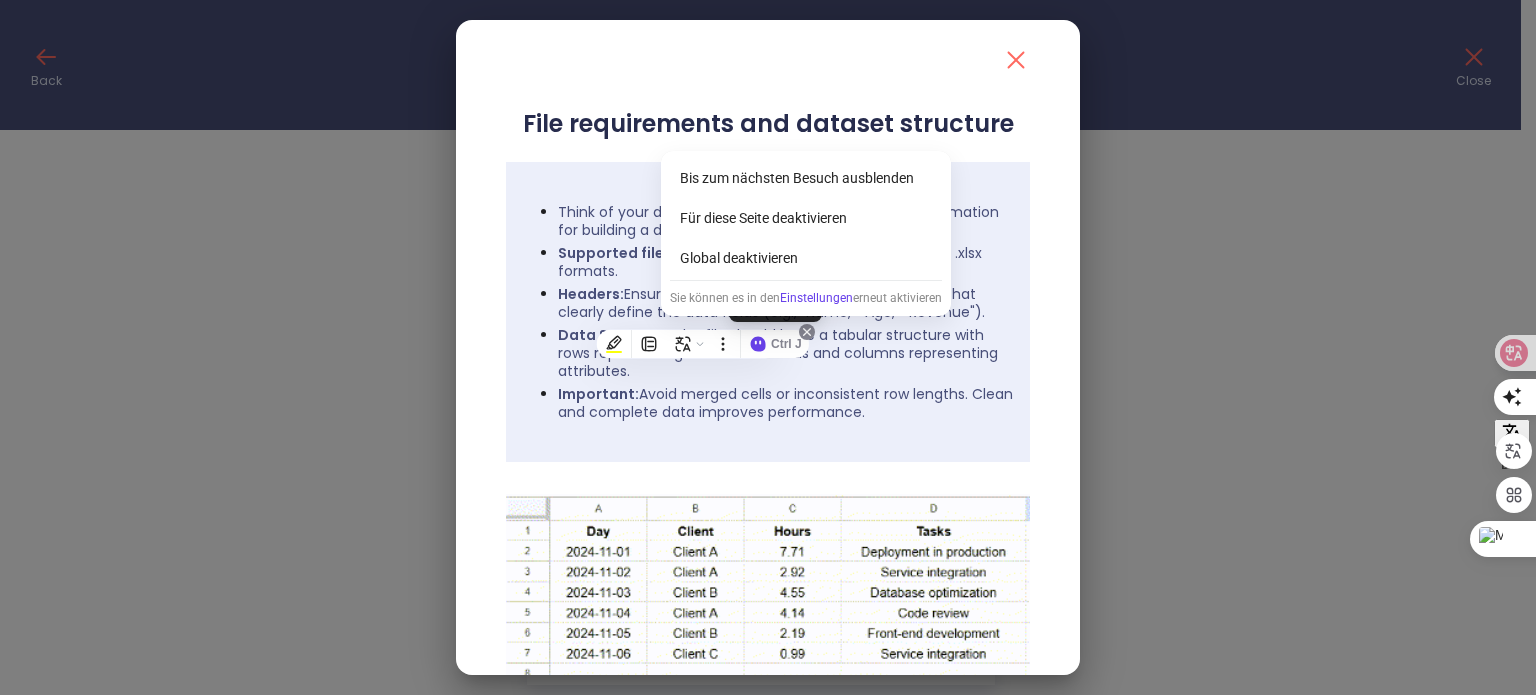 click 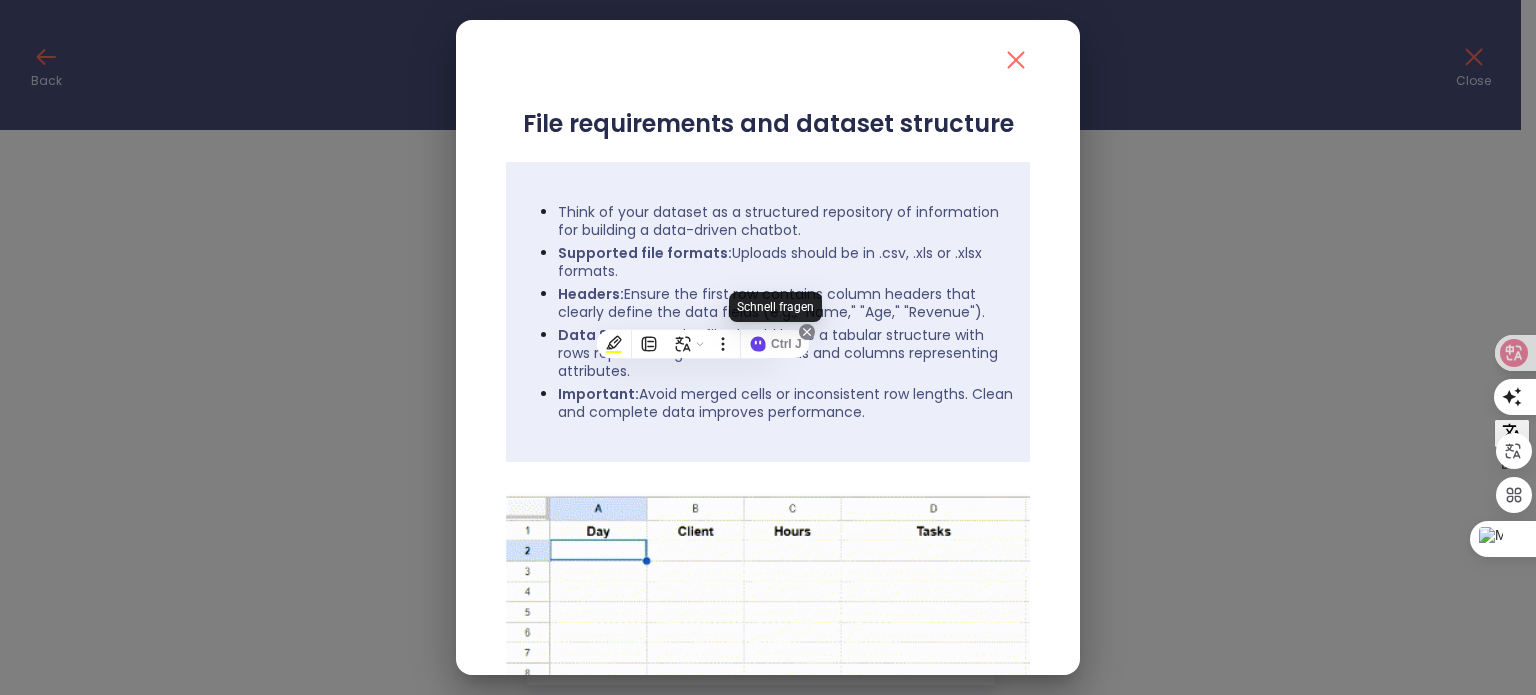 click 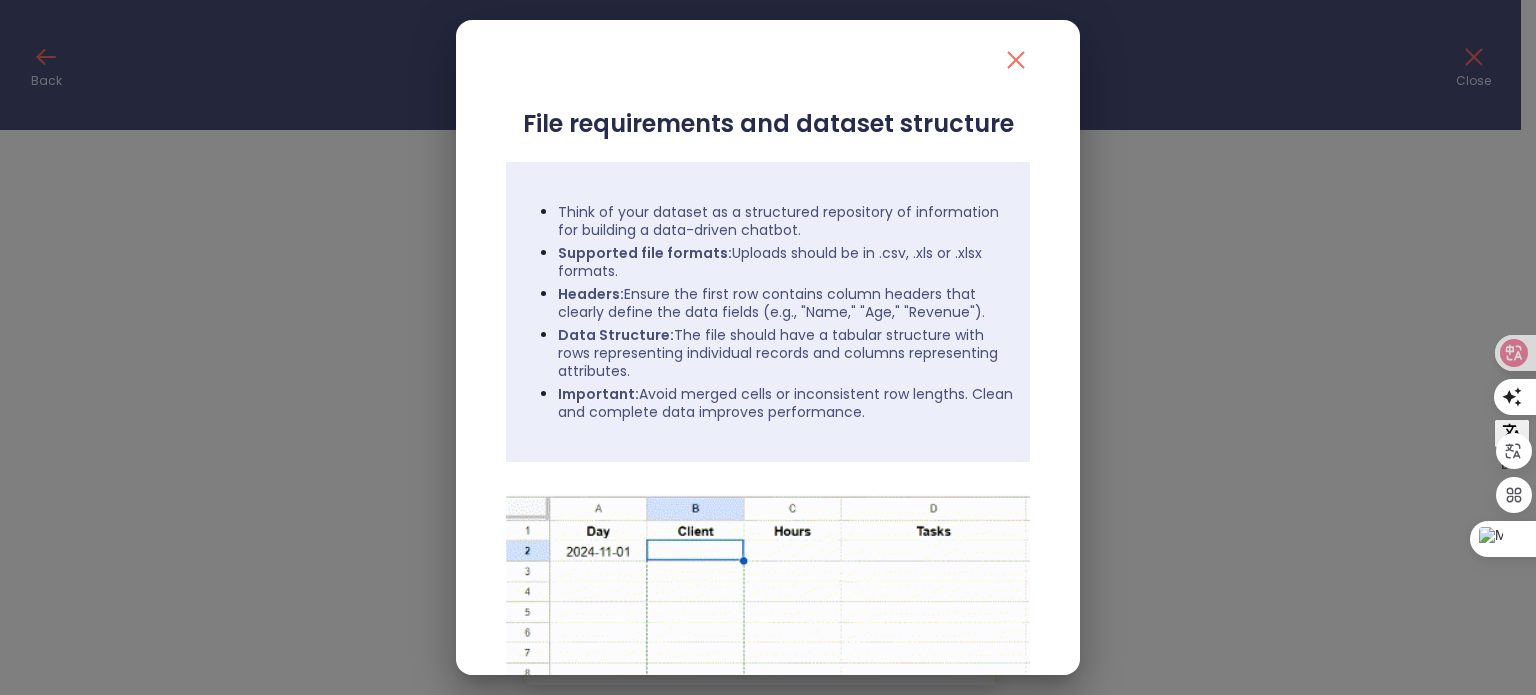 click on "File requirements and dataset structure Think of your dataset as a structured repository of information for building a data-driven chatbot. Supported file formats:  Uploads should be in .csv, .xls or .xlsx formats. Headers:  Ensure the first row contains column headers that clearly define the data fields (e.g., "Name," "Age," "Revenue"). Data Structure:  The file should have a tabular structure with rows representing individual records and columns representing attributes. Important:  Avoid merged cells or inconsistent row lengths. Clean and complete data improves performance." at bounding box center [768, 347] 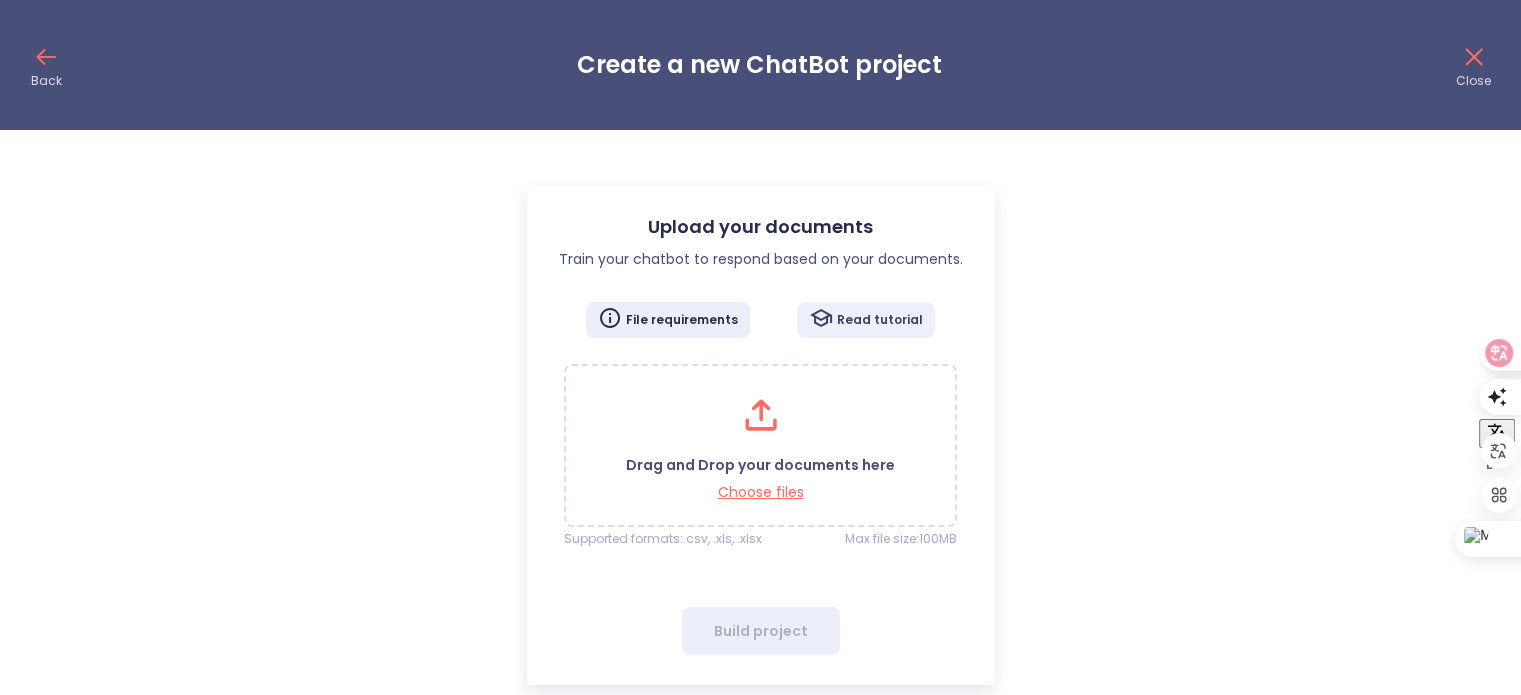 click on "Read tutorial" at bounding box center [880, 320] 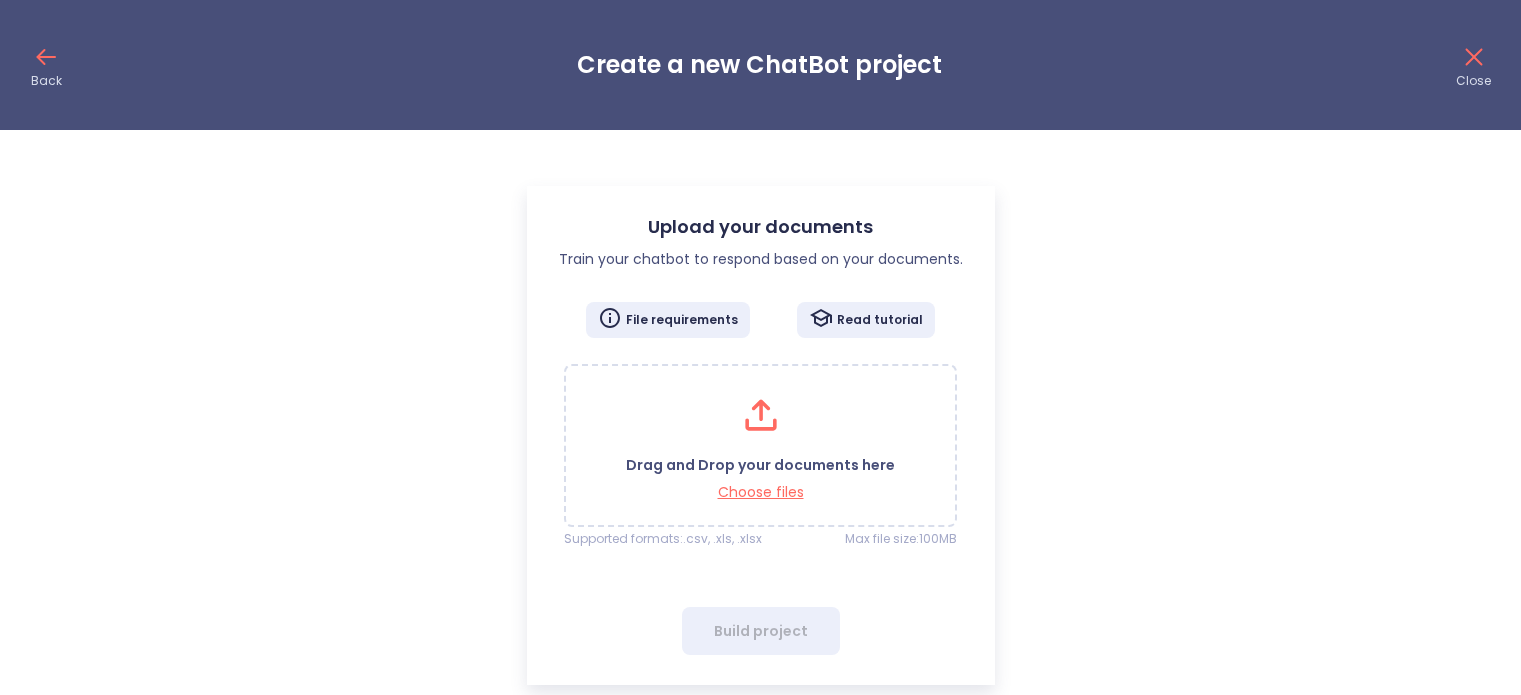 scroll, scrollTop: 0, scrollLeft: 0, axis: both 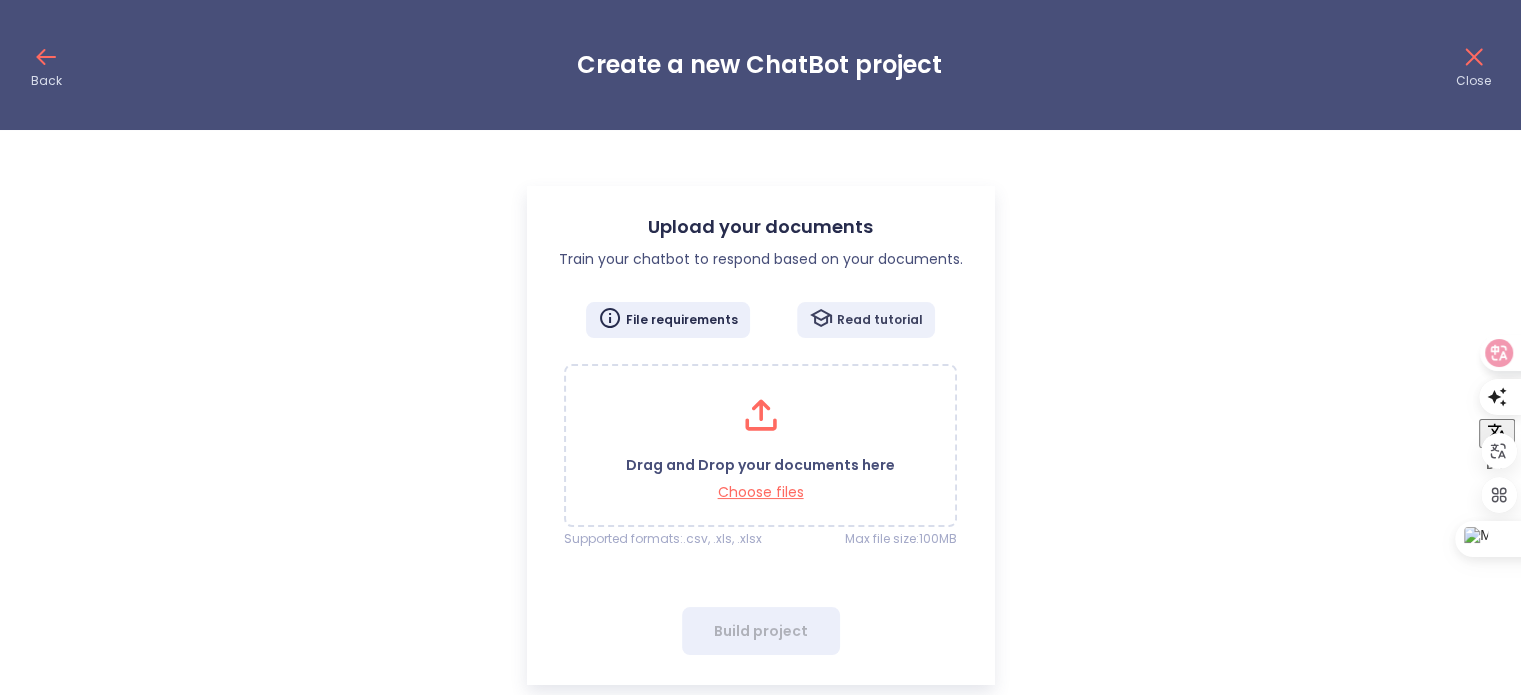 click on "Read tutorial" at bounding box center (880, 320) 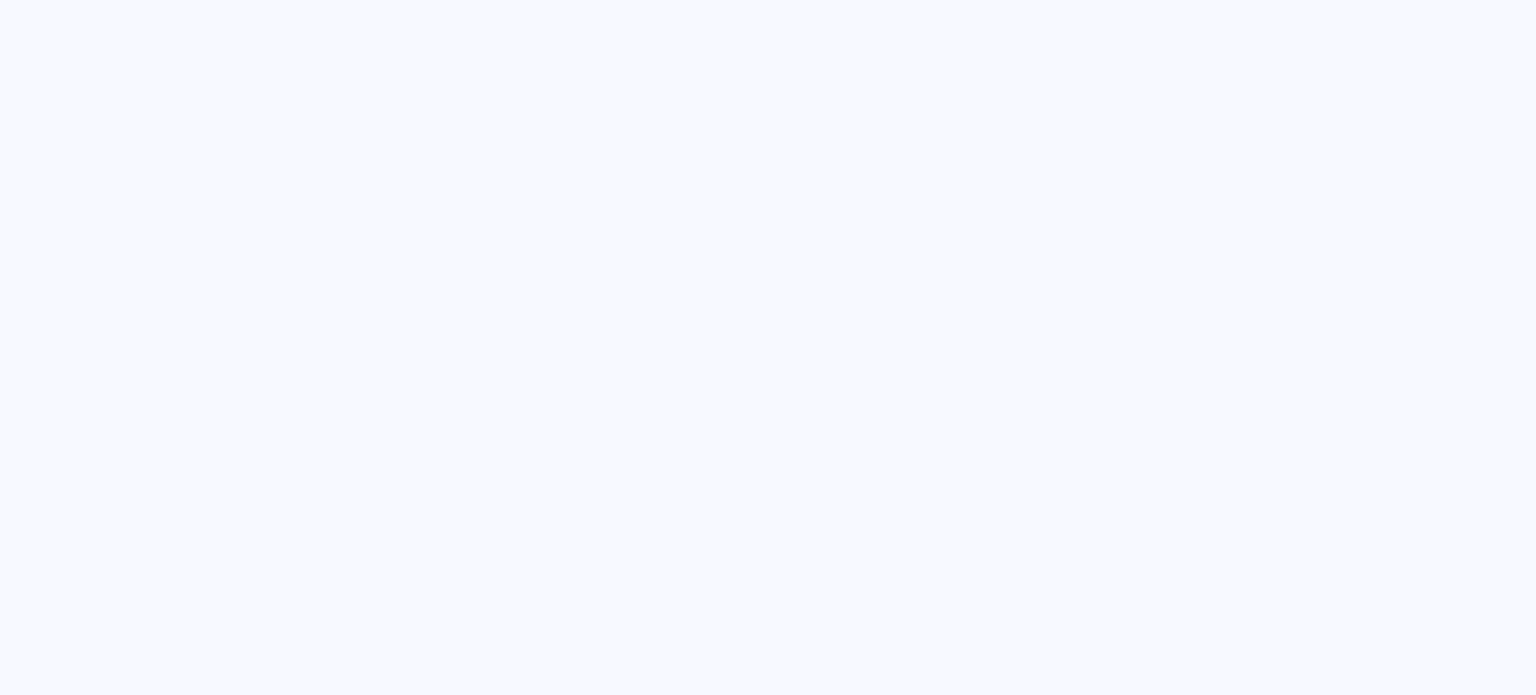 scroll, scrollTop: 0, scrollLeft: 0, axis: both 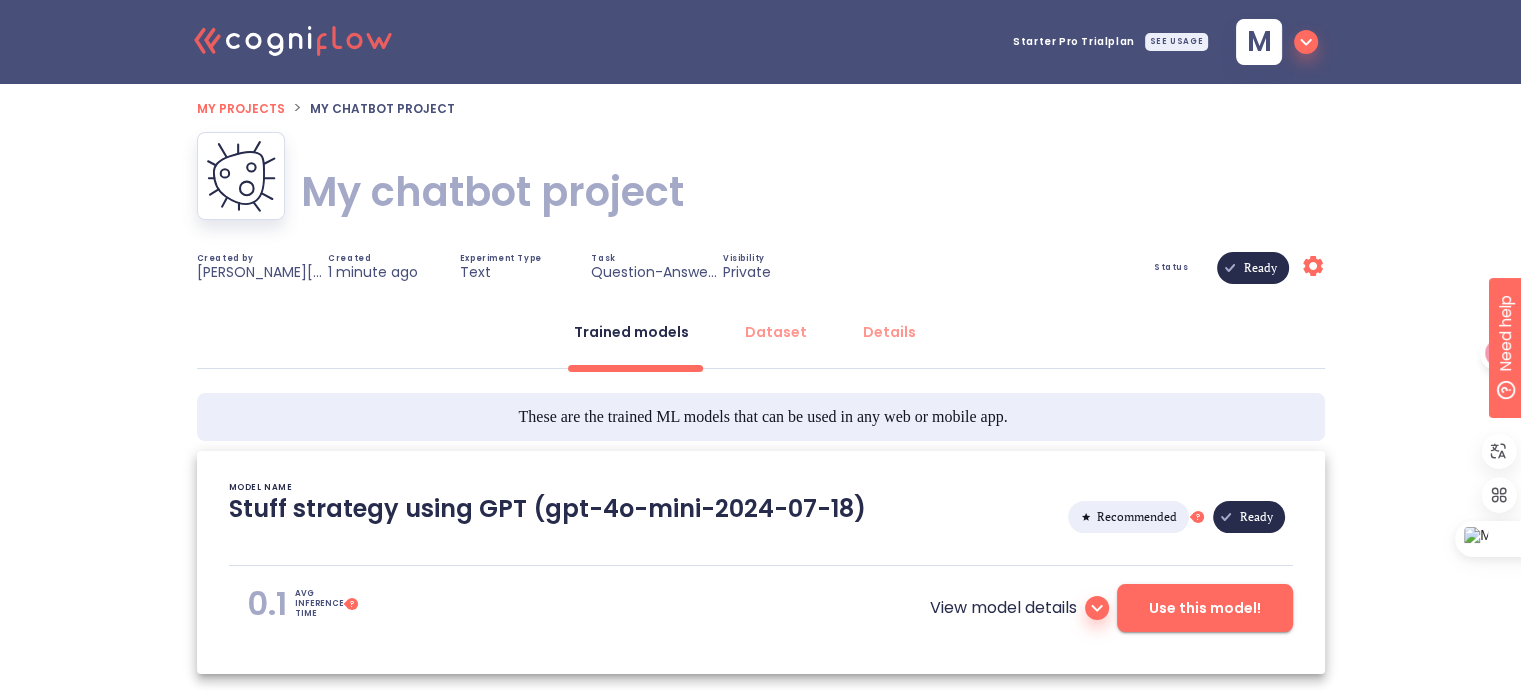 type on "[[DATE] 20:23:08]- Starting with download required files from shared storage
[[DATE] 20:23:08]- Finished with download required files from shared storage
[[DATE] 20:23:08]- Starting with dataset loading
[[DATE] 20:23:09]- Use english model: True
[[DATE] 20:23:09]- Finished with dataset loading
[[DATE] 20:23:09]- Starting with preprocessing pipeline
[[DATE] 20:23:09]- Finished with preprocessing pipeline
[[DATE] 20:23:09]- Starting with data preparation for training and validation
[[DATE] 20:23:09]- Finished with data preparation for training and validation
[[DATE] 20:23:09]- Starting with automated model selection phase
[[DATE] 20:23:11]- Finished with knowledge base generation
[[DATE] 20:23:11]- Finished with automated model selection phase
[[DATE] 20:23:11]- Starting with computation of average inference time
[[DATE] 20:23:12]- Testing with: What is?
[[DATE] 20:23:12]- Testing with: When is?
[[DATE] 20:23:12]- Testing with: Wh..." 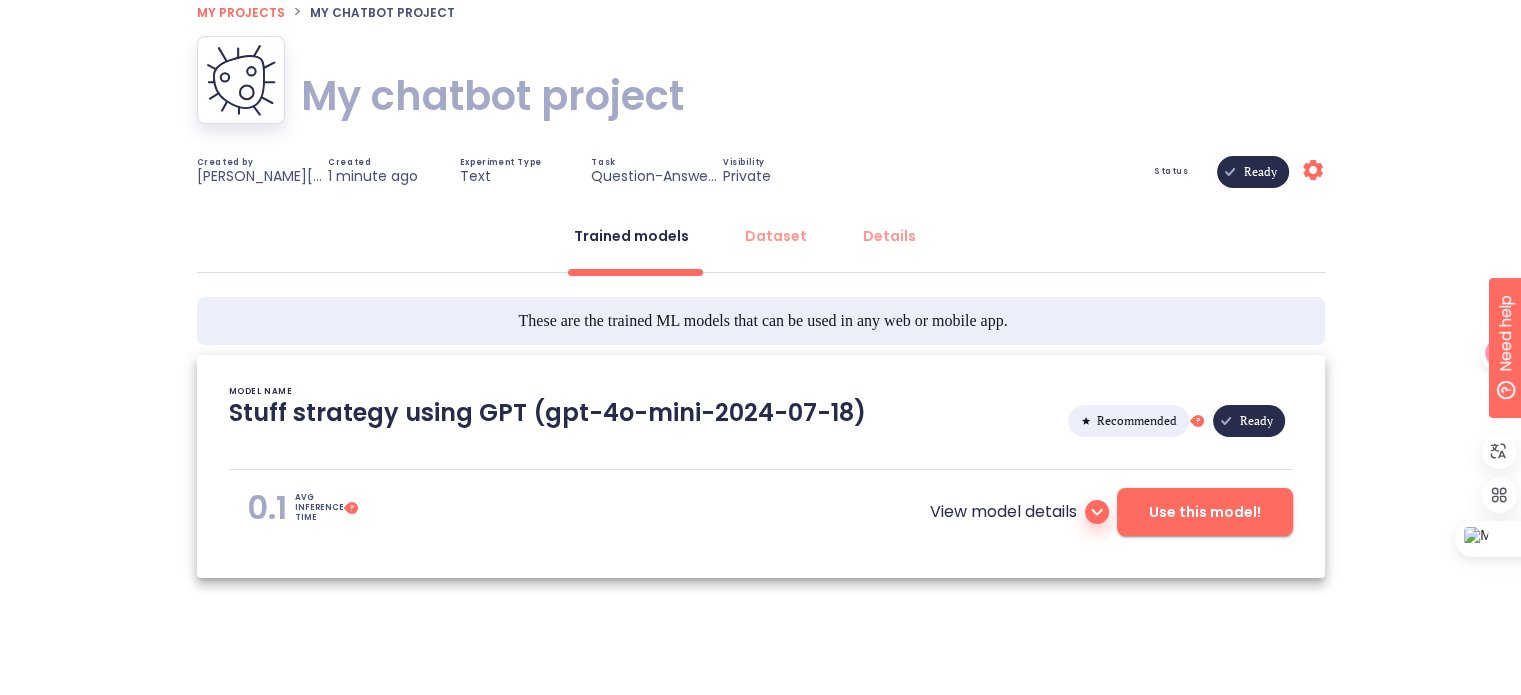 scroll, scrollTop: 120, scrollLeft: 0, axis: vertical 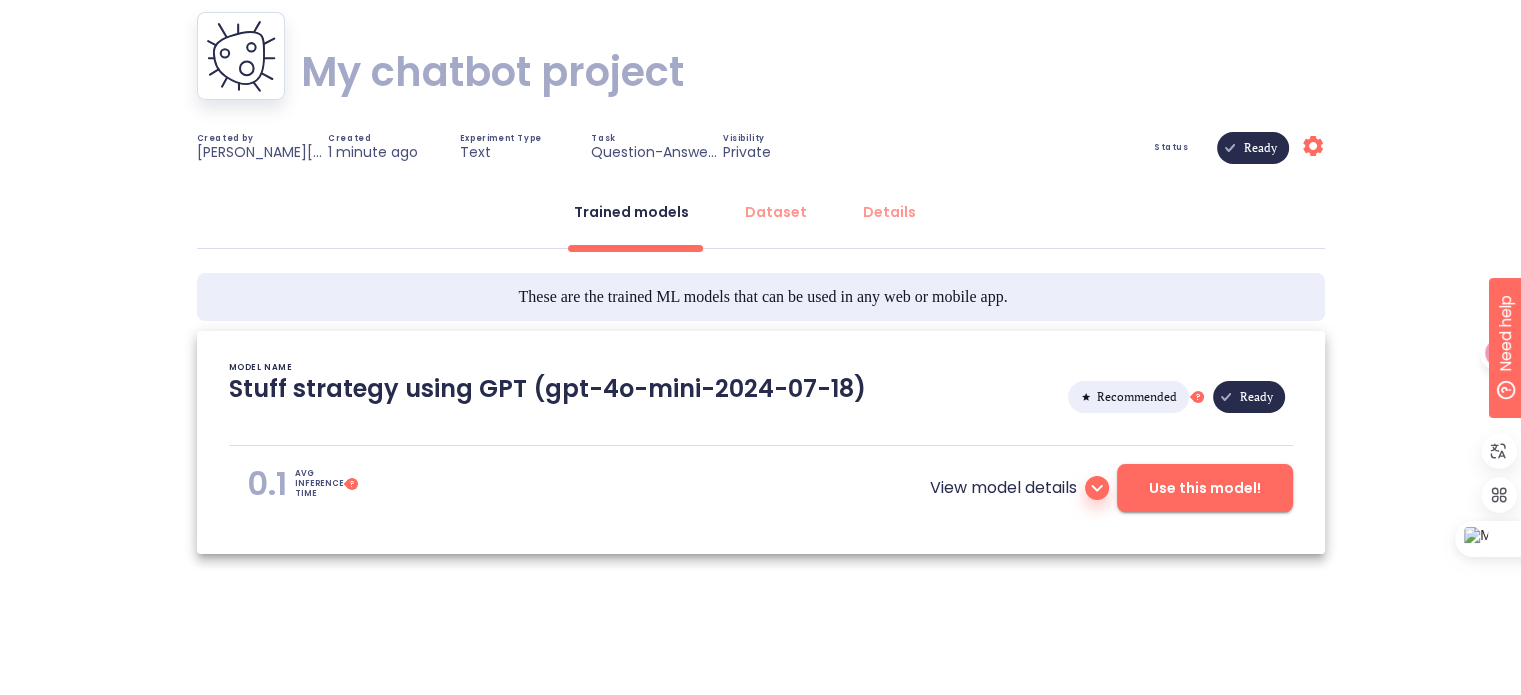 click 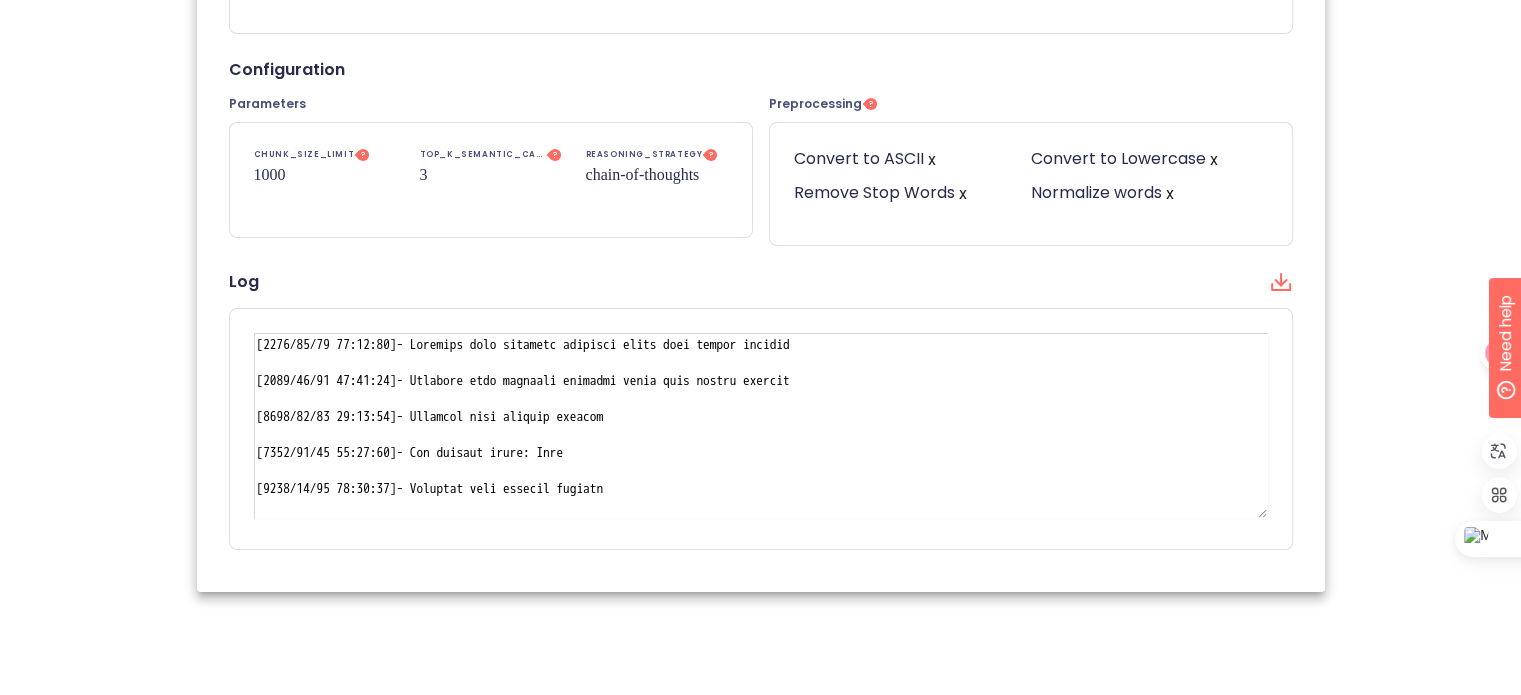 scroll, scrollTop: 775, scrollLeft: 0, axis: vertical 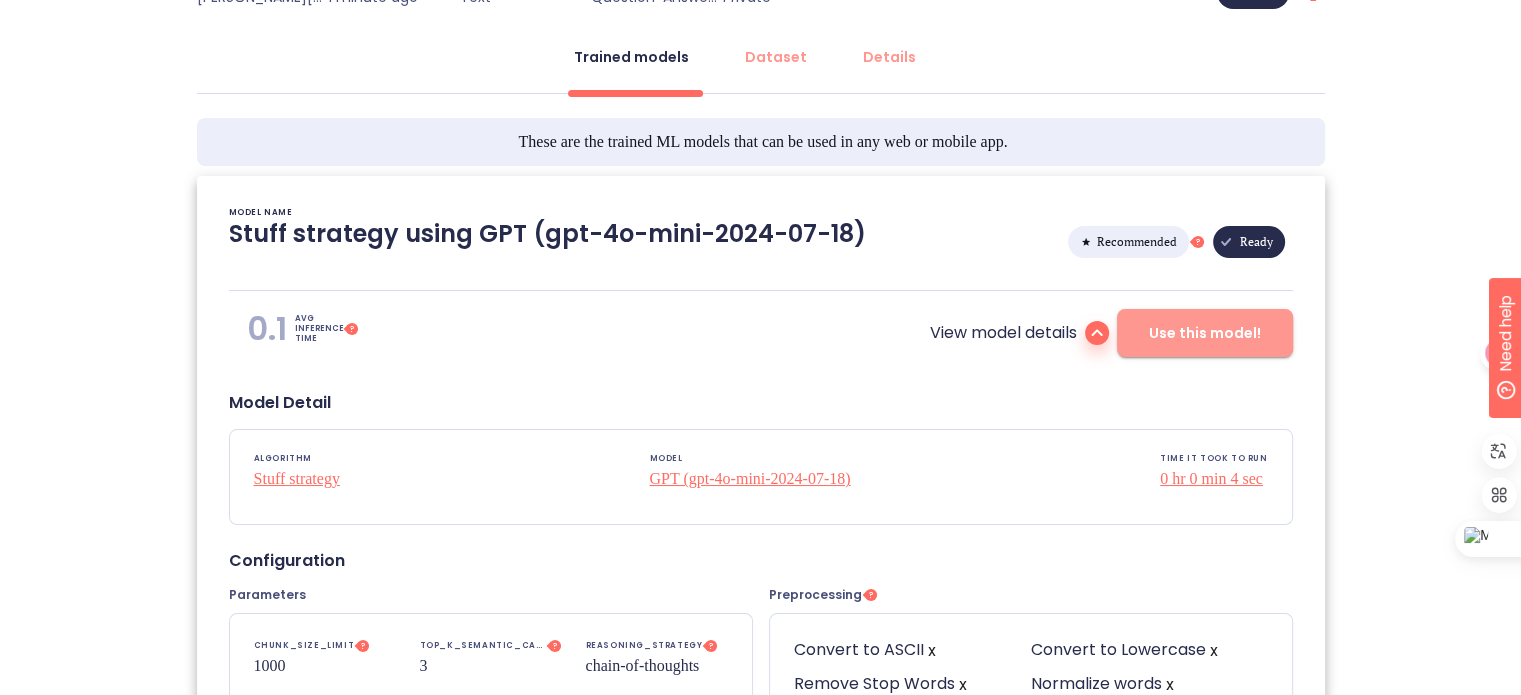 click on "Use this model!" at bounding box center (1205, 333) 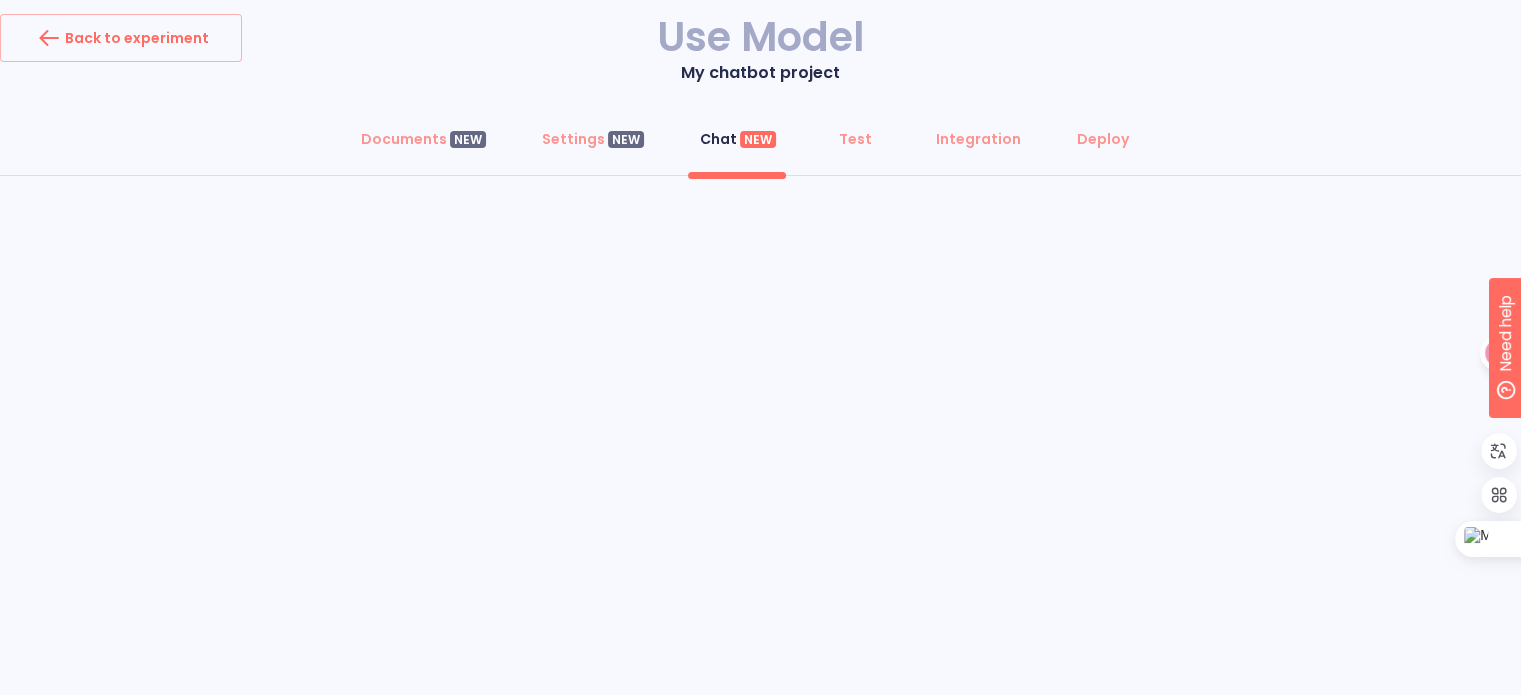 scroll, scrollTop: 0, scrollLeft: 0, axis: both 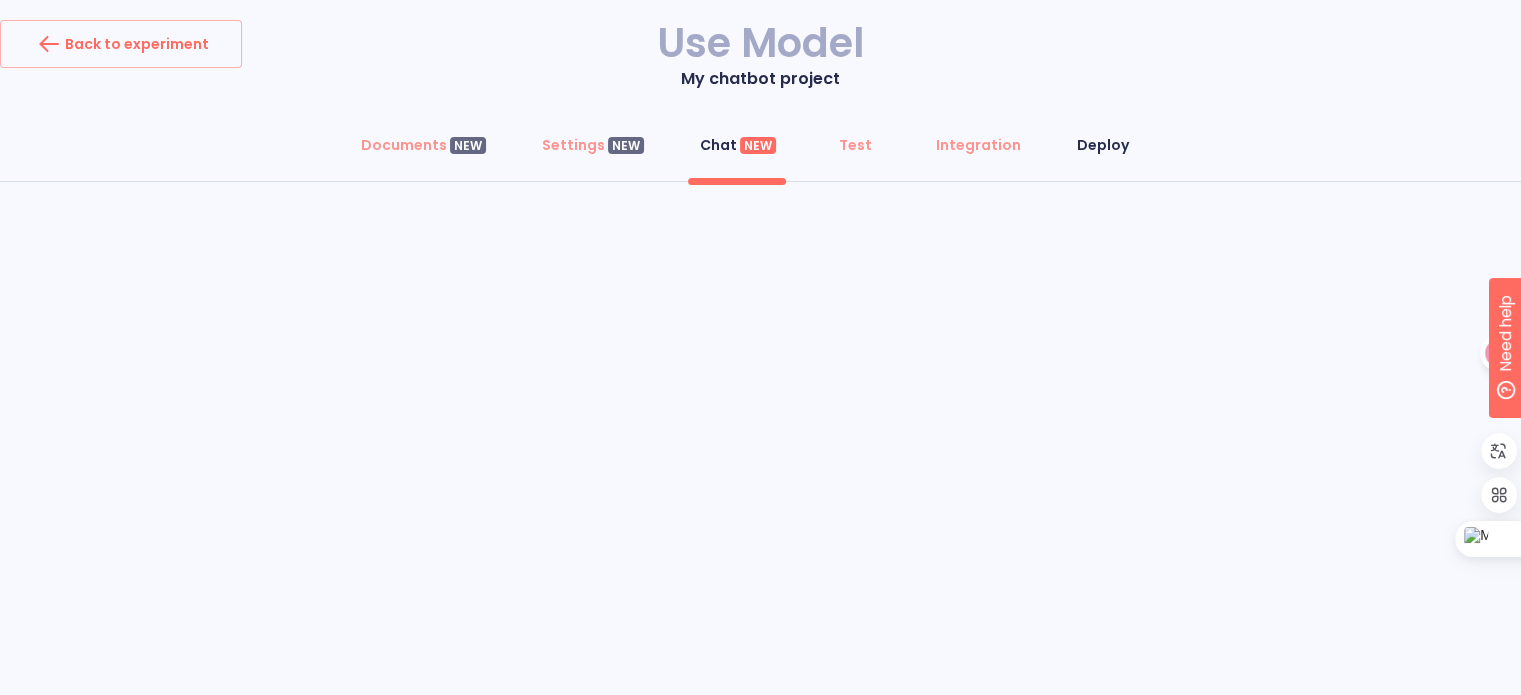 click on "Deploy" at bounding box center [1103, 145] 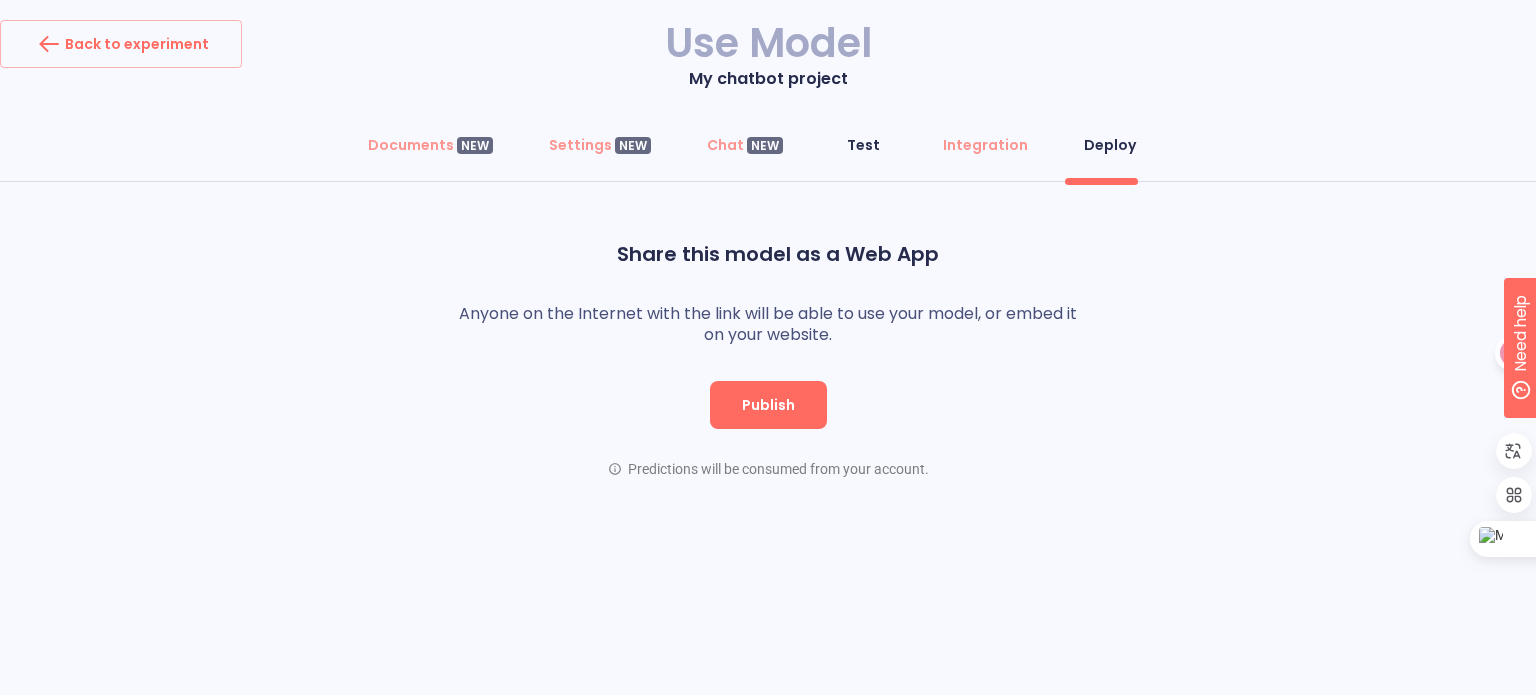 click on "Test" at bounding box center (863, 145) 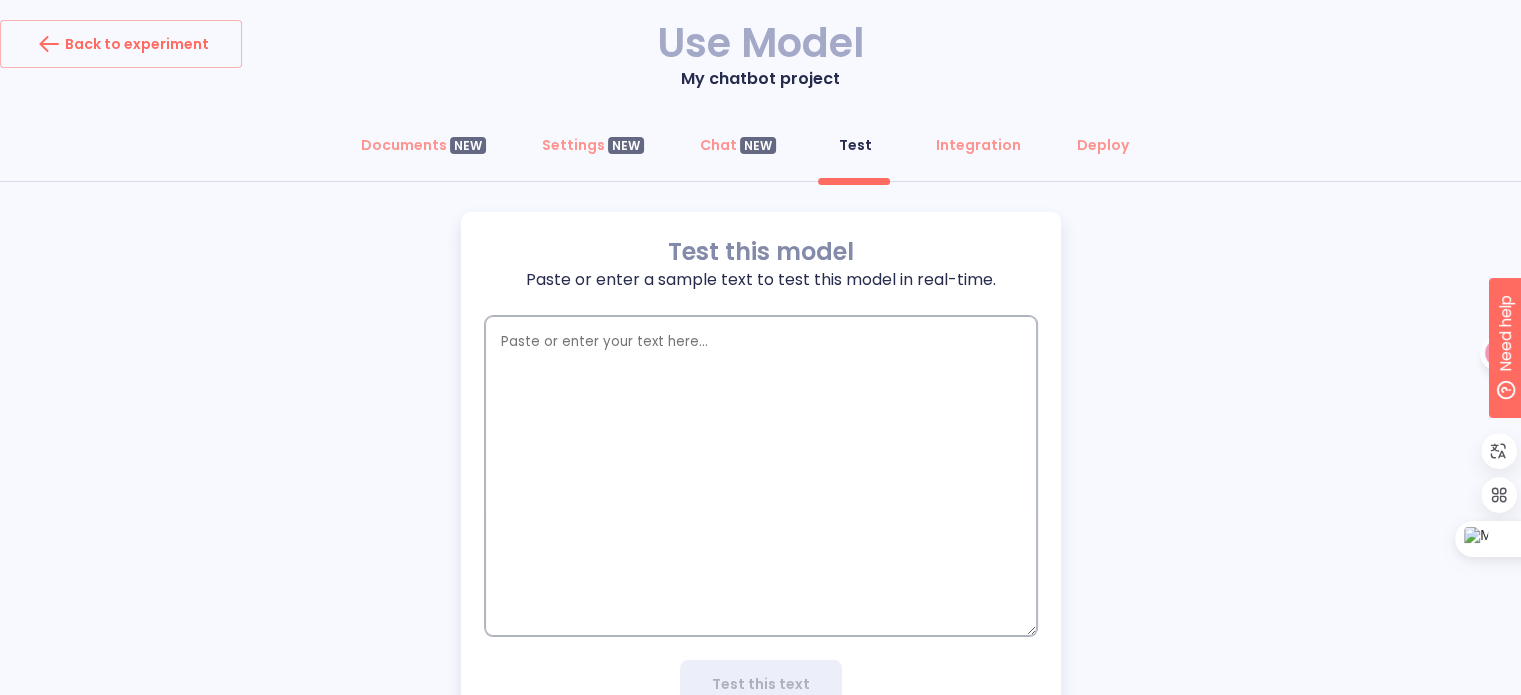 click at bounding box center [761, 476] 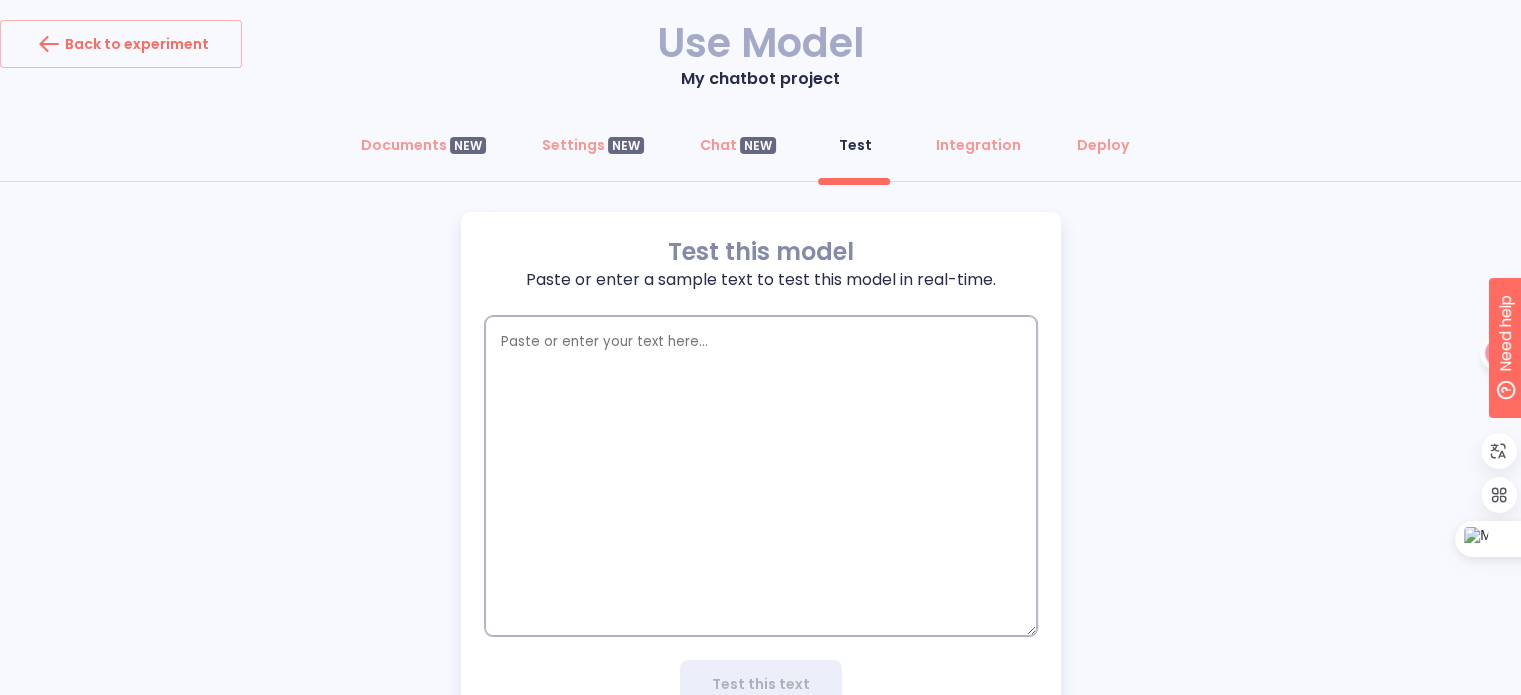 type on "p" 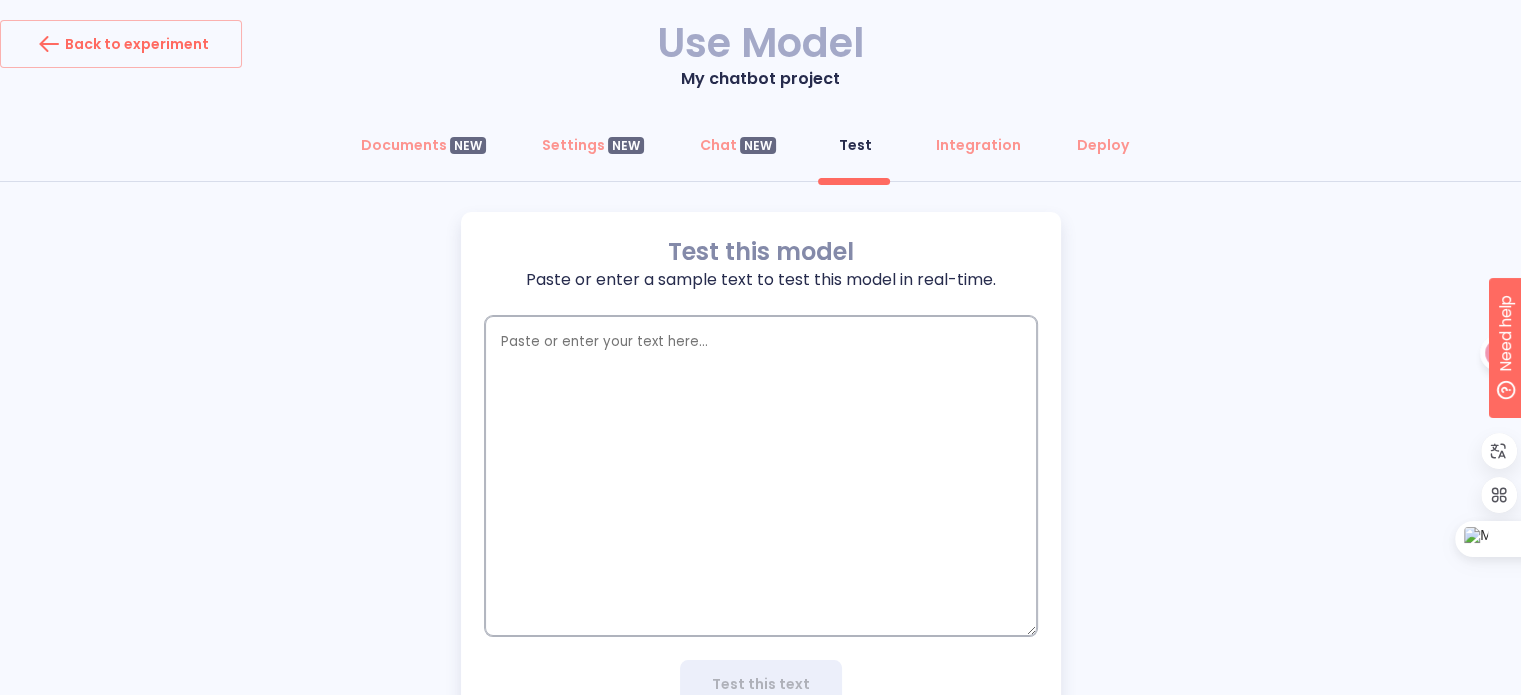 type on "x" 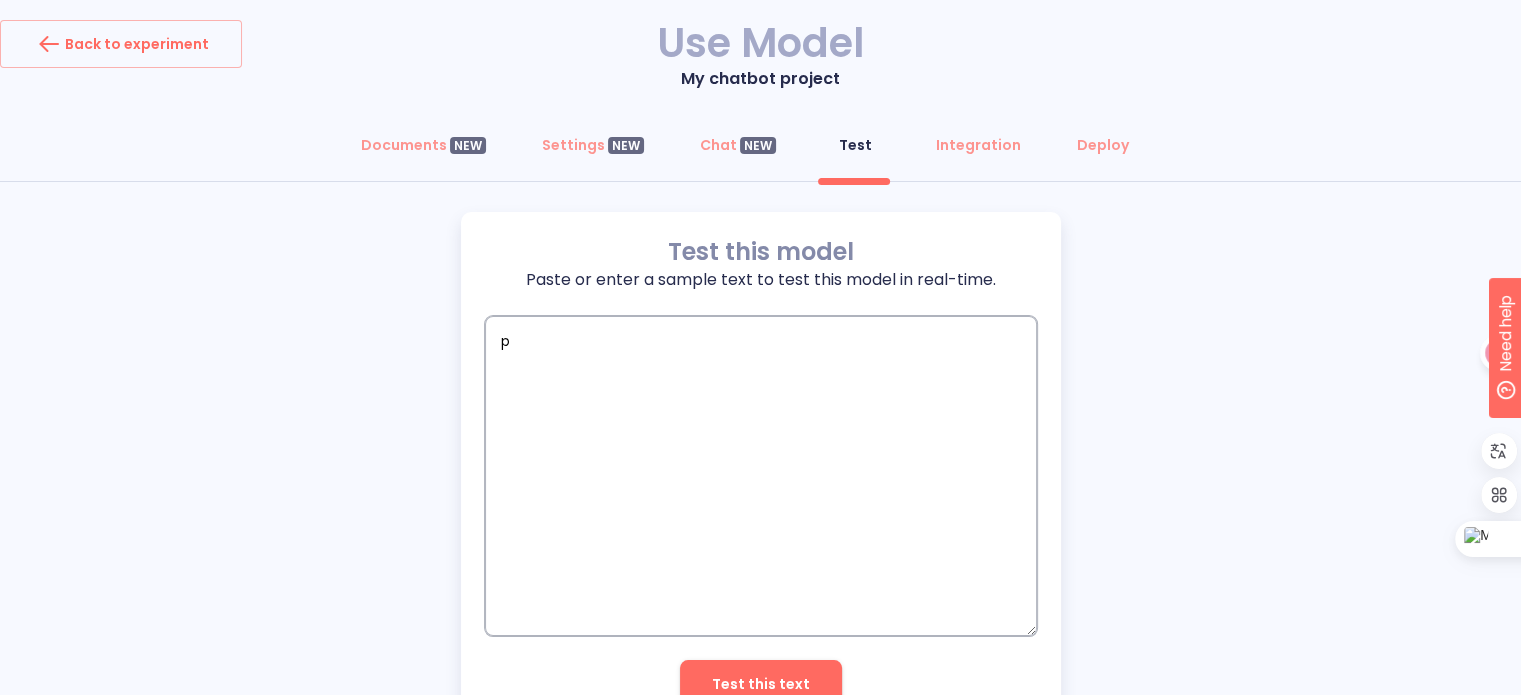 type on "pl" 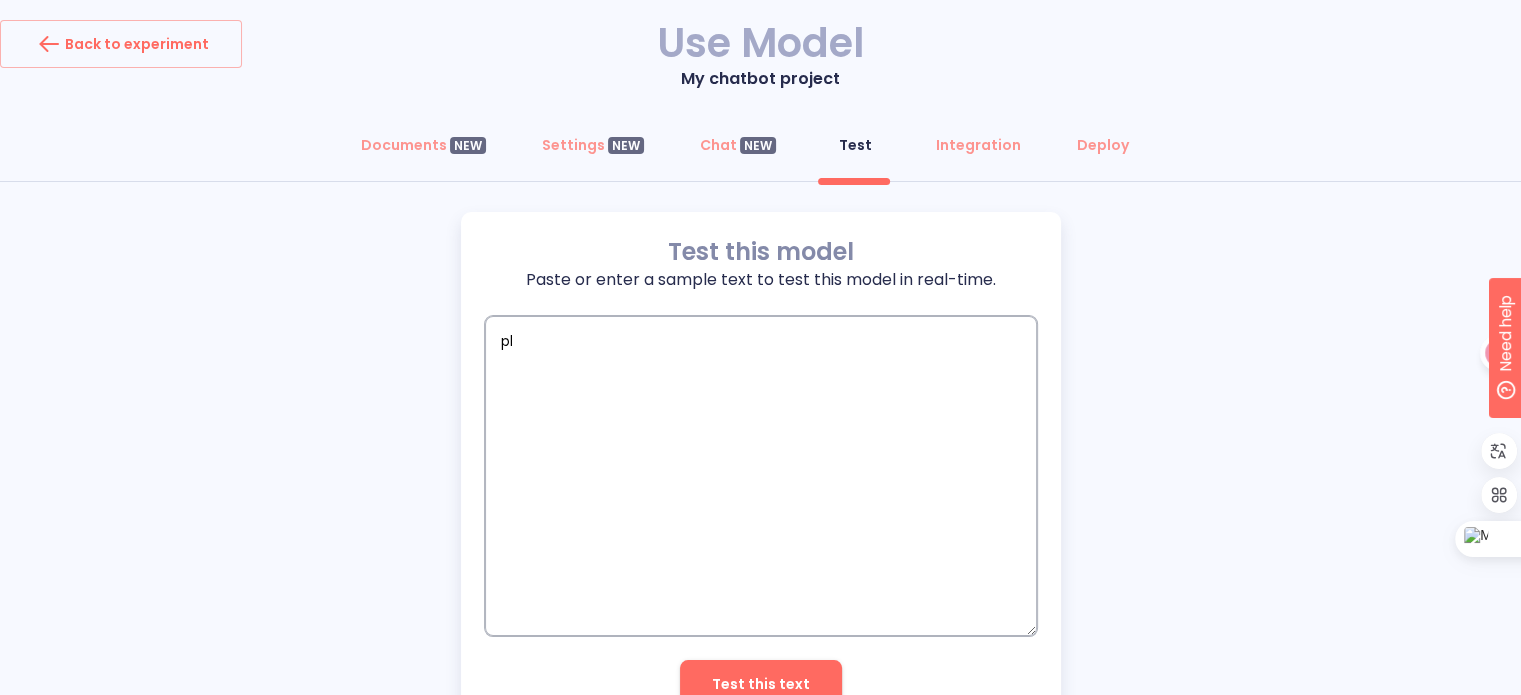 type on "ple" 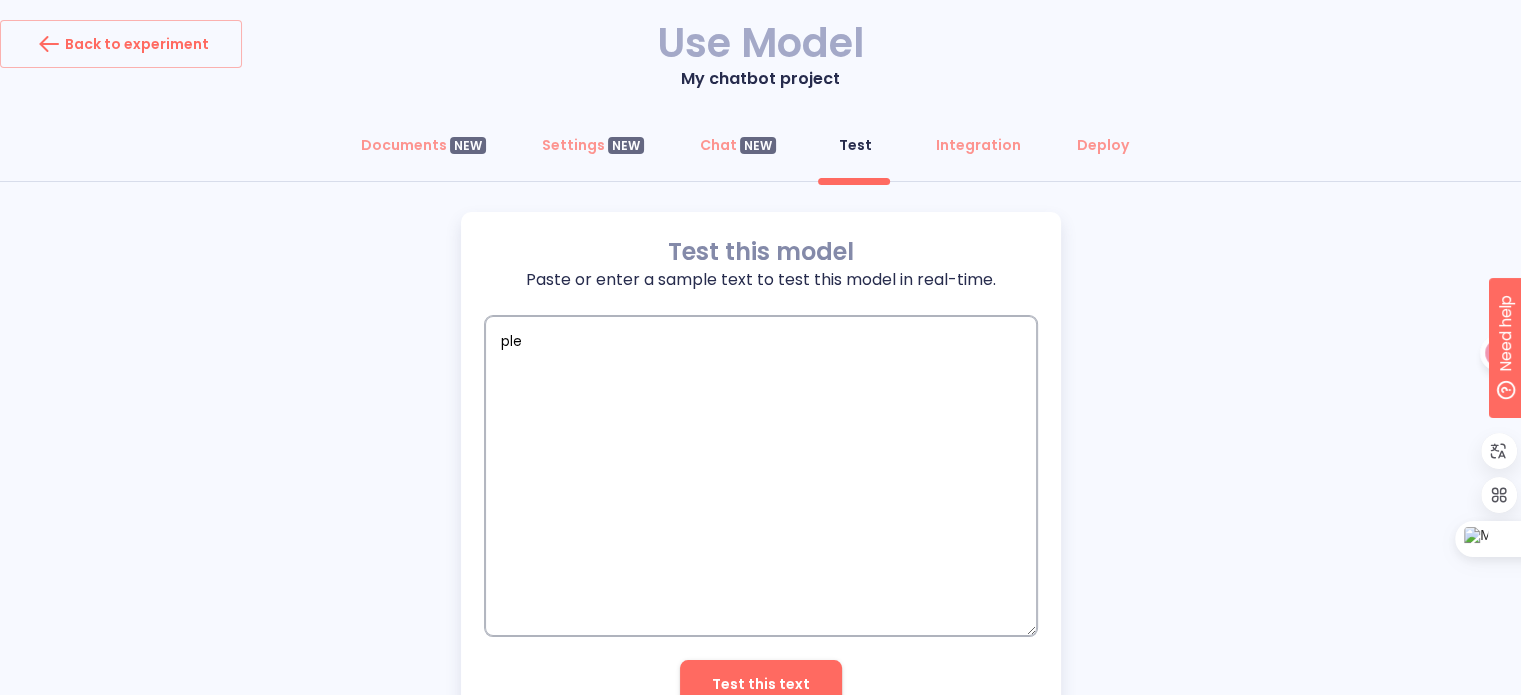 type on "plea" 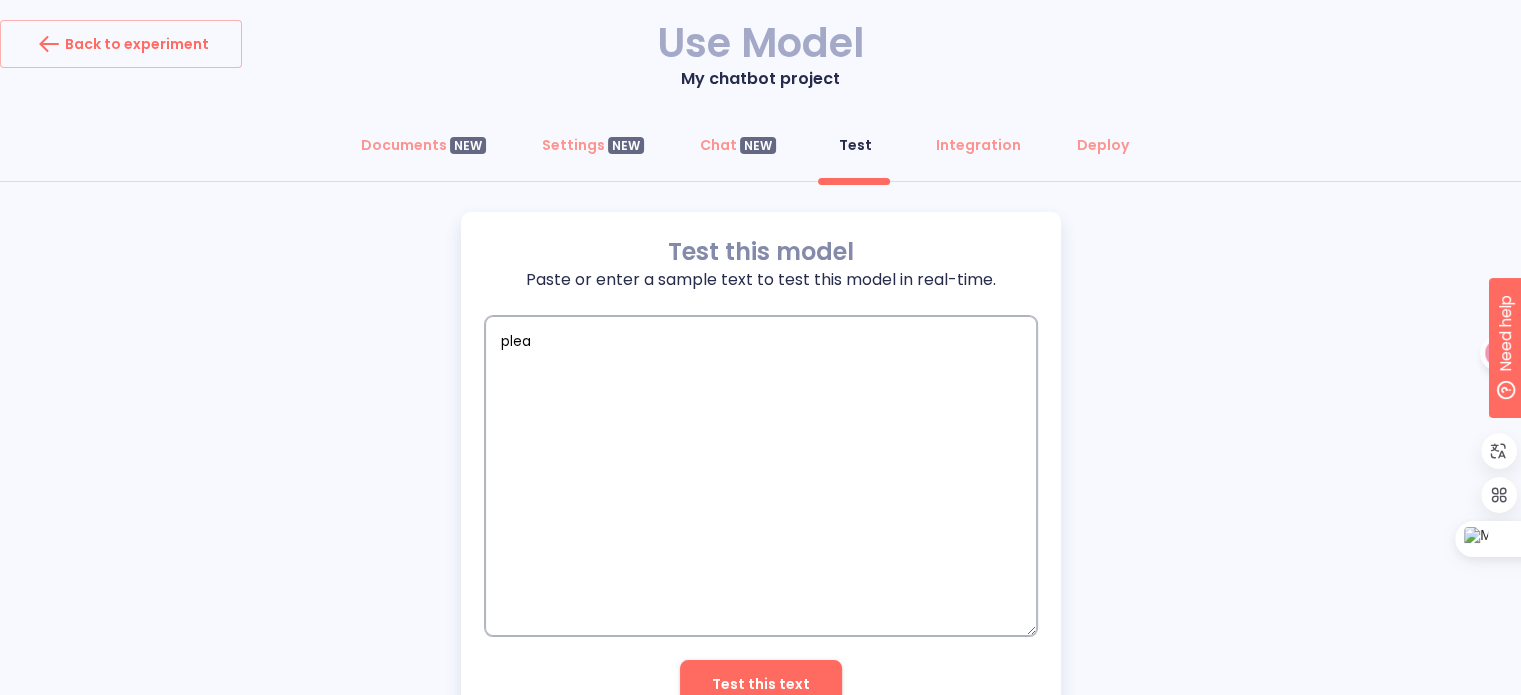 type on "pleas" 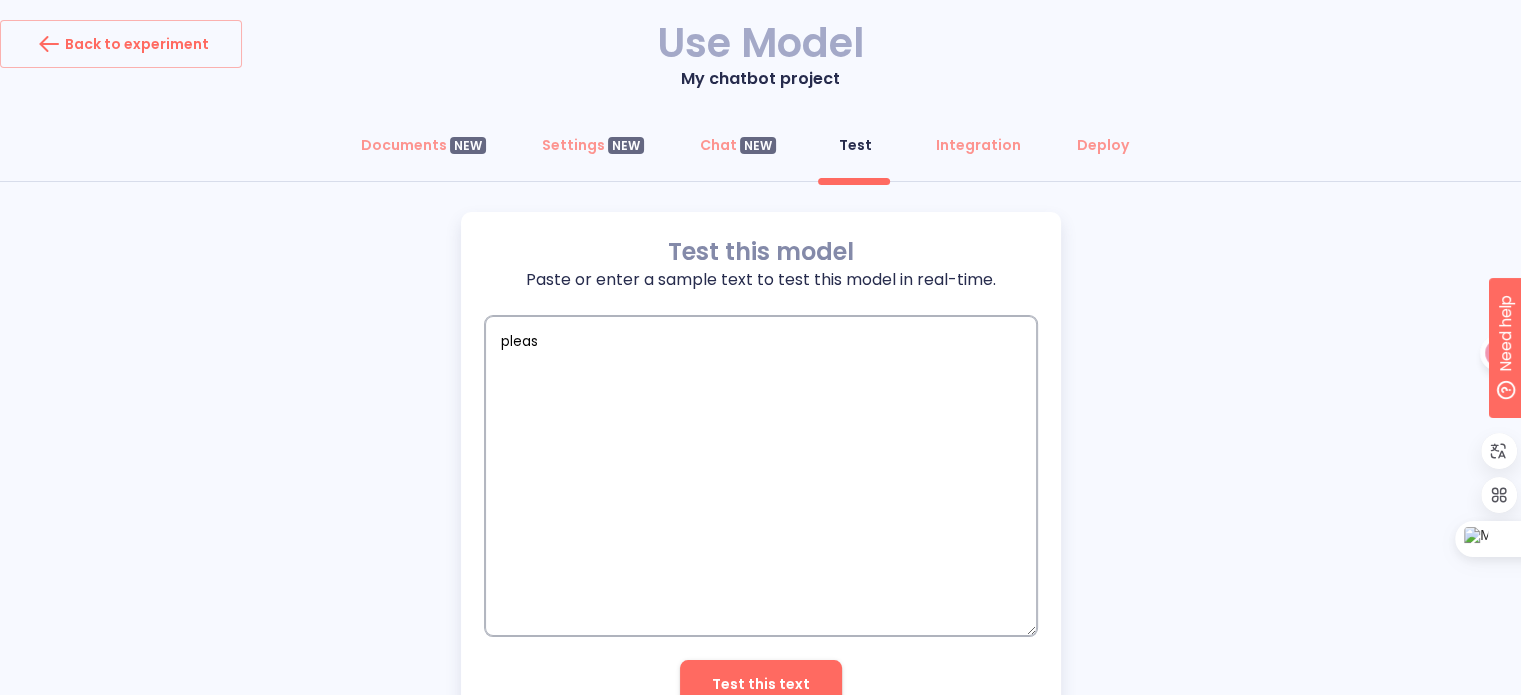 type on "please" 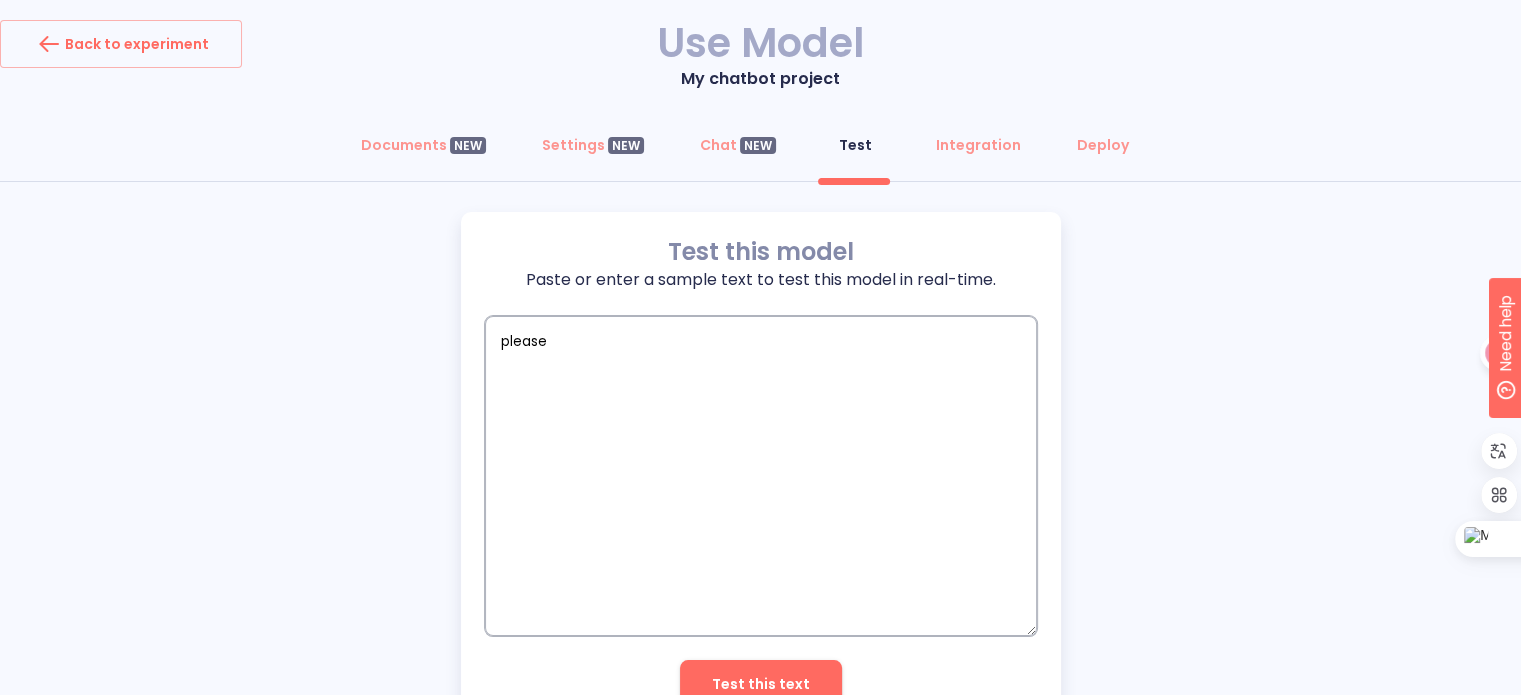 type on "please" 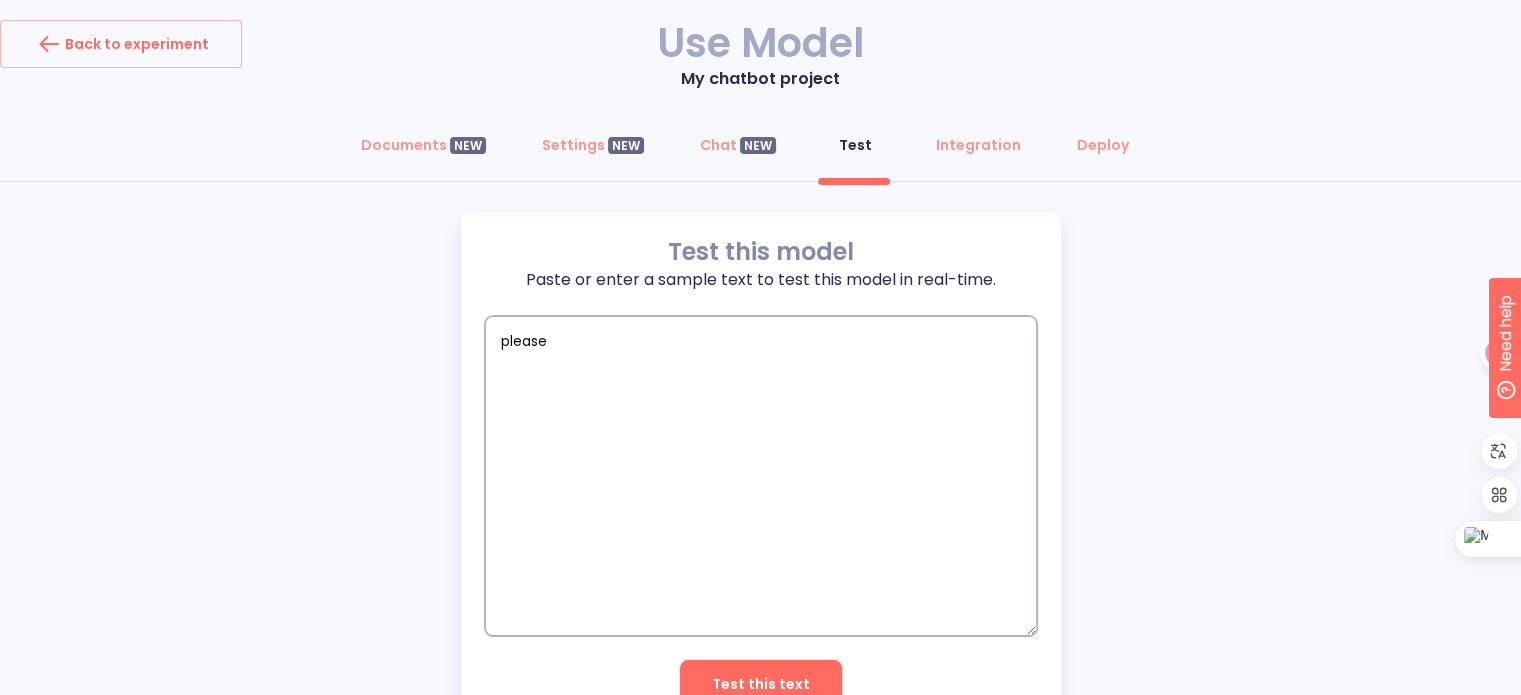 type on "please t" 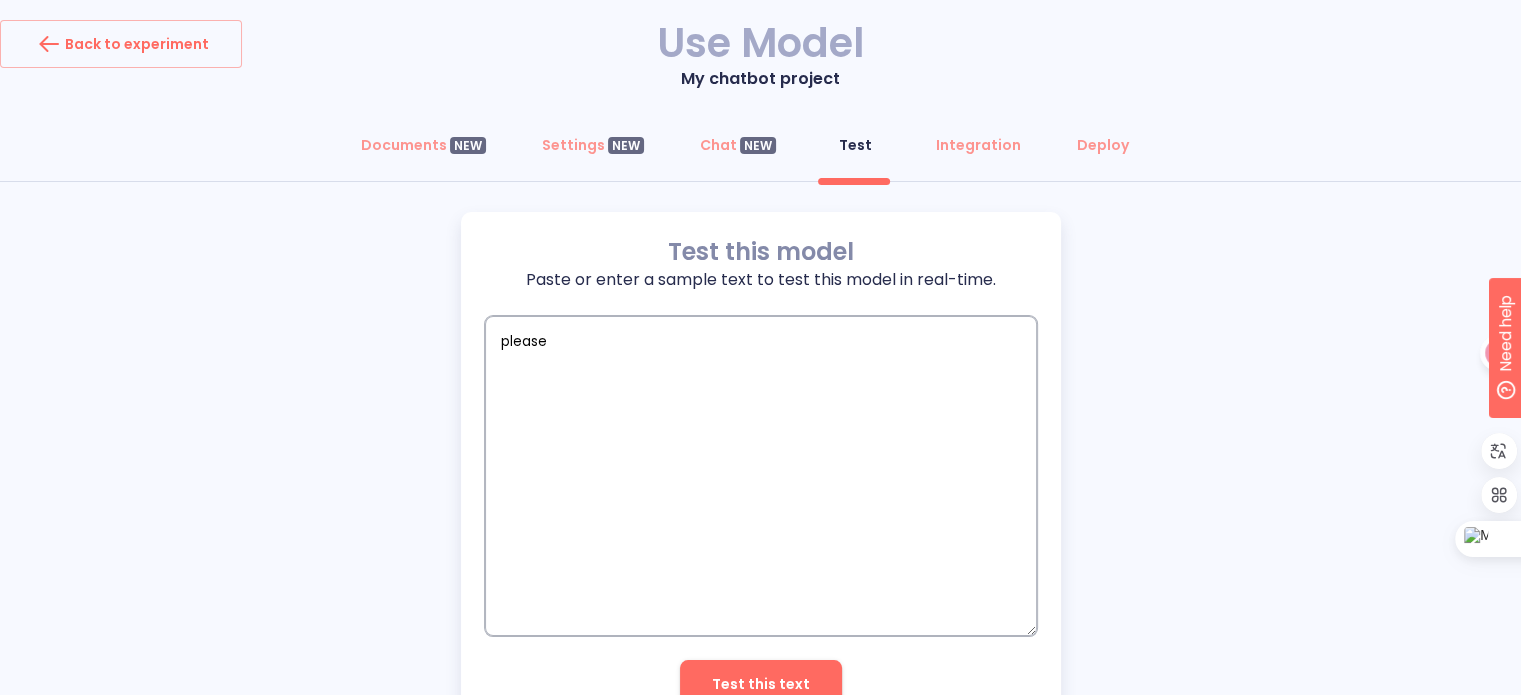 type on "x" 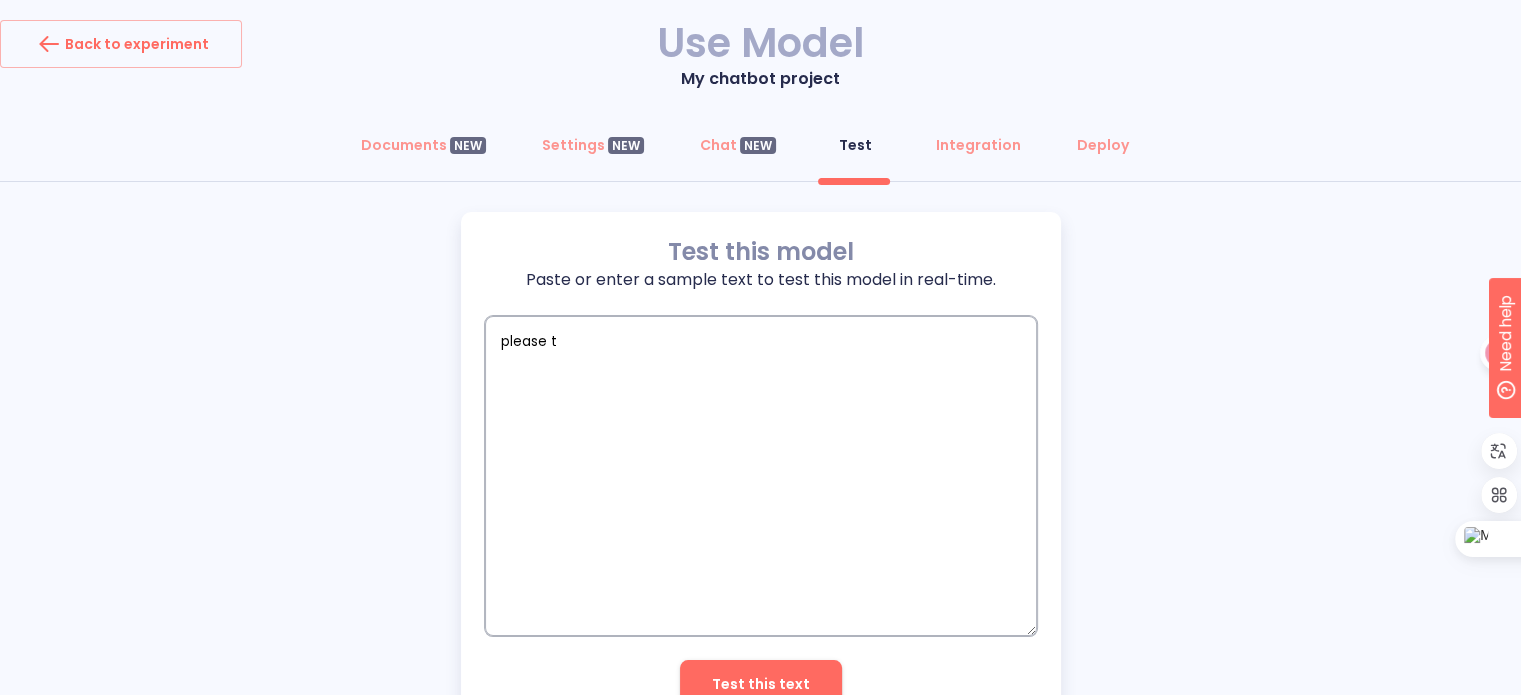 type on "please te" 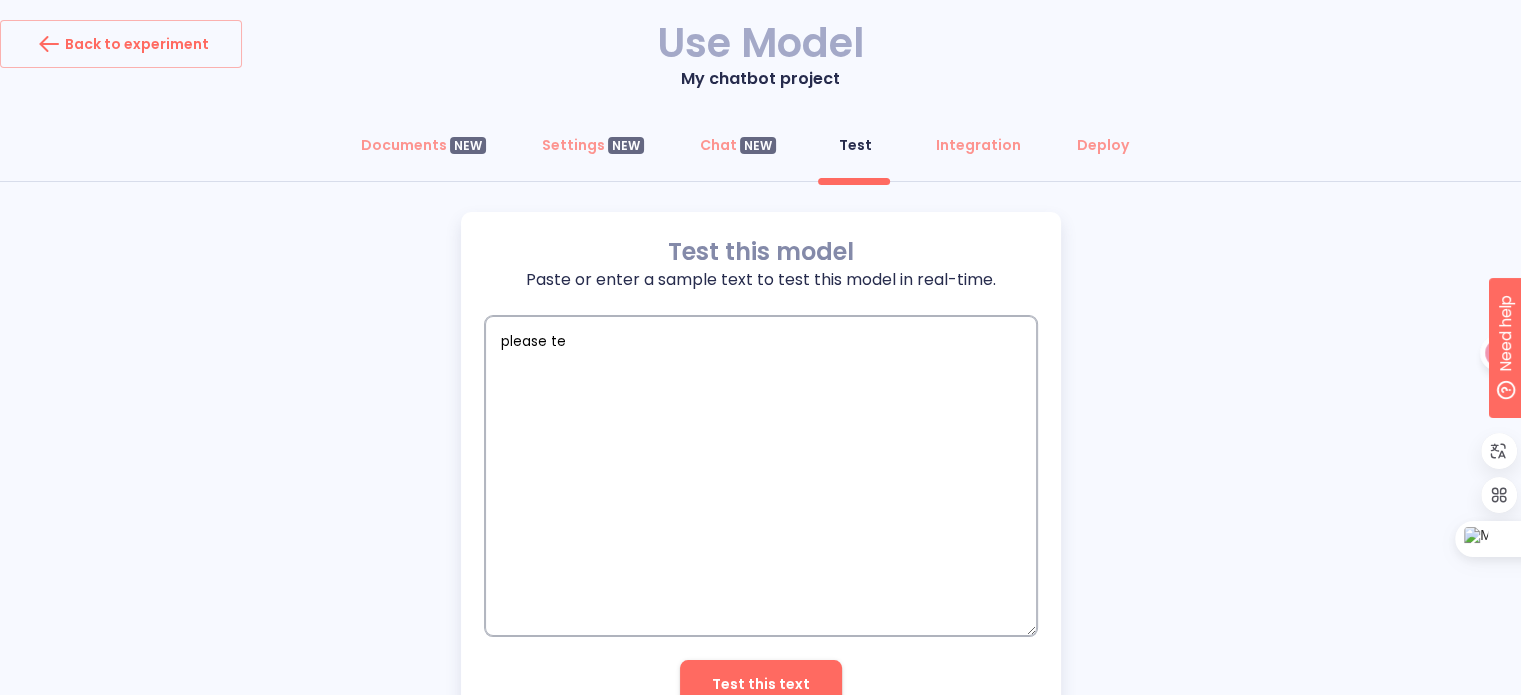 type on "please t" 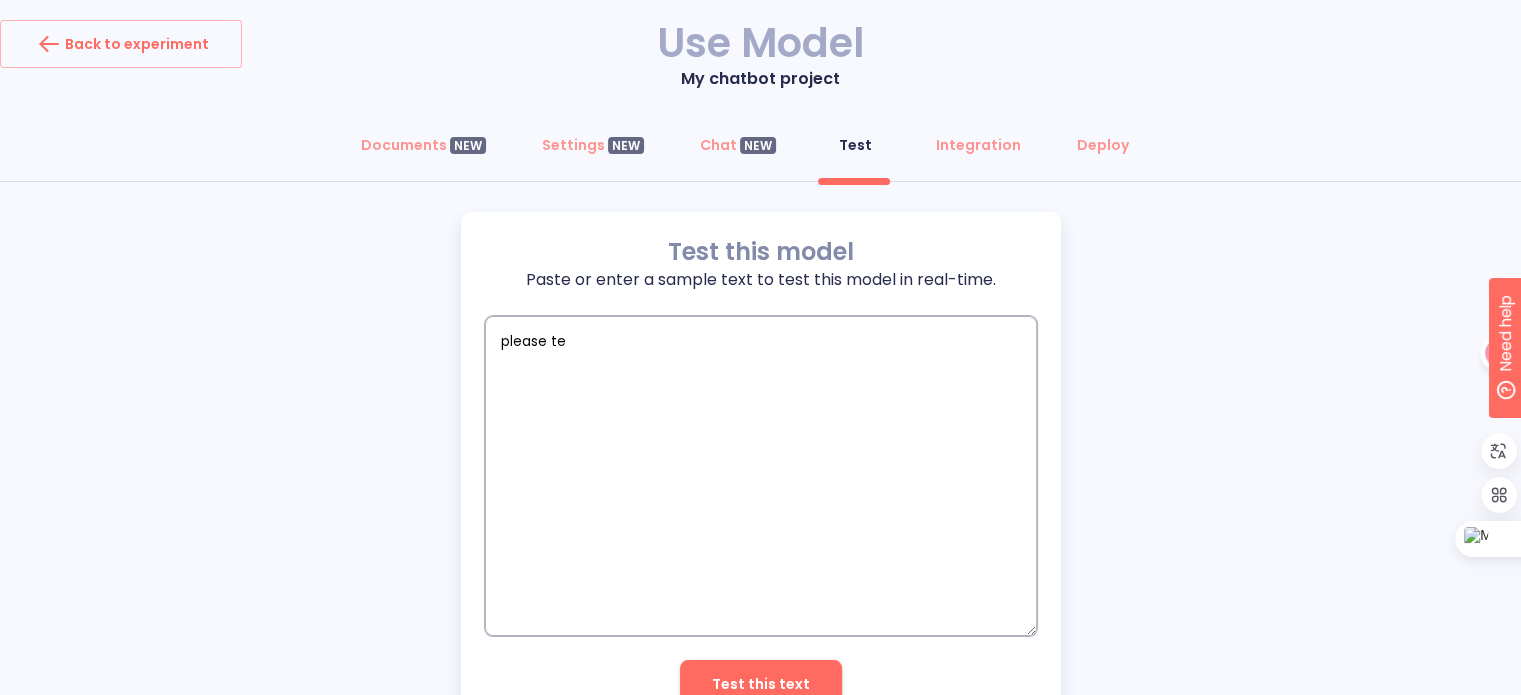 type on "x" 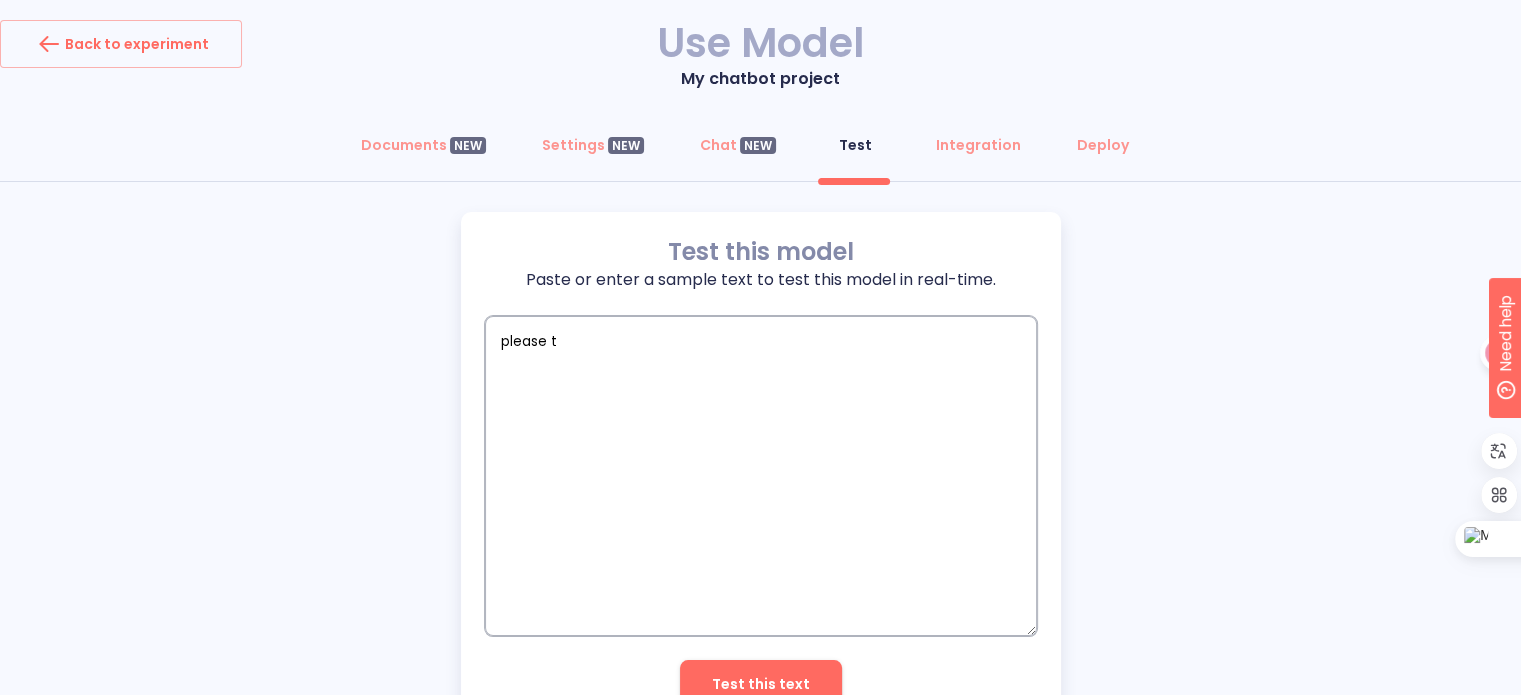 type on "please" 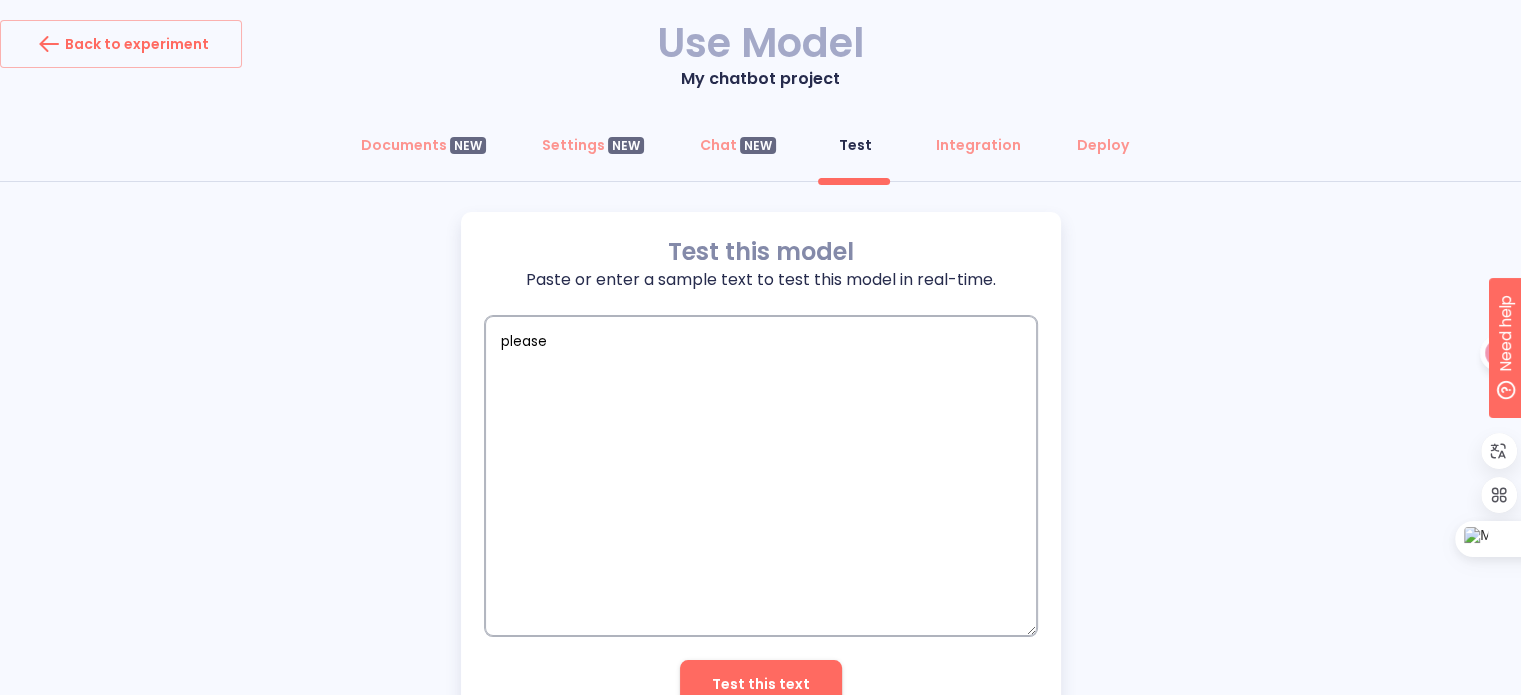 type on "please t" 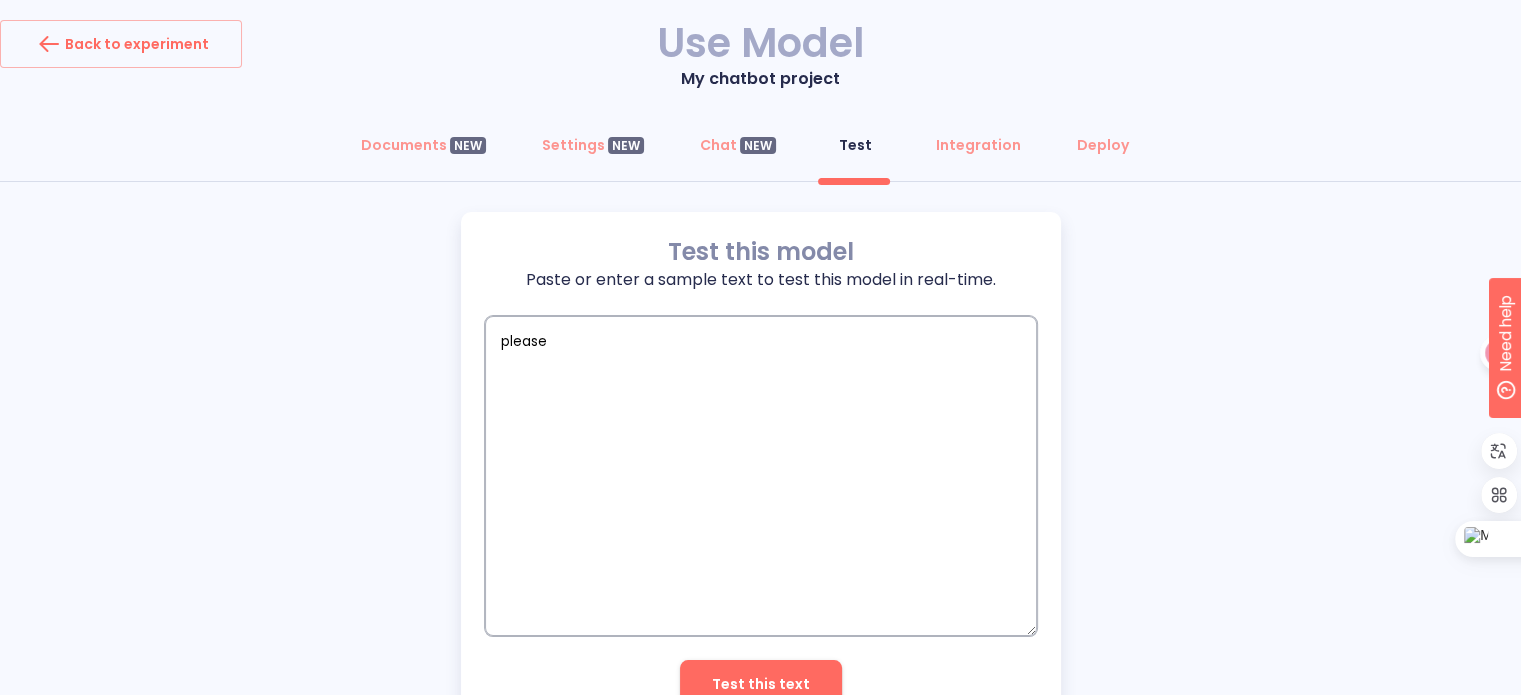 type on "x" 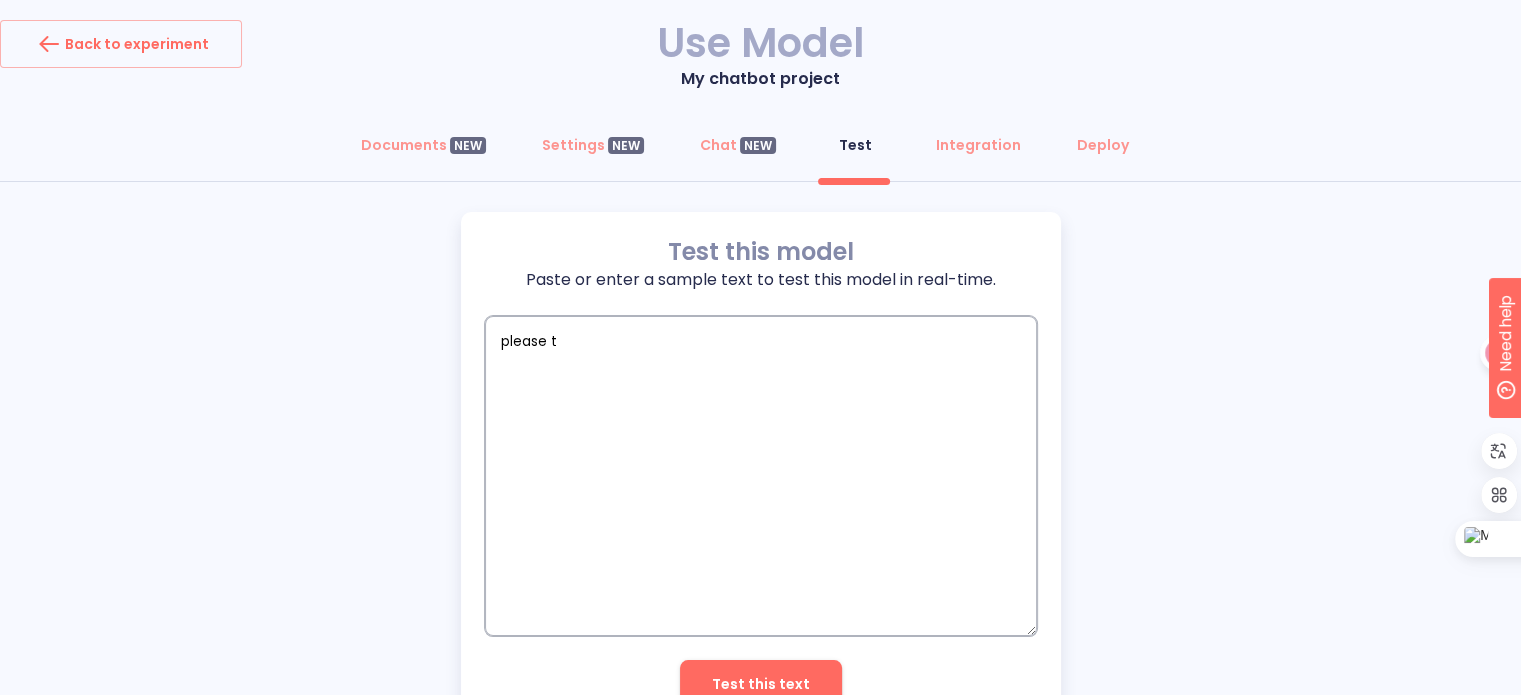 type on "please tr" 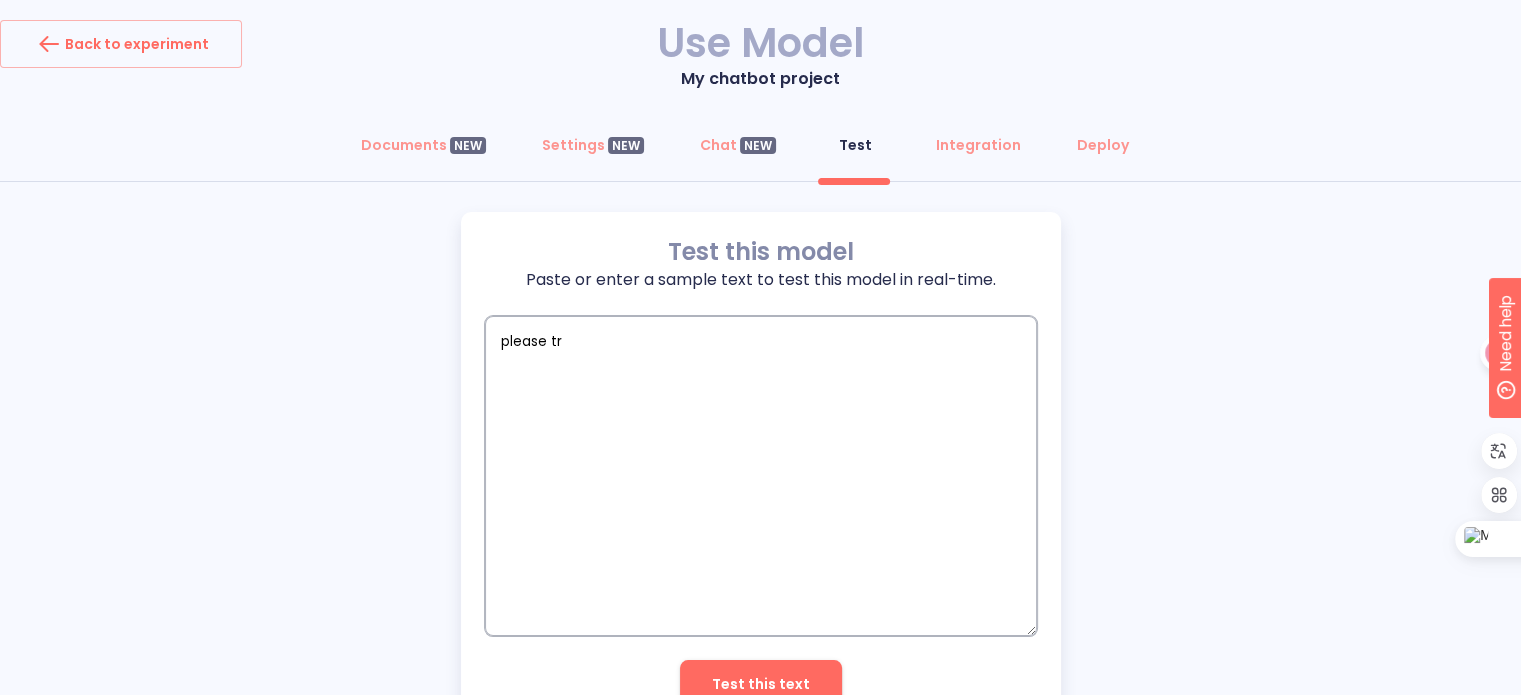 type on "please try" 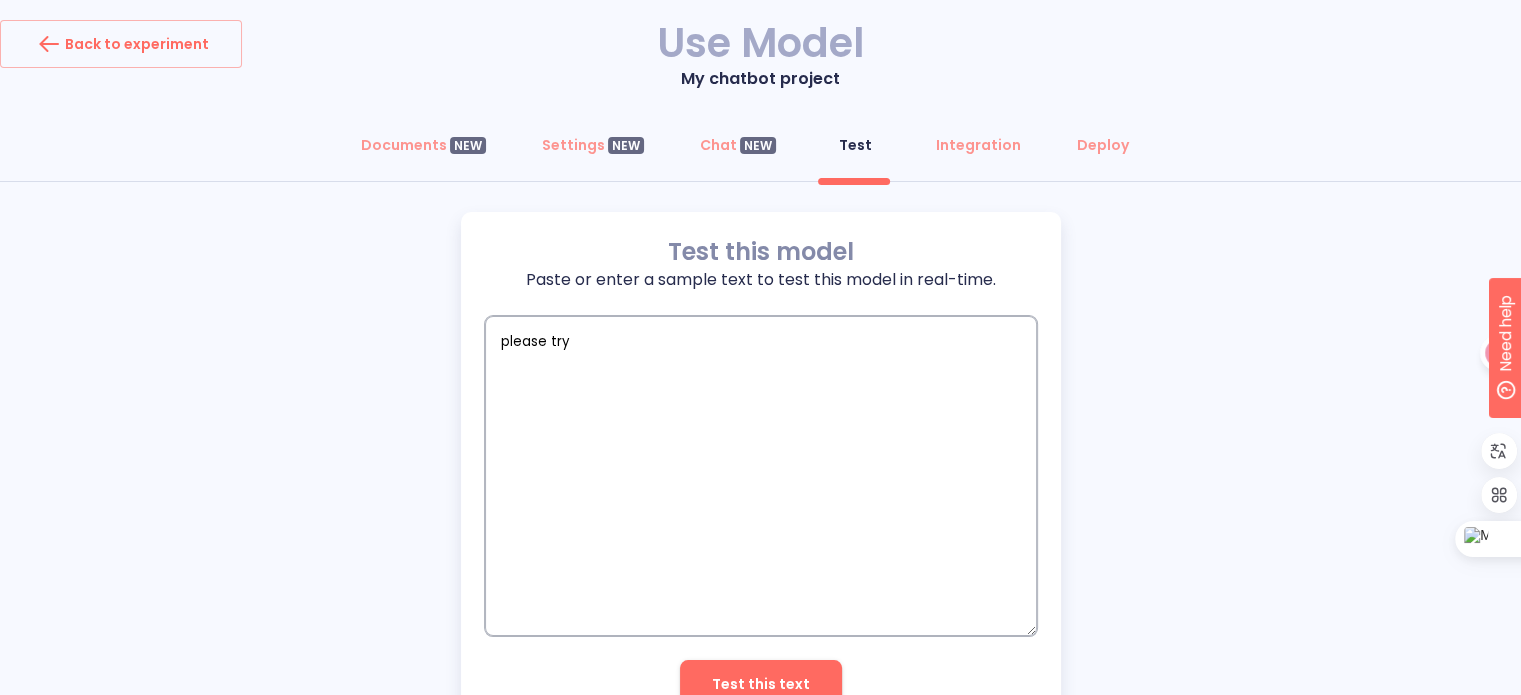 type on "please try" 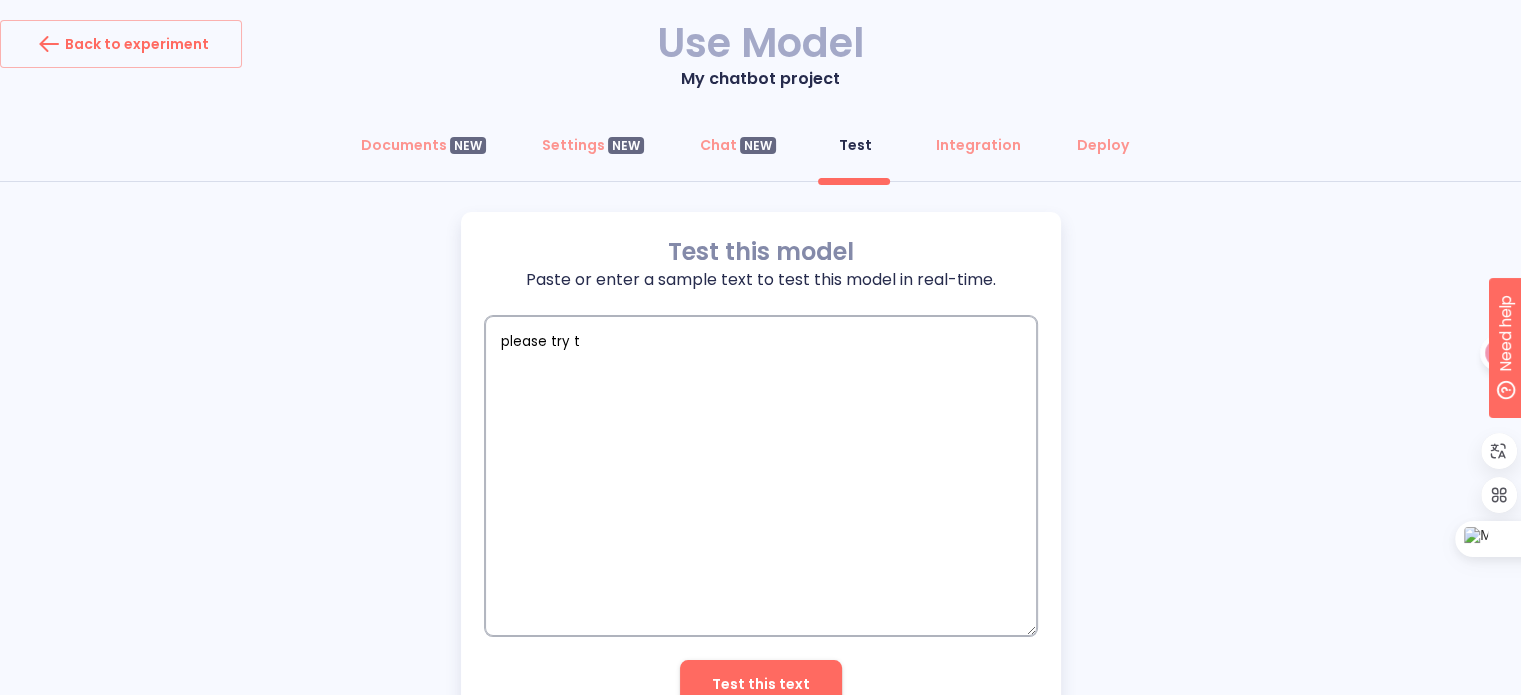 type on "please try th" 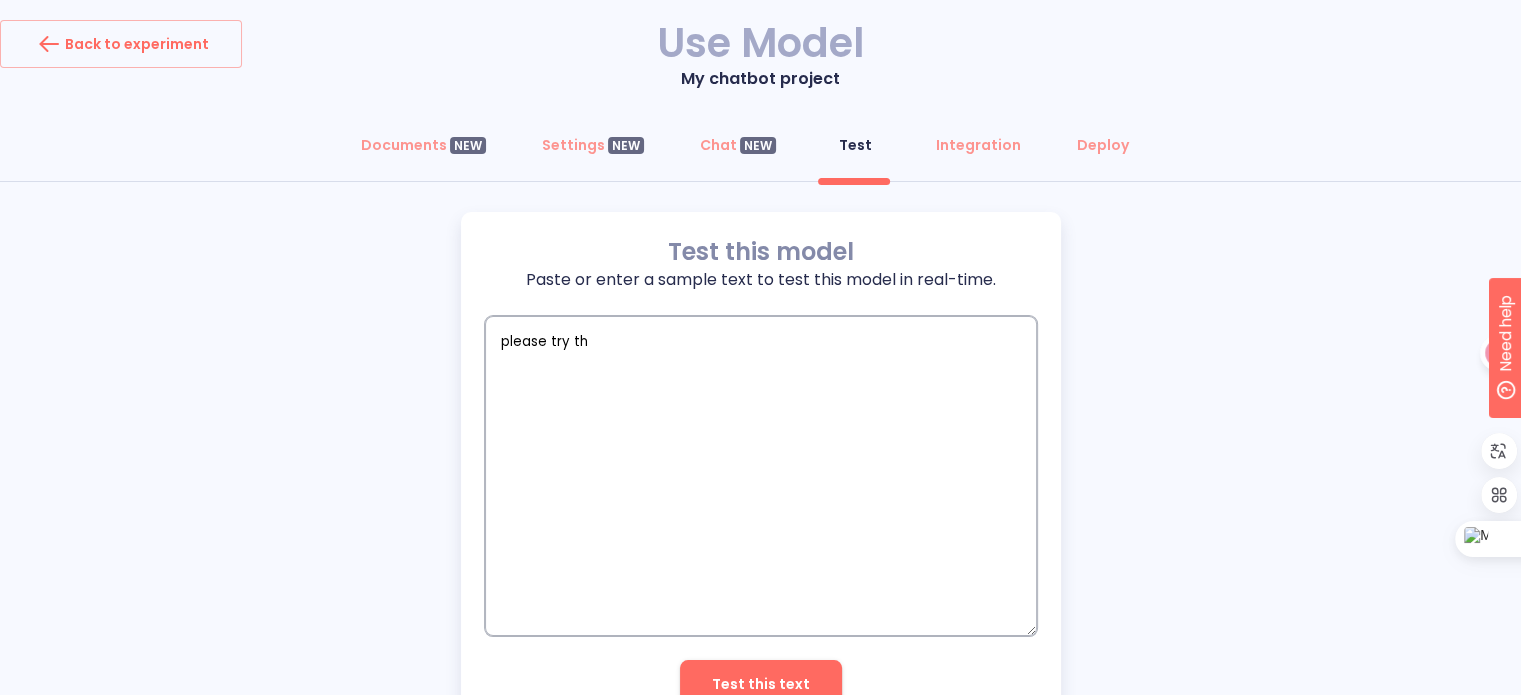 type on "please try thi" 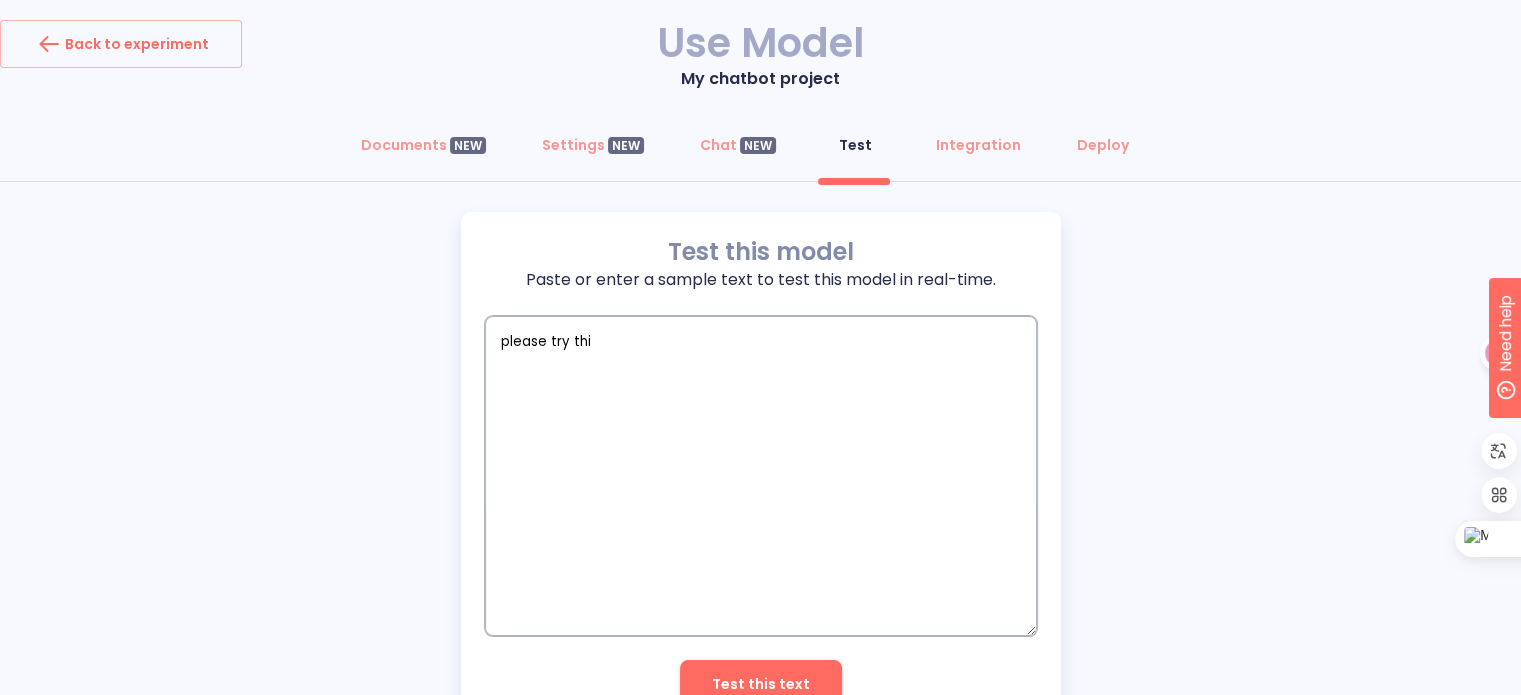 type on "please try this" 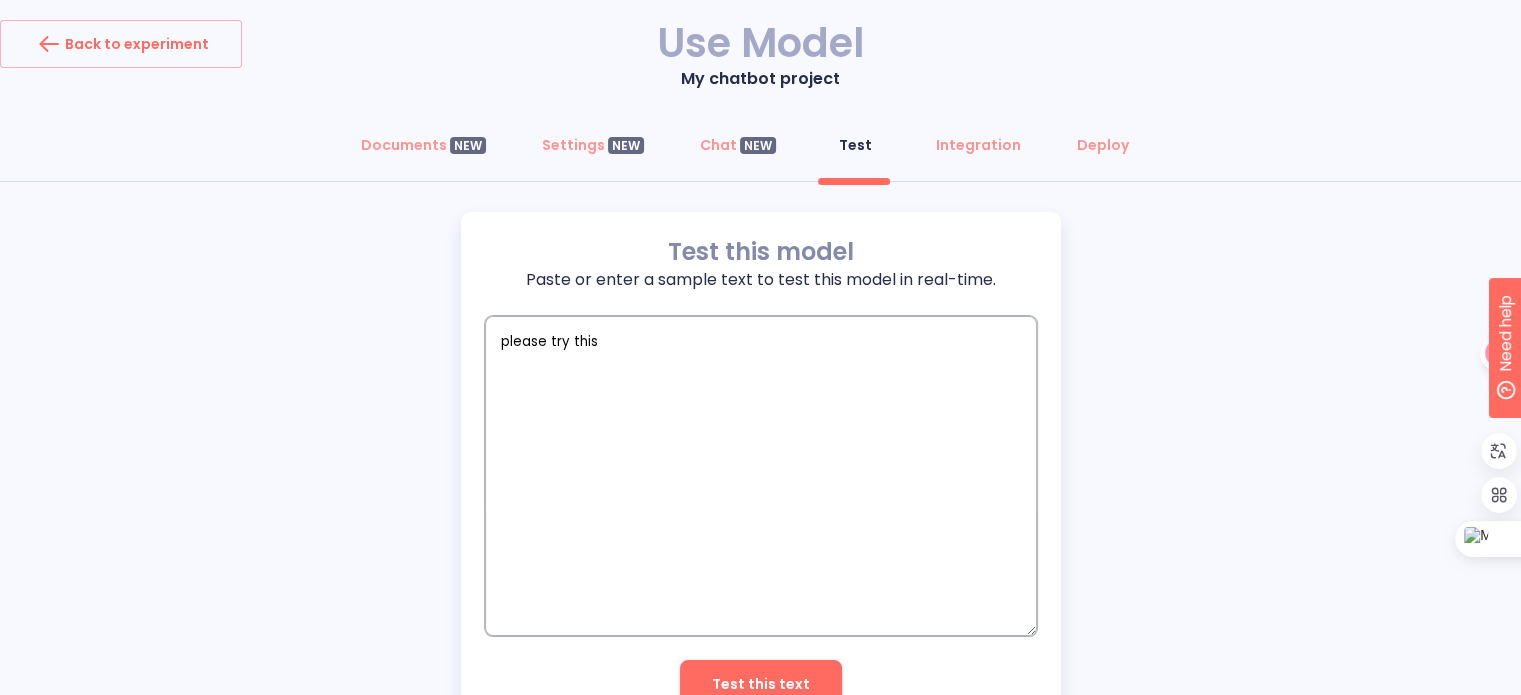 type on "please try this" 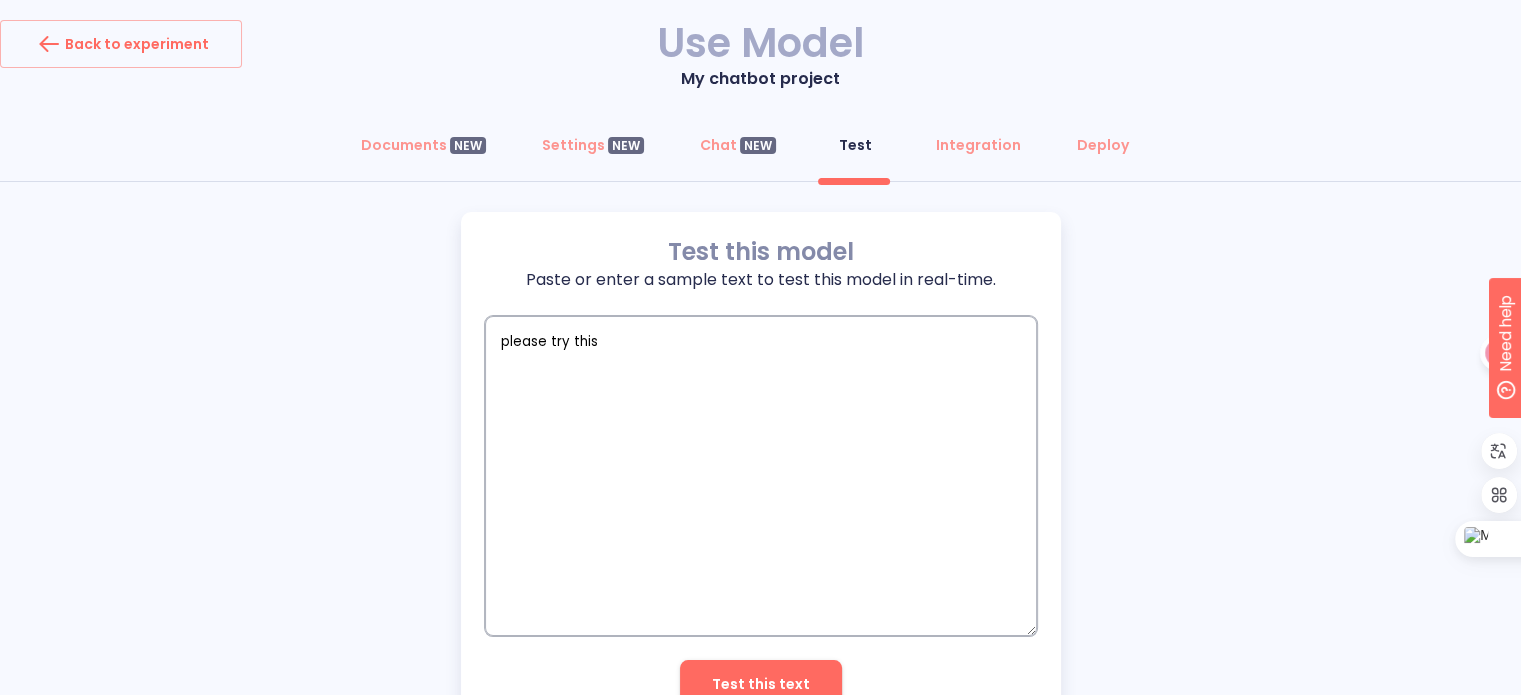 type on "please try this b" 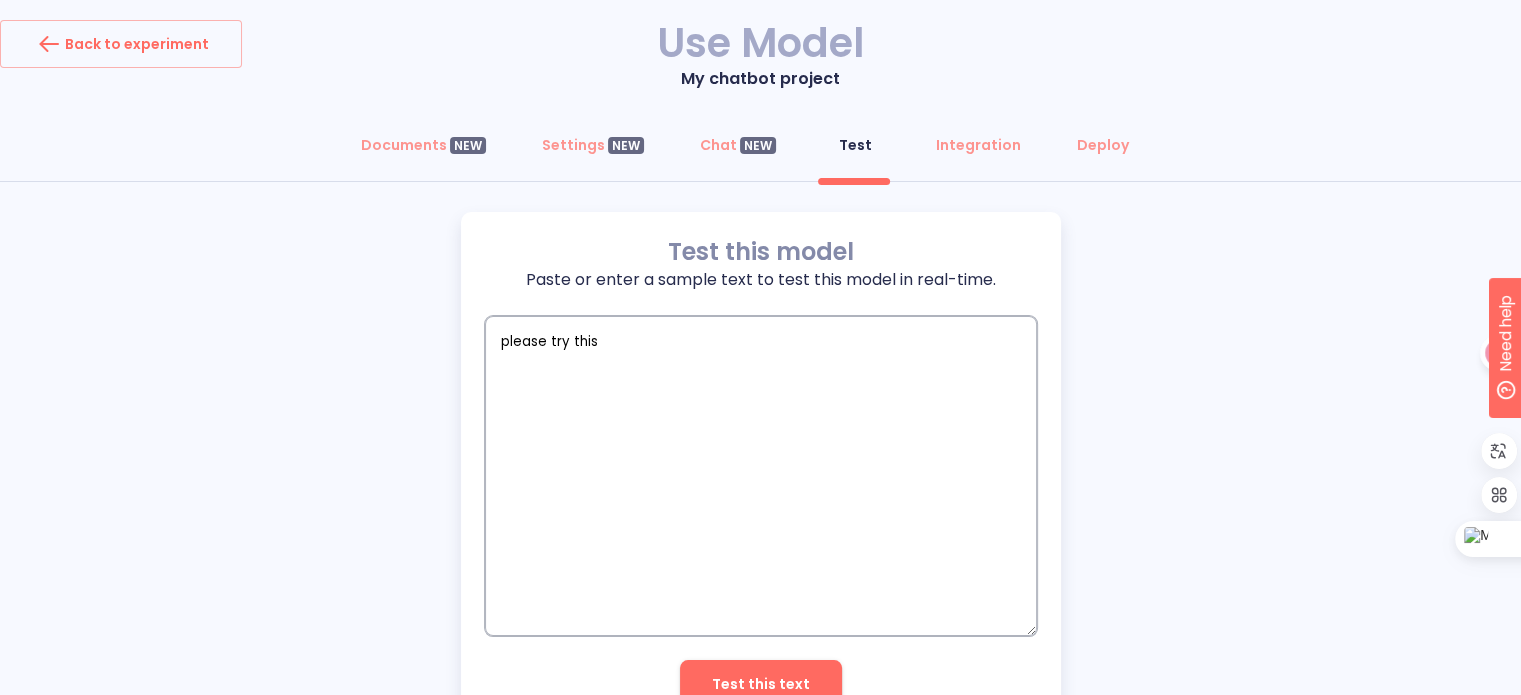 type on "x" 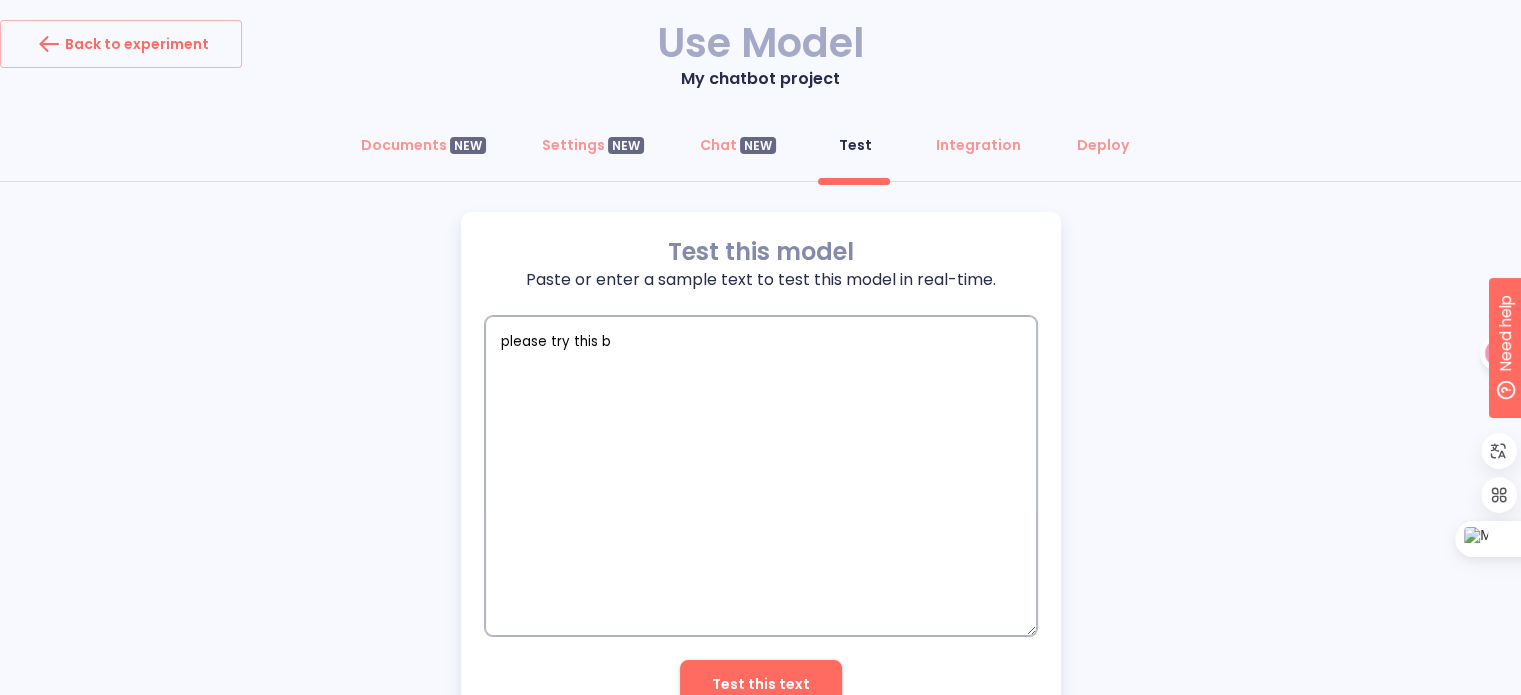 type on "please try this bo" 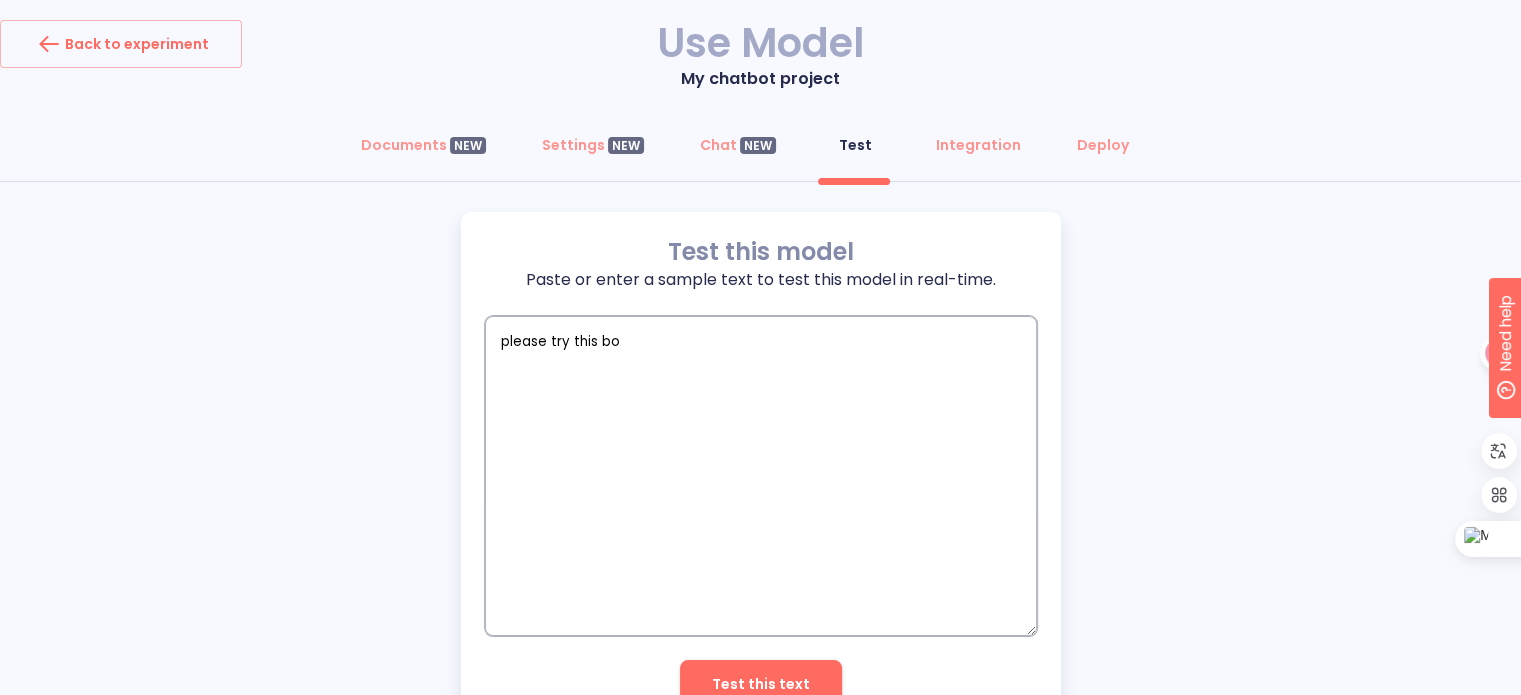 type on "please try this boo" 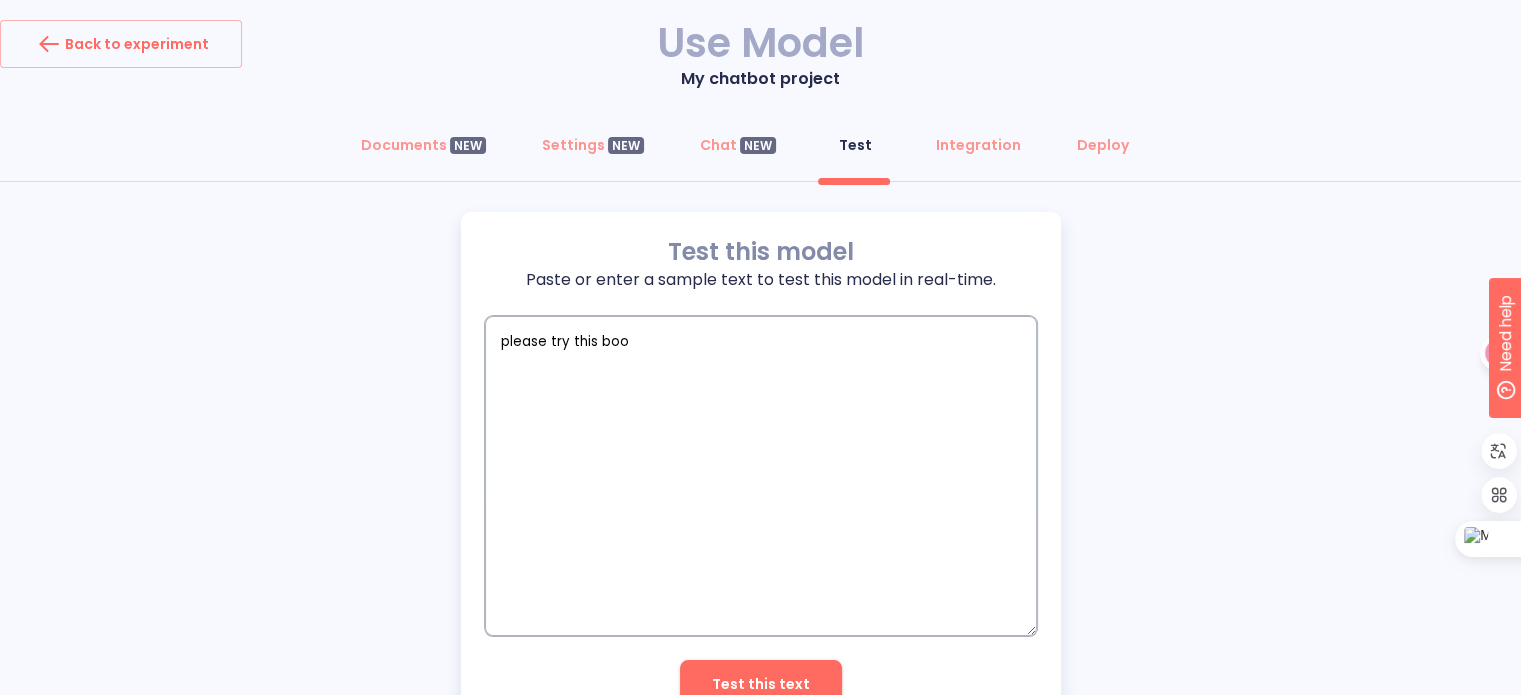 type on "please try this book" 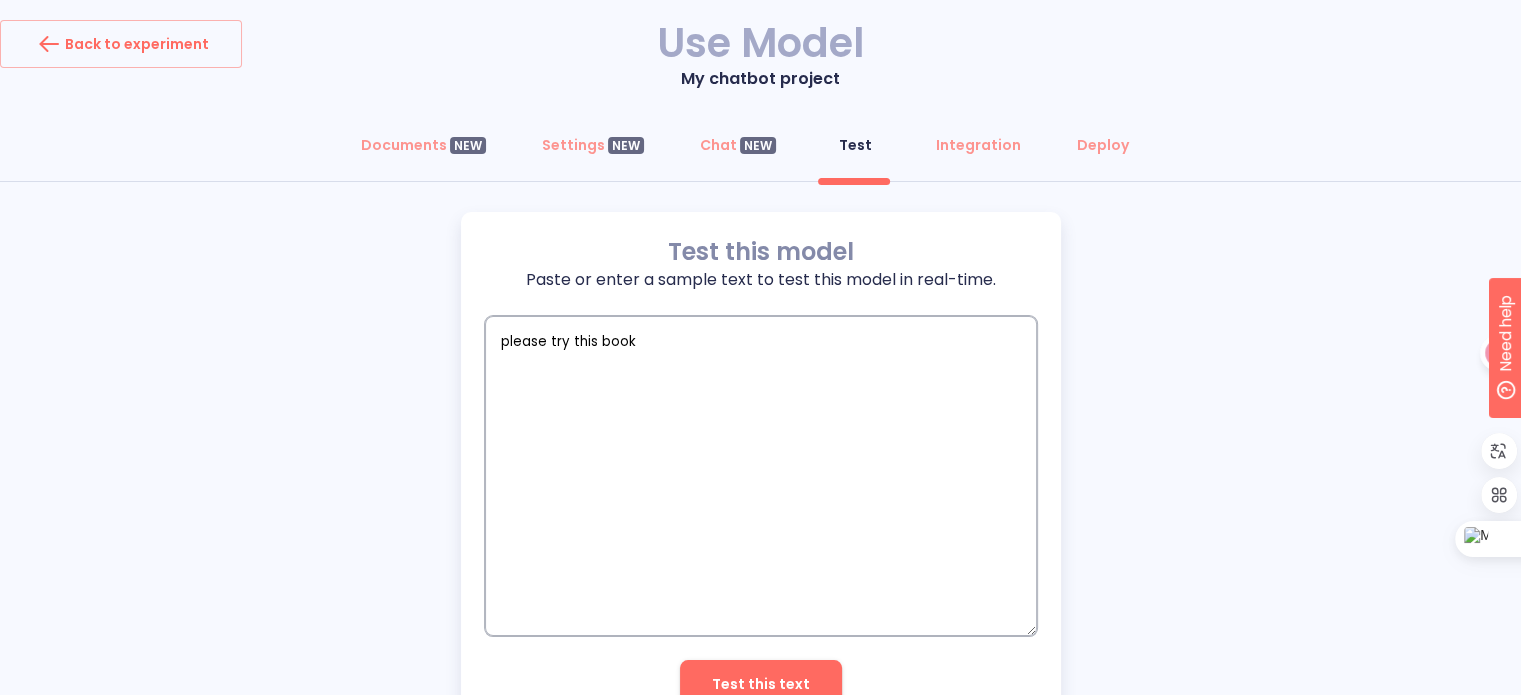 type on "please try this book" 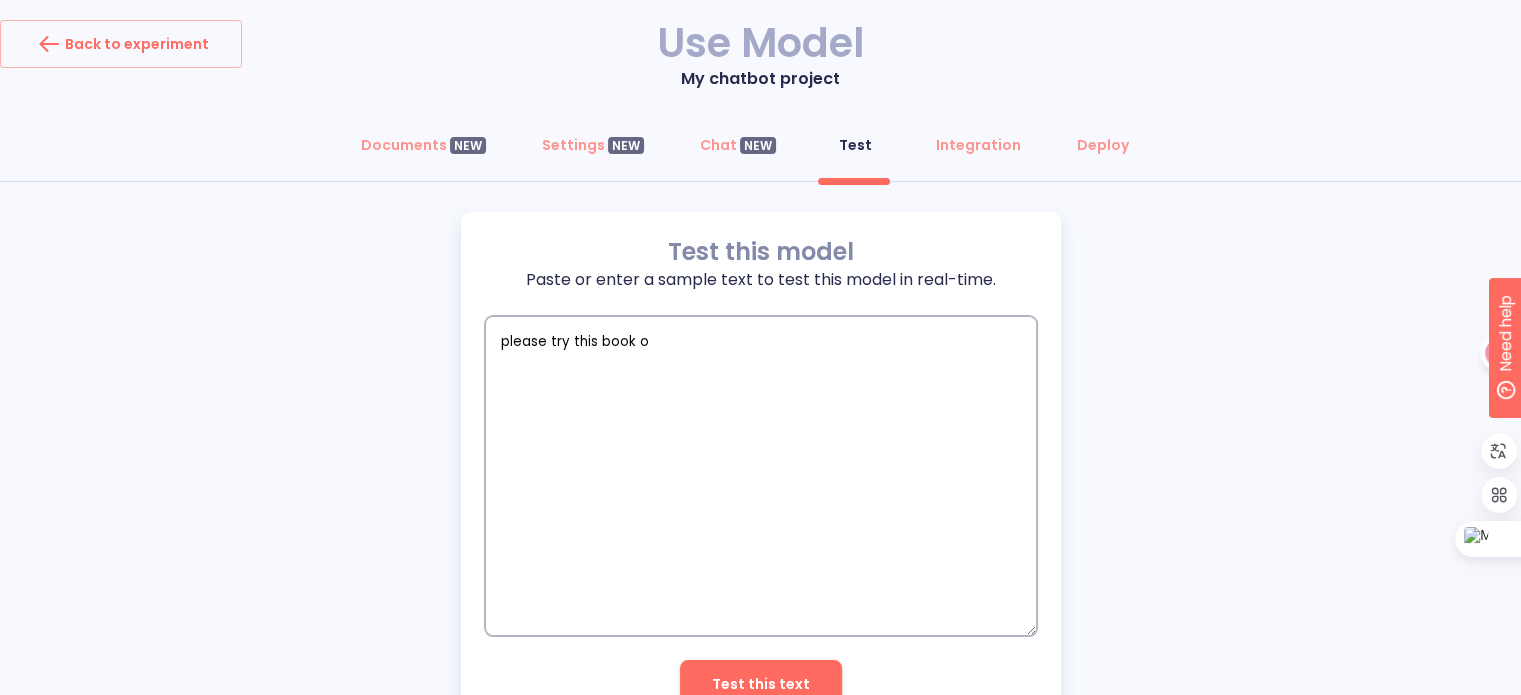 type on "please try this book on" 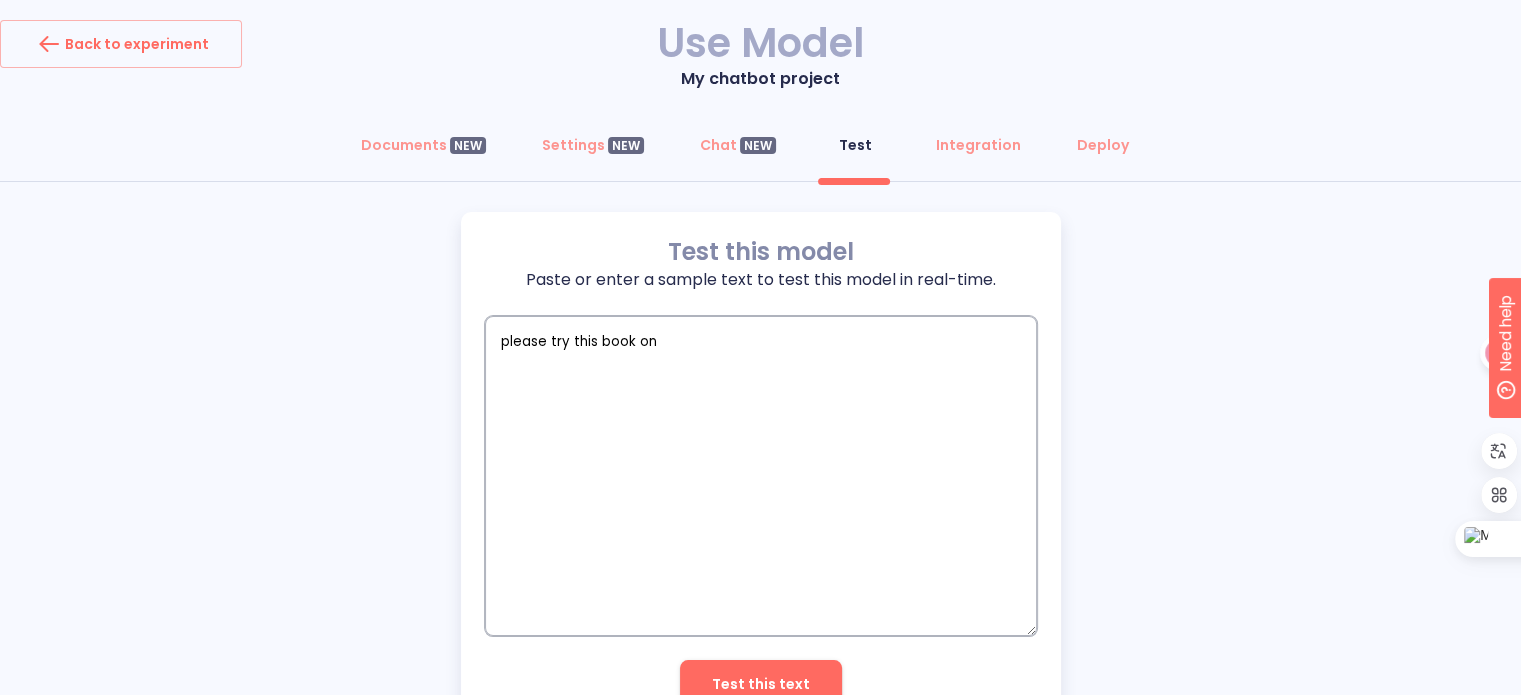 type on "please try this book on" 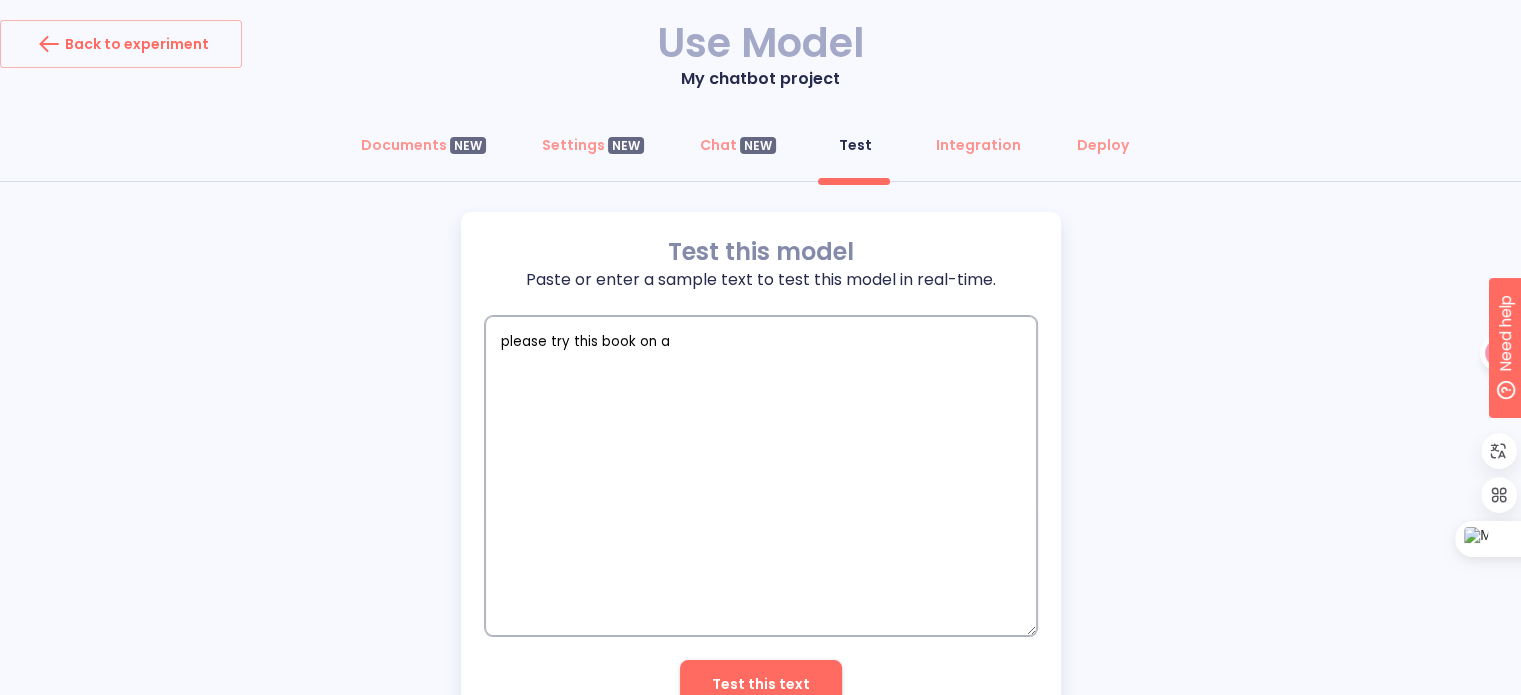 type on "please try this book on am" 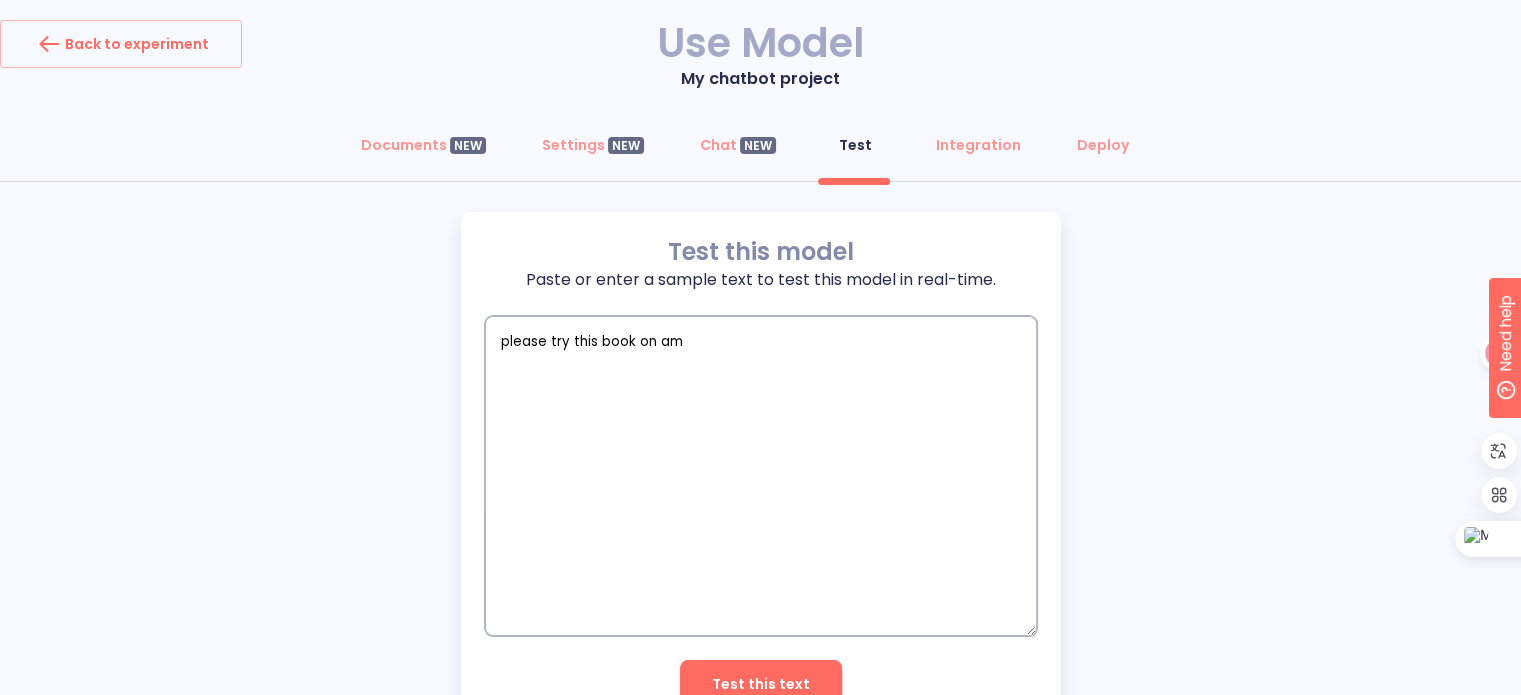 type on "please try this book on ama" 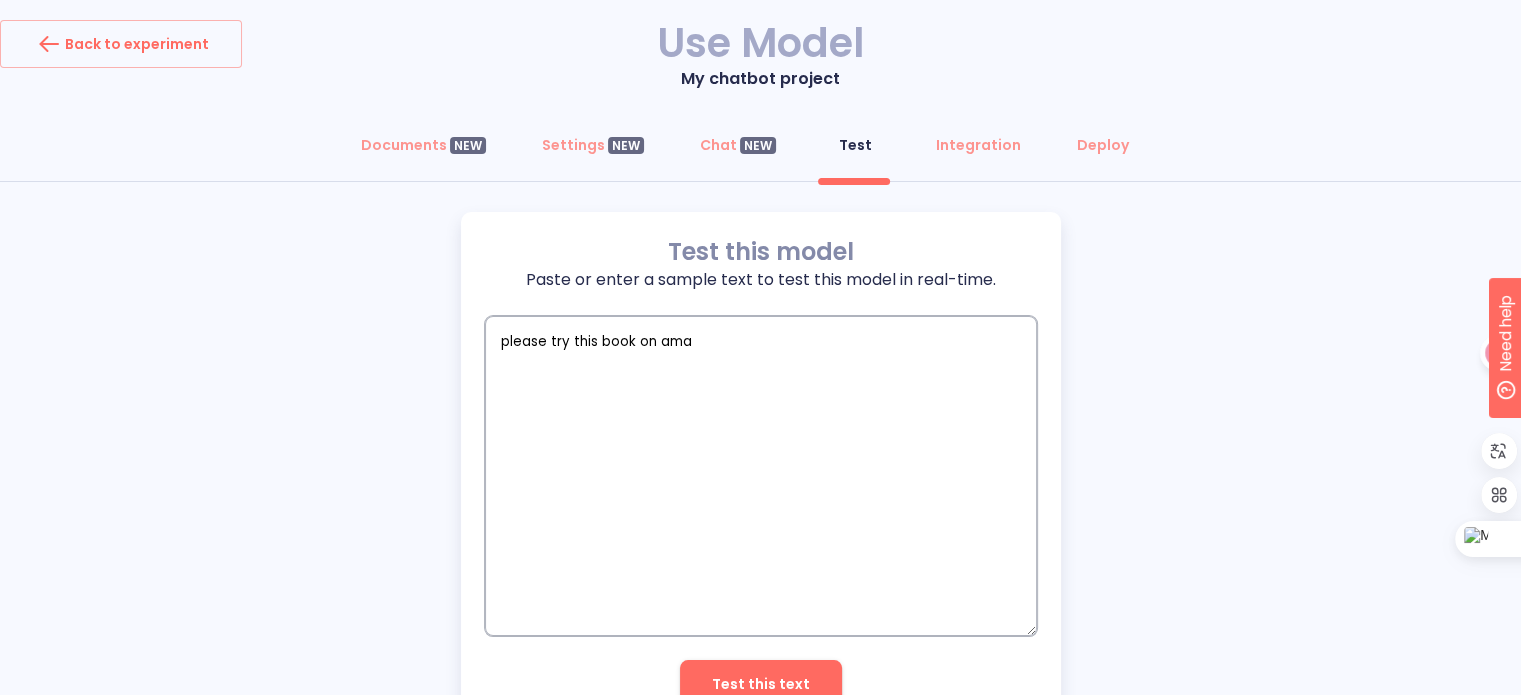 type on "please try this book on amaz" 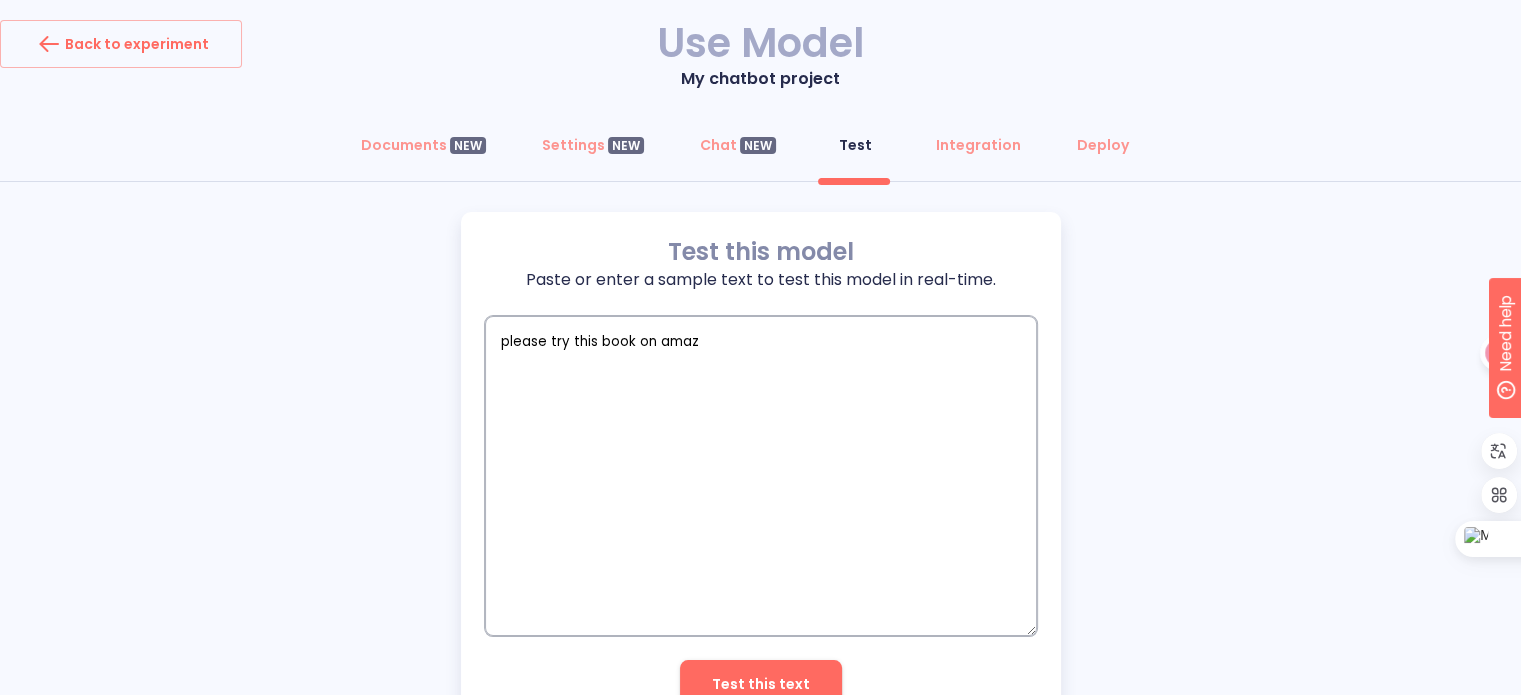 type on "please try this book on amazo" 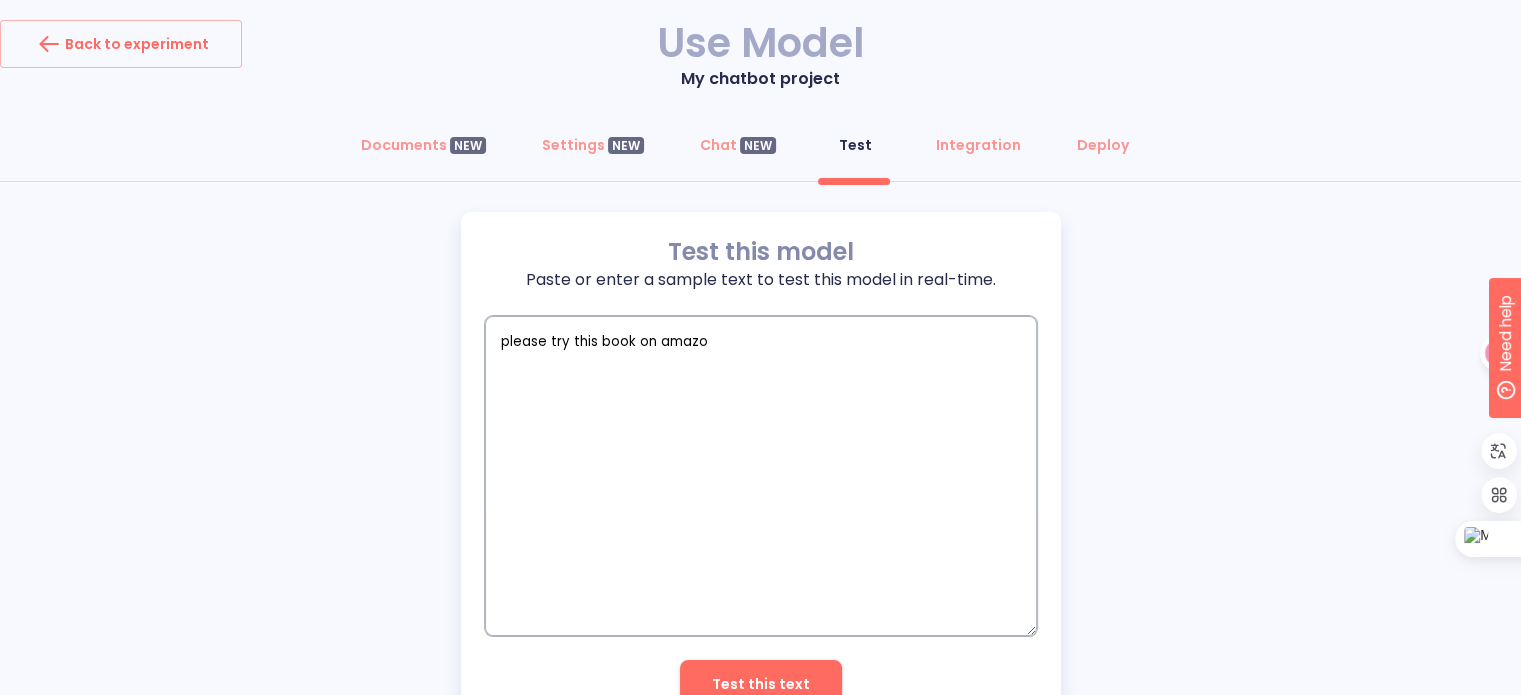 type on "please try this book on amazon" 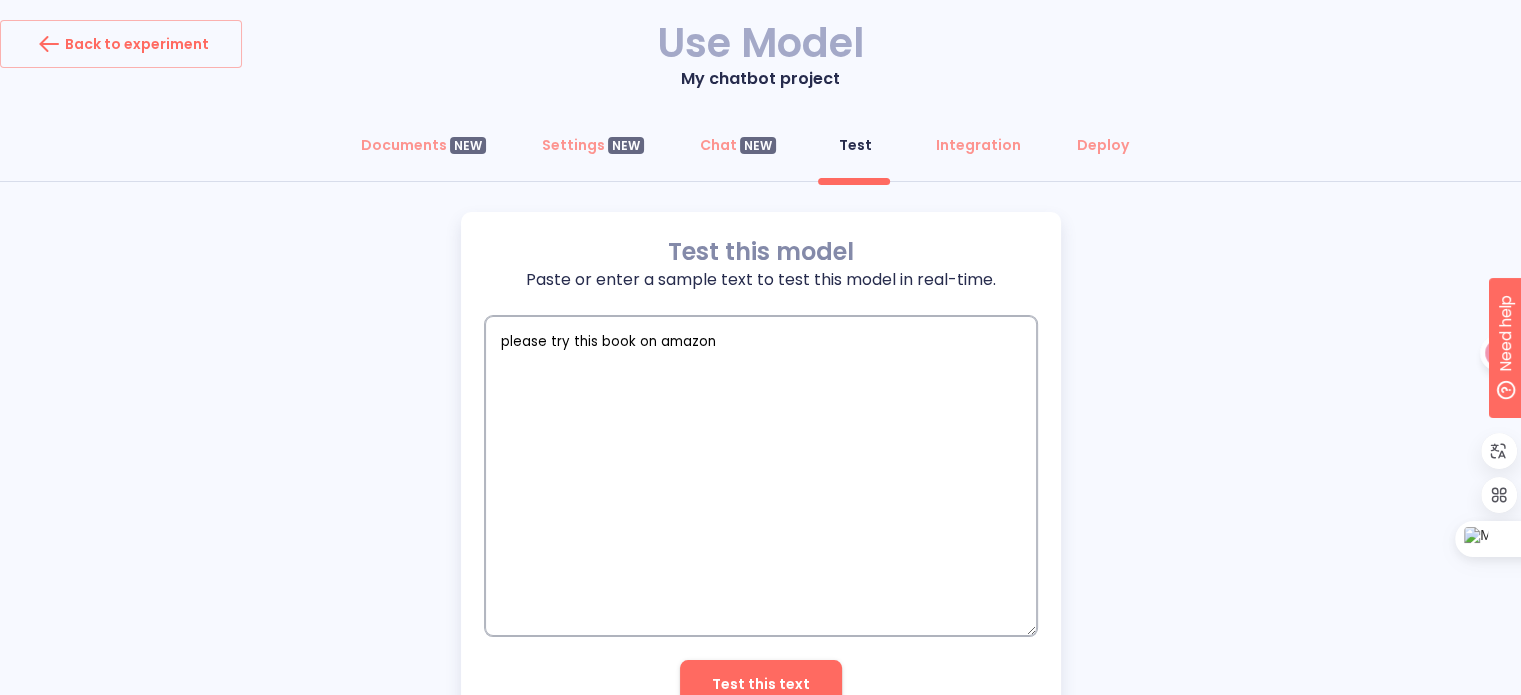 type on "please try this book on amazon" 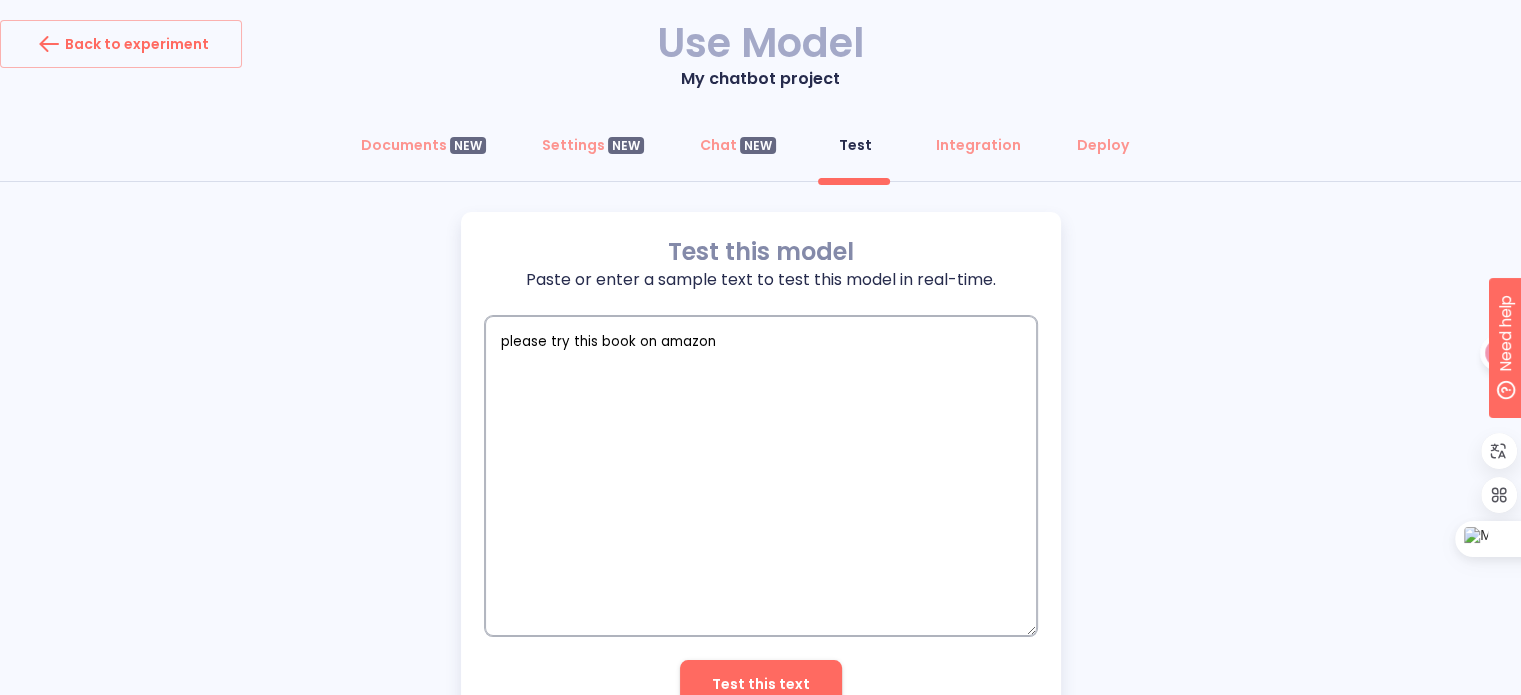 type on "x" 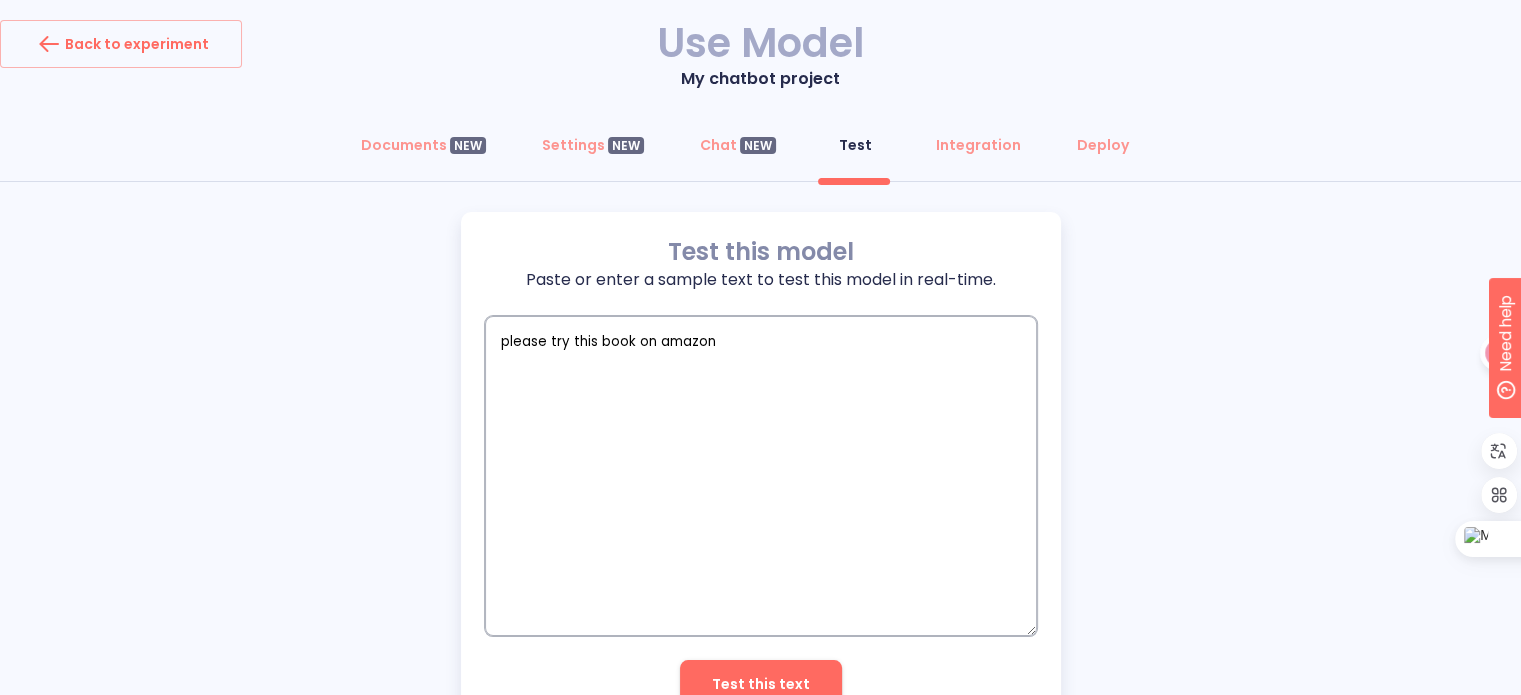 type on "please try this book on amazon" 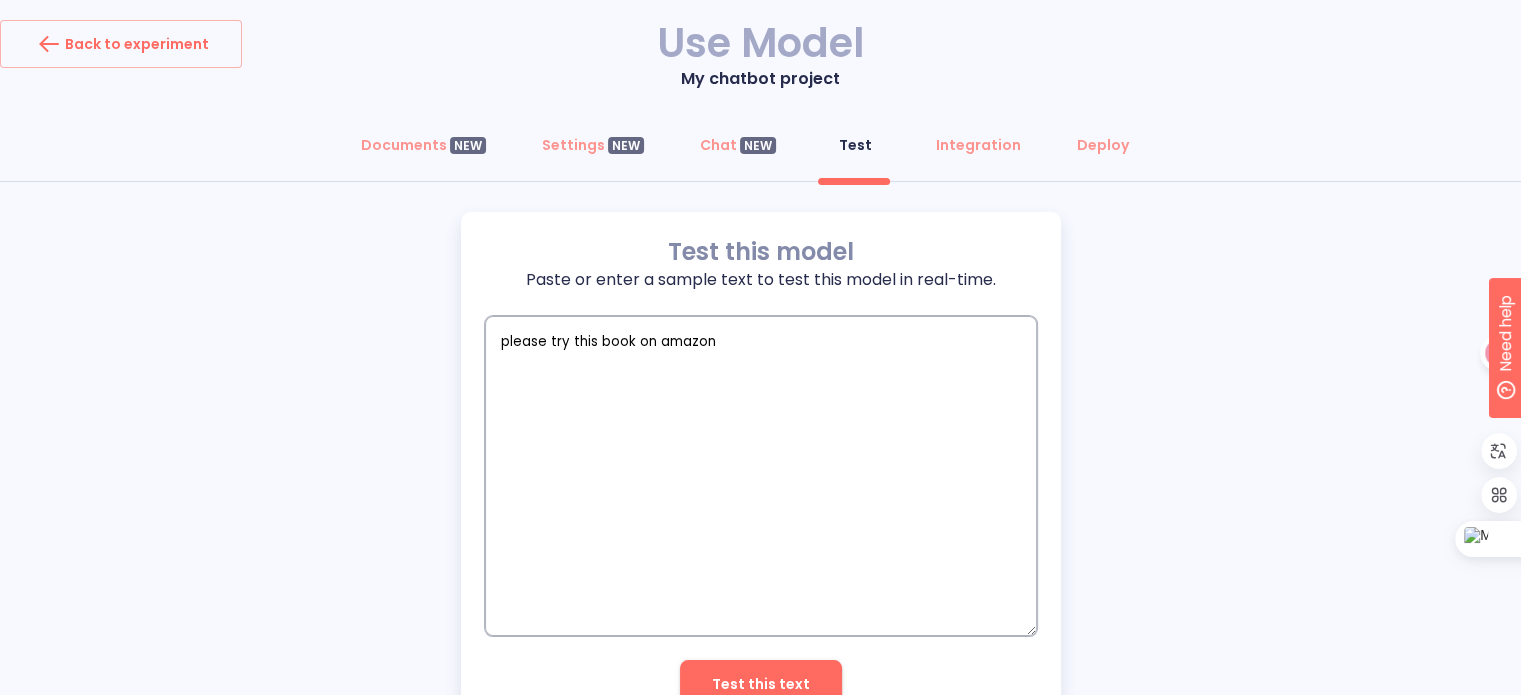 type on "x" 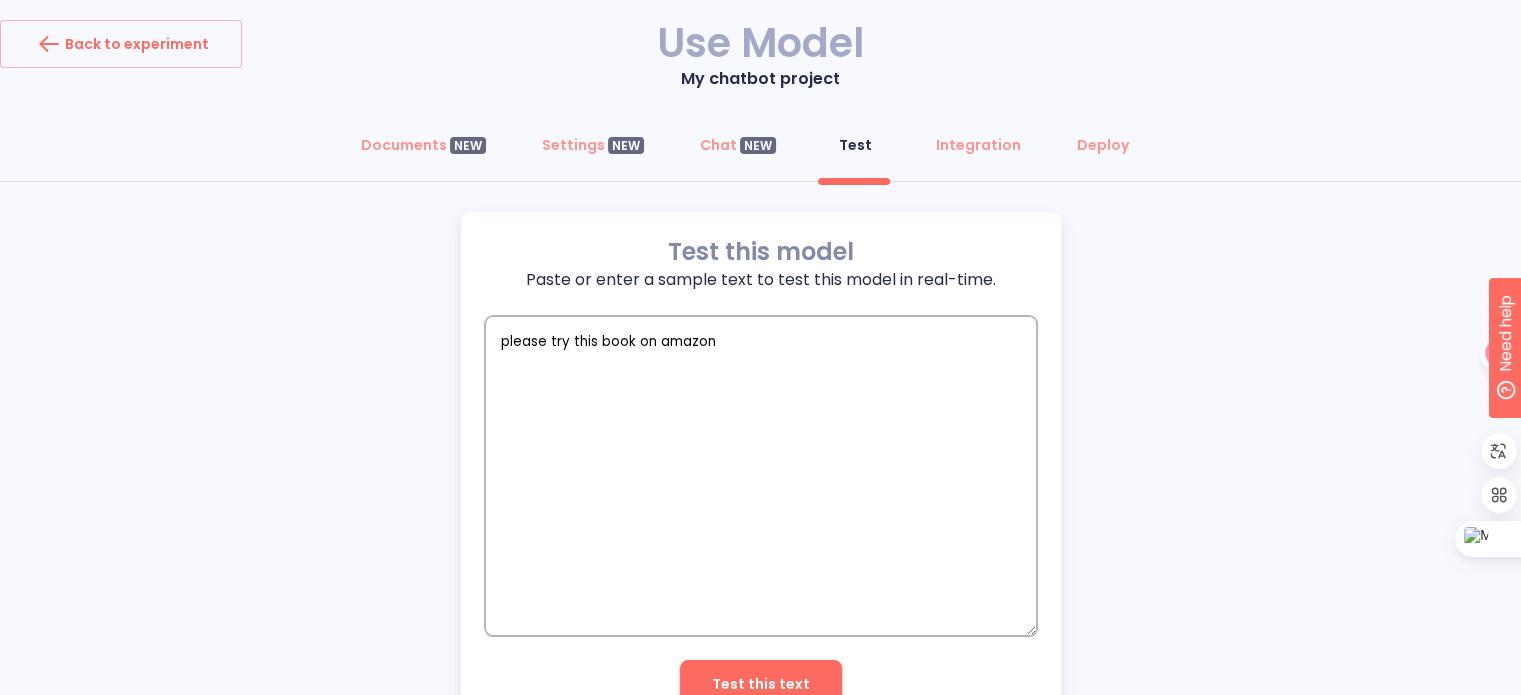 type on "please try this book on amazon:" 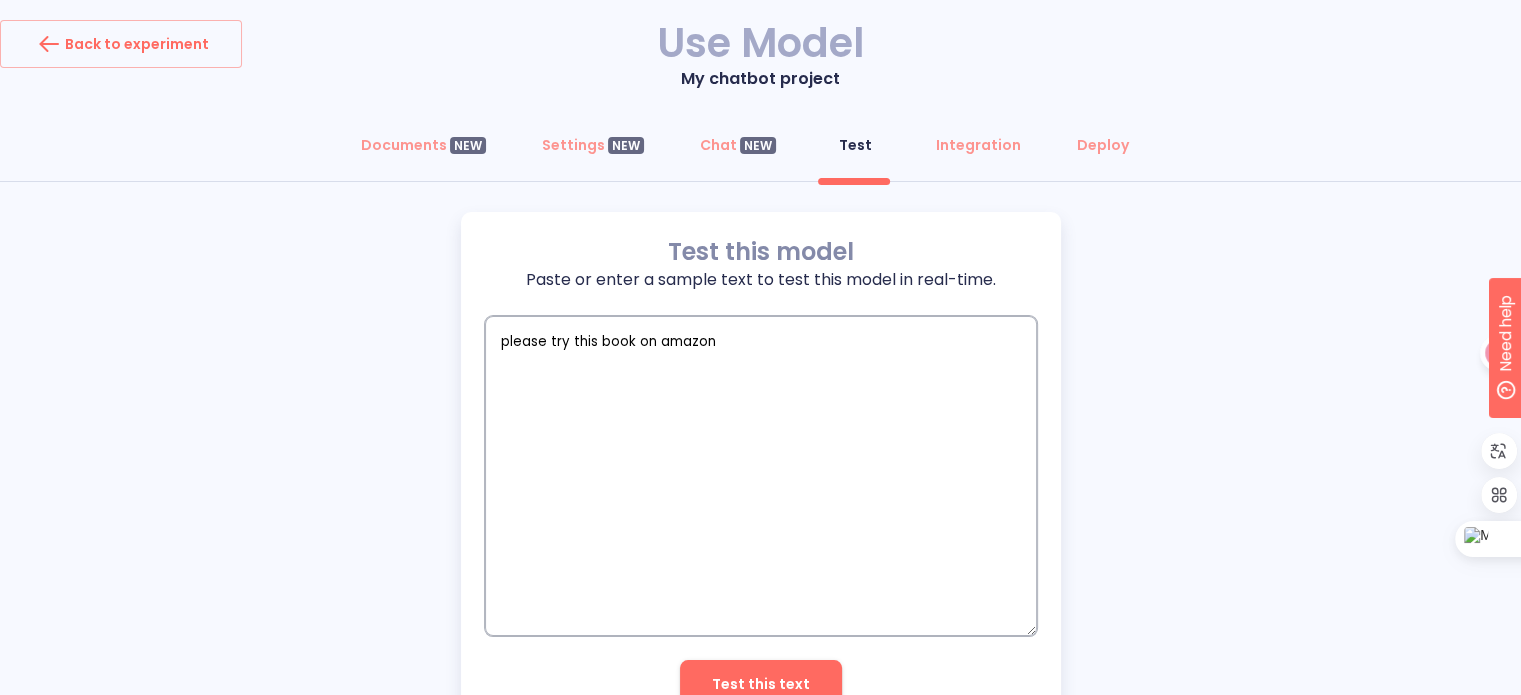 type on "x" 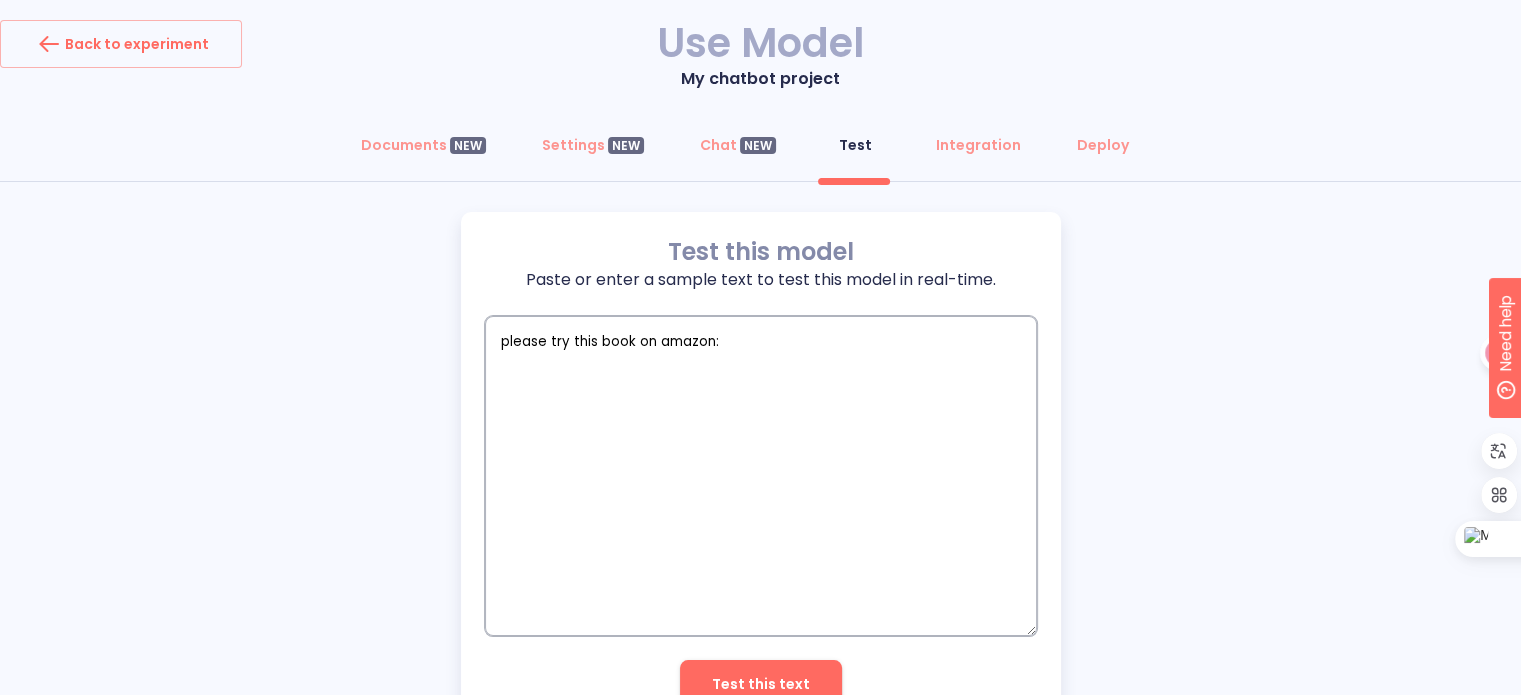 type on "please try this book on amazon:" 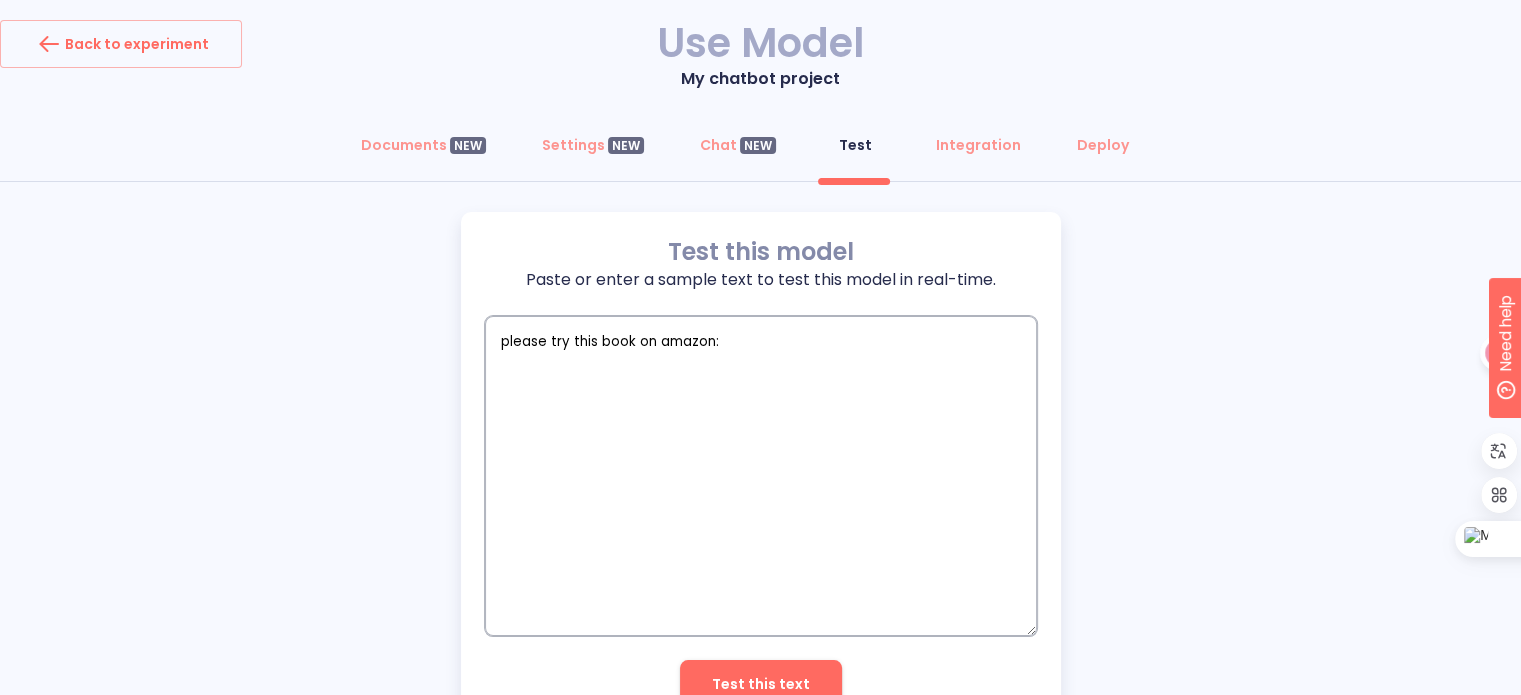 type on "x" 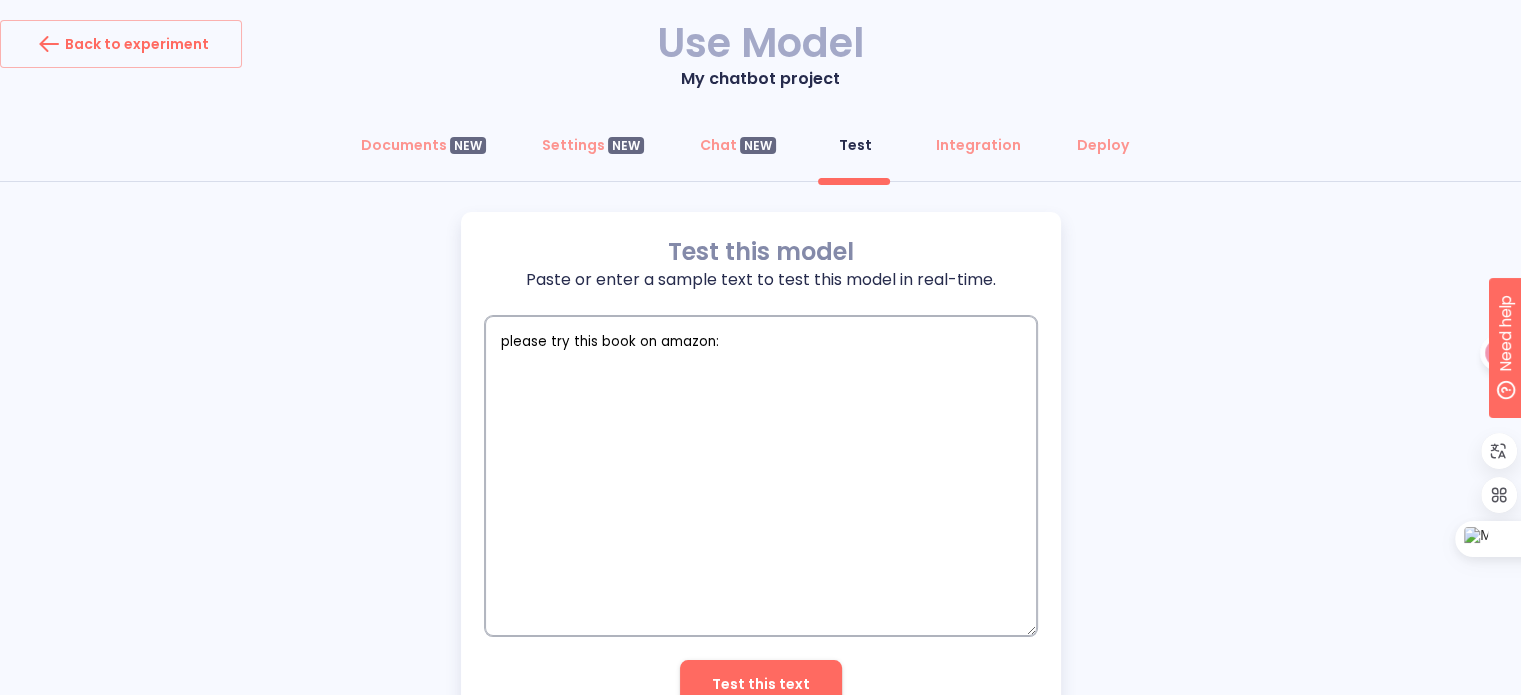 paste on "https://www.amazon.com/Parents-Guide-Gifted-Children/dp/0910707529/ref=sr_1_3?crid=2J2OT2ZWPRWWR&dib=eyJ2IjoiMSJ9.gmPbbdhiEL0OrhZEjoDwL1VMHYbS2LP_BYSLKKOSyTCerwGqYajD_xG79s7qh21B9KT27_wNcqiHZh4hwl0d75l_u7HjUUzuh7bRCtGleGufcd0FCWSTe2HhQoF2uCK0F0oS3u5kvR7c6ZfYXRvfNkvaQG2K92IPxmwC-onqsOR26Awd1ivQ5SOVw6p-WUoXA2AED_j17yQPb346QsiR6DCrjh2dXPSrXX2h_6KTi8Y.F-X_BgGq23CUEsC0Ck_Z5xUmr0Mrb2Nu6GqnnRnRti4&dib_tag=se&keywords=Gifted+Education+Series&qid=1752949671&s=books&sprefix=gifted+education+series%2Cstripbooks-intl-ship%2C162&sr=1-3" 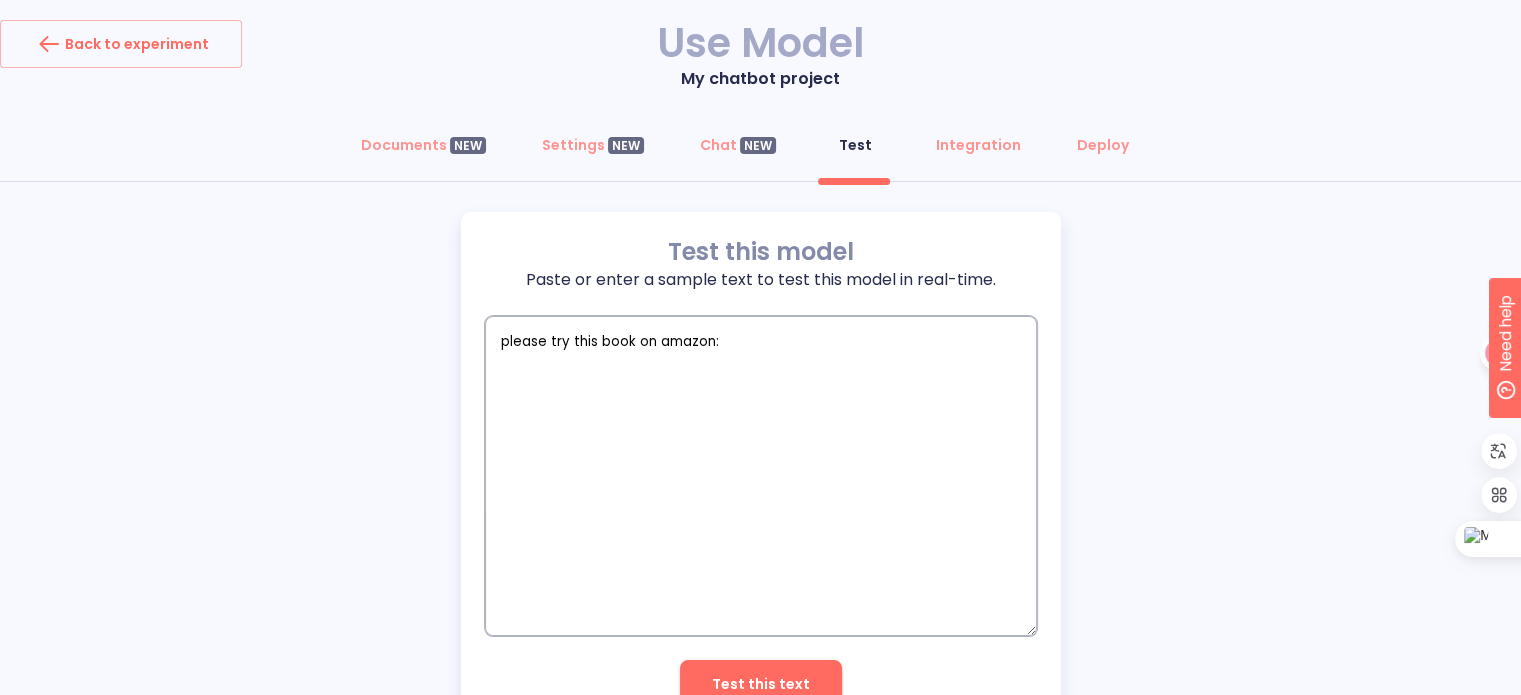 type on "please try this book on amazon:
https://www.amazon.com/Parents-Guide-Gifted-Children/dp/0910707529/ref=sr_1_3?crid=2J2OT2ZWPRWWR&dib=eyJ2IjoiMSJ9.gmPbbdhiEL0OrhZEjoDwL1VMHYbS2LP_BYSLKKOSyTCerwGqYajD_xG79s7qh21B9KT27_wNcqiHZh4hwl0d75l_u7HjUUzuh7bRCtGleGufcd0FCWSTe2HhQoF2uCK0F0oS3u5kvR7c6ZfYXRvfNkvaQG2K92IPxmwC-onqsOR26Awd1ivQ5SOVw6p-WUoXA2AED_j17yQPb346QsiR6DCrjh2dXPSrXX2h_6KTi8Y.F-X_BgGq23CUEsC0Ck_Z5xUmr0Mrb2Nu6GqnnRnRti4&dib_tag=se&keywords=Gifted+Education+Series&qid=1752949671&s=books&sprefix=gifted+education+series%2Cstripbooks-intl-ship%2C162&sr=1-3" 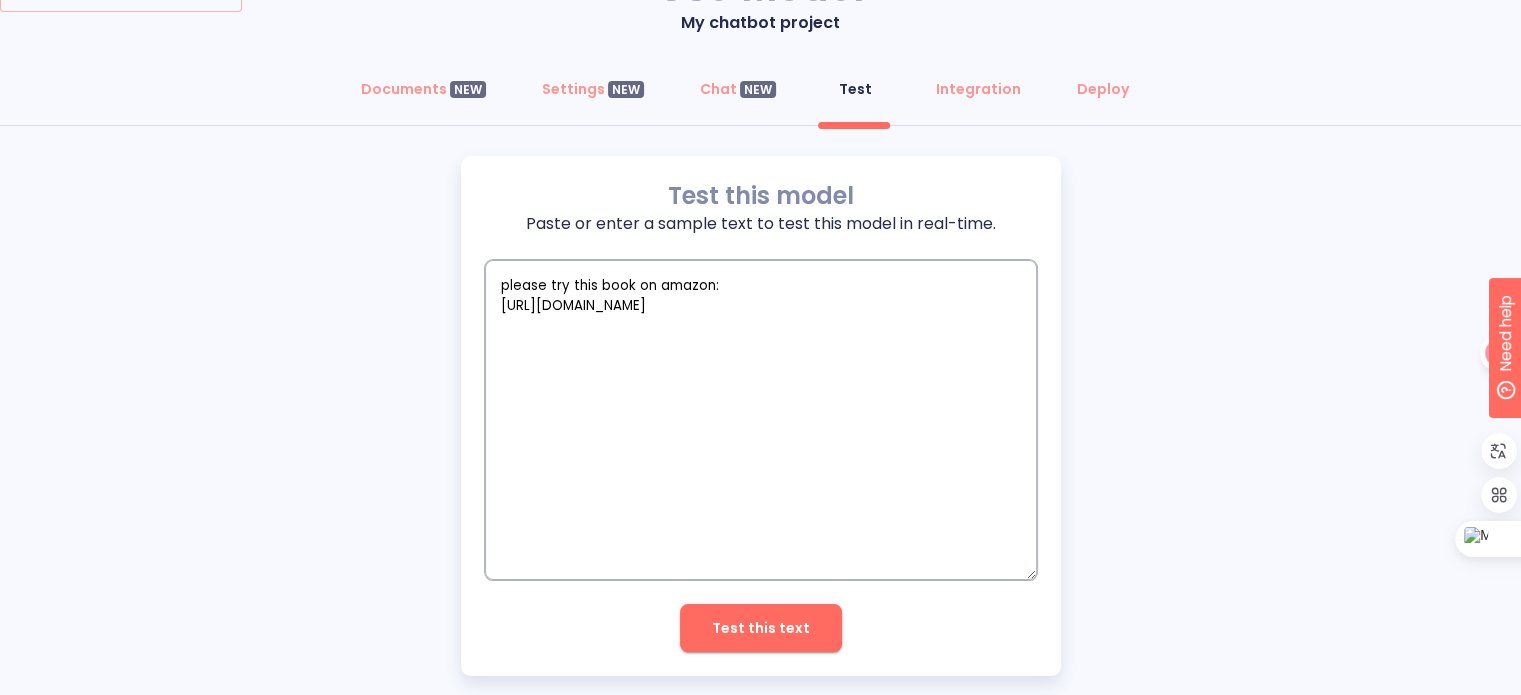 scroll, scrollTop: 86, scrollLeft: 0, axis: vertical 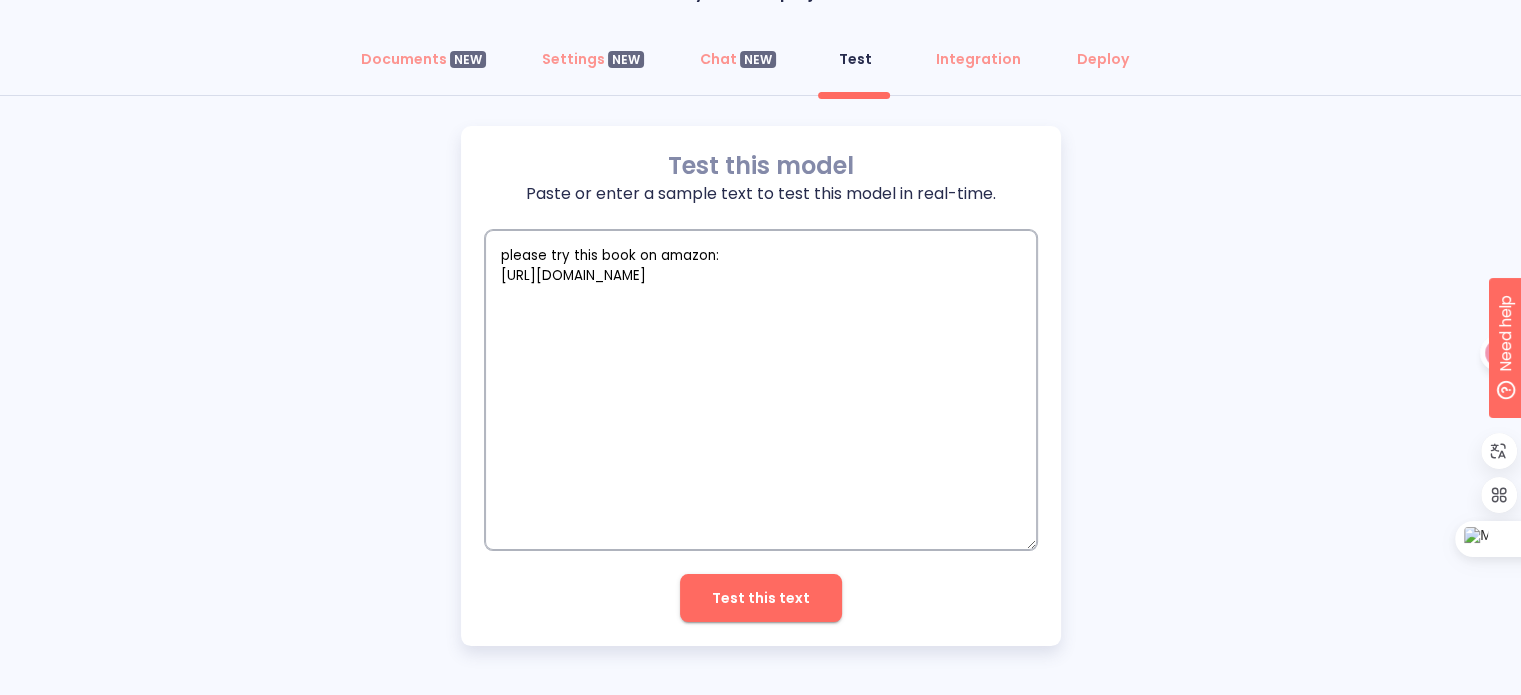 type on "please try this book on amazon:
https://www.amazon.com/Parents-Guide-Gifted-Children/dp/0910707529/ref=sr_1_3?crid=2J2OT2ZWPRWWR&dib=eyJ2IjoiMSJ9.gmPbbdhiEL0OrhZEjoDwL1VMHYbS2LP_BYSLKKOSyTCerwGqYajD_xG79s7qh21B9KT27_wNcqiHZh4hwl0d75l_u7HjUUzuh7bRCtGleGufcd0FCWSTe2HhQoF2uCK0F0oS3u5kvR7c6ZfYXRvfNkvaQG2K92IPxmwC-onqsOR26Awd1ivQ5SOVw6p-WUoXA2AED_j17yQPb346QsiR6DCrjh2dXPSrXX2h_6KTi8Y.F-X_BgGq23CUEsC0Ck_Z5xUmr0Mrb2Nu6GqnnRnRti4&dib_tag=se&keywords=Gifted+Education+Series&qid=1752949671&s=books&sprefix=gifted+education+series%2Cstripbooks-intl-ship%2C162&sr=1-3" 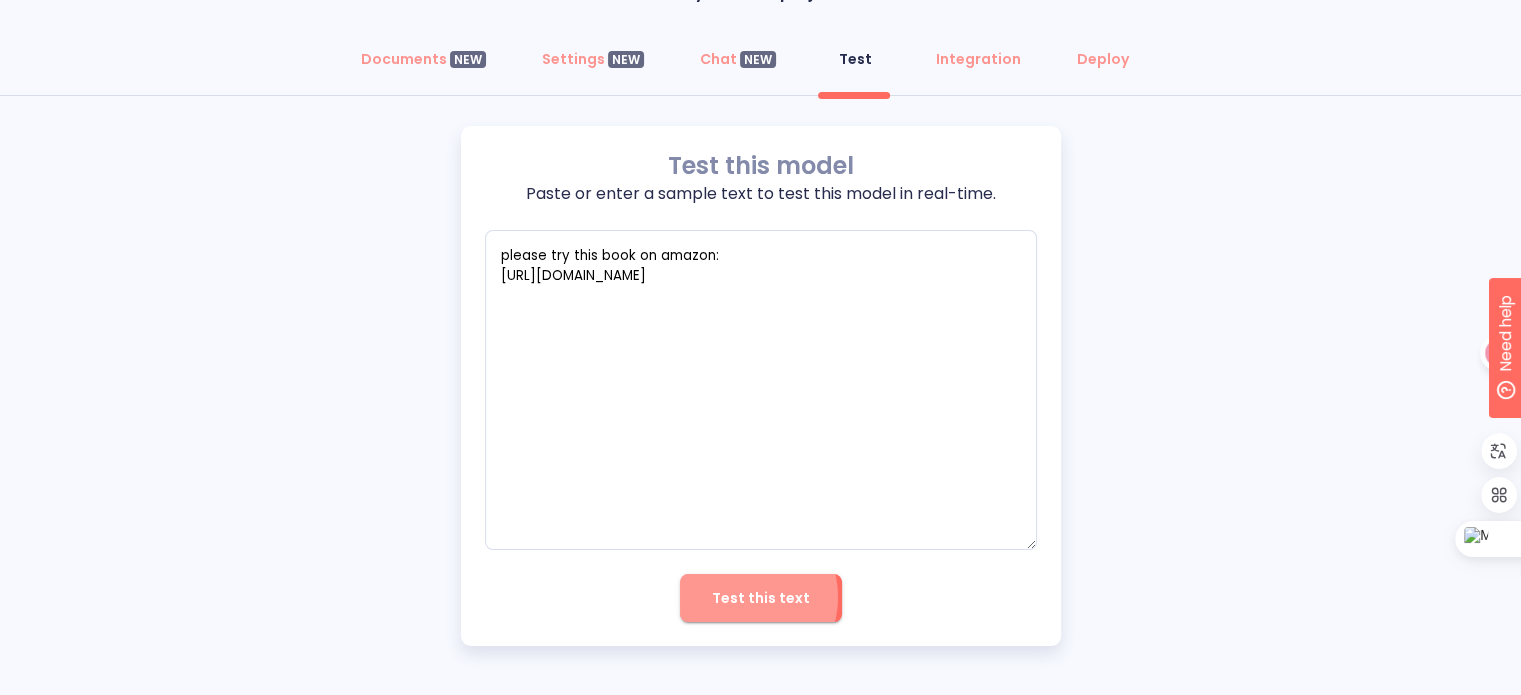 click on "Test this text" at bounding box center [761, 598] 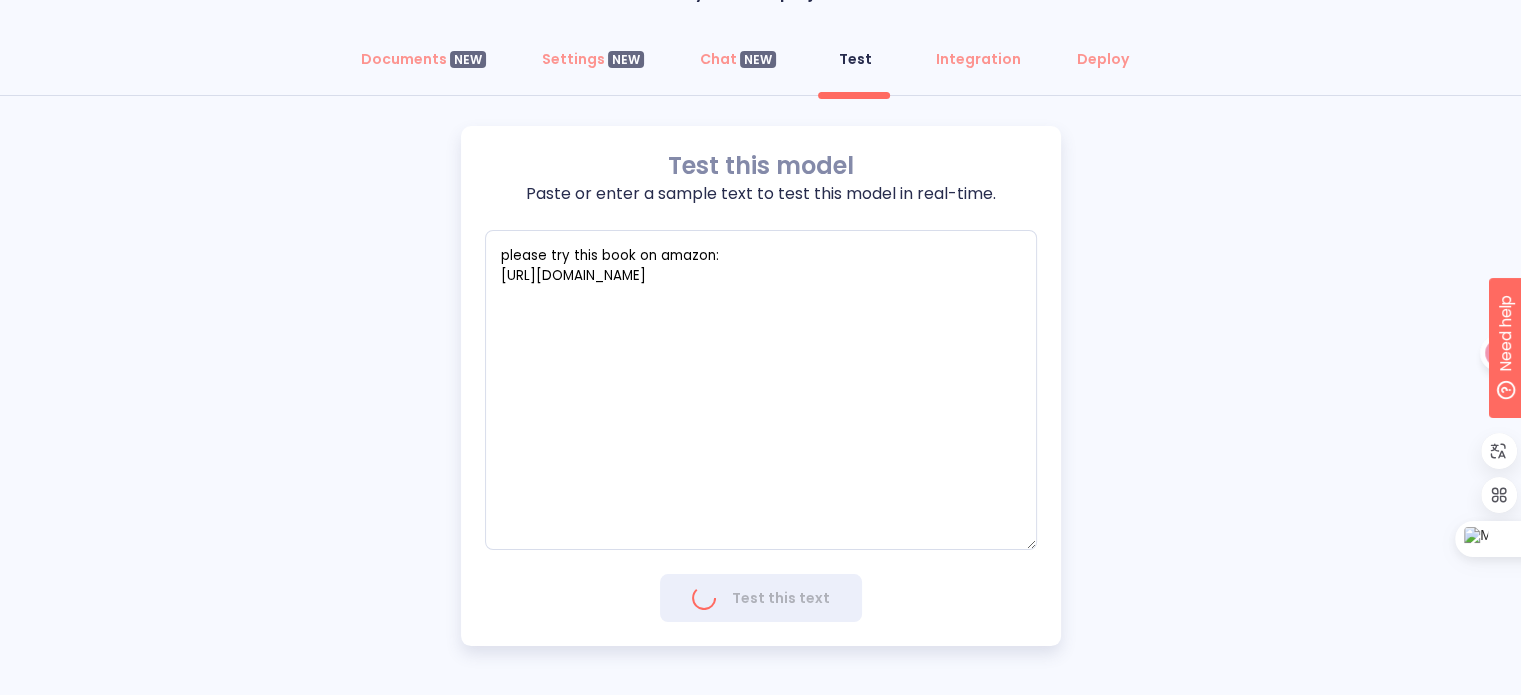 type on "x" 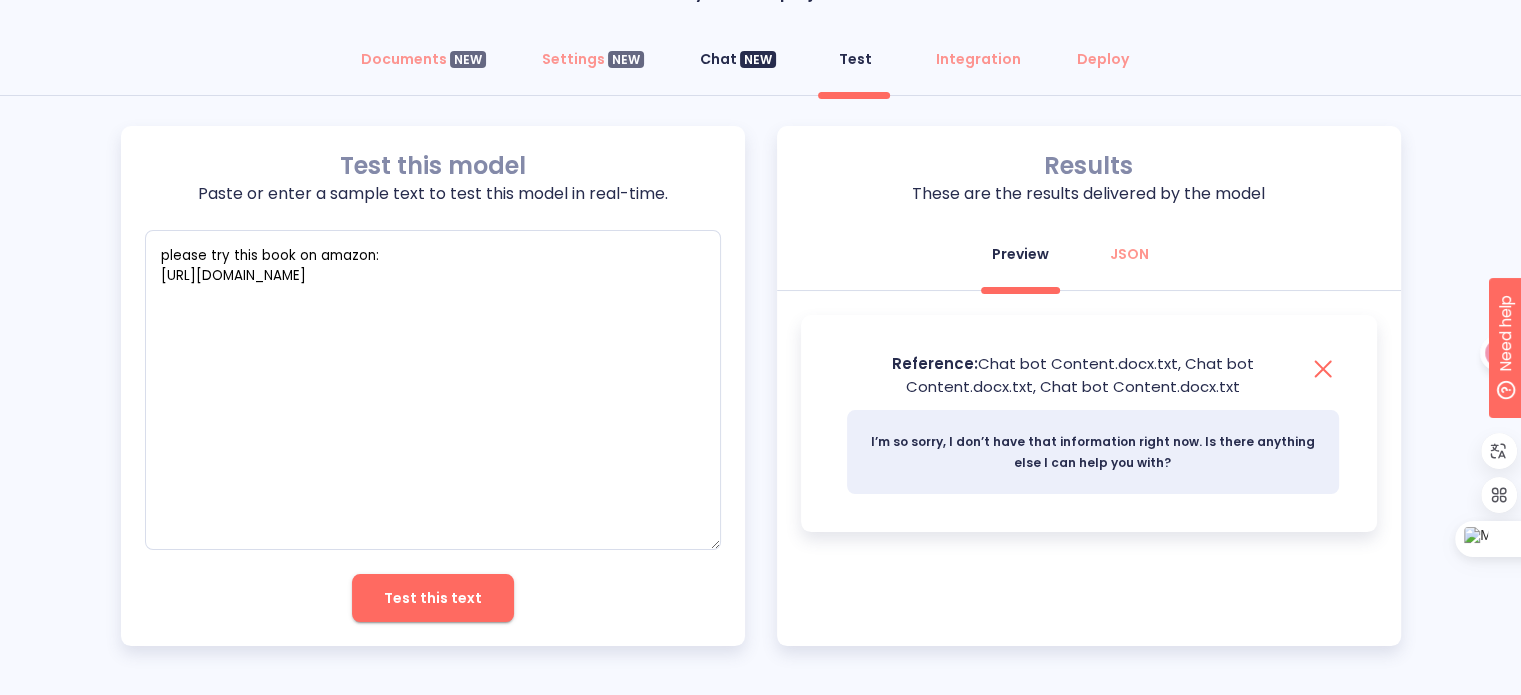 click on "Chat   NEW" at bounding box center (738, 59) 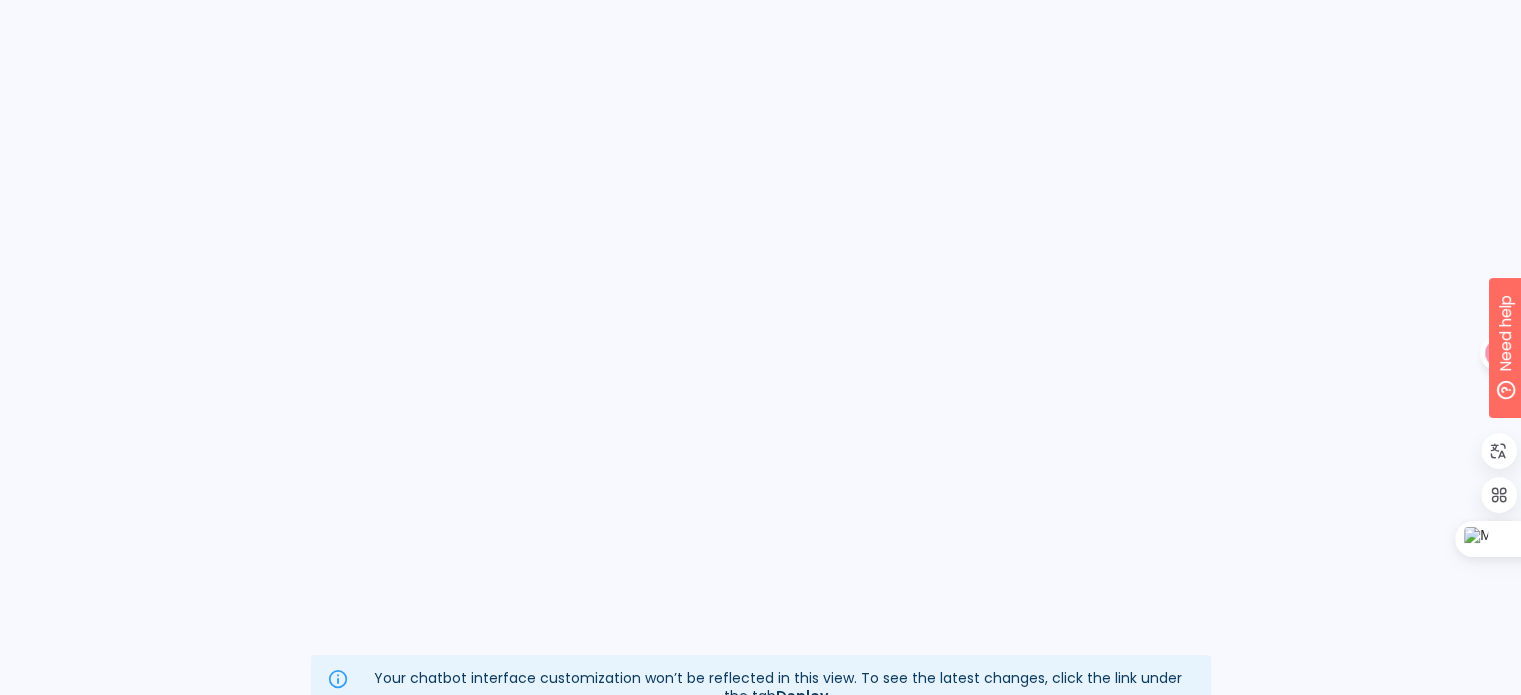 scroll, scrollTop: 291, scrollLeft: 0, axis: vertical 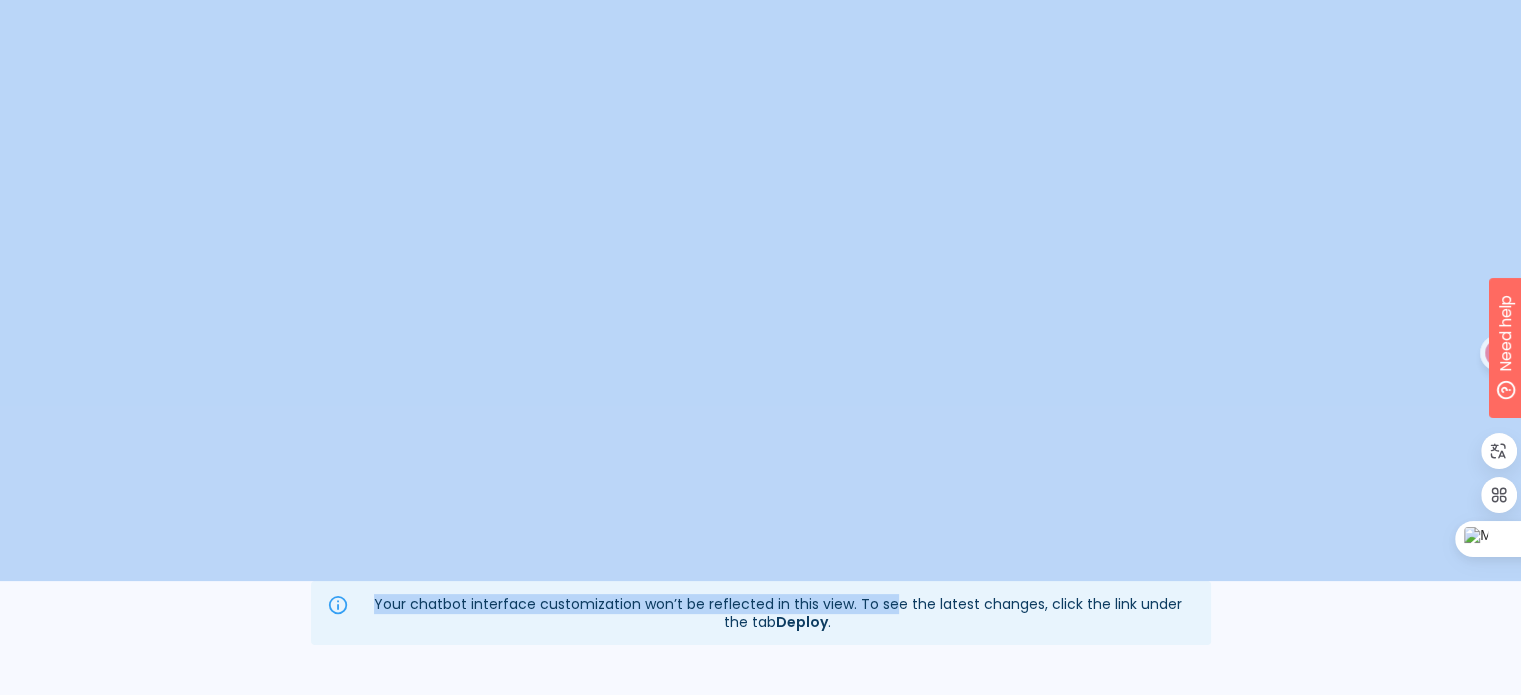 drag, startPoint x: 440, startPoint y: 17, endPoint x: 884, endPoint y: 591, distance: 725.68036 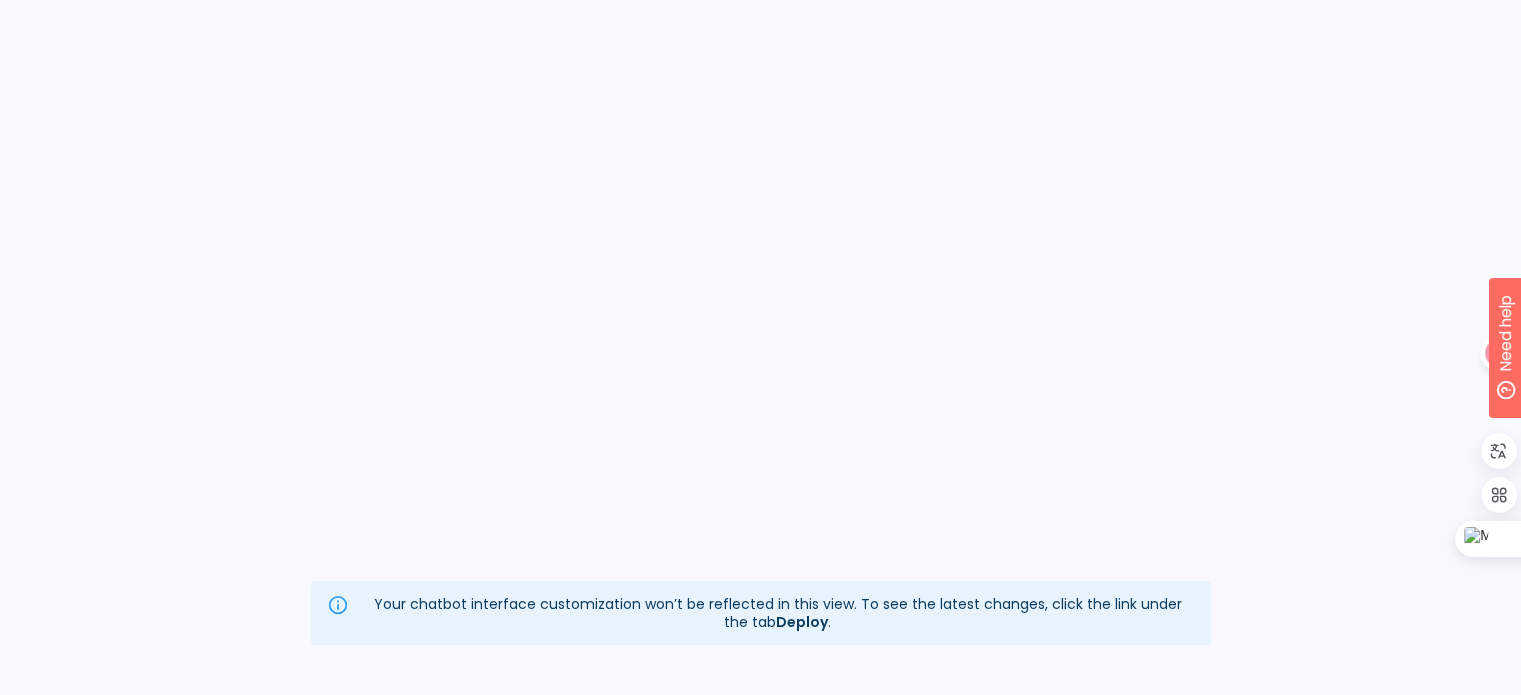 scroll, scrollTop: 0, scrollLeft: 0, axis: both 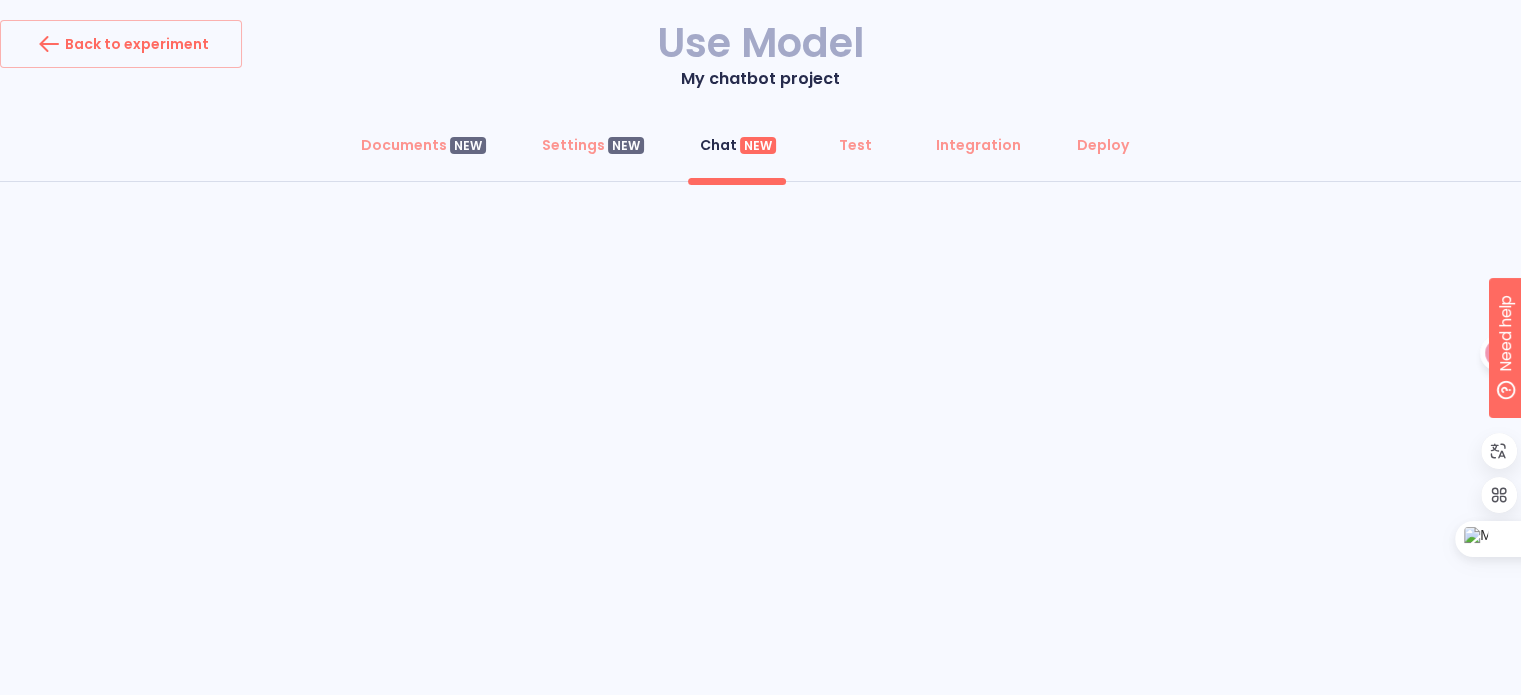 click on "Documents   NEW Settings   NEW Chat   NEW Test   Integration   Deploy" at bounding box center [760, 151] 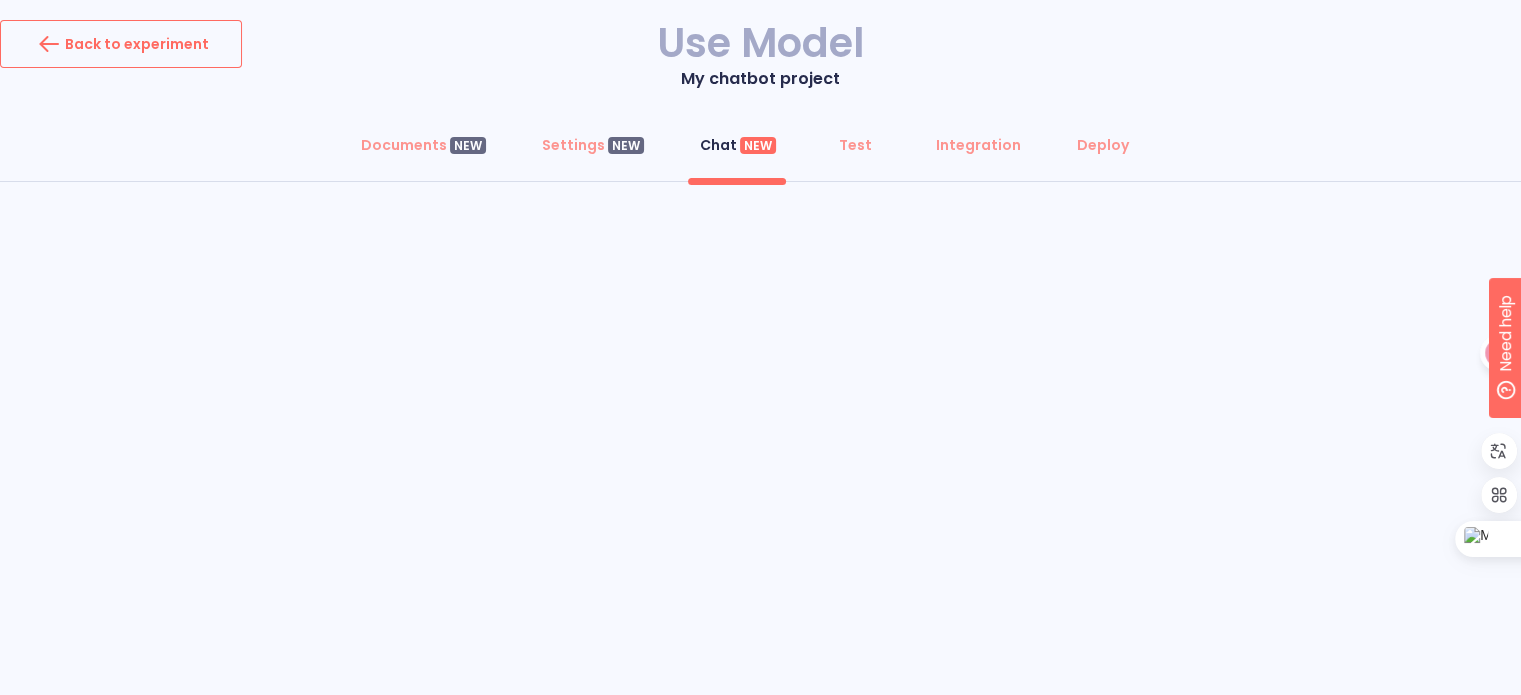 click on "Back to experiment" at bounding box center [121, 44] 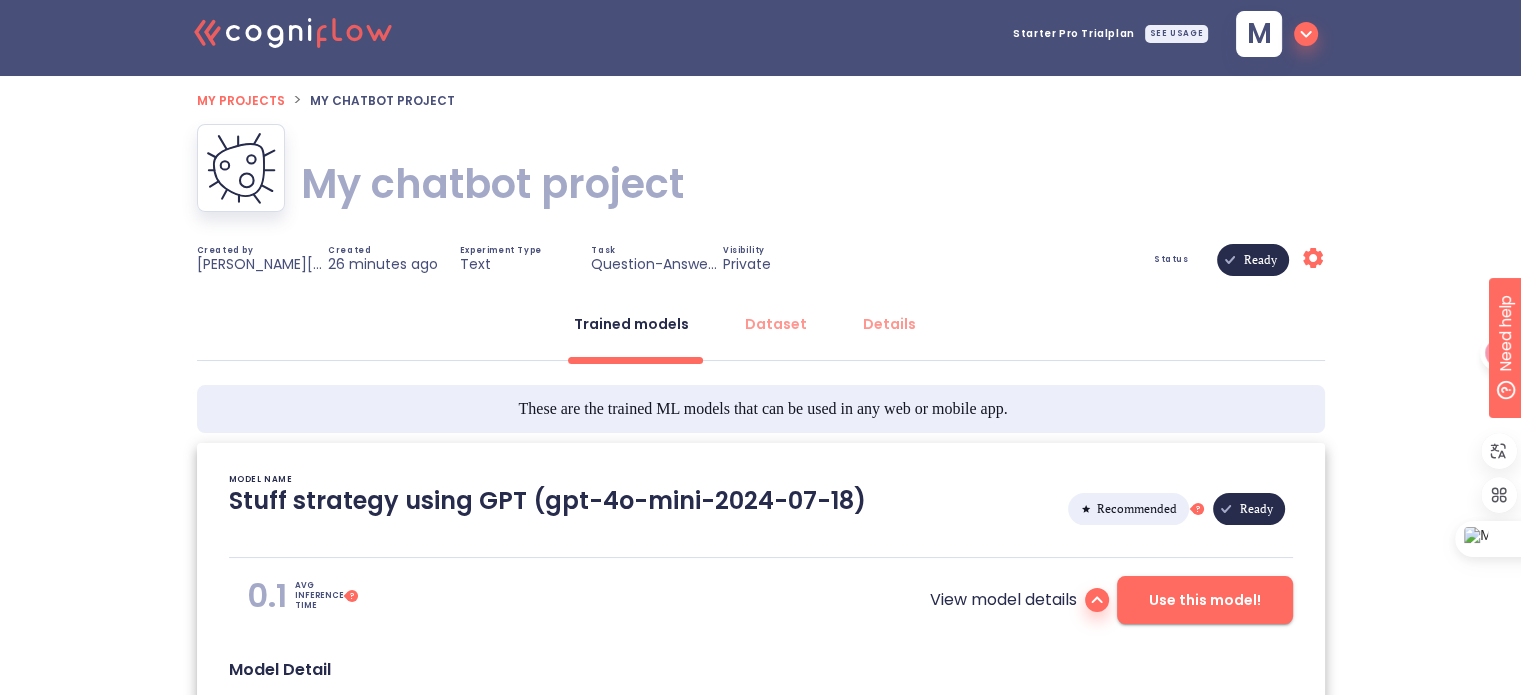 scroll, scrollTop: 0, scrollLeft: 0, axis: both 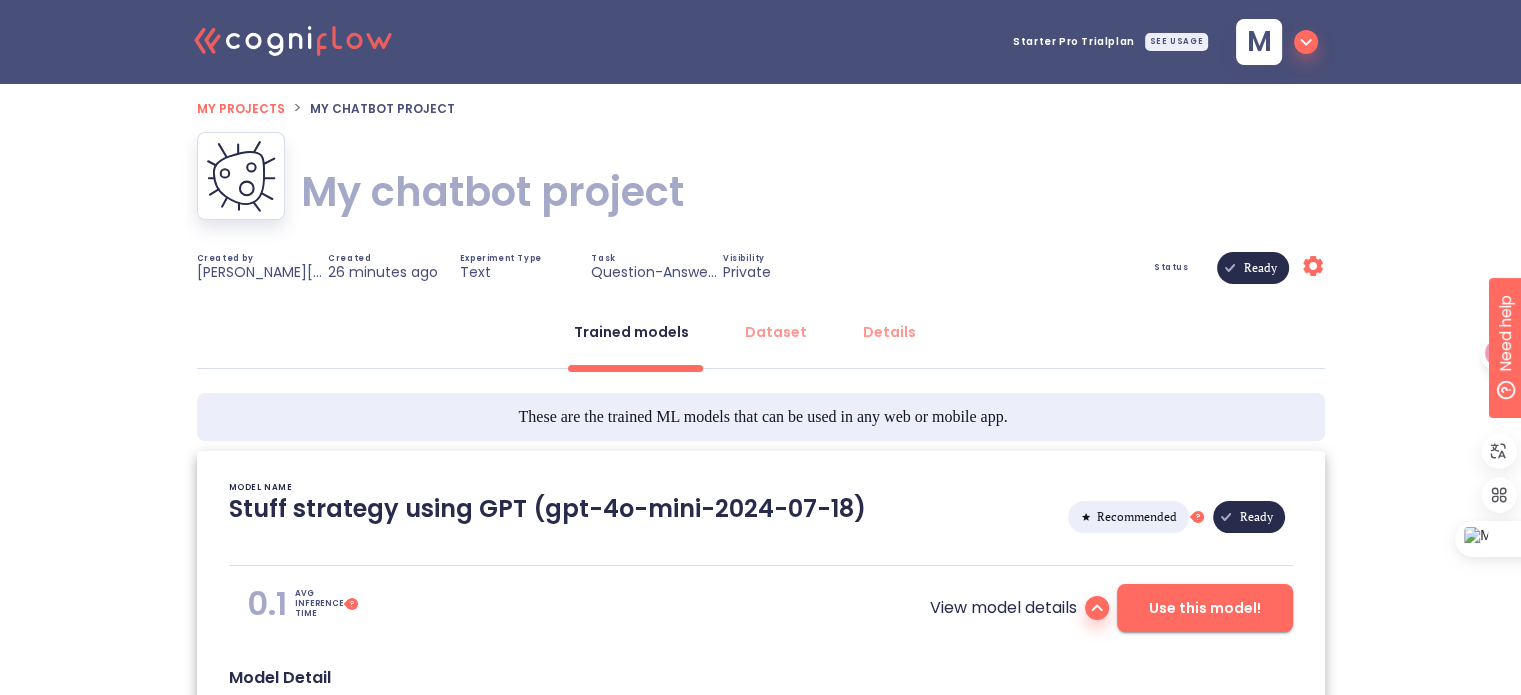 click on "Settings" 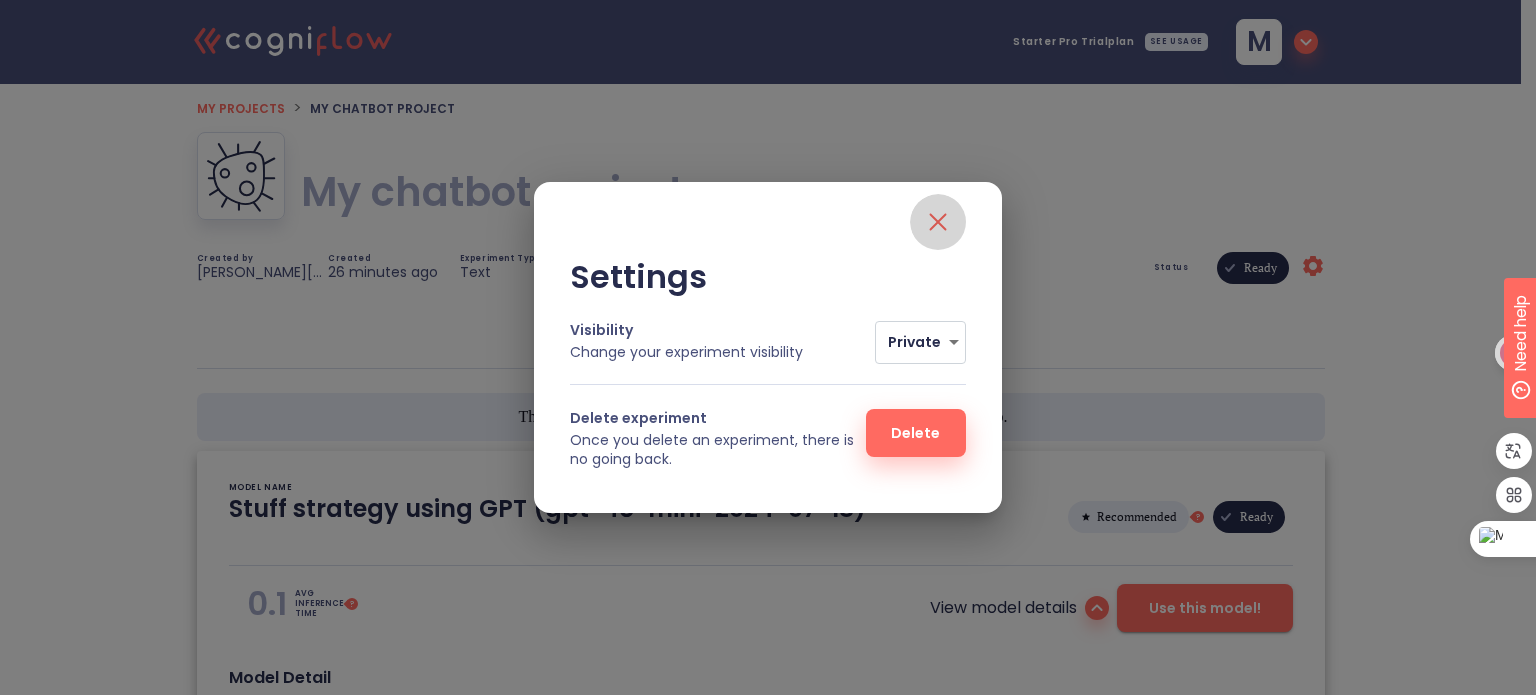 click 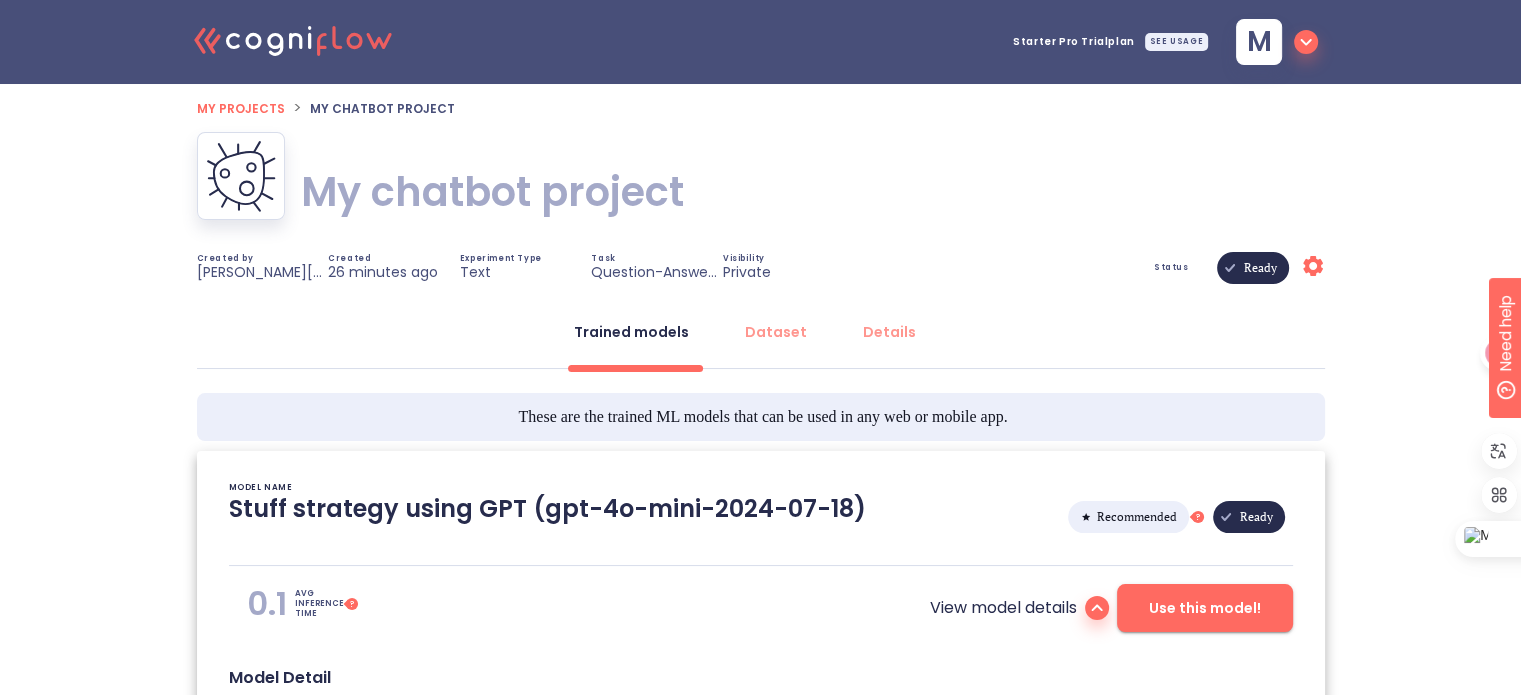click 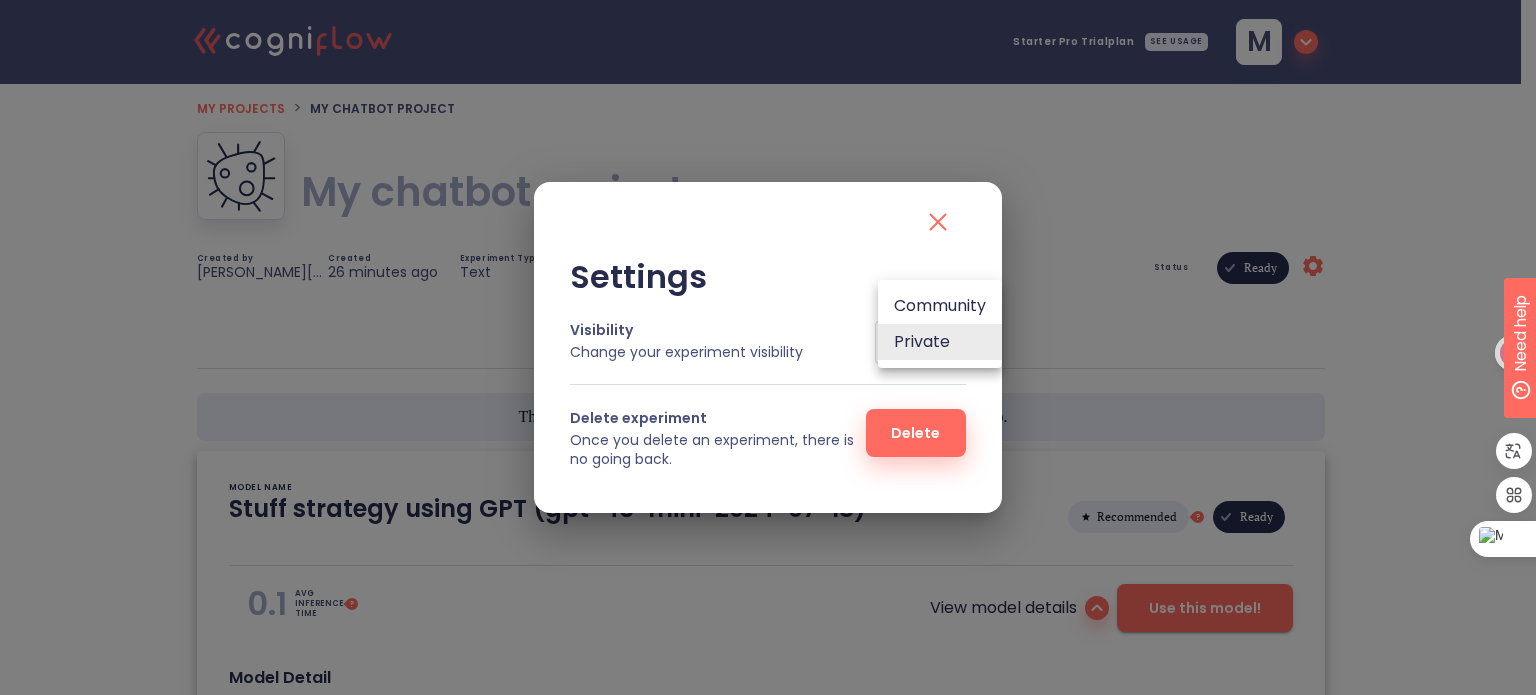 click on ".cls-1{fill:#141624;}.cls-2{fill:#eb5e60;}.cls-3{fill:none;stroke:#eb5e60;stroke-linecap:round;stroke-miterlimit:10;stroke-width:14px;} 1a Starter Pro Trial  plan SEE USAGE m My projects > My chatbot project My chatbot project My chatbot project Created by mohamed@elmorsy.com Created 26 minutes ago Experiment Type Text Task Question-Answering Visibility Private Status Ready Settings Trained models   Dataset   Details   These are the trained ML models that can be used in any web or mobile app. MODEL NAME Stuff strategy using GPT (gpt-4o-mini-2024-07-18)   Recommended   This is the automatically recommended model. ? Ready 0.1 AVG INFERENCE TIME This is an approximation of the time required to run the end to end Question-Answering pipeline (in seconds). Notice that this approximated time, could change depending on the availability of the OpenAI's API ? View model details Use this model! Model Detail ALGORITHM Stuff strategy MODEL GPT (gpt-4o-mini-2024-07-18) TIME IT TOOK TO RUN 0 hr 0 min 4 sec Configuration   ?" at bounding box center (768, 1128) 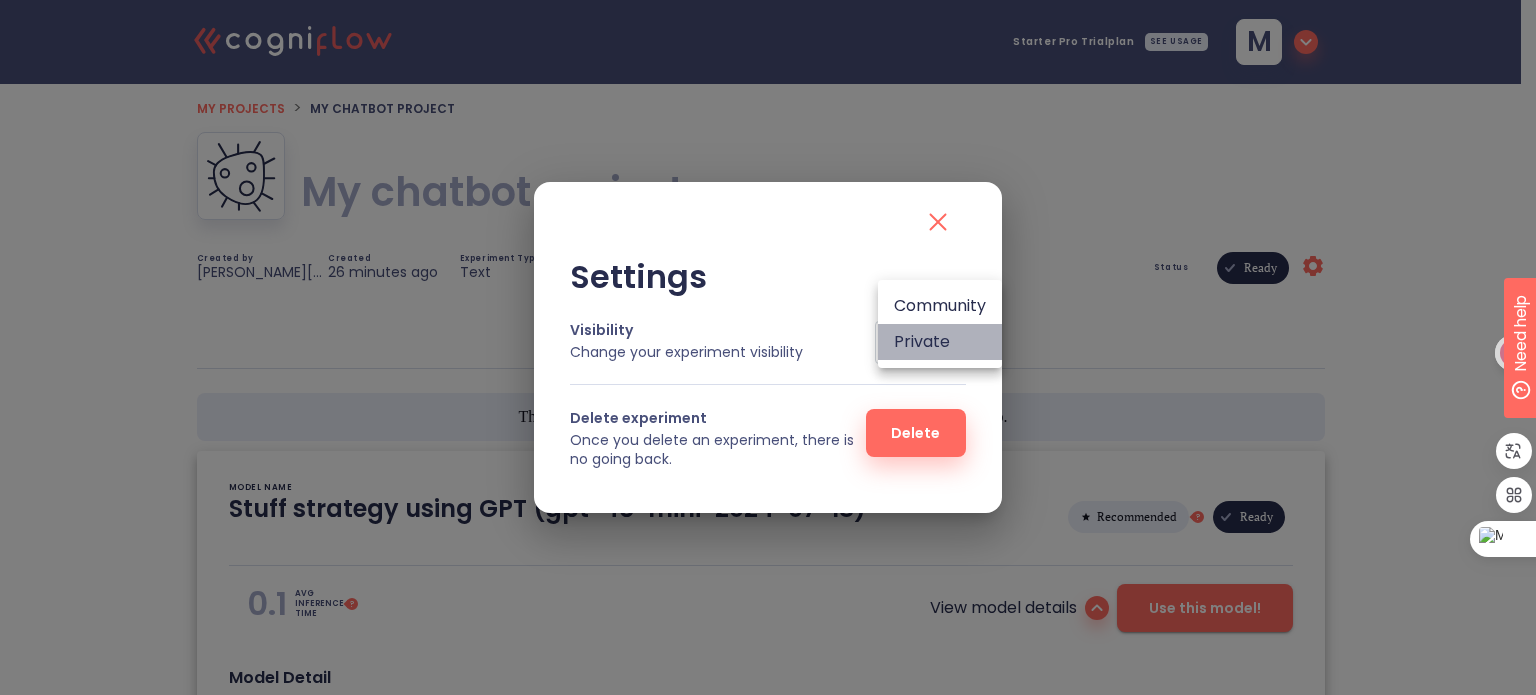 click on "Private" at bounding box center [940, 342] 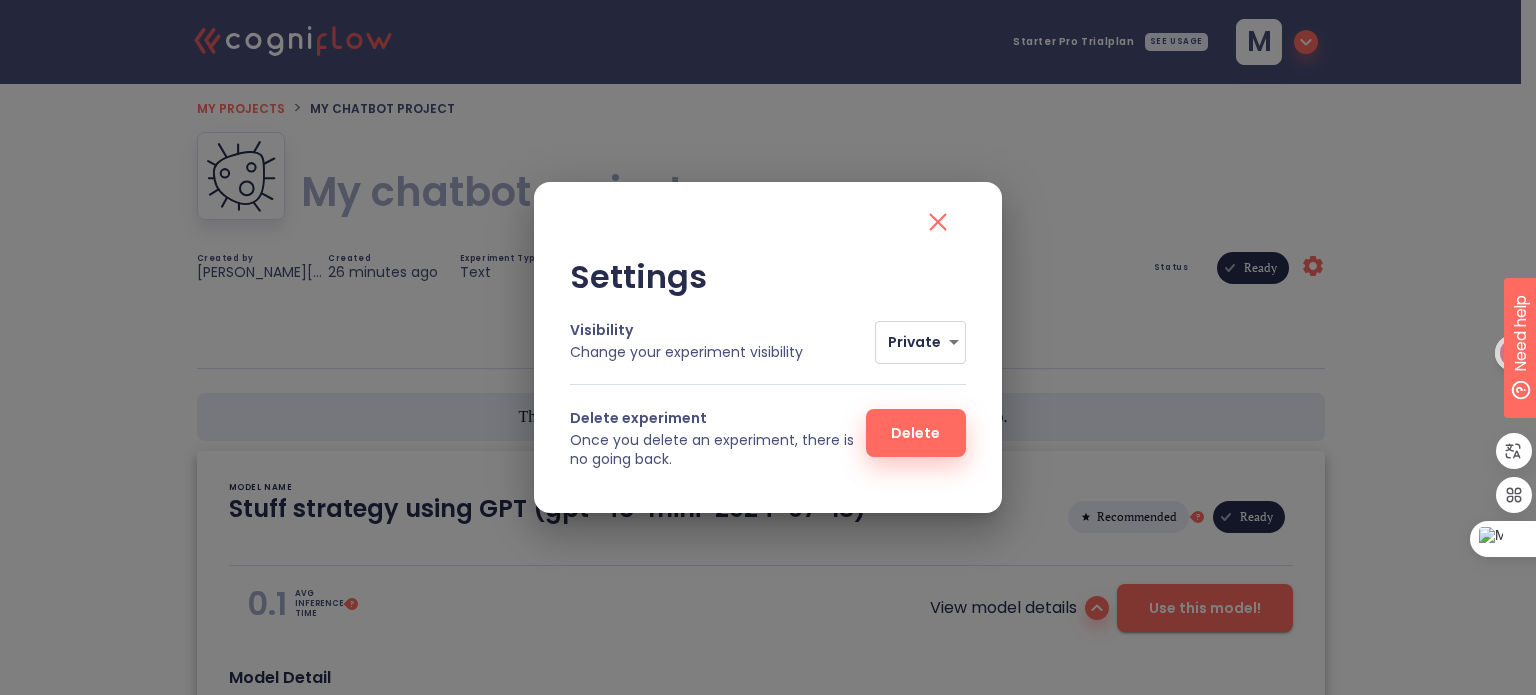 click on "Change your experiment visibility" at bounding box center (686, 352) 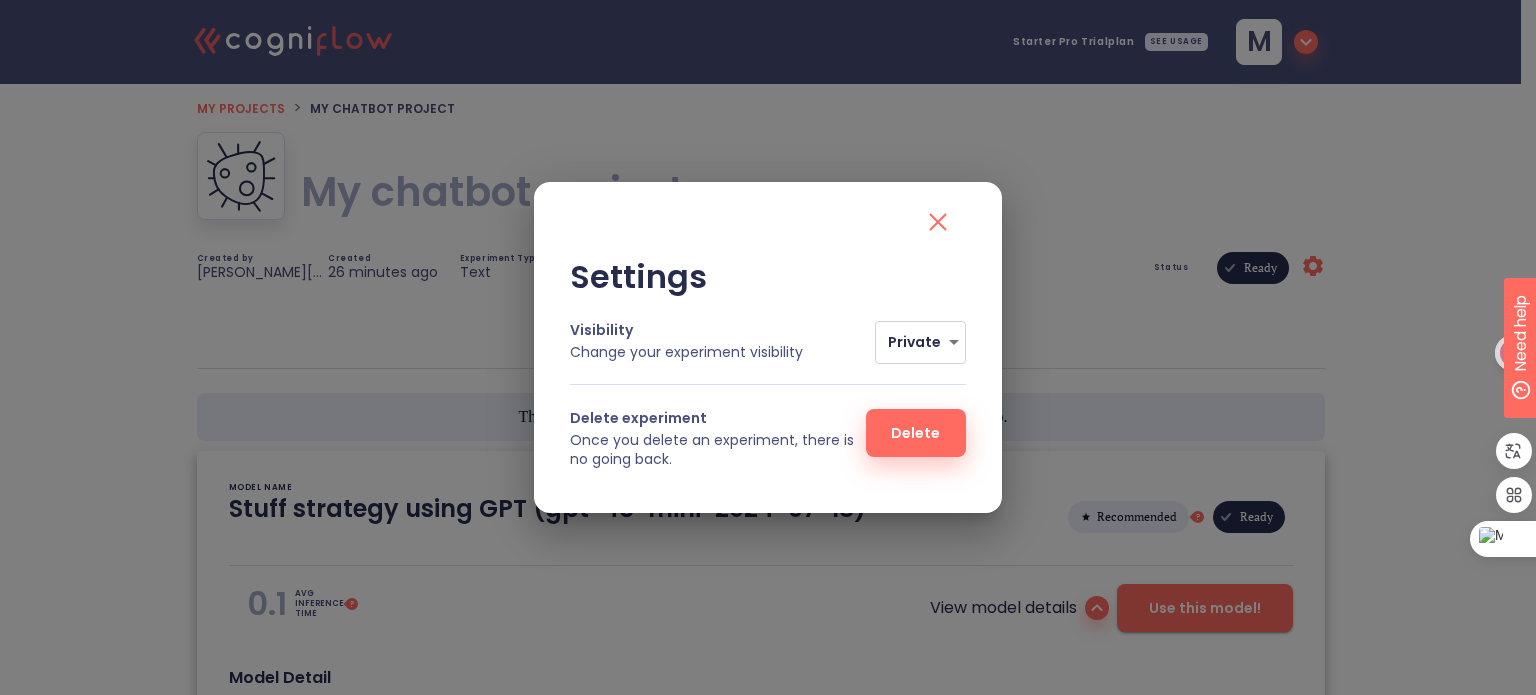 click 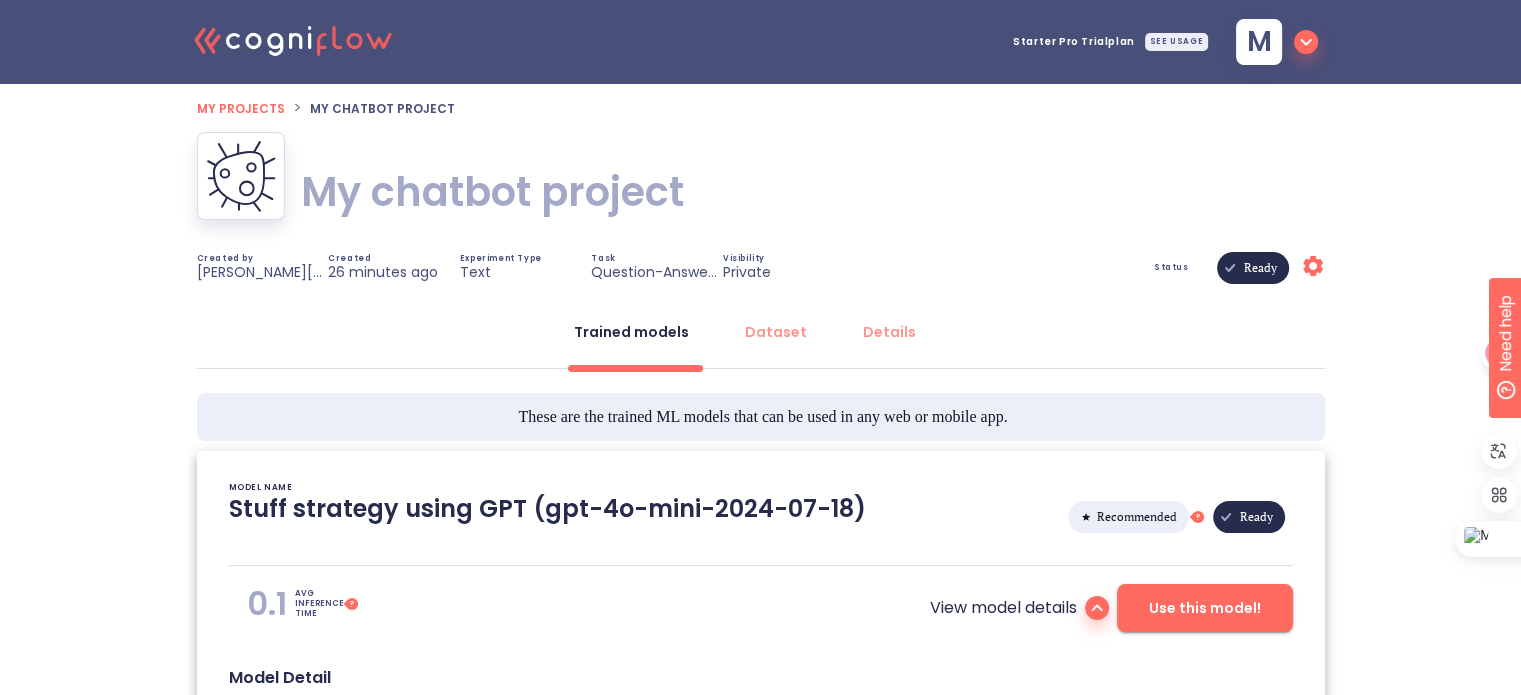 click on "Ready" at bounding box center [1260, 268] 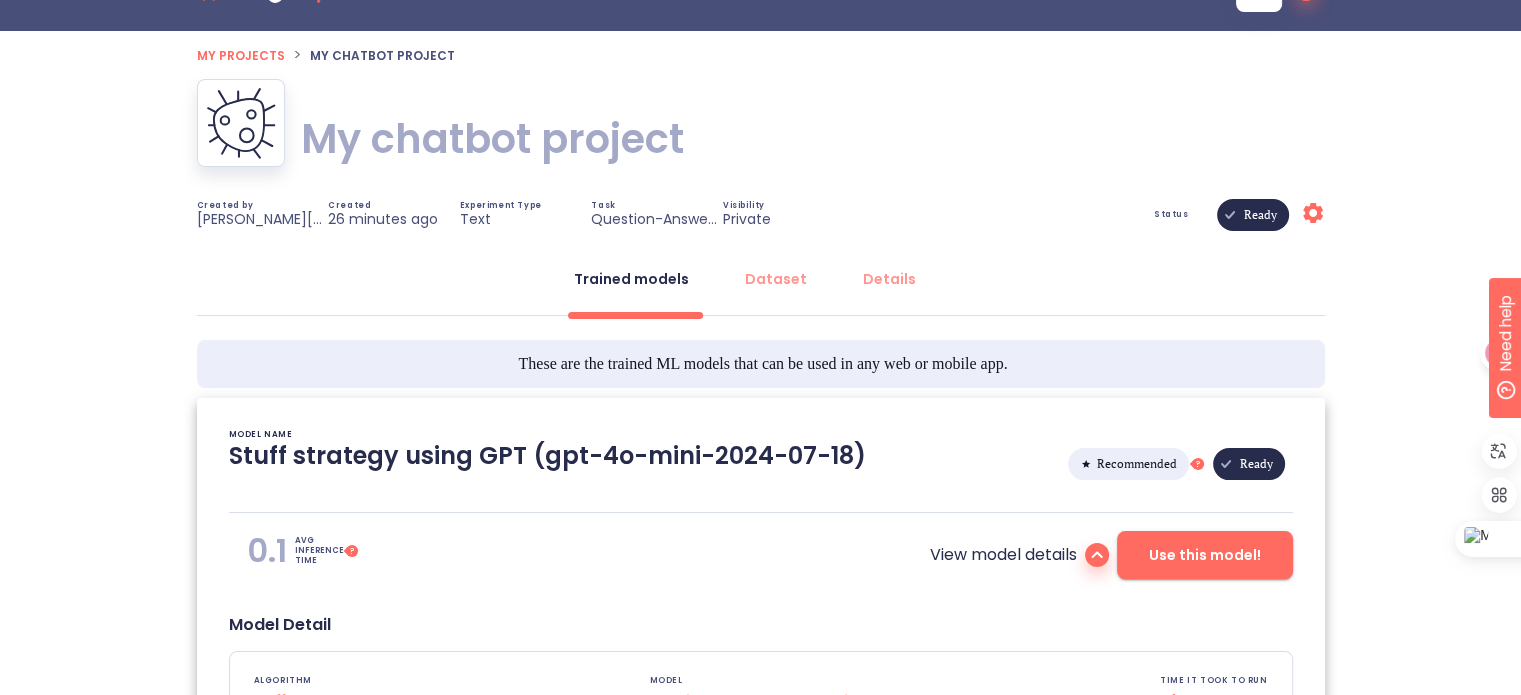 scroll, scrollTop: 100, scrollLeft: 0, axis: vertical 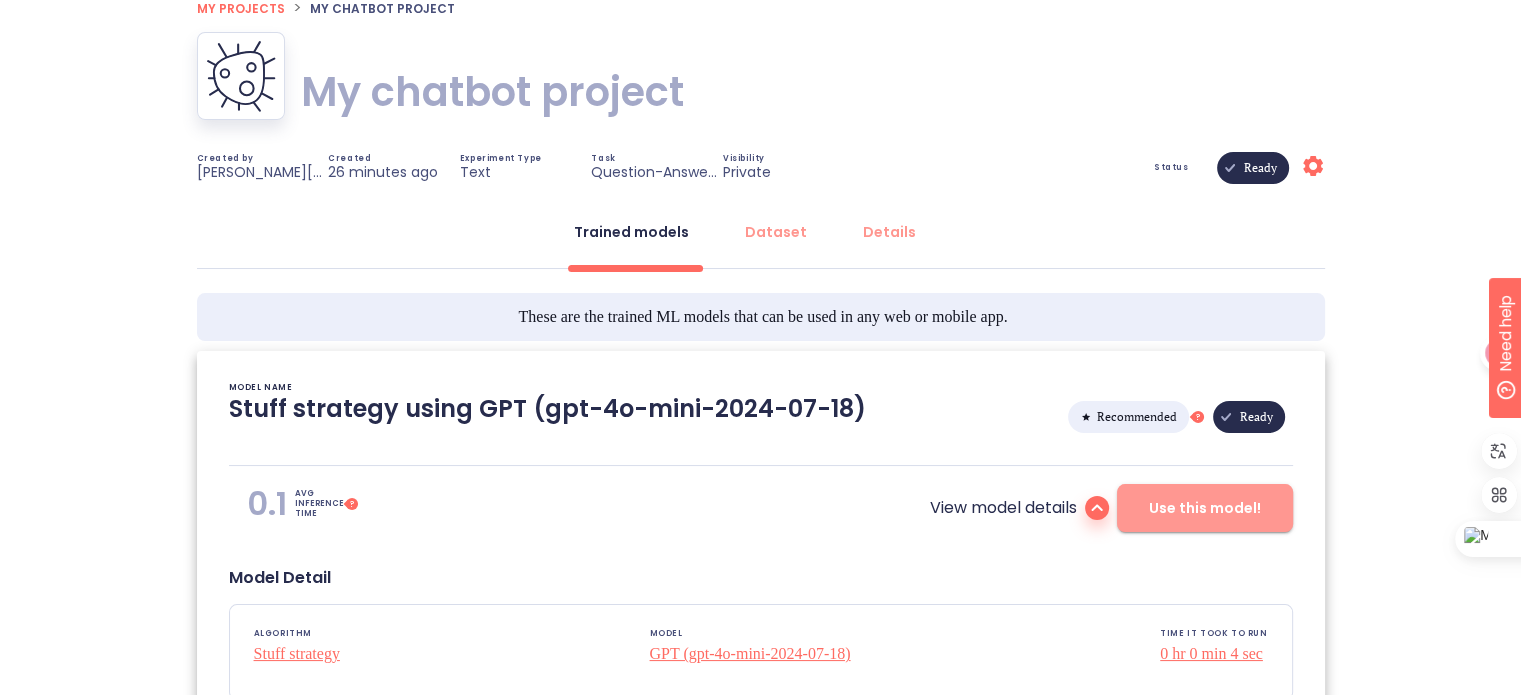 click on "Use this model!" at bounding box center (1205, 508) 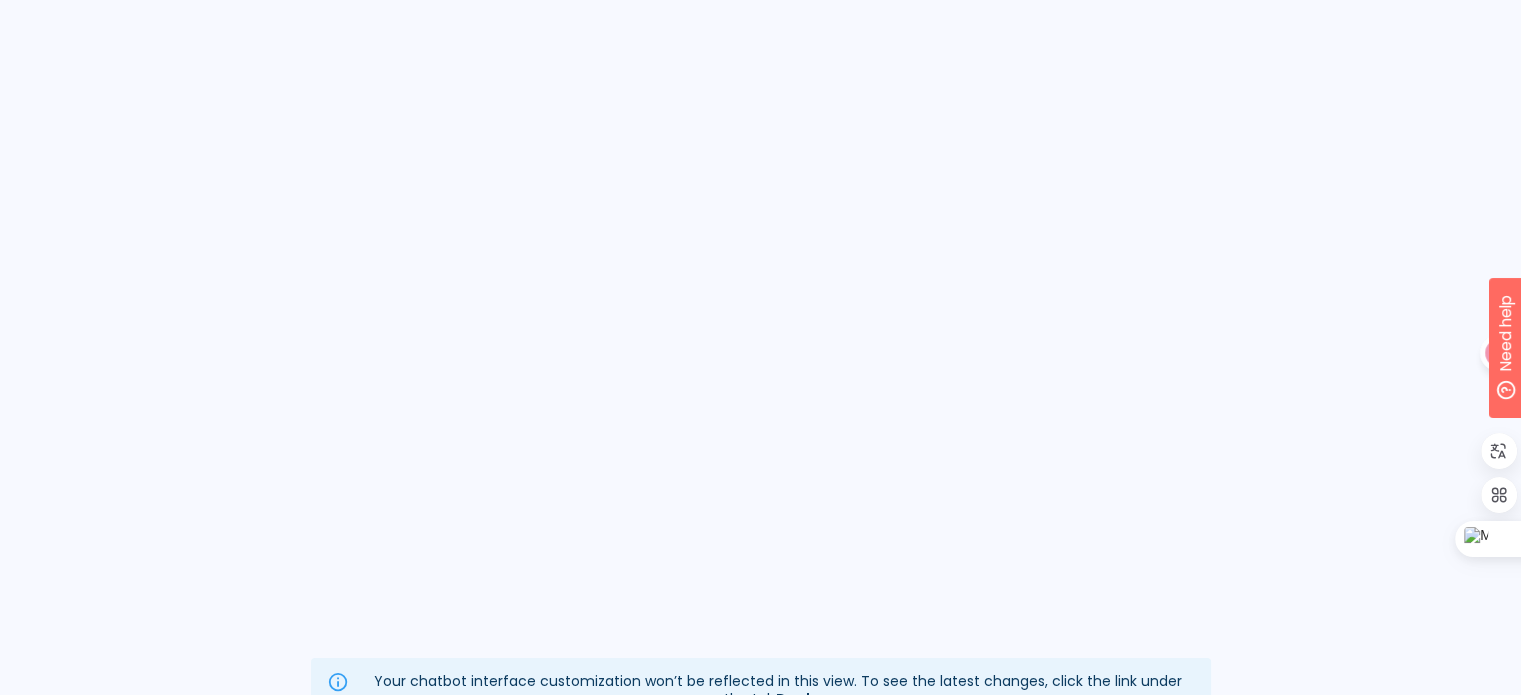 scroll, scrollTop: 91, scrollLeft: 0, axis: vertical 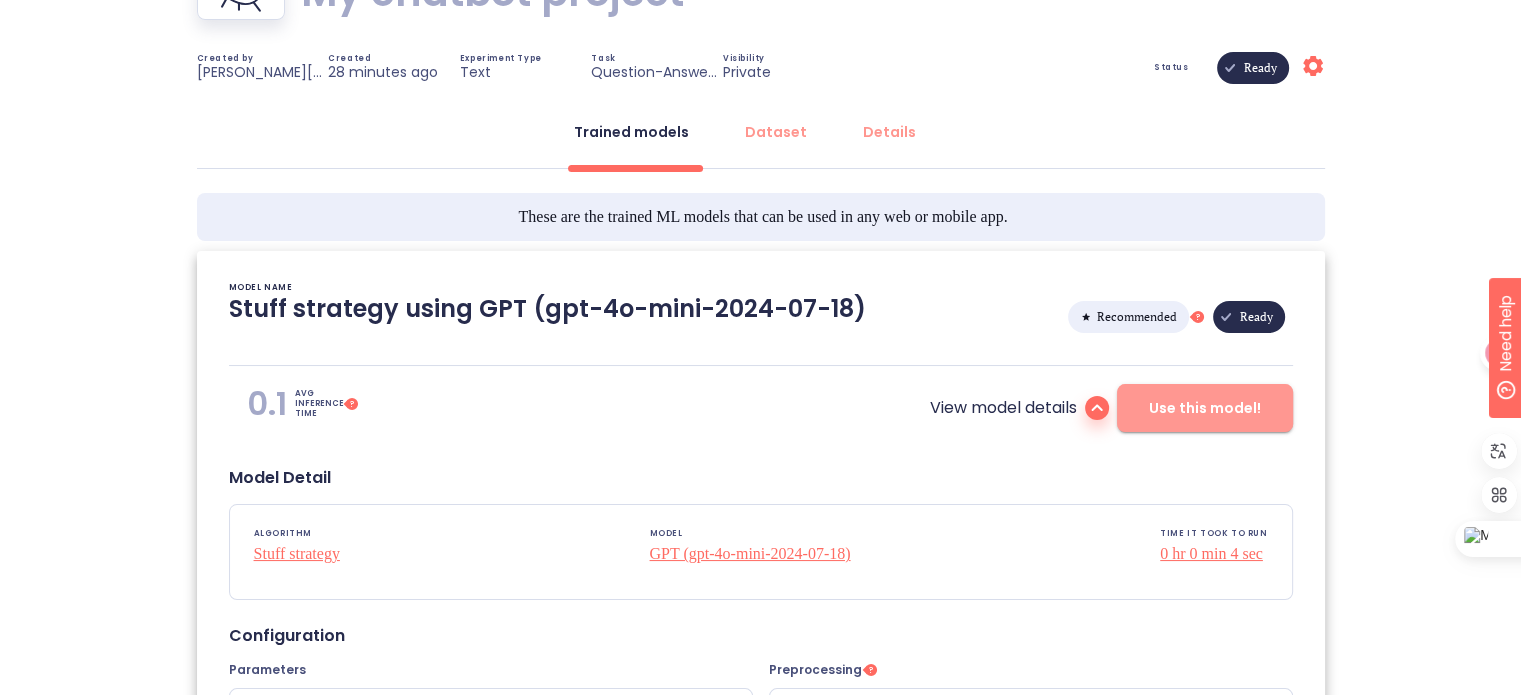 click on "Use this model!" at bounding box center [1205, 408] 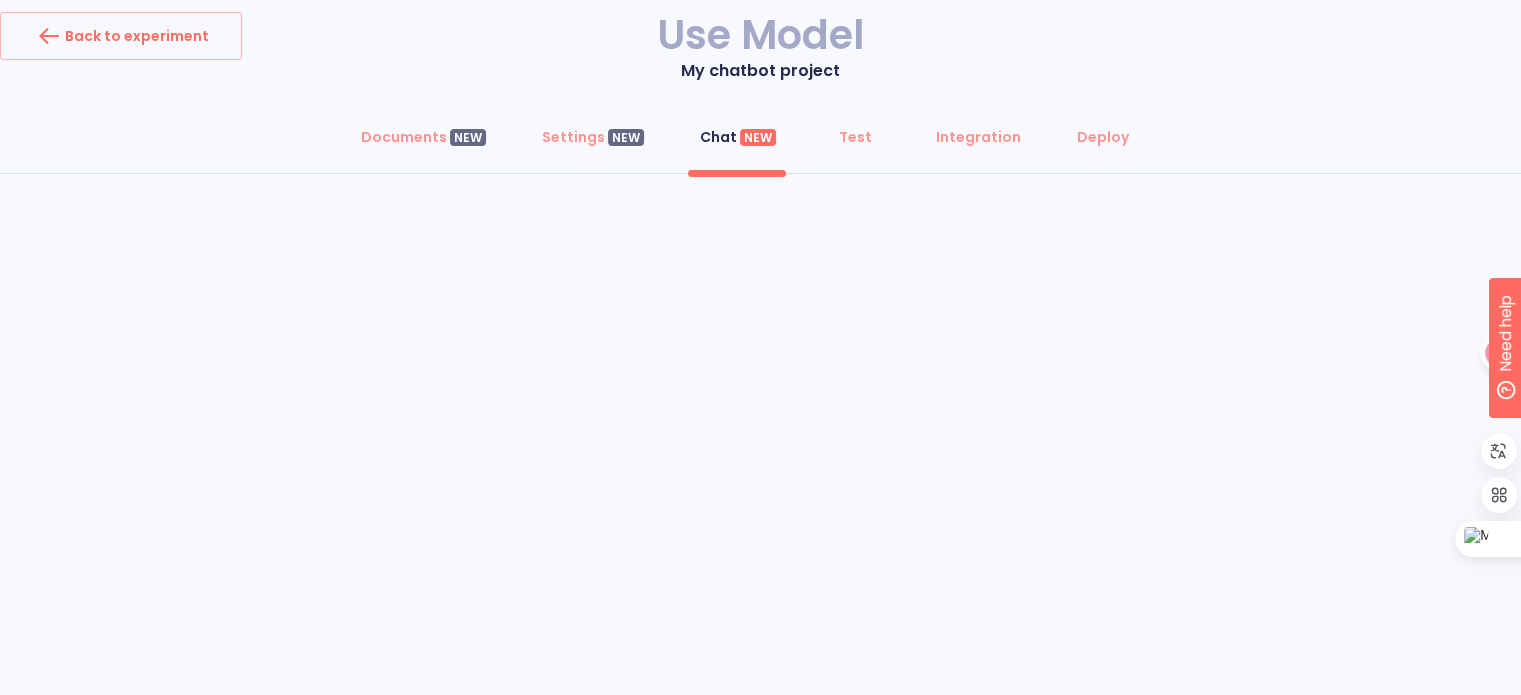 scroll, scrollTop: 0, scrollLeft: 0, axis: both 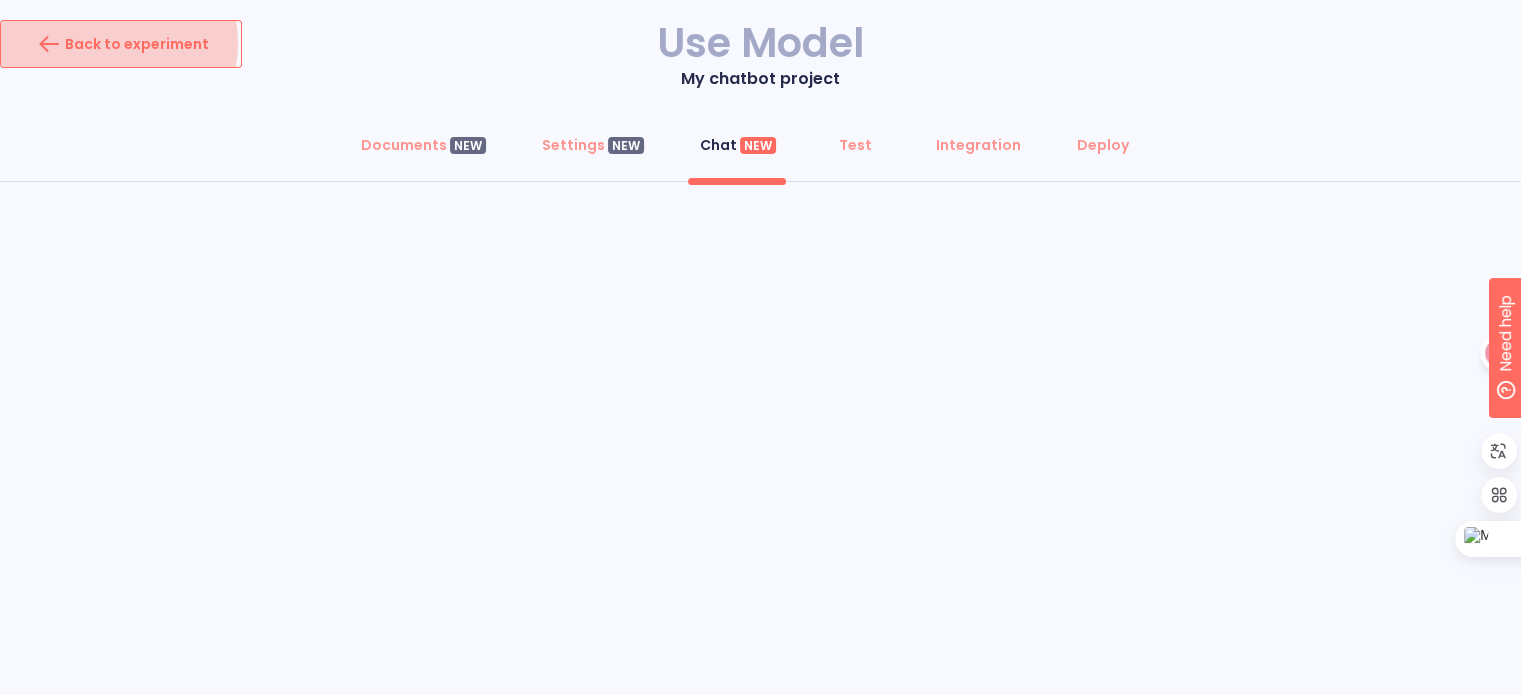 click on "Back to experiment" at bounding box center (121, 44) 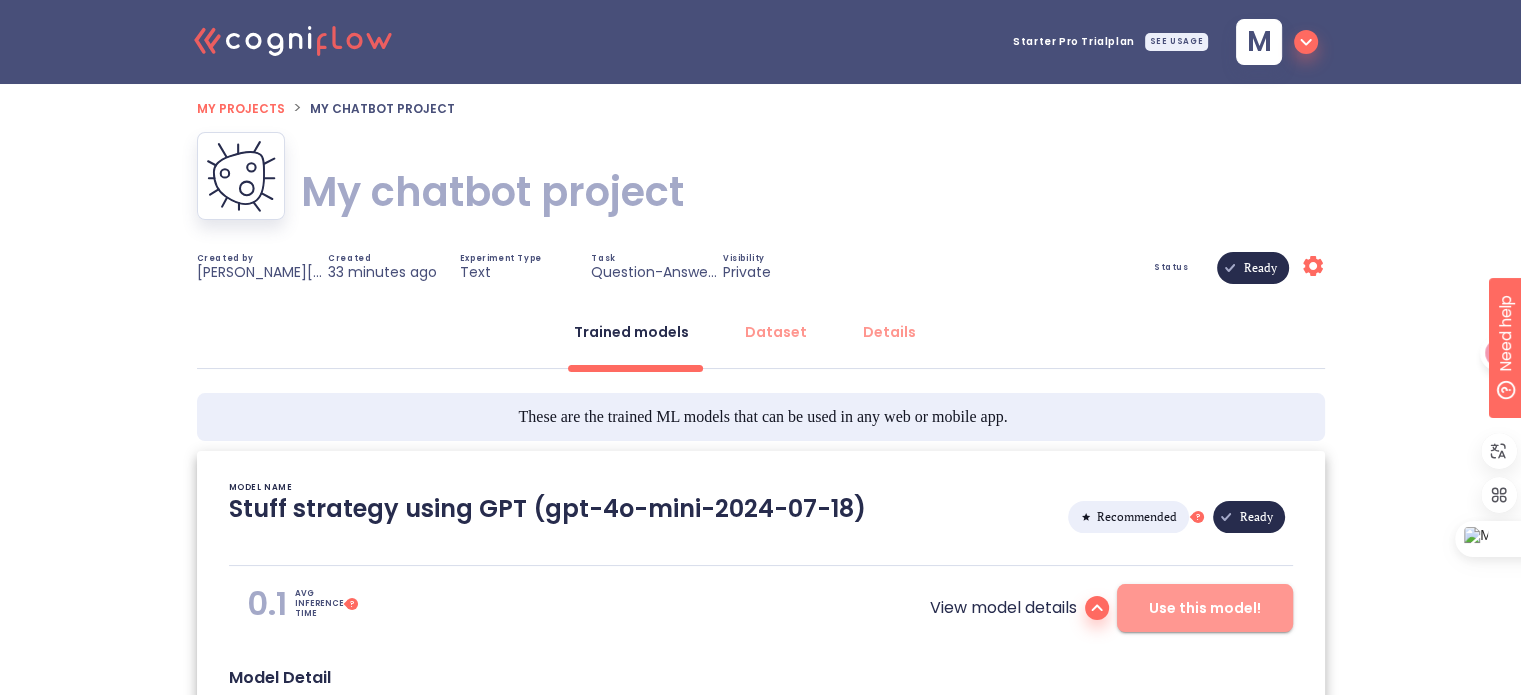 click on "Use this model!" at bounding box center [1205, 608] 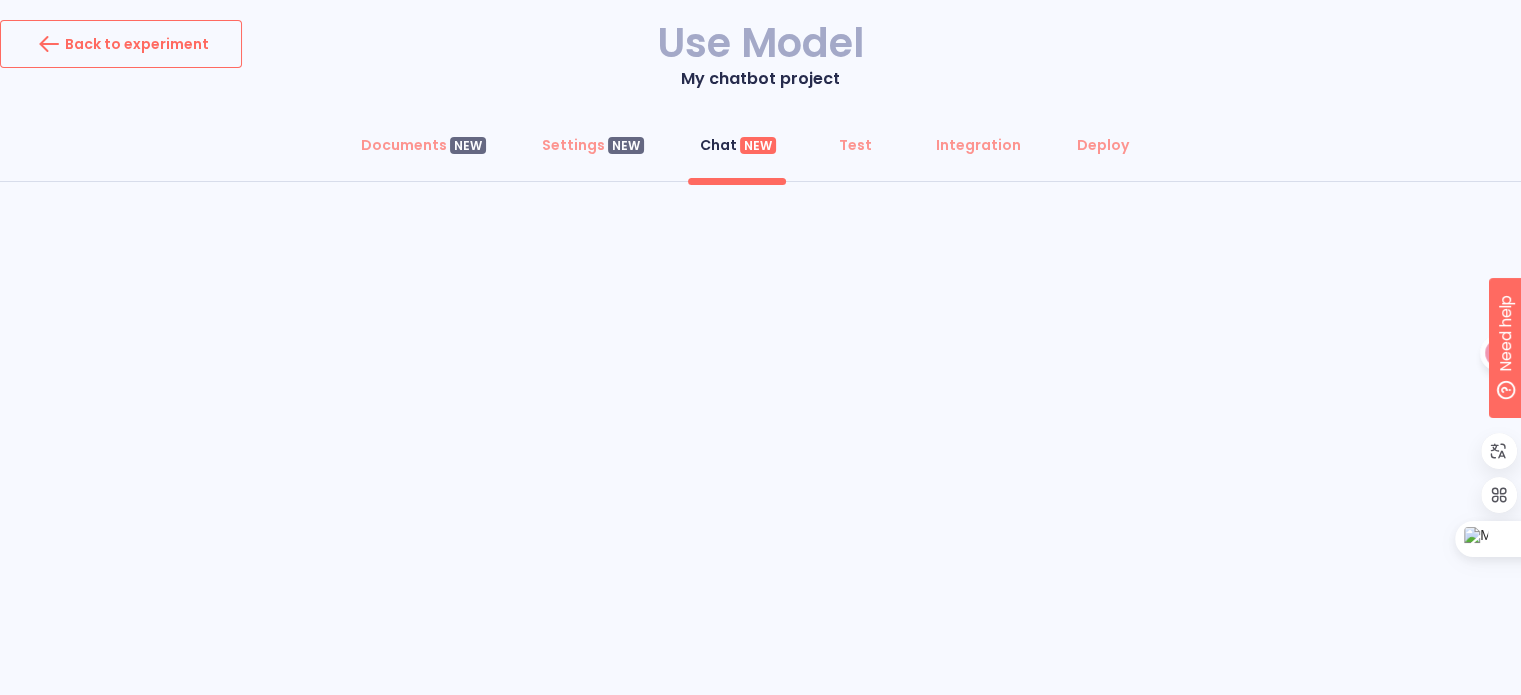 click on "Back to experiment" at bounding box center (121, 44) 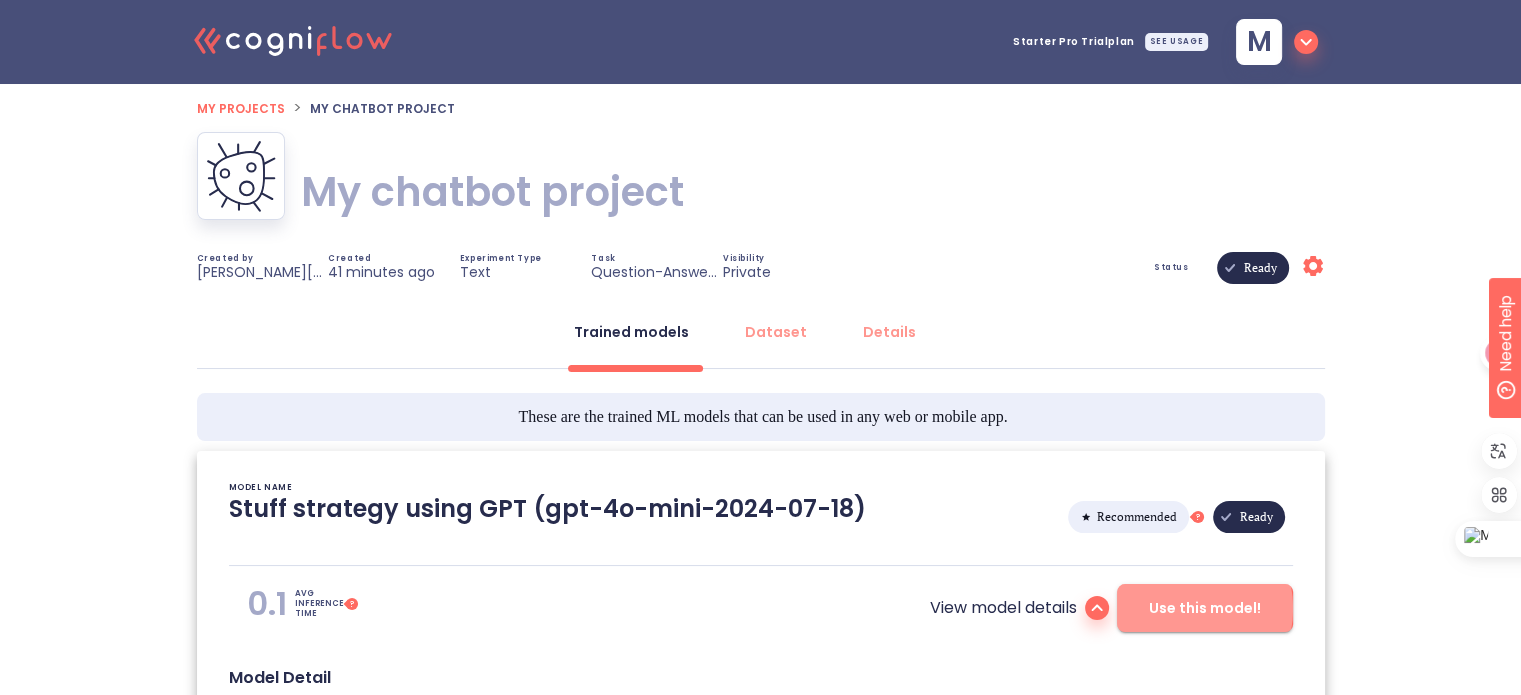 click on "Use this model!" at bounding box center (1205, 608) 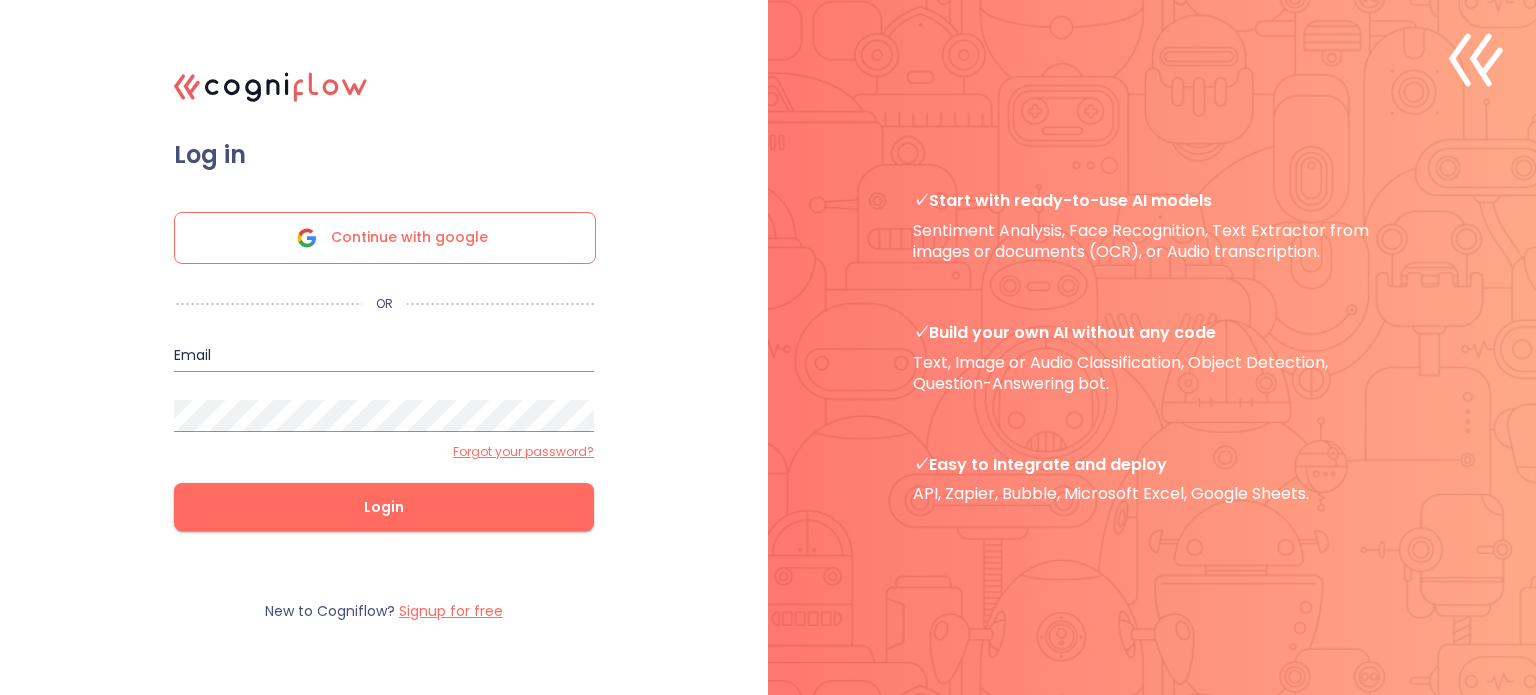 scroll, scrollTop: 0, scrollLeft: 0, axis: both 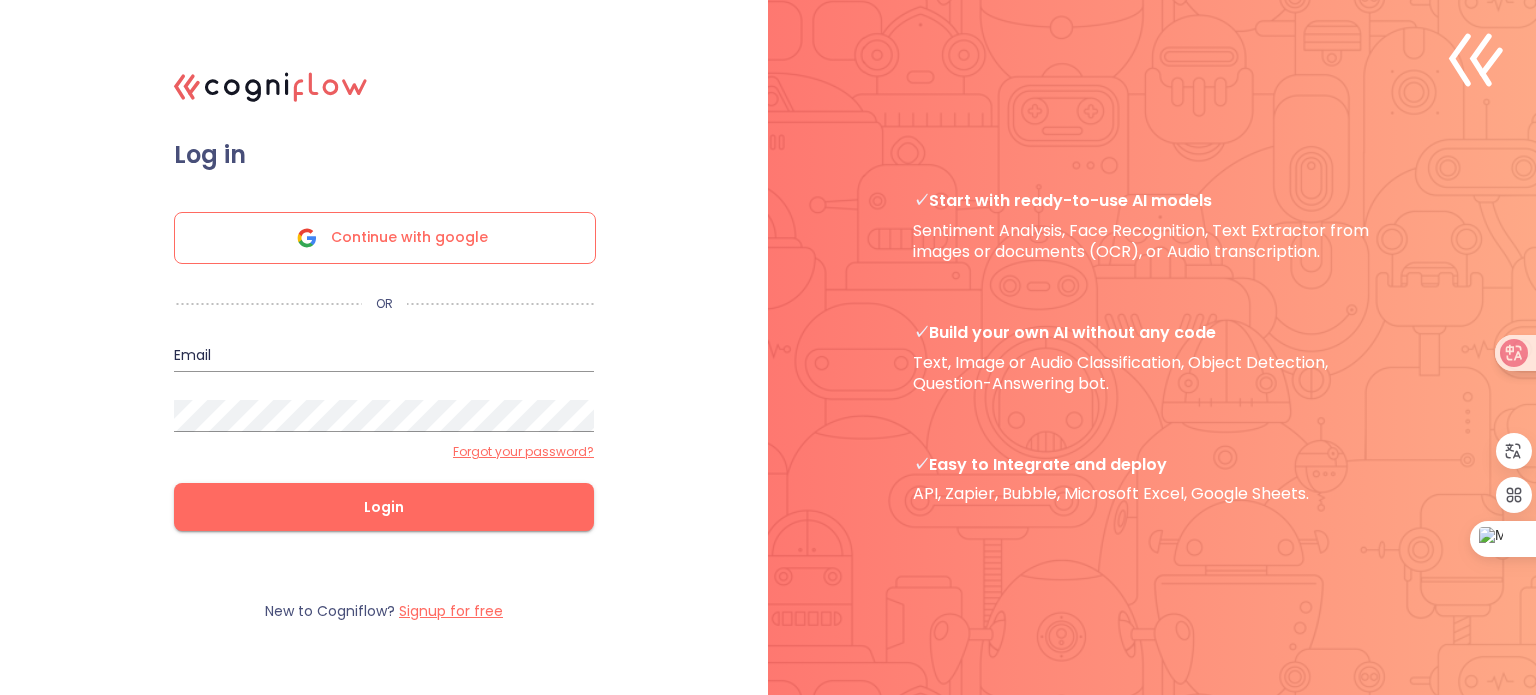 click on "Continue with google" at bounding box center [409, 238] 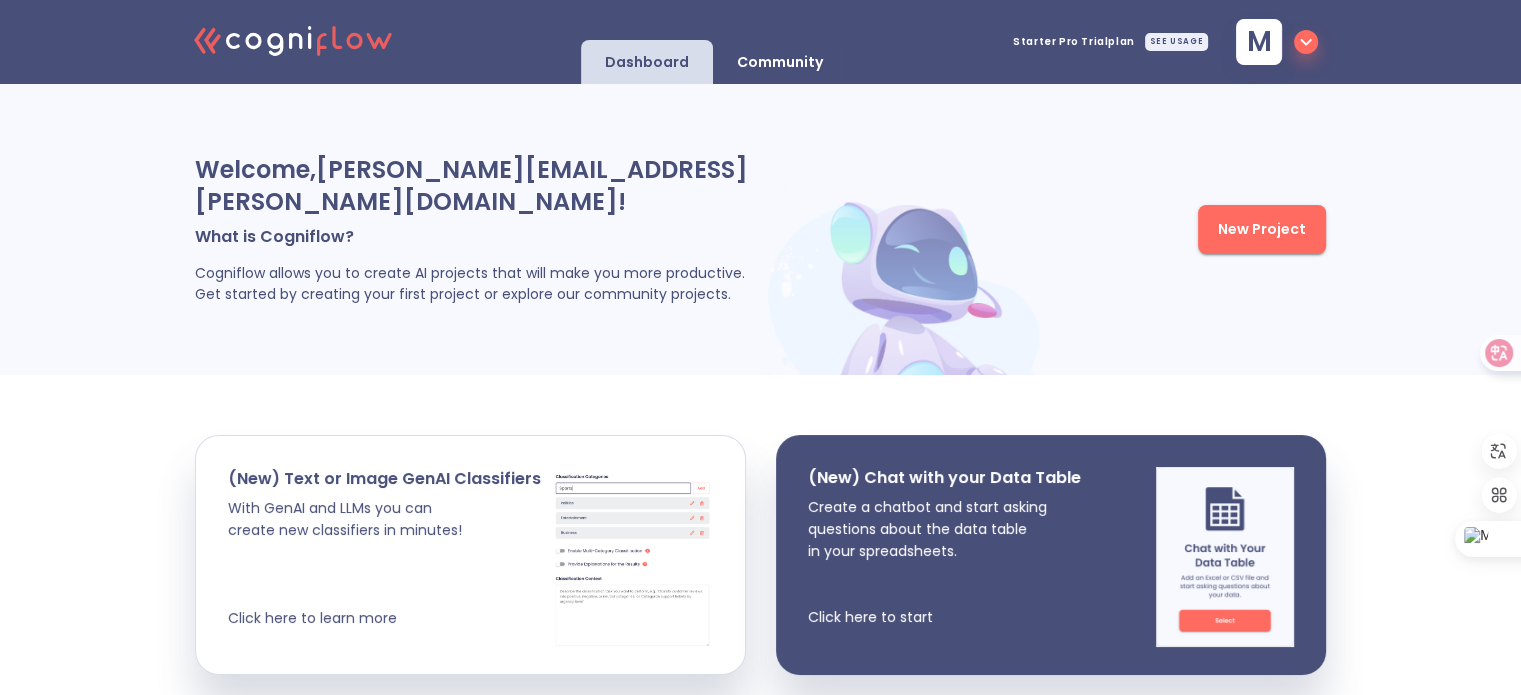 click 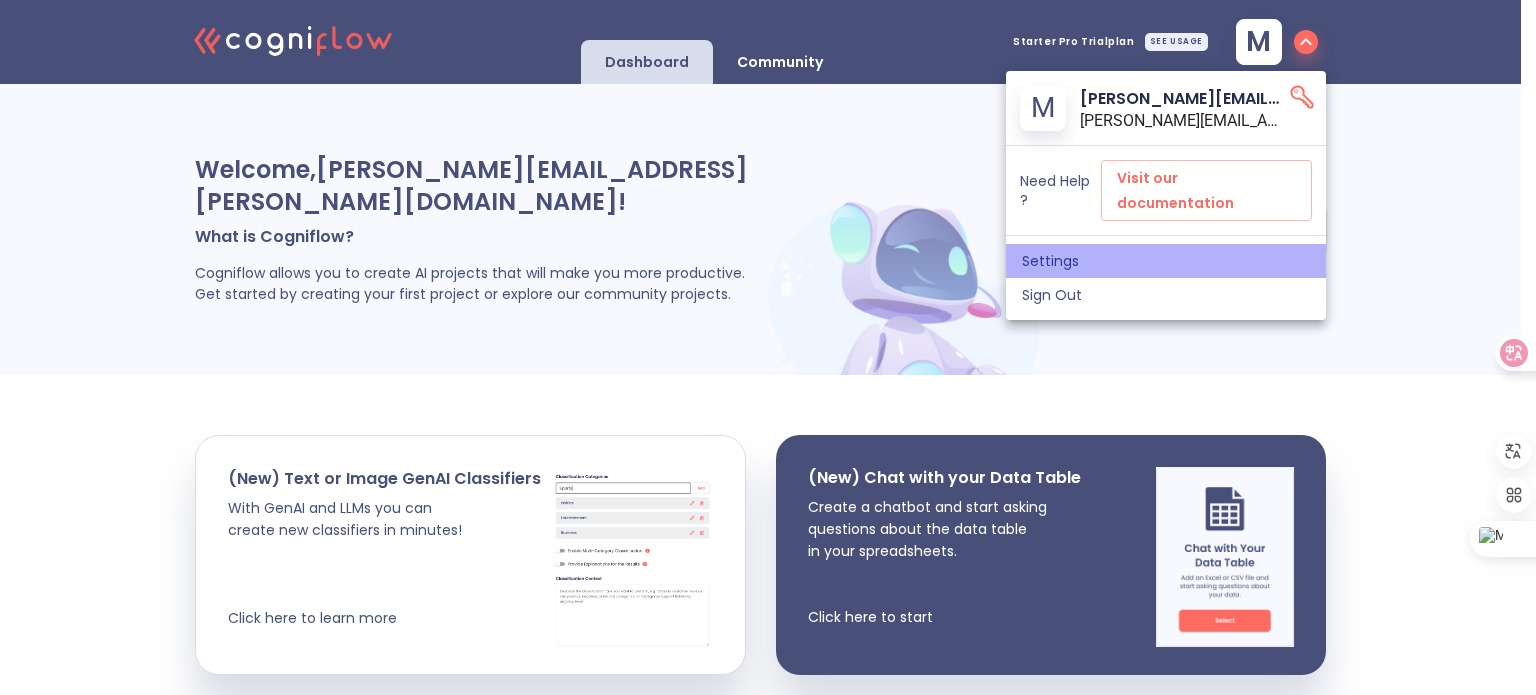 click on "Settings" at bounding box center [1166, 261] 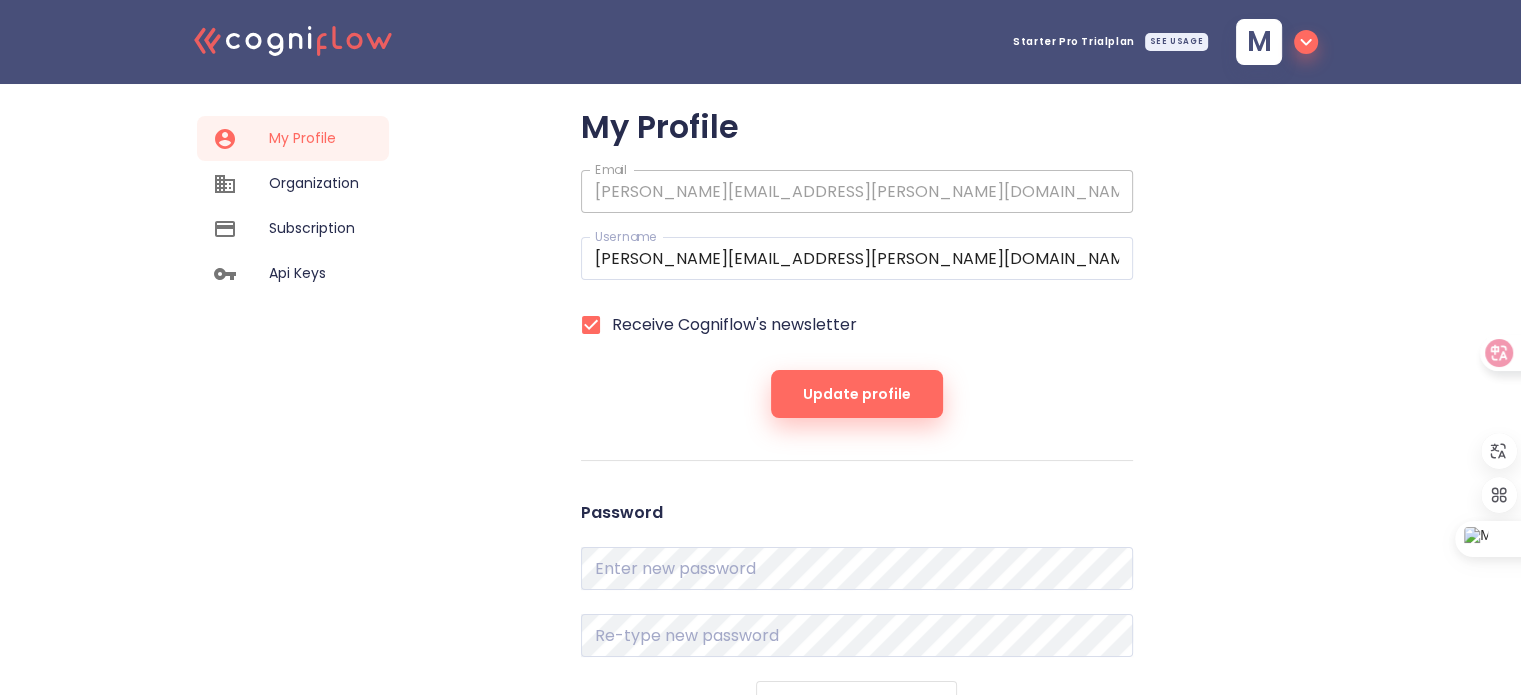 scroll, scrollTop: 57, scrollLeft: 0, axis: vertical 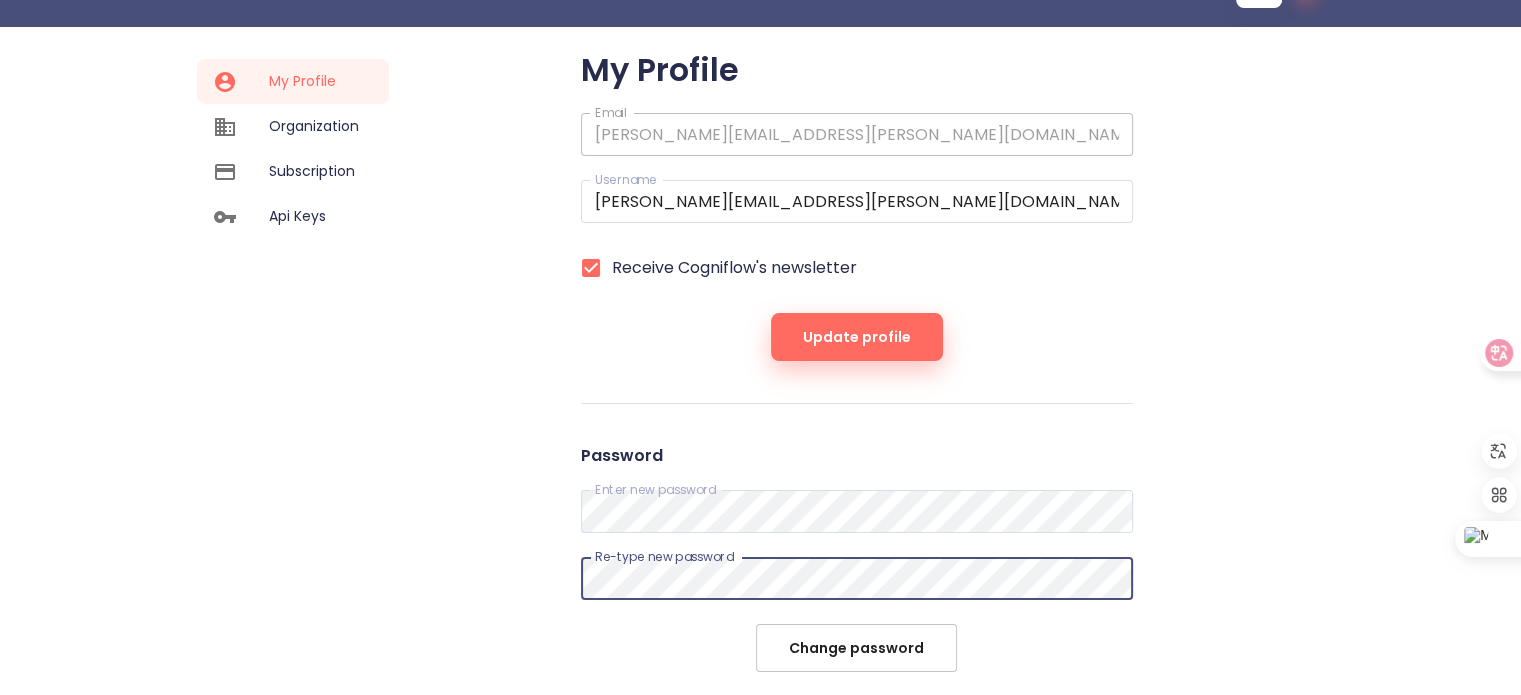 click on "My Profile Email [PERSON_NAME][EMAIL_ADDRESS][PERSON_NAME][DOMAIN_NAME] Email Username [PERSON_NAME][EMAIL_ADDRESS][PERSON_NAME][DOMAIN_NAME] Username Receive Cogniflow's newsletter Update profile Password Enter new password Enter new password Re-type new password Re-type new password Change password" at bounding box center (857, 361) 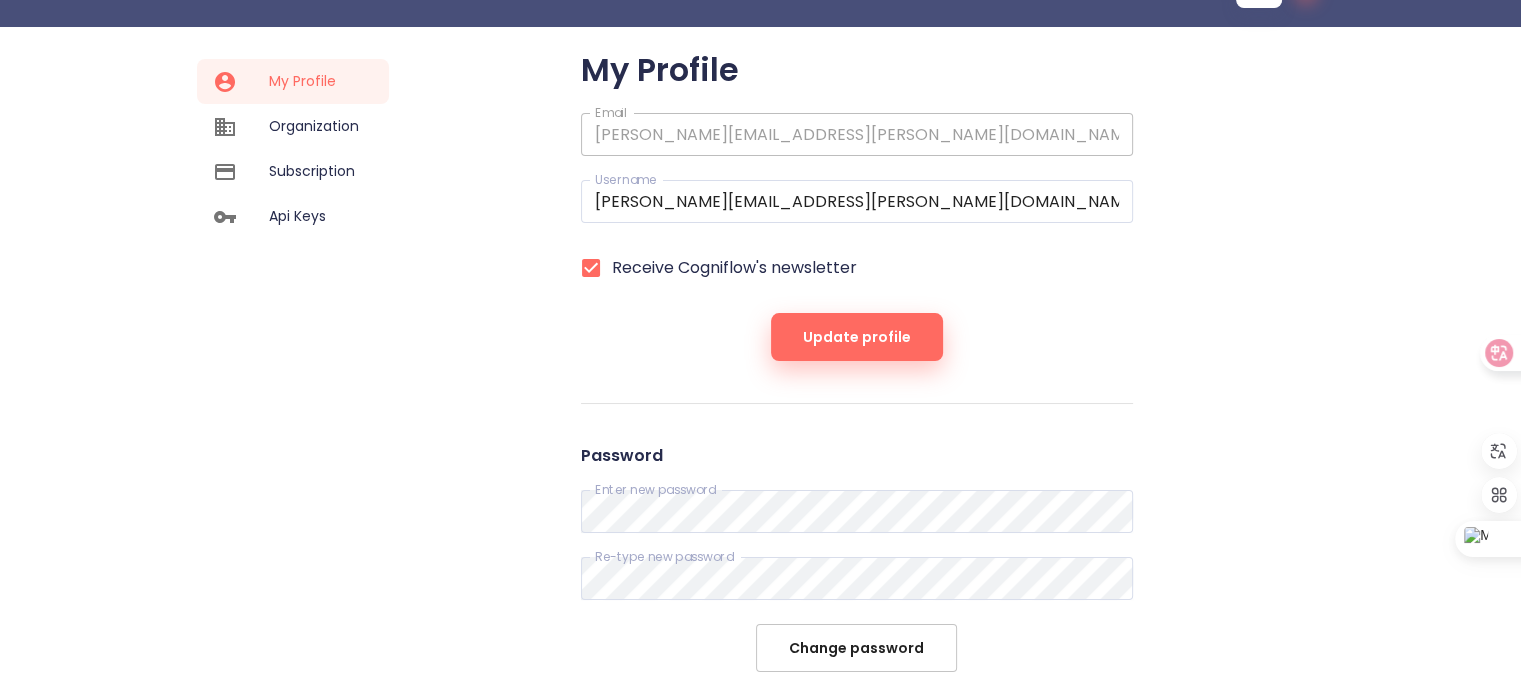 click on "My Profile Email [PERSON_NAME][EMAIL_ADDRESS][PERSON_NAME][DOMAIN_NAME] Email Username [PERSON_NAME][EMAIL_ADDRESS][PERSON_NAME][DOMAIN_NAME] Username Receive Cogniflow's newsletter Update profile Password Enter new password Enter new password Re-type new password Re-type new password Change password" at bounding box center (857, 361) 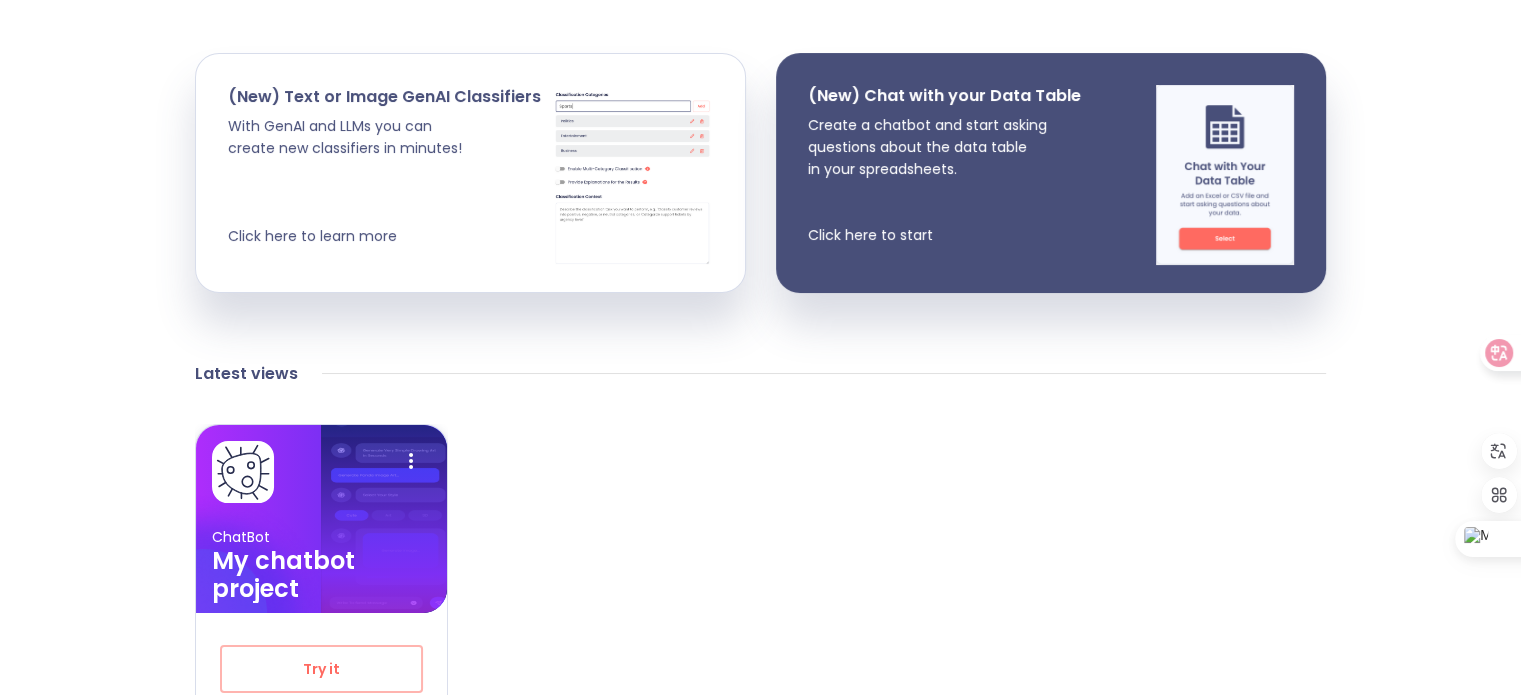 scroll, scrollTop: 500, scrollLeft: 0, axis: vertical 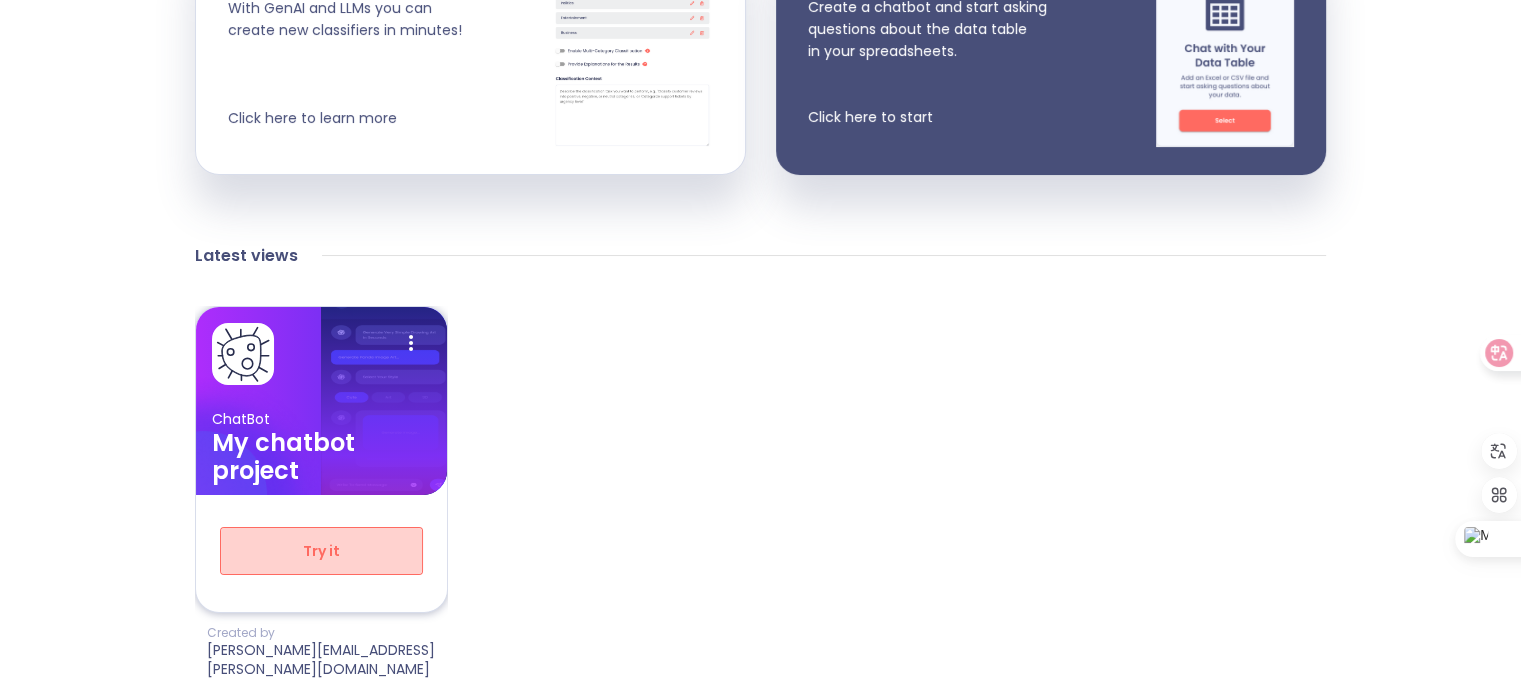 click on "Try it" at bounding box center (321, 551) 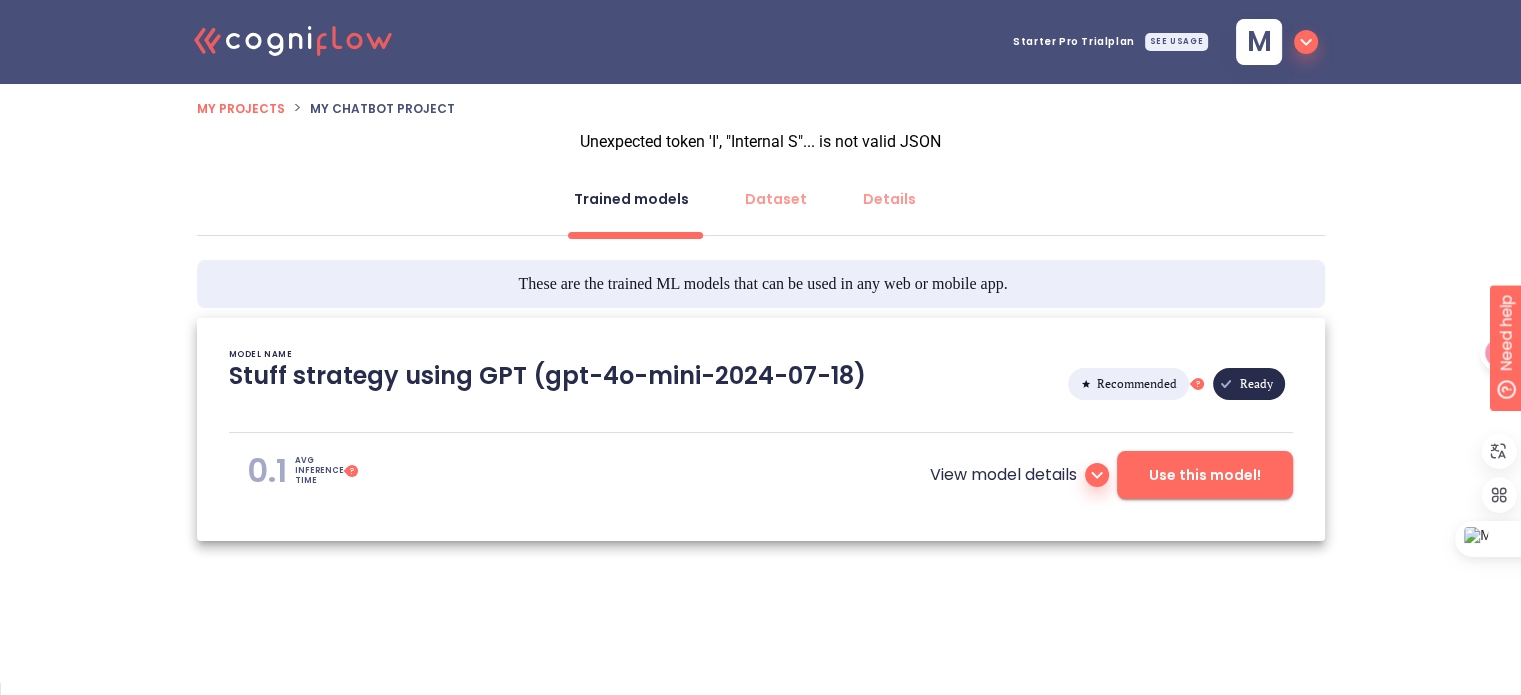 scroll, scrollTop: 0, scrollLeft: 0, axis: both 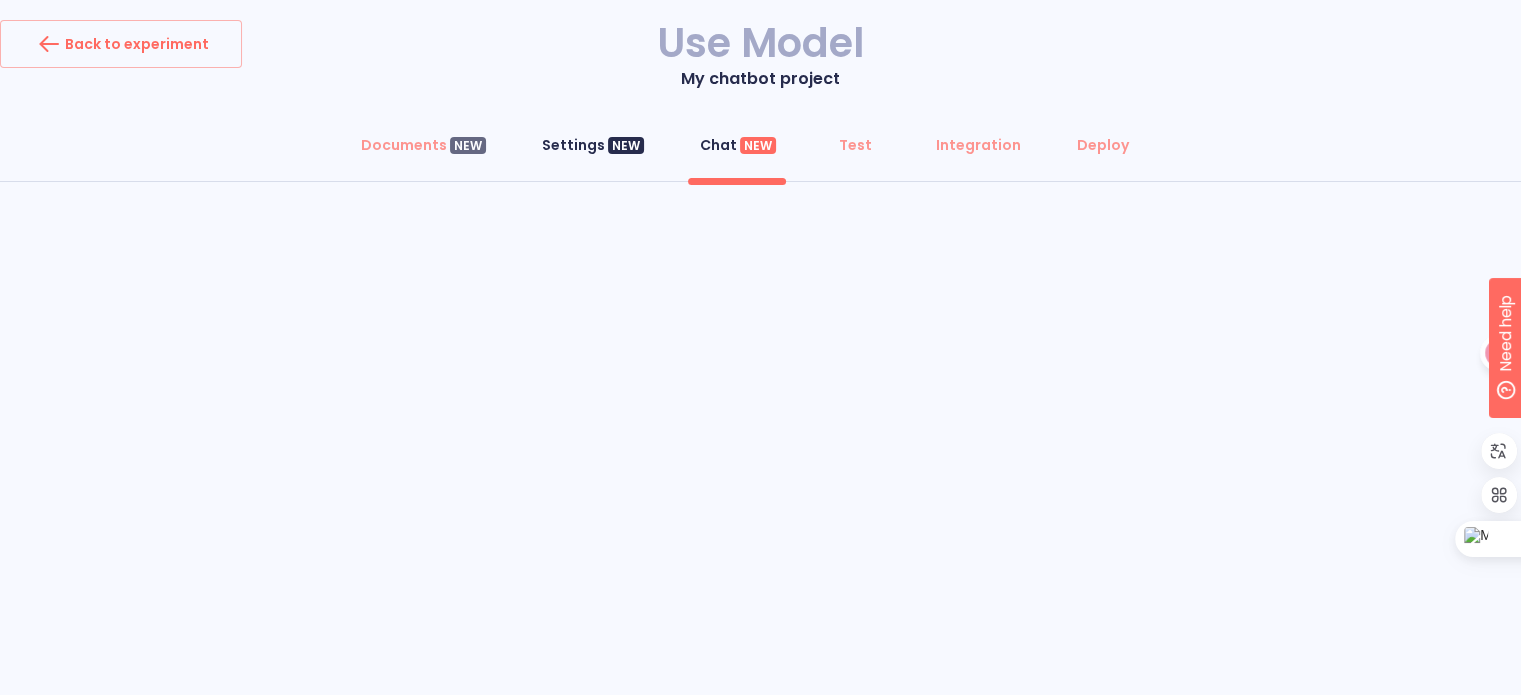 click on "Settings   NEW" at bounding box center (593, 145) 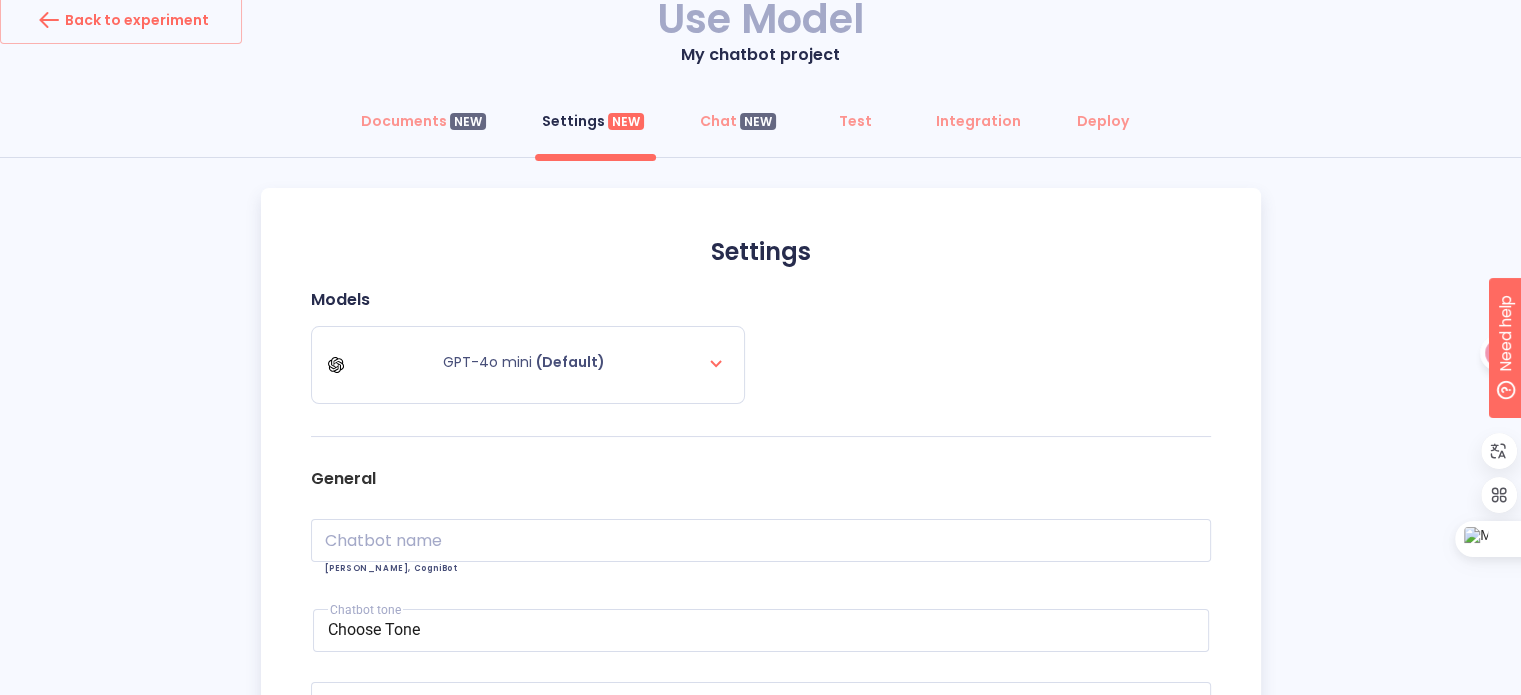 scroll, scrollTop: 0, scrollLeft: 0, axis: both 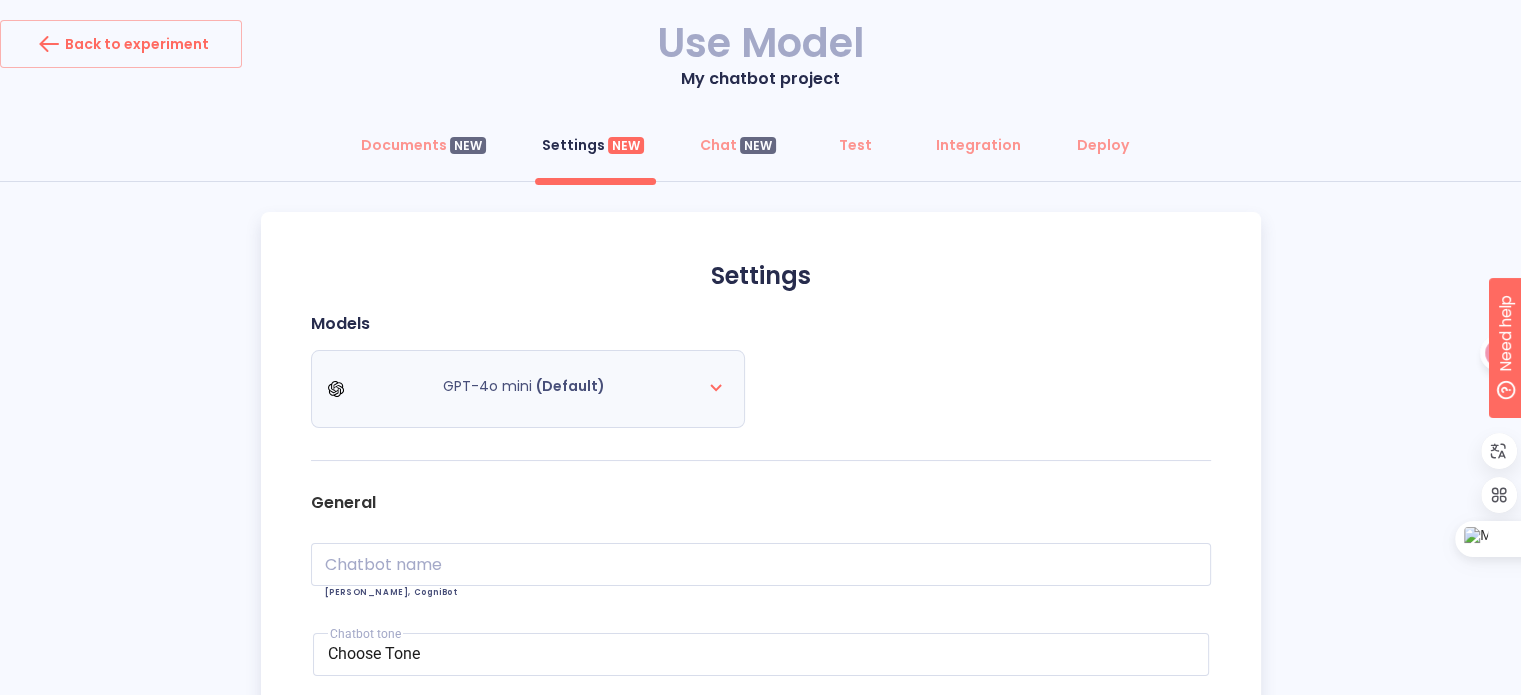 click 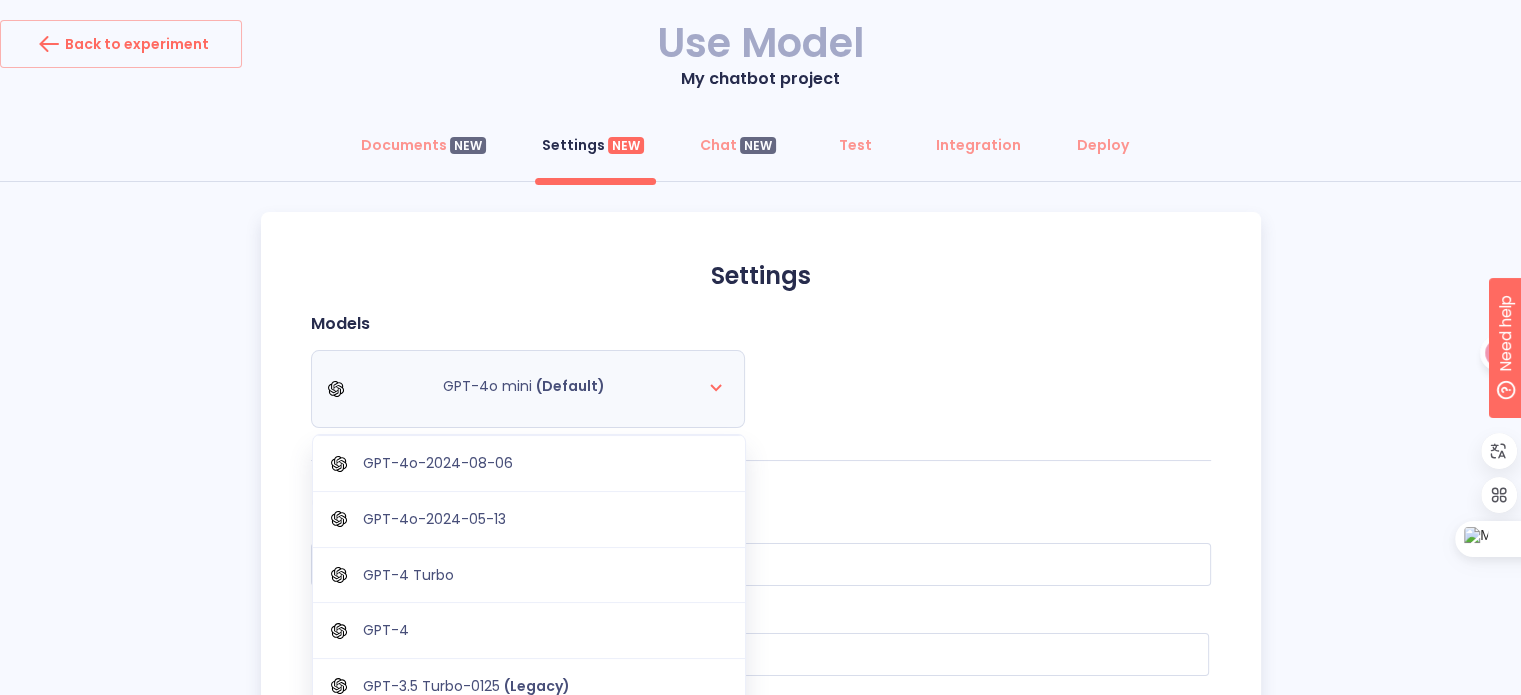 click 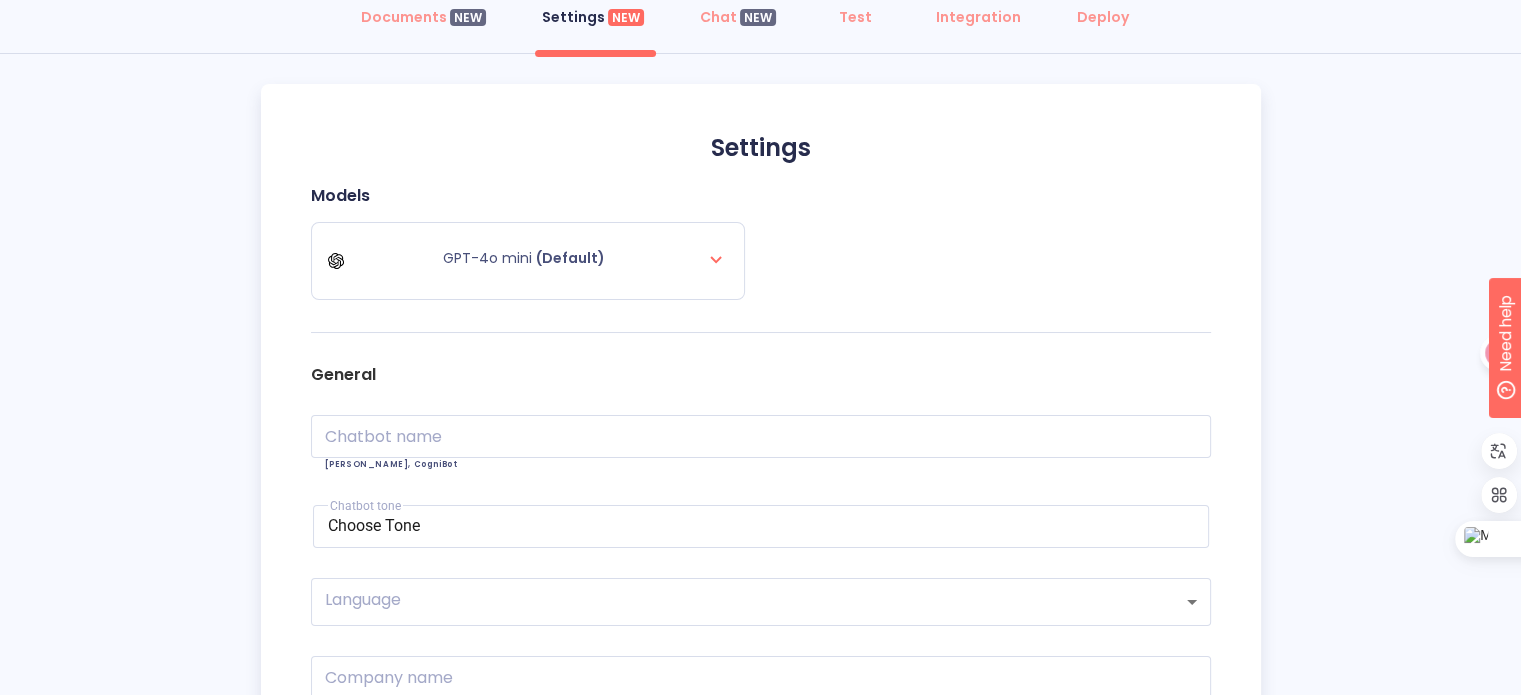 scroll, scrollTop: 200, scrollLeft: 0, axis: vertical 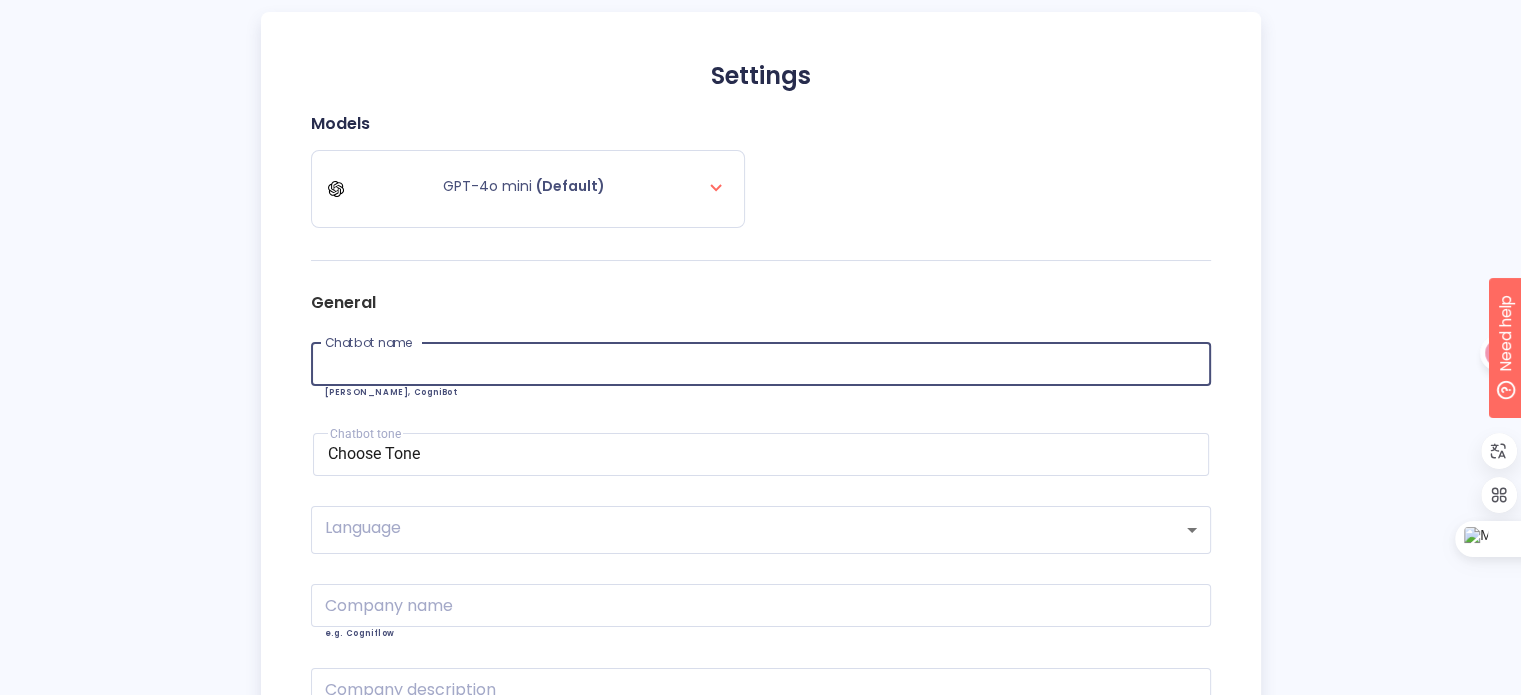 click at bounding box center (761, 364) 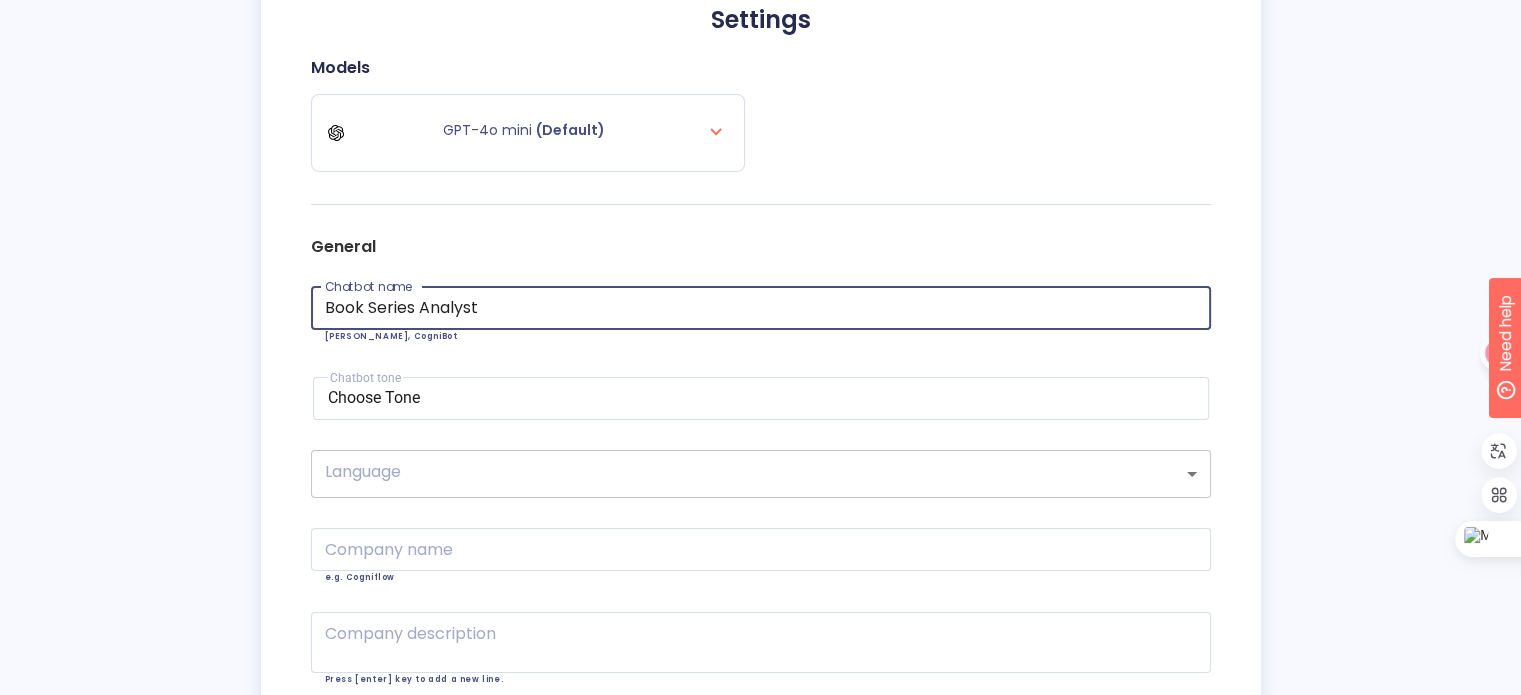 scroll, scrollTop: 300, scrollLeft: 0, axis: vertical 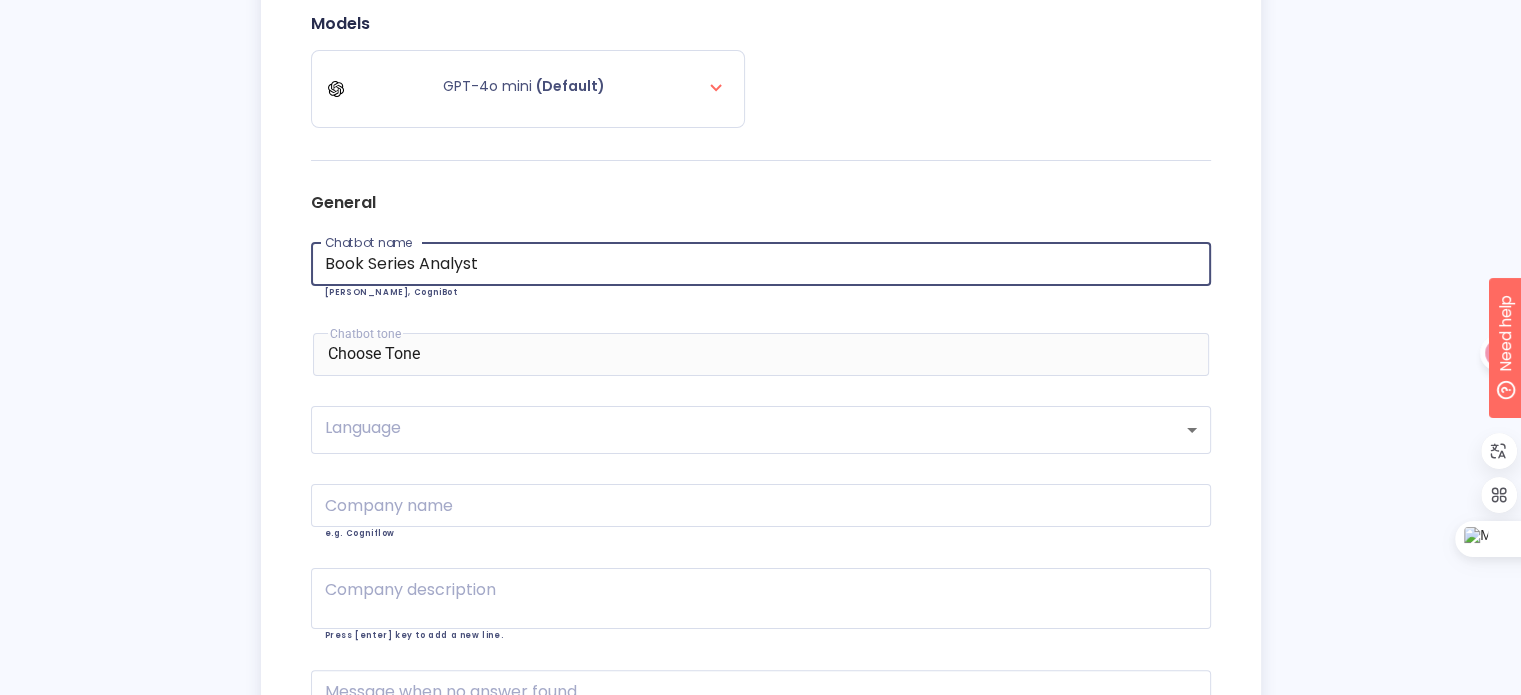 type on "Book Series Analyst" 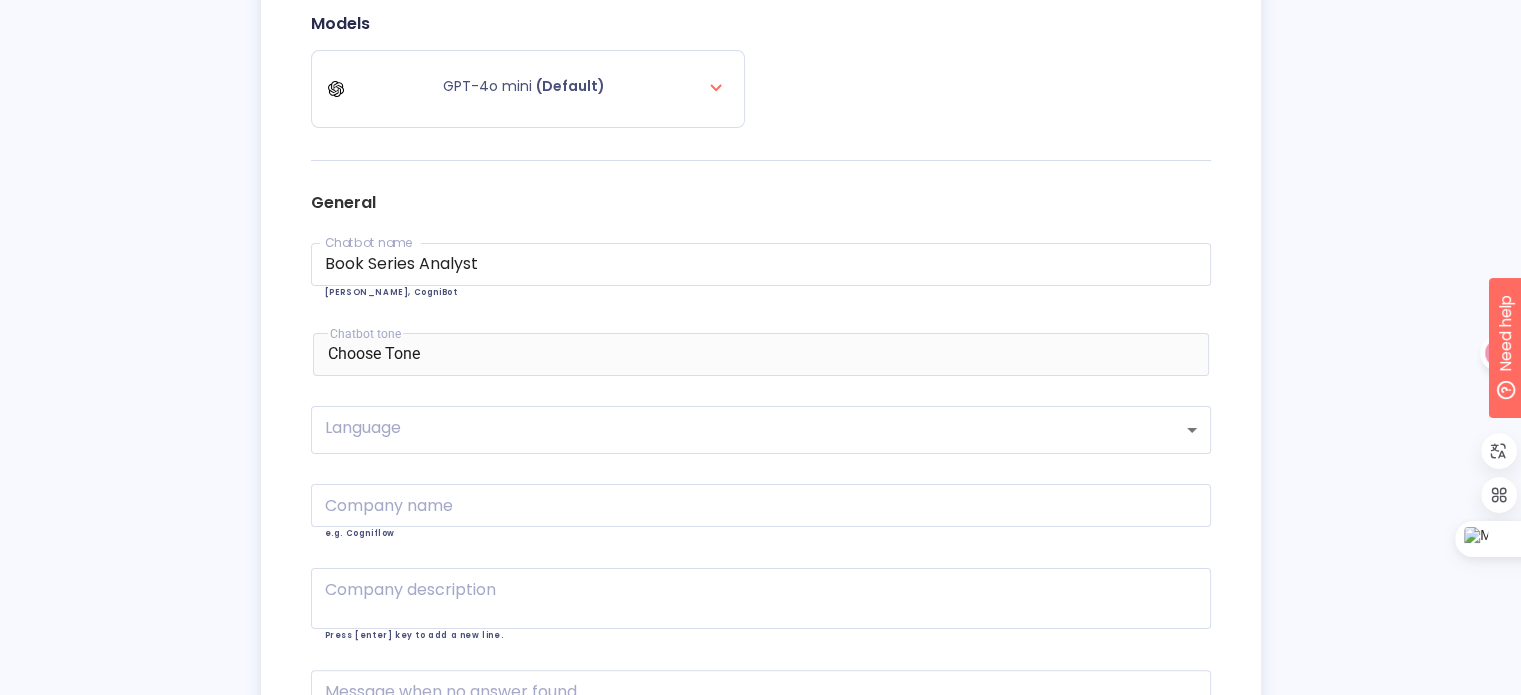 click on "Choose Tone" at bounding box center [761, 353] 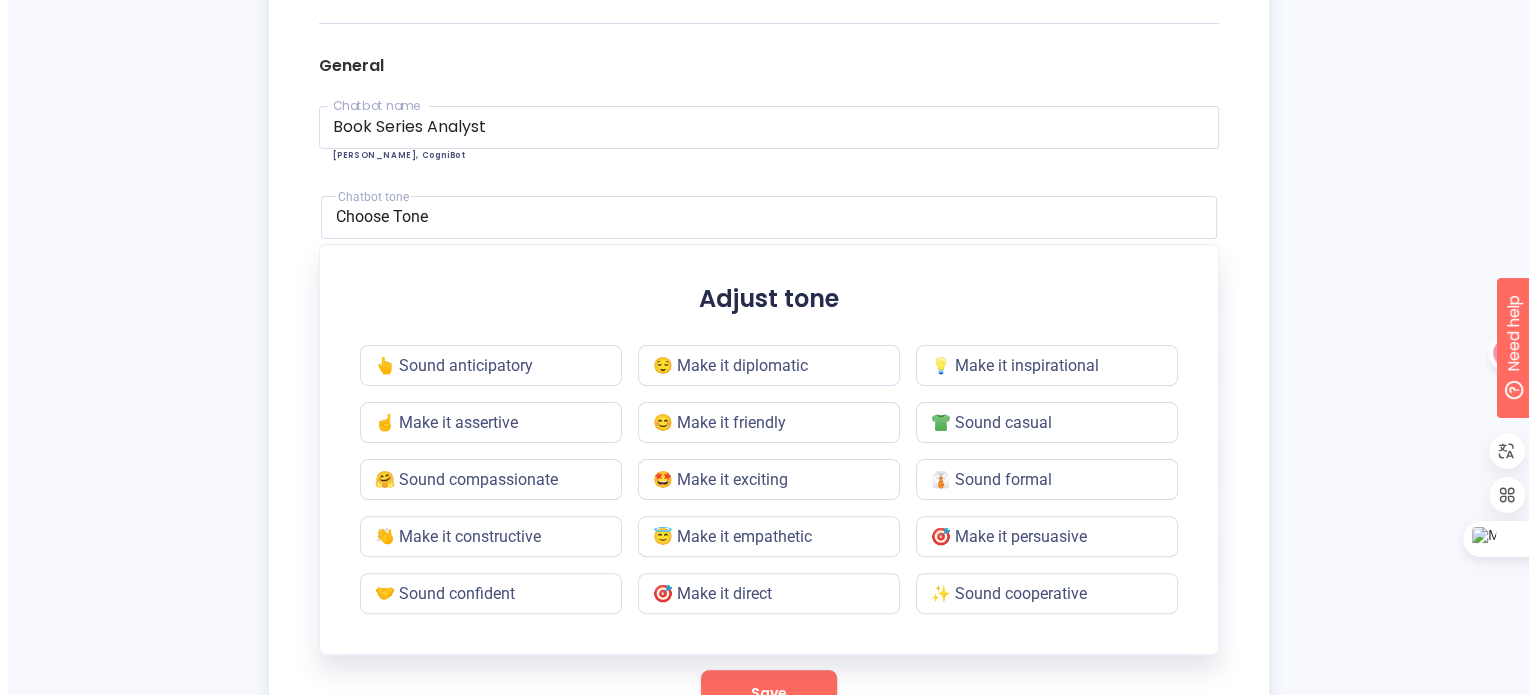 scroll, scrollTop: 500, scrollLeft: 0, axis: vertical 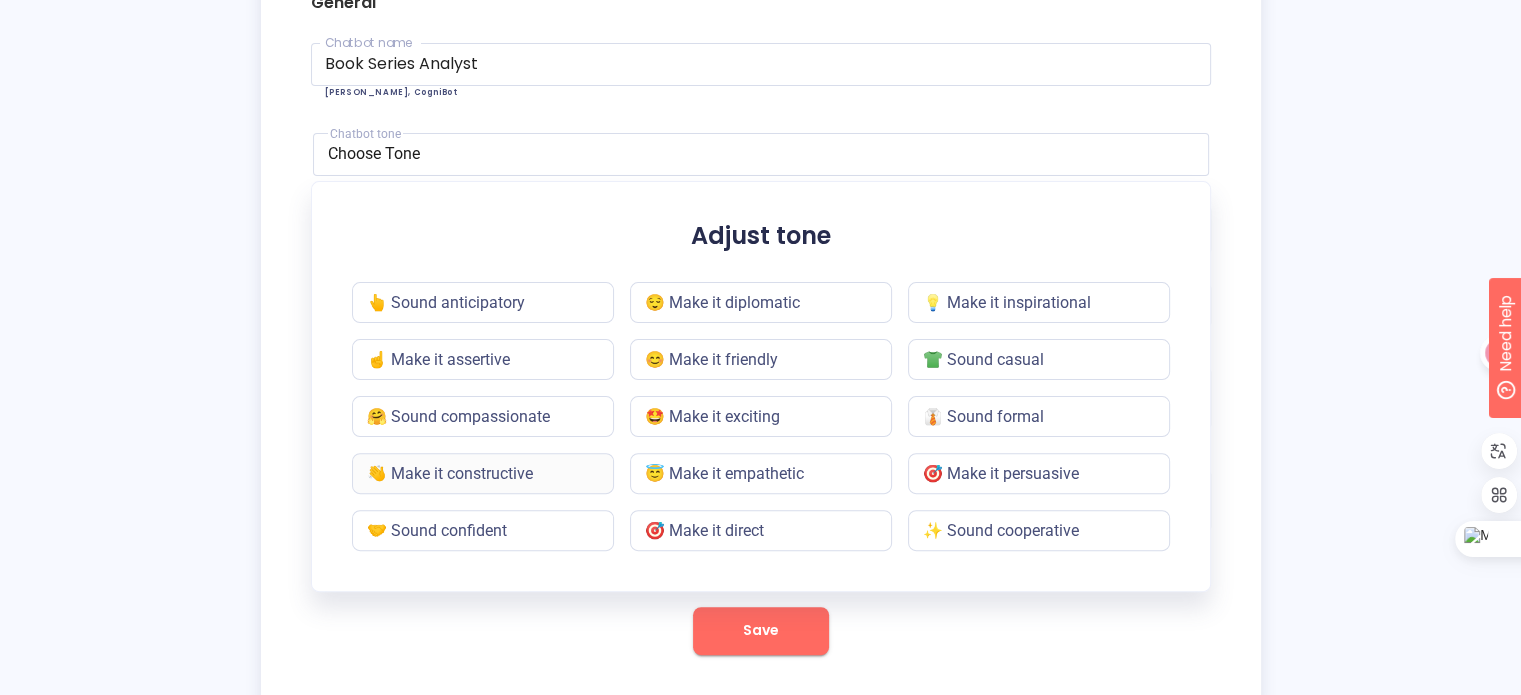 click on "👋 Make it constructive" at bounding box center (483, 473) 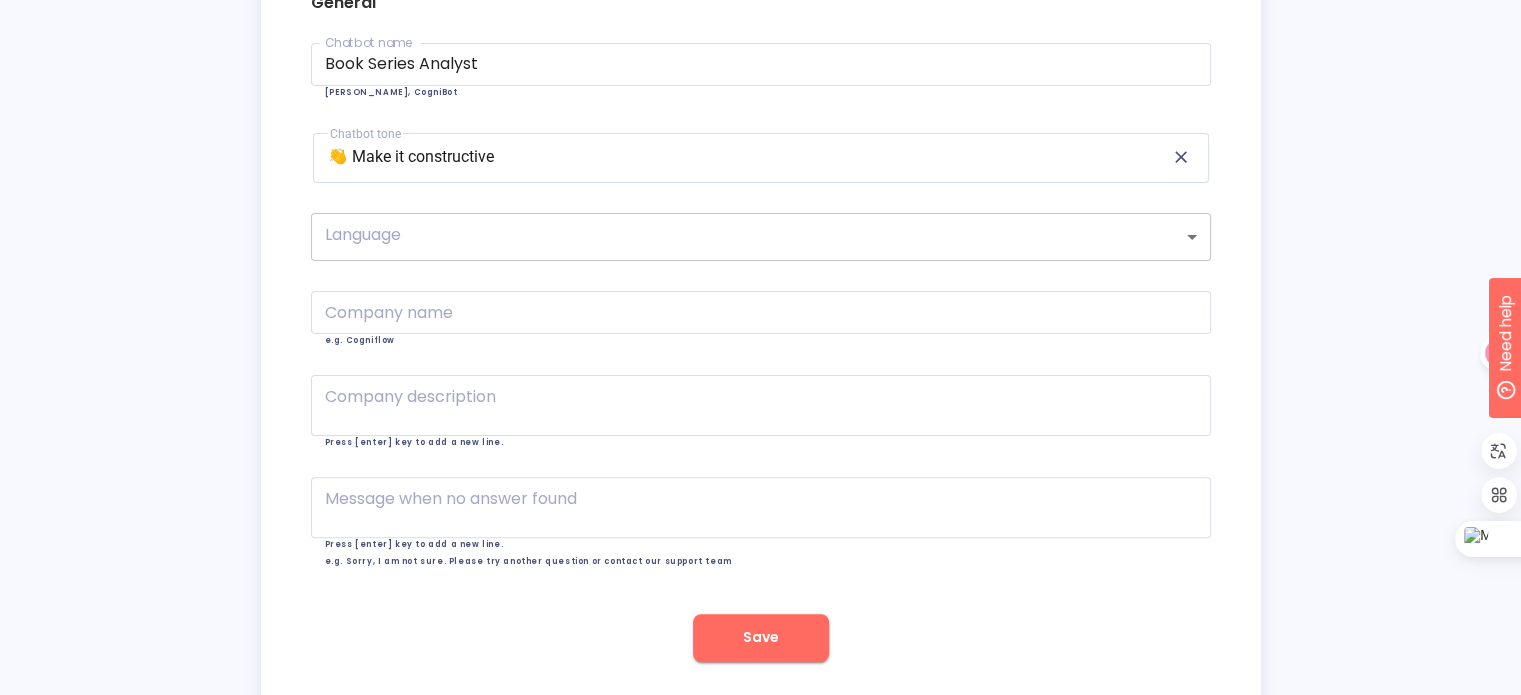 click on "Back to experiment Use Model My chatbot project Documents   NEW Settings   NEW Chat   NEW Test   Integration   Deploy   Settings Models GPT-4o mini   (Default) General Chatbot name Book Series Analyst Chatbot name e.g. CogniAI, CogniBot Chatbot tone 👋 Make it constructive Adjust tone 👆 Sound anticipatory 😌 Make it diplomatic 💡 Make it inspirational ☝ Make it assertive 😊 Make it friendly 👕 Sound casual 🤗 Sound compassionate 🤩 Make it exciting 👔 Sound formal 👋 Make it constructive 😇 Make it empathetic 🎯 Make it persuasive 🤝 Sound confident 🎯 Make it direct ✨ Sound cooperative Language ​ Language Company name Company name e.g. Cogniflow Company description x Company description Press [enter] key to add a new line. Message when no answer found x Message when no answer found Press [enter] key to add a new line. e.g. Sorry, I am not sure. Please try another question or contact our support team Save" at bounding box center [760, 509] 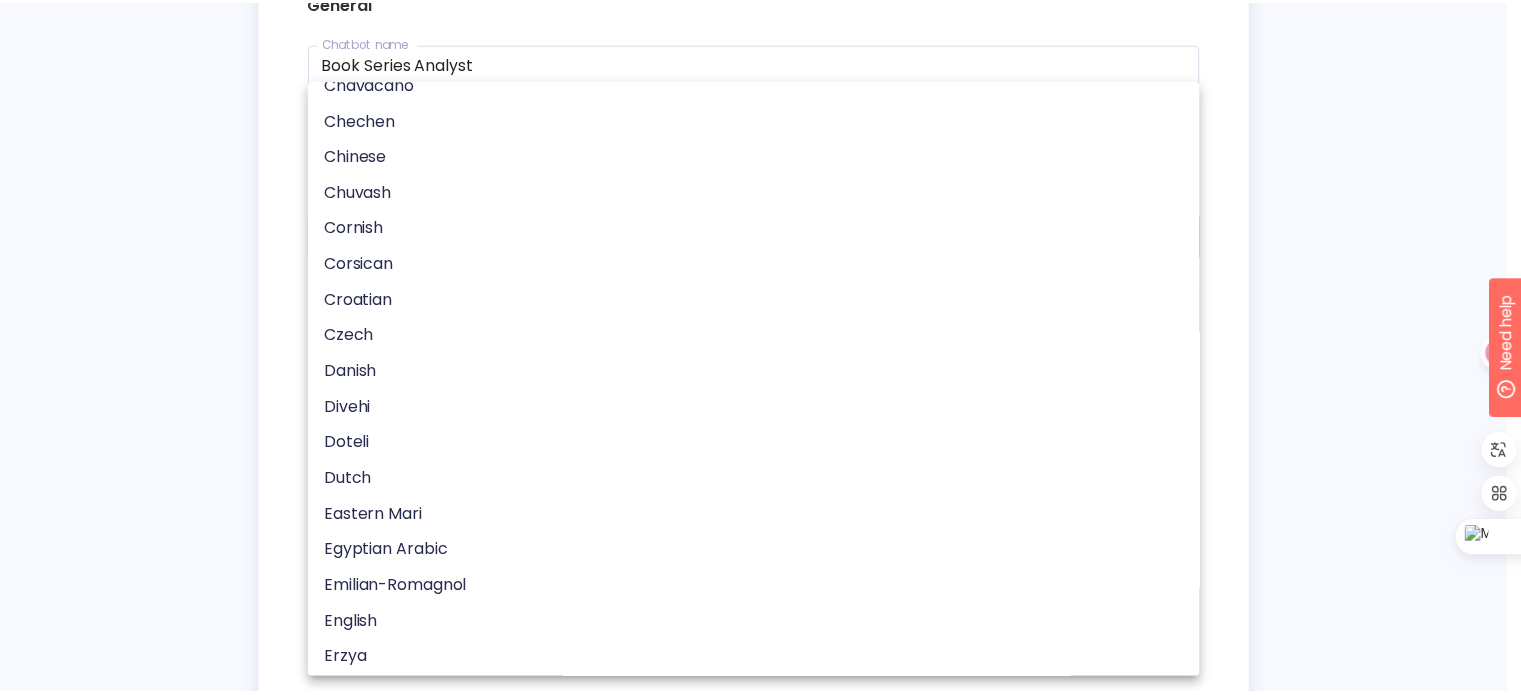 scroll, scrollTop: 1200, scrollLeft: 0, axis: vertical 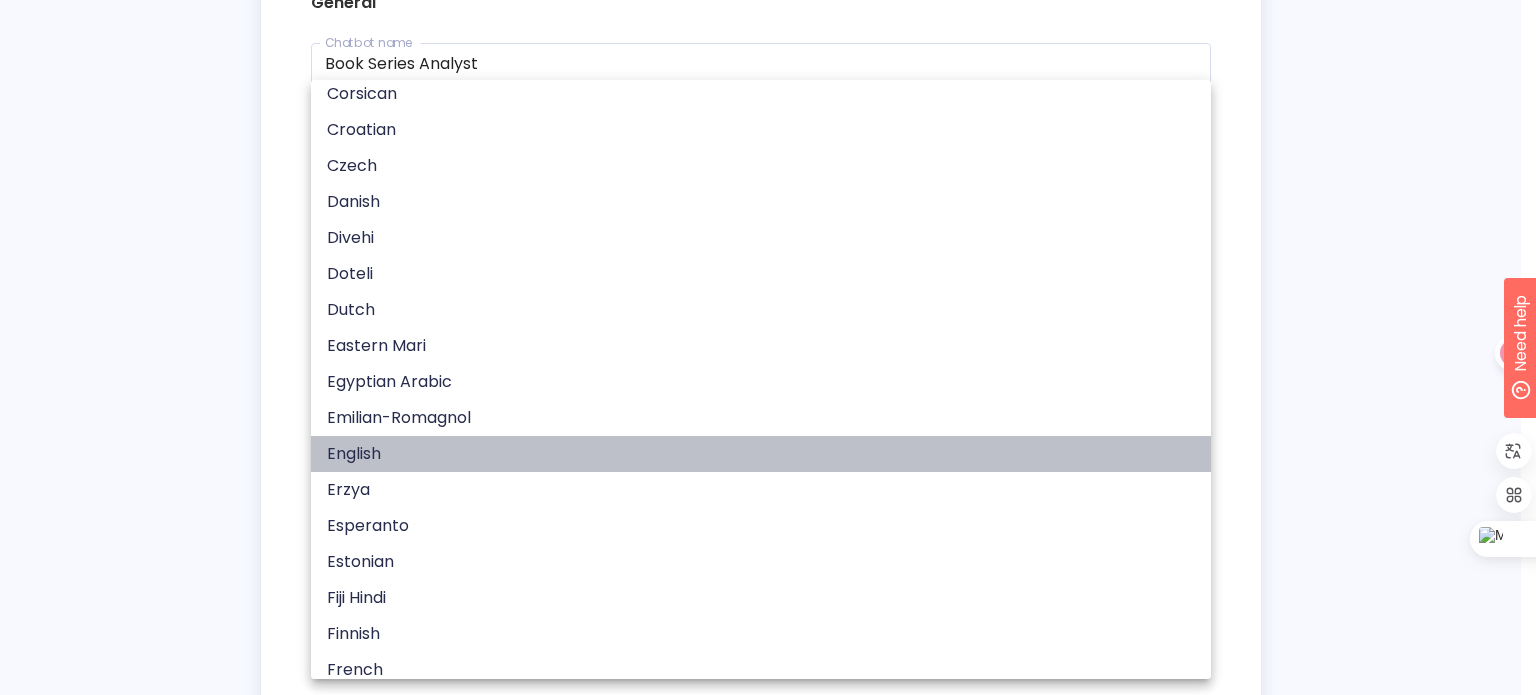 click on "English" at bounding box center (768, 454) 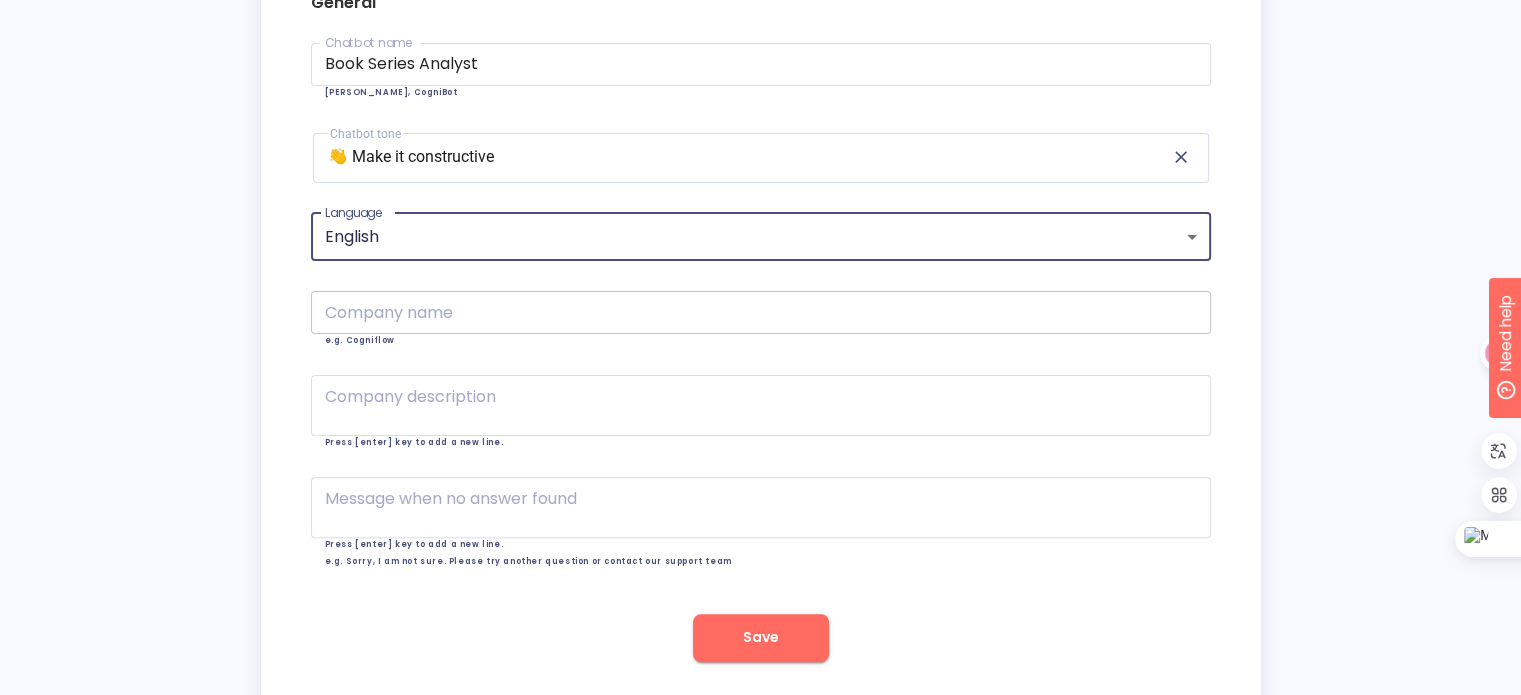 click at bounding box center (761, 312) 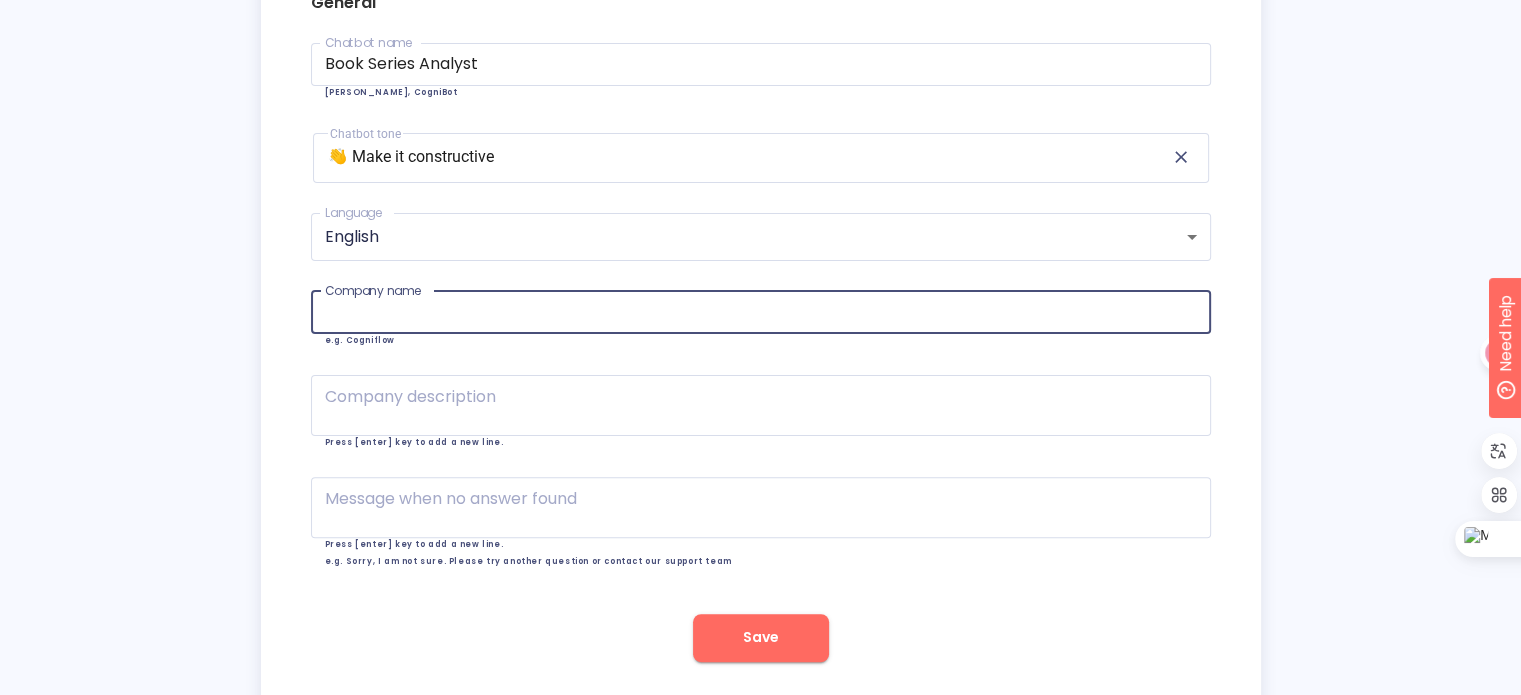 type on "BleuBridge" 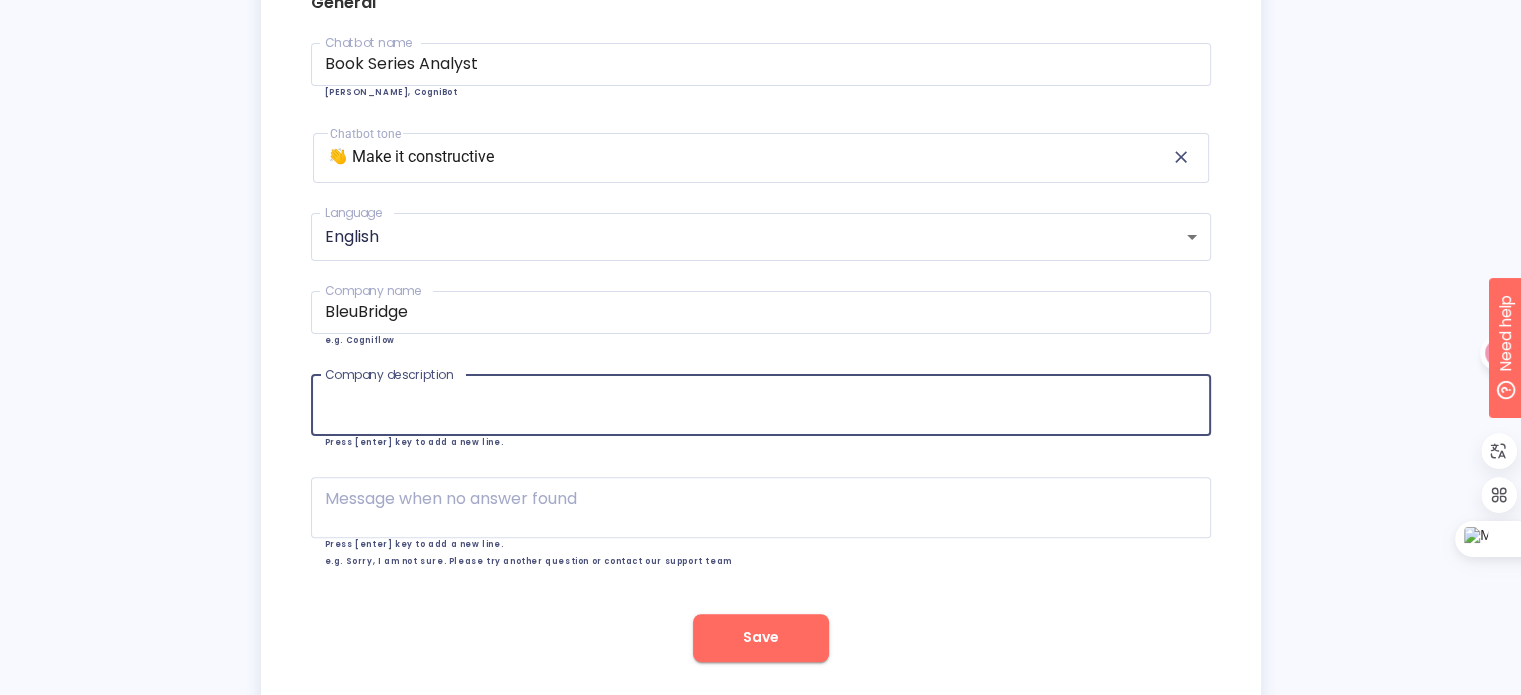 click at bounding box center [761, 405] 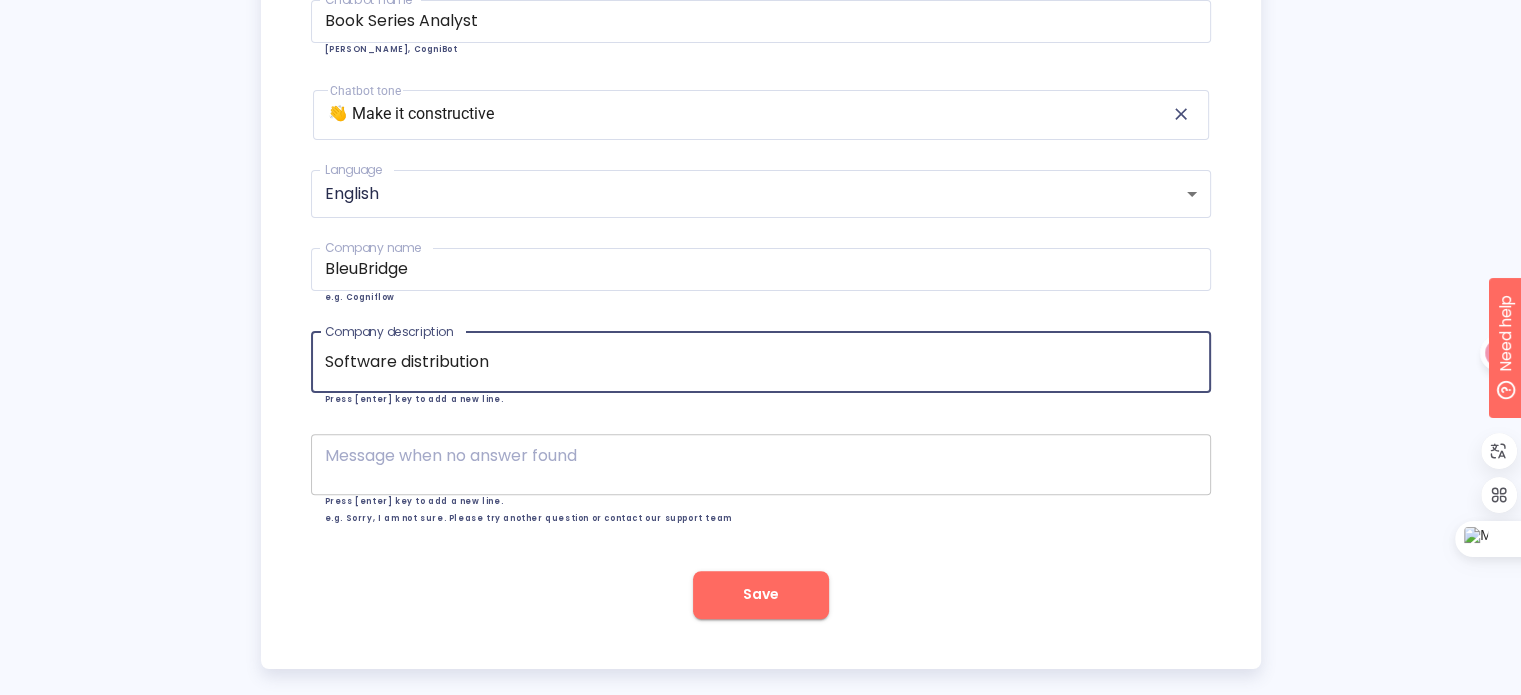 scroll, scrollTop: 567, scrollLeft: 0, axis: vertical 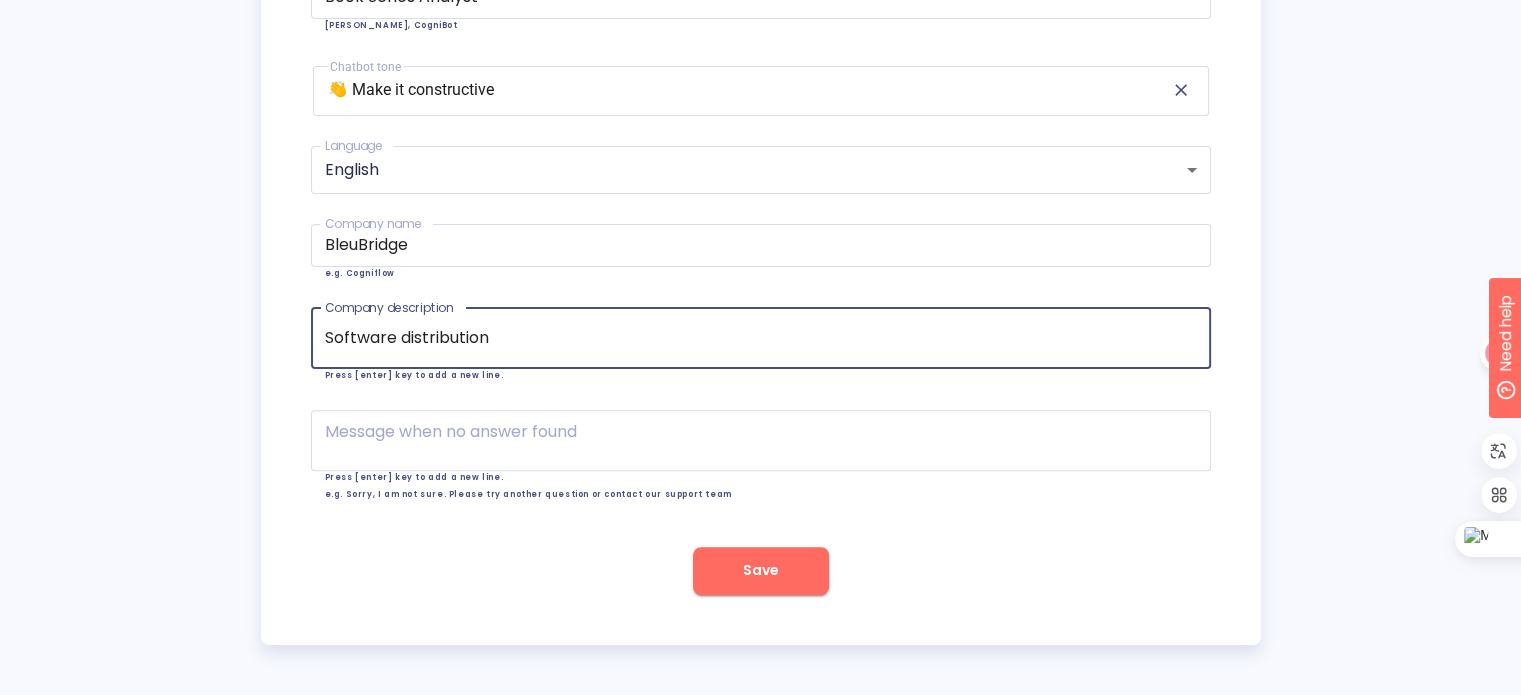 type on "Software distribution" 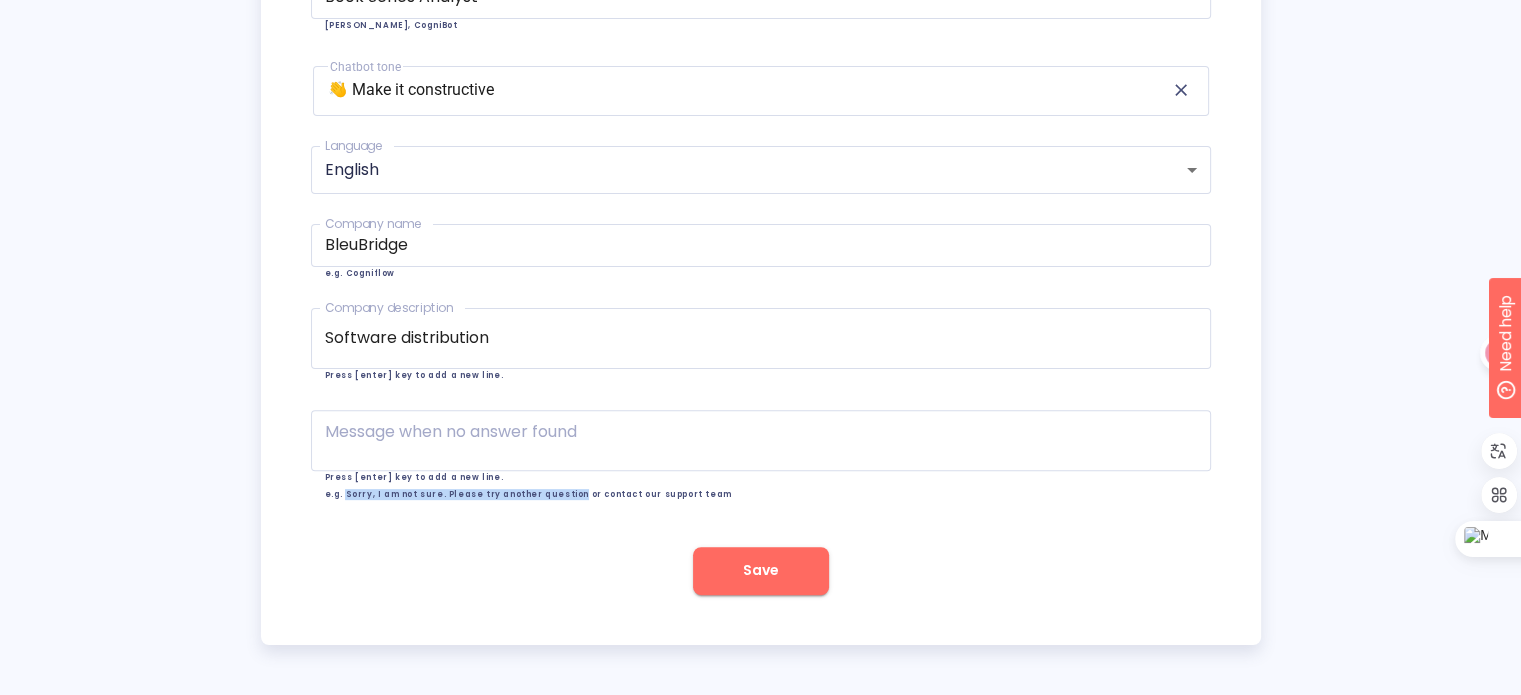 drag, startPoint x: 568, startPoint y: 493, endPoint x: 344, endPoint y: 498, distance: 224.0558 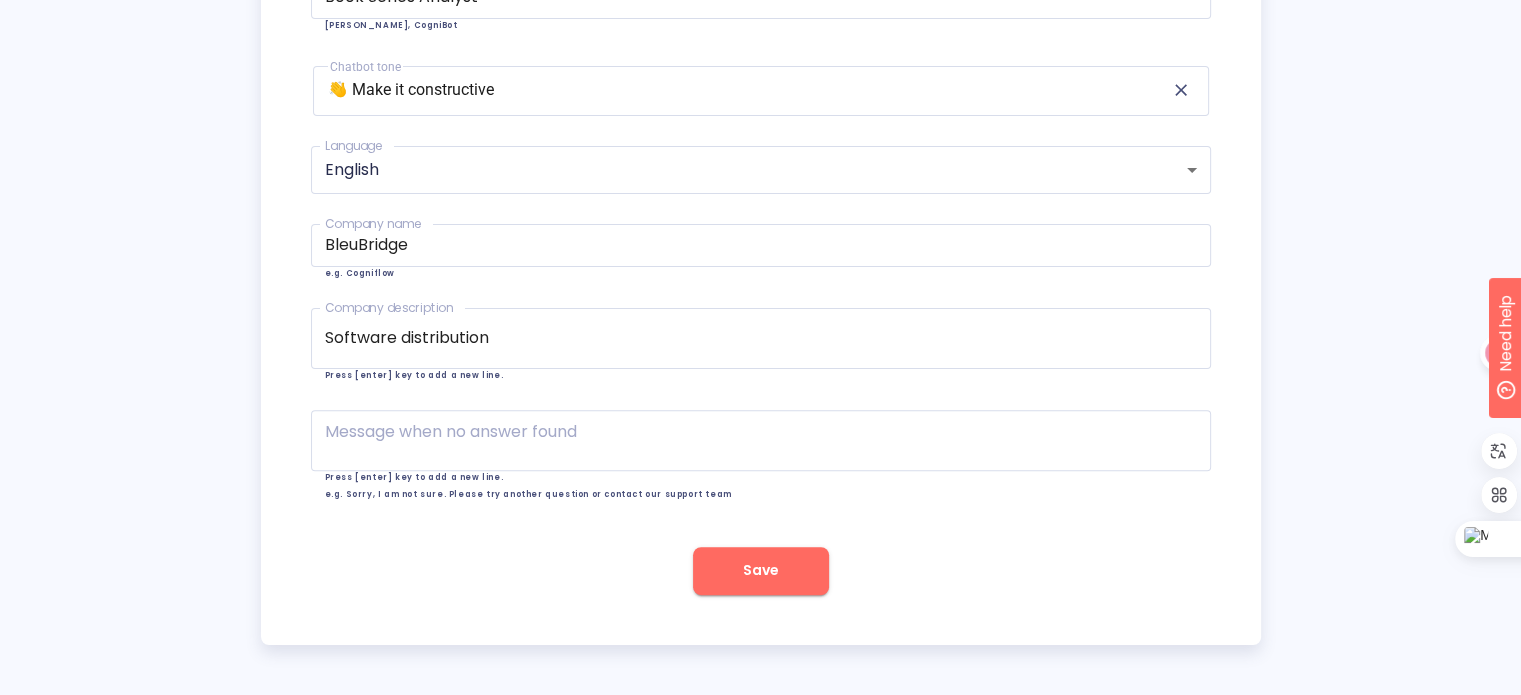 drag, startPoint x: 396, startPoint y: 487, endPoint x: 325, endPoint y: 567, distance: 106.96261 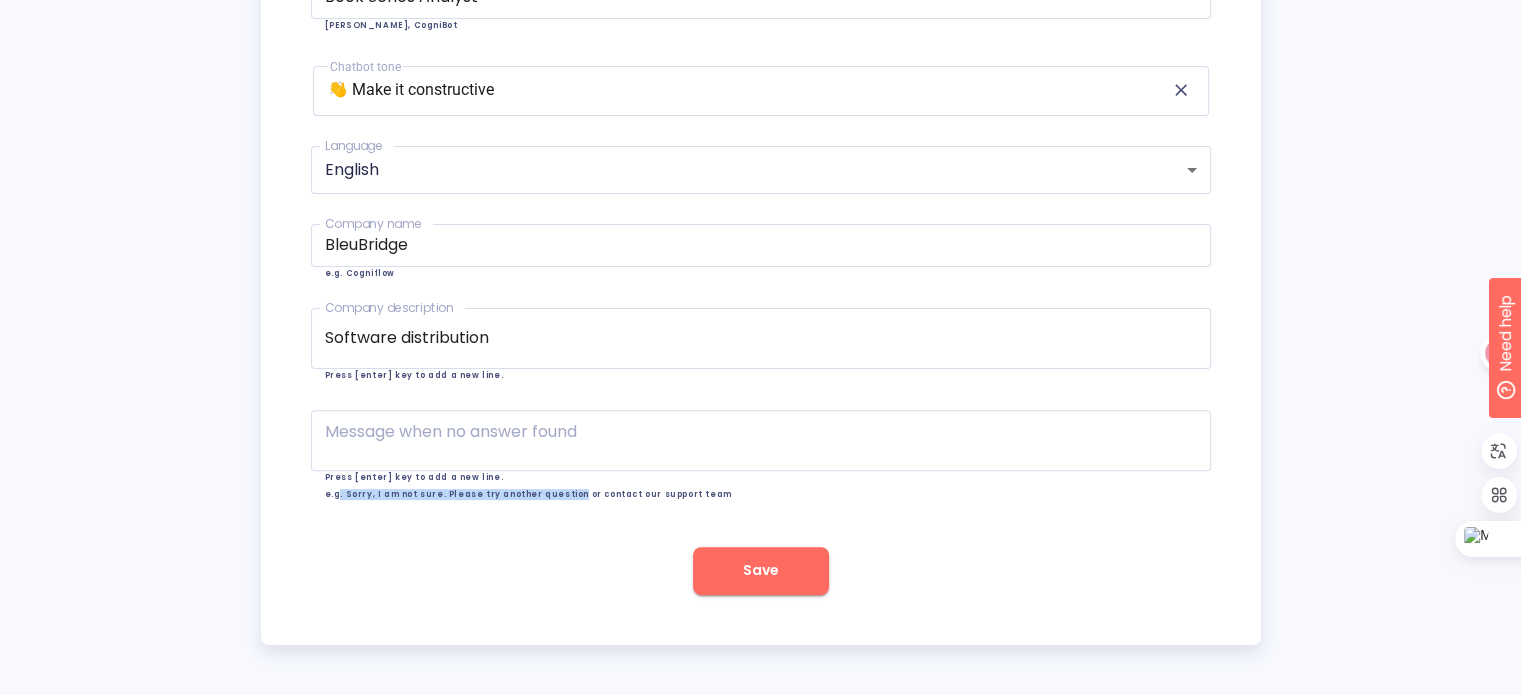 drag, startPoint x: 566, startPoint y: 493, endPoint x: 360, endPoint y: 502, distance: 206.1965 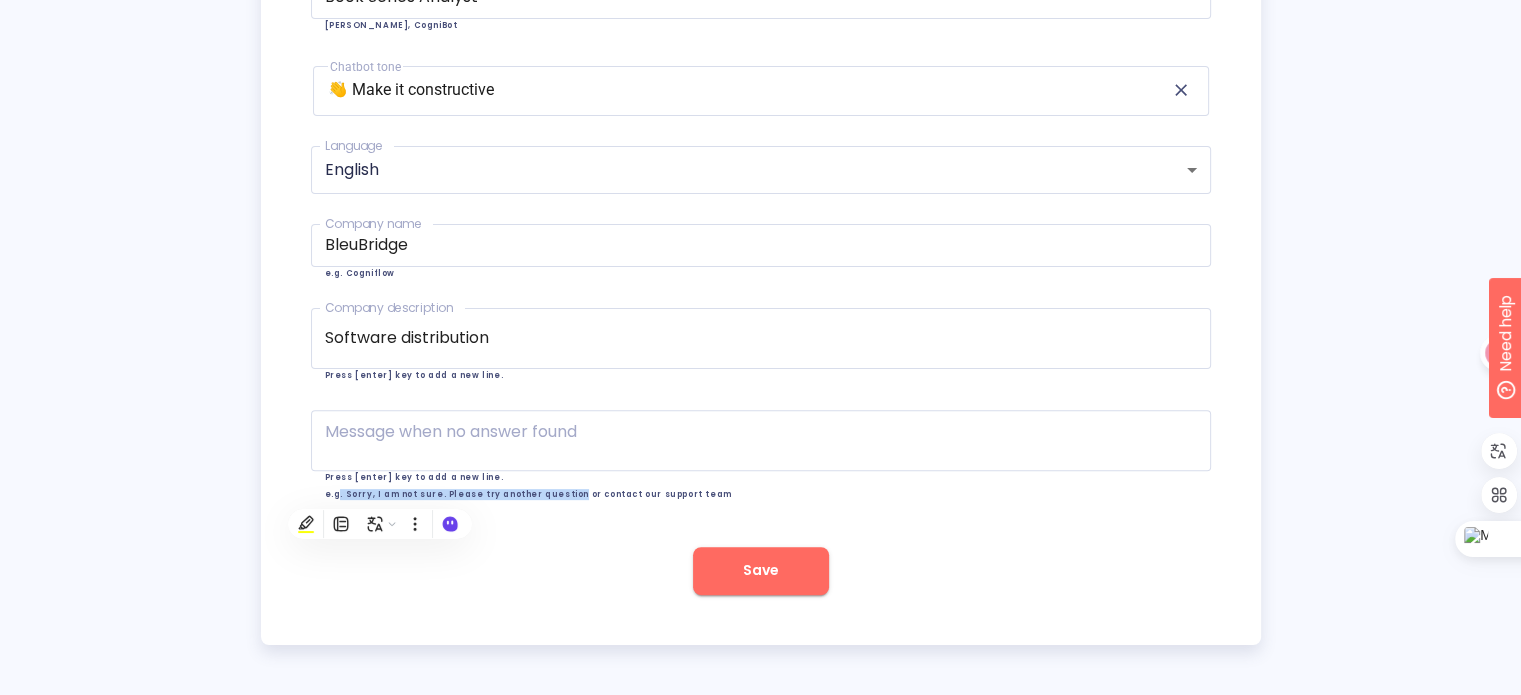 copy on ". Sorry, I am not sure. Please try another question" 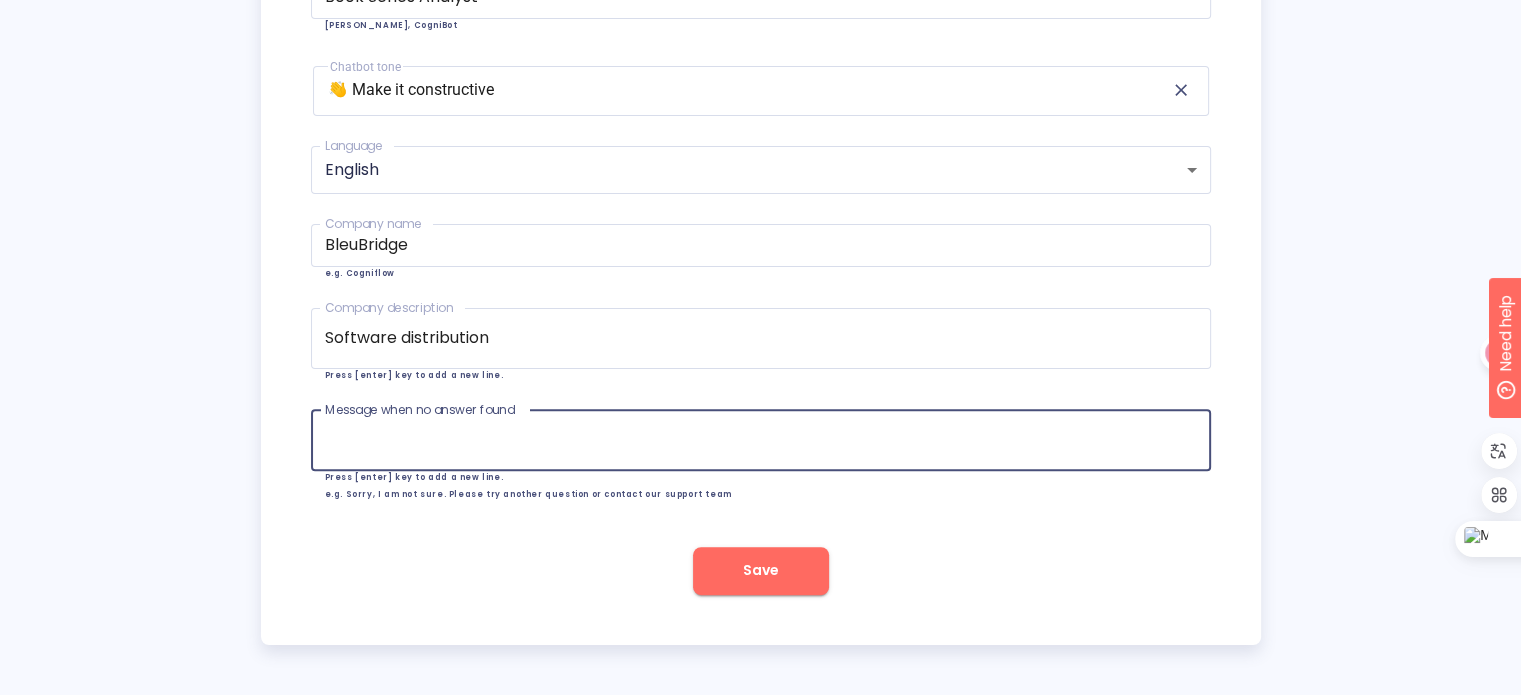 click at bounding box center [761, 440] 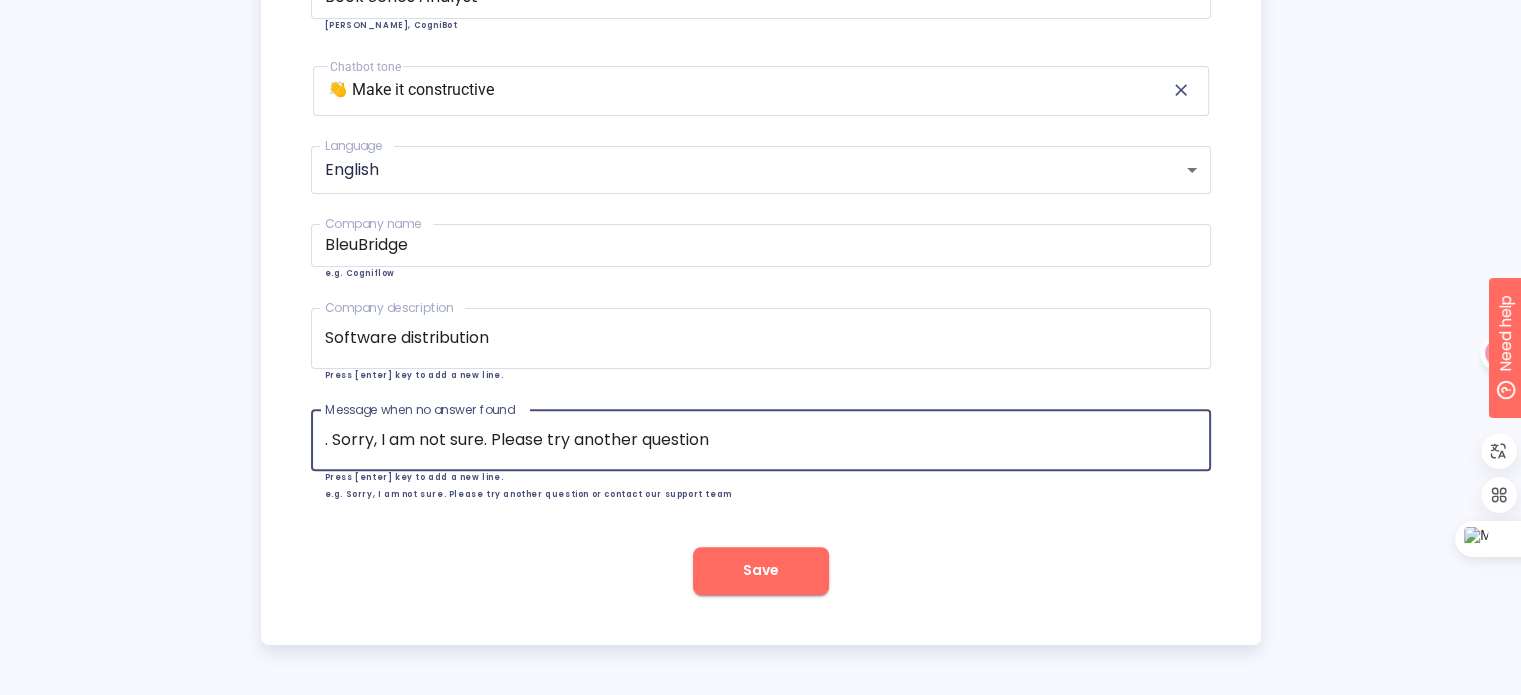type on ". Sorry, I am not sure. Please try another question" 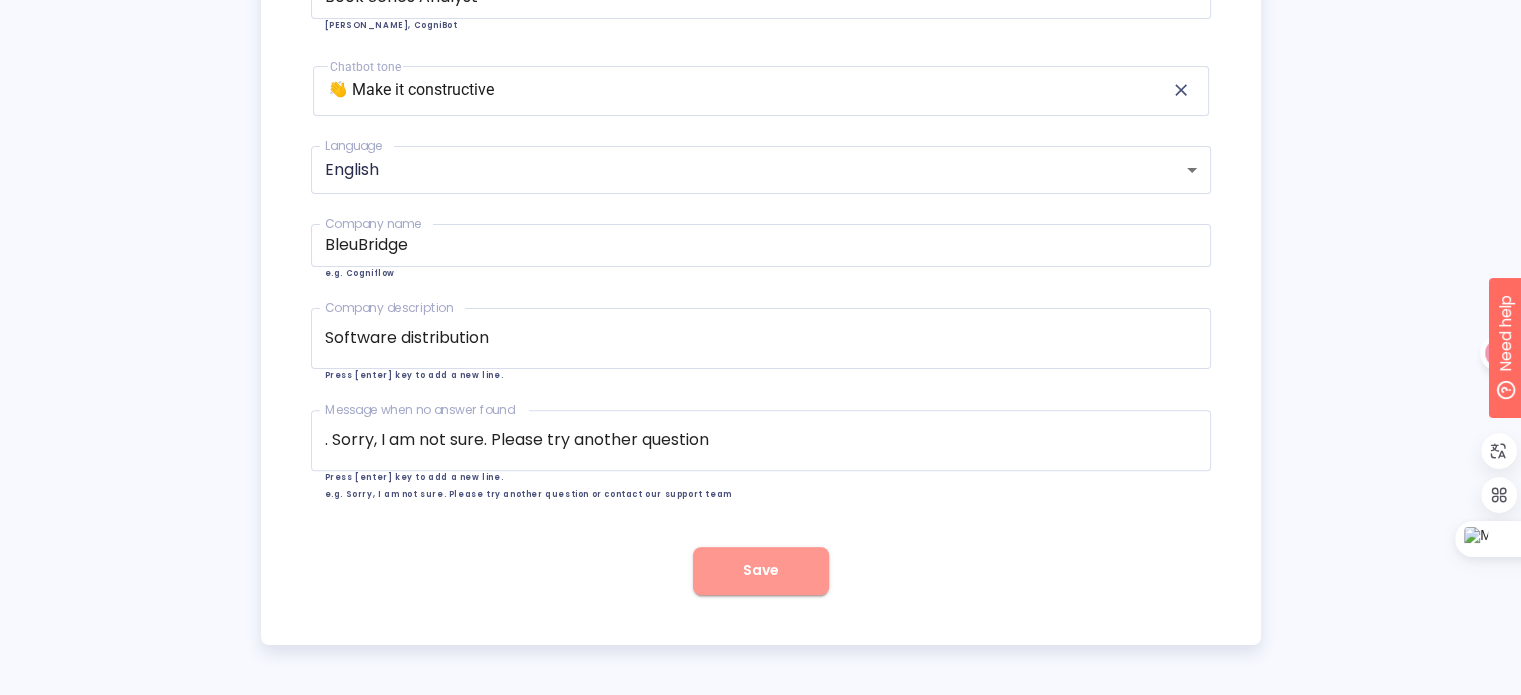 click on "Save" at bounding box center [761, 570] 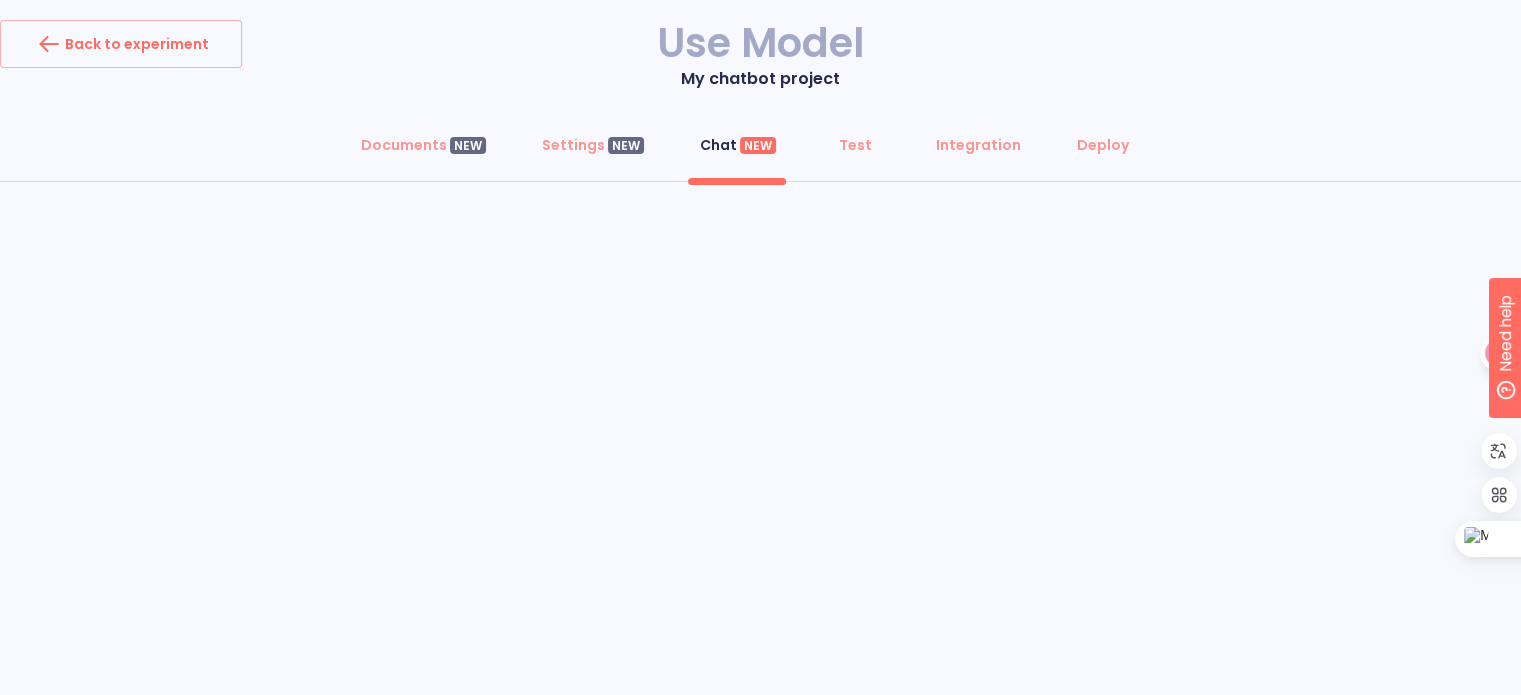 scroll, scrollTop: 100, scrollLeft: 0, axis: vertical 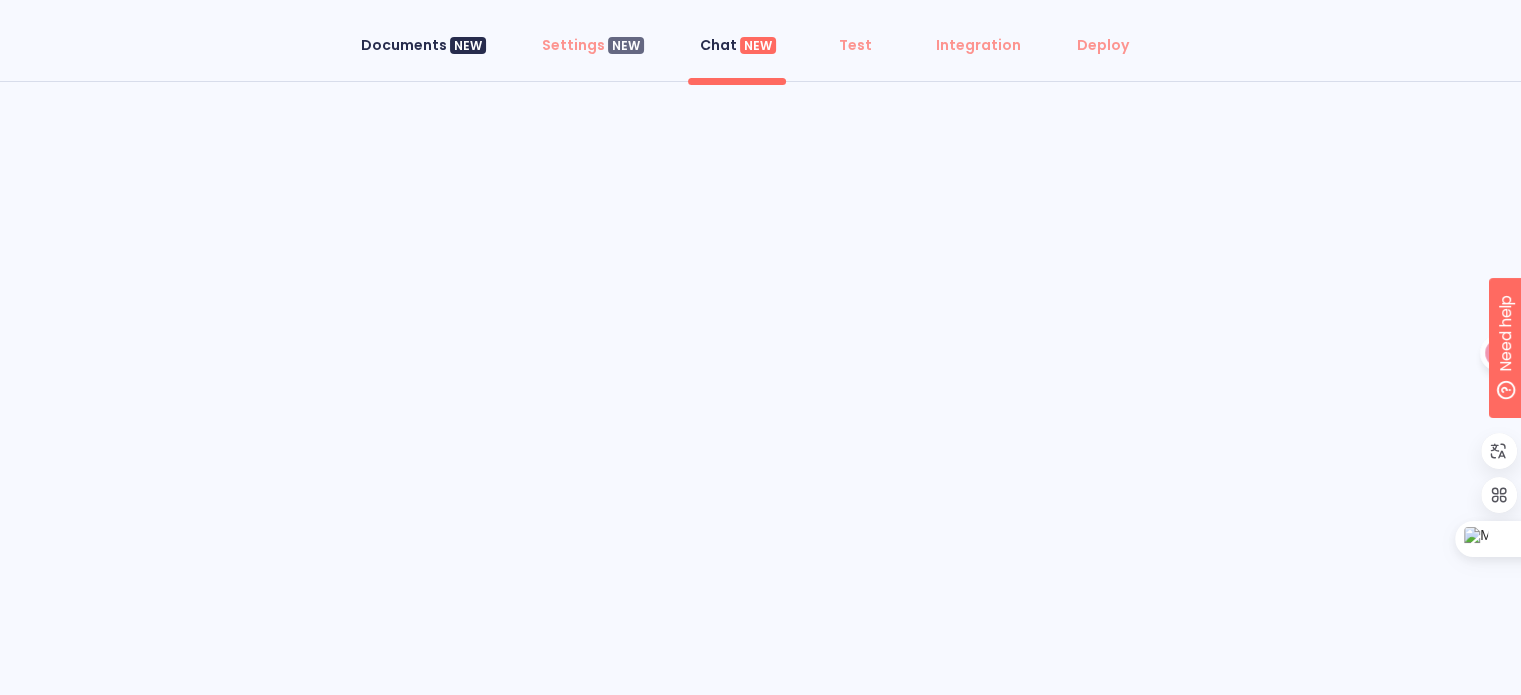 click on "Documents   NEW" at bounding box center [423, 45] 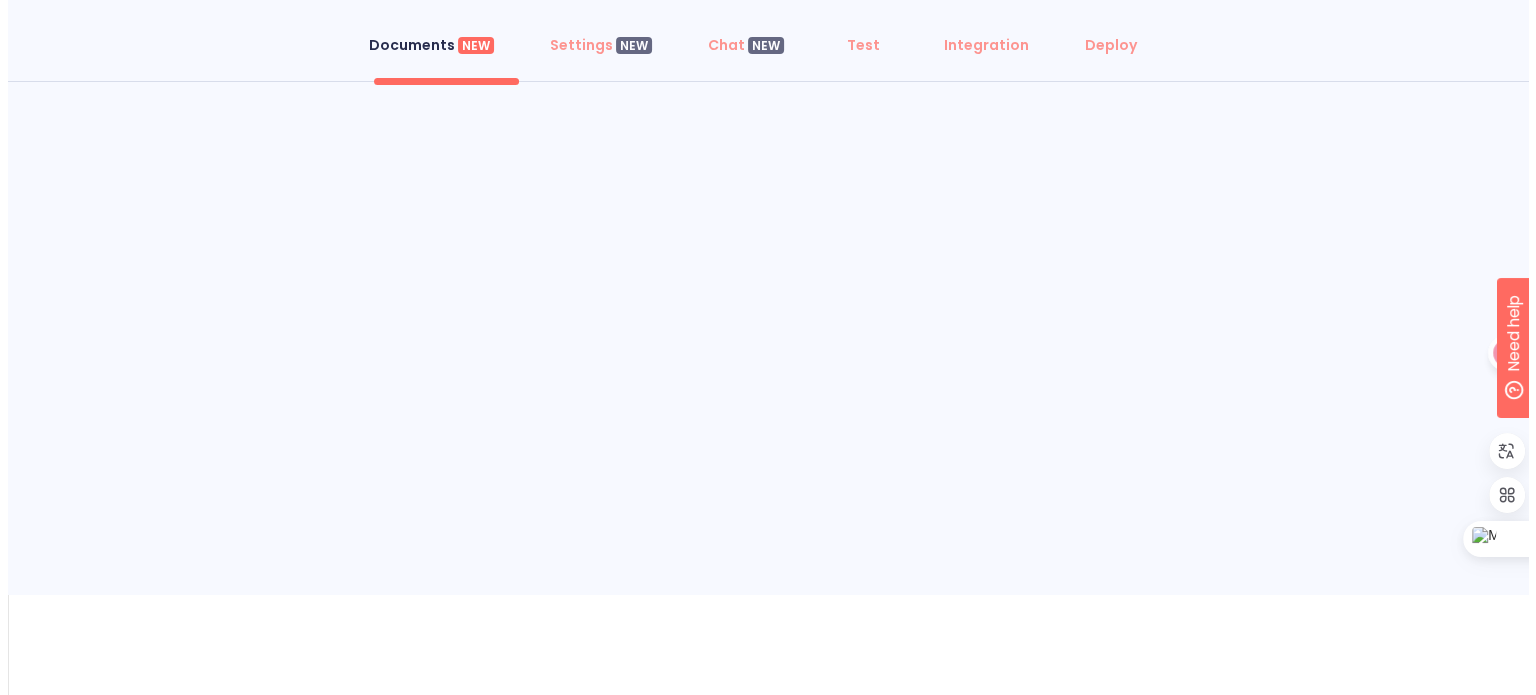 scroll, scrollTop: 0, scrollLeft: 0, axis: both 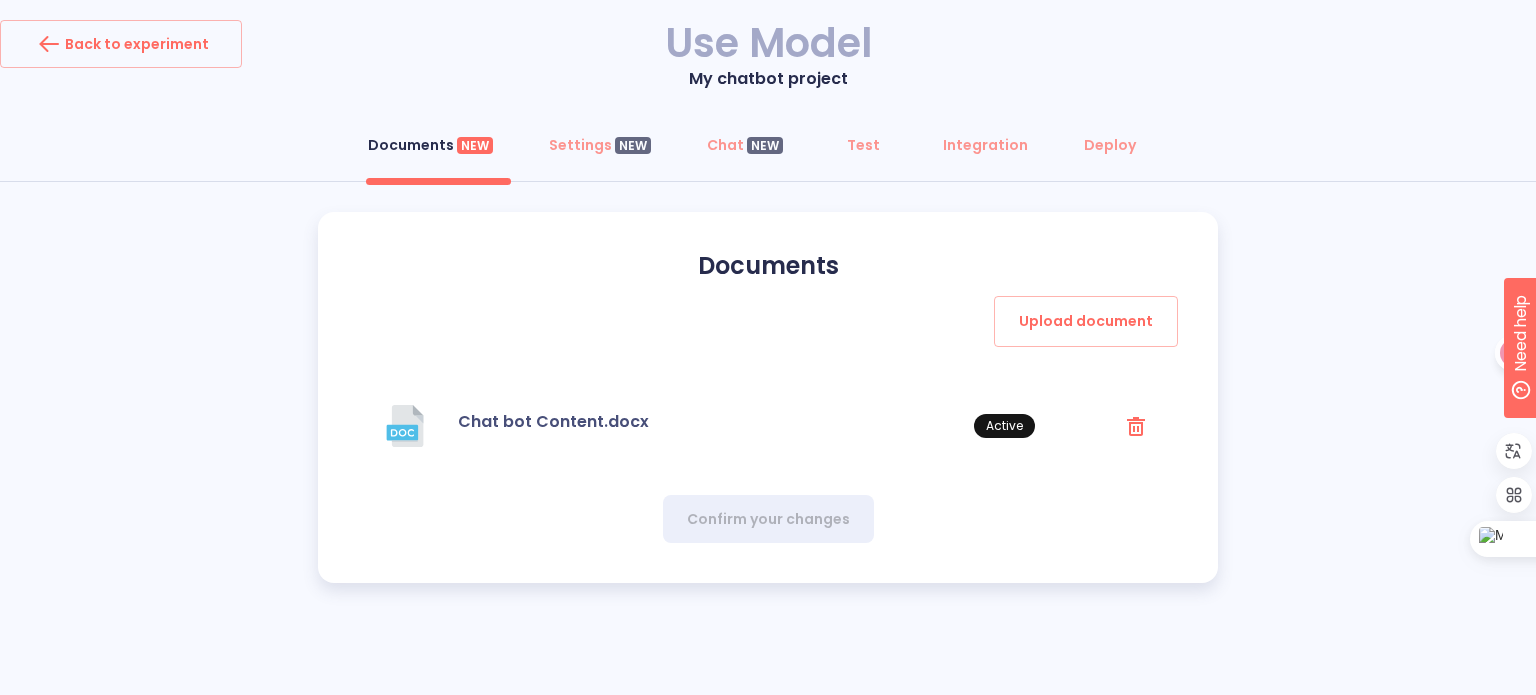 click on "Chat bot Content.docx" at bounding box center [553, 421] 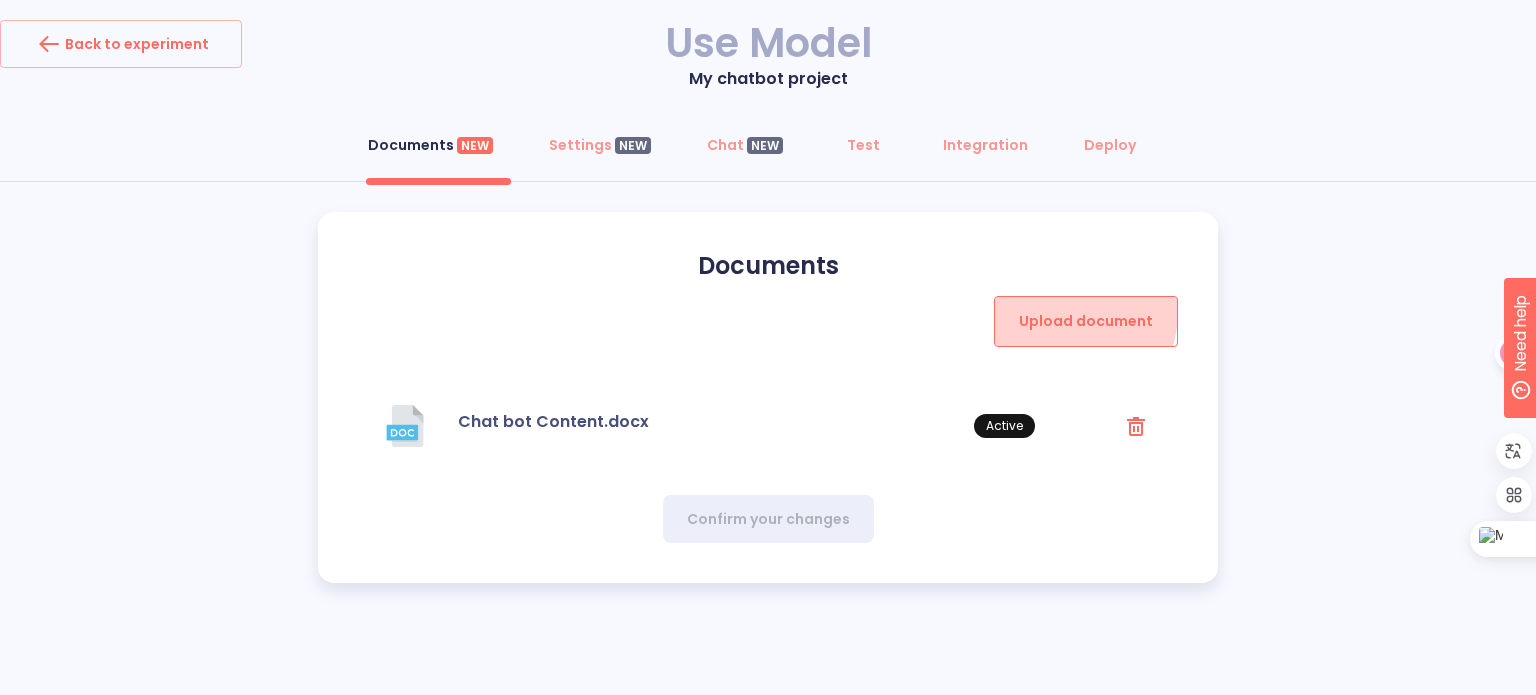 click on "Upload document" at bounding box center (1086, 321) 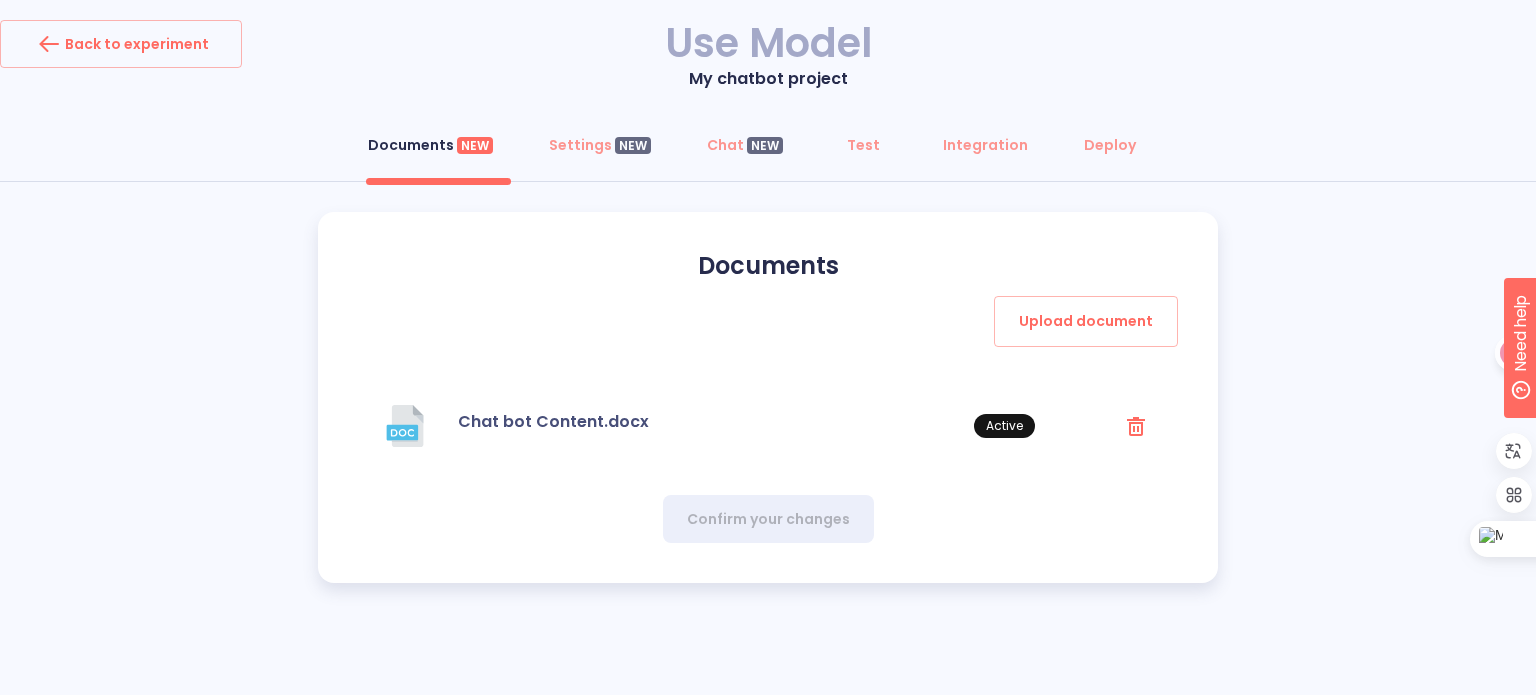 click on "Documents" at bounding box center (768, 266) 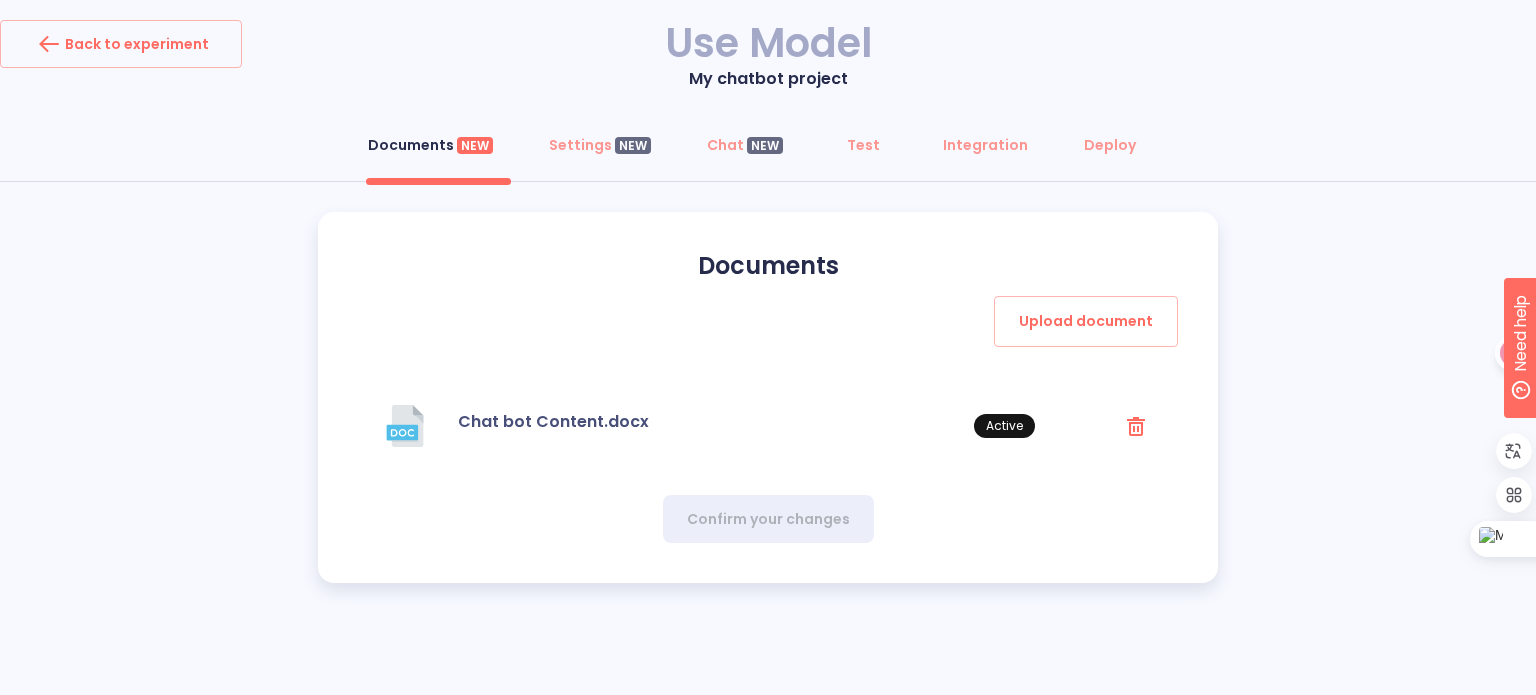 click on "Upload document" at bounding box center [768, 321] 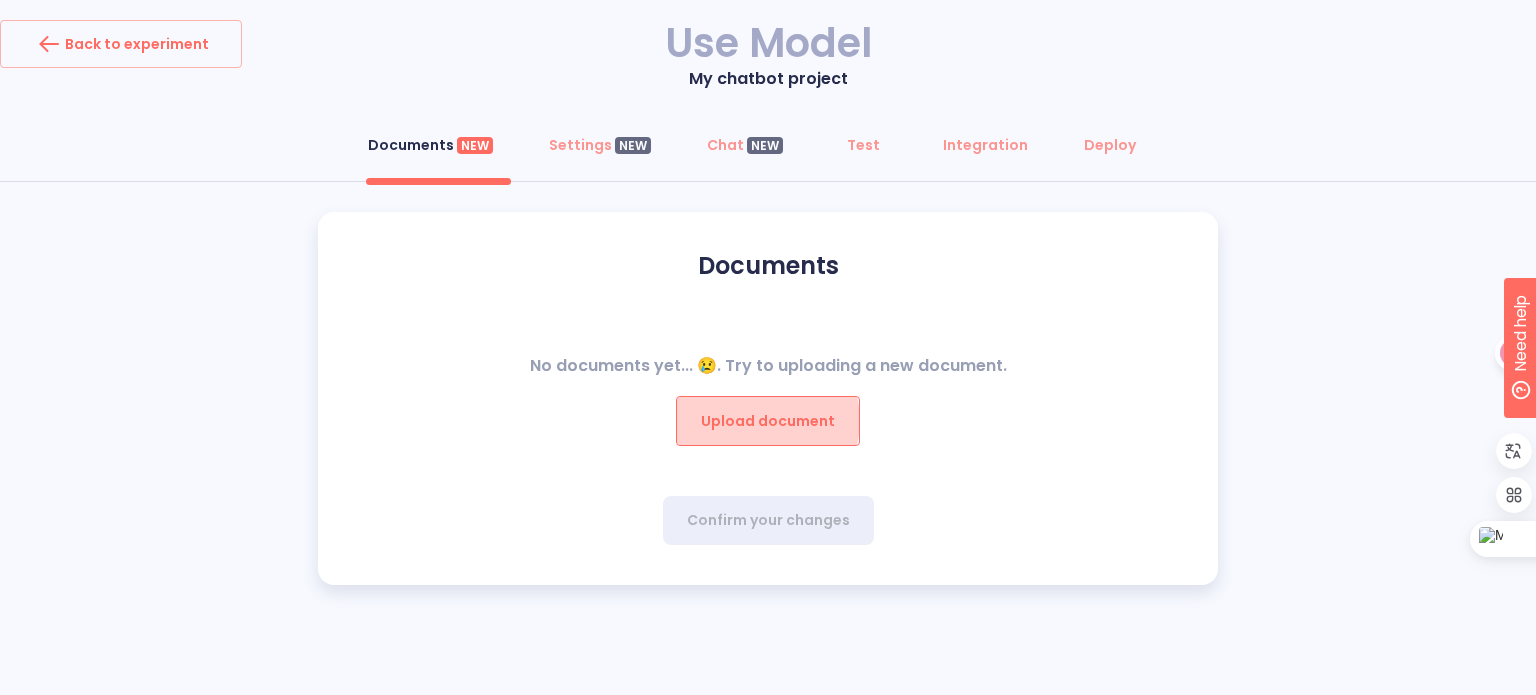 click on "Upload document" at bounding box center [768, 421] 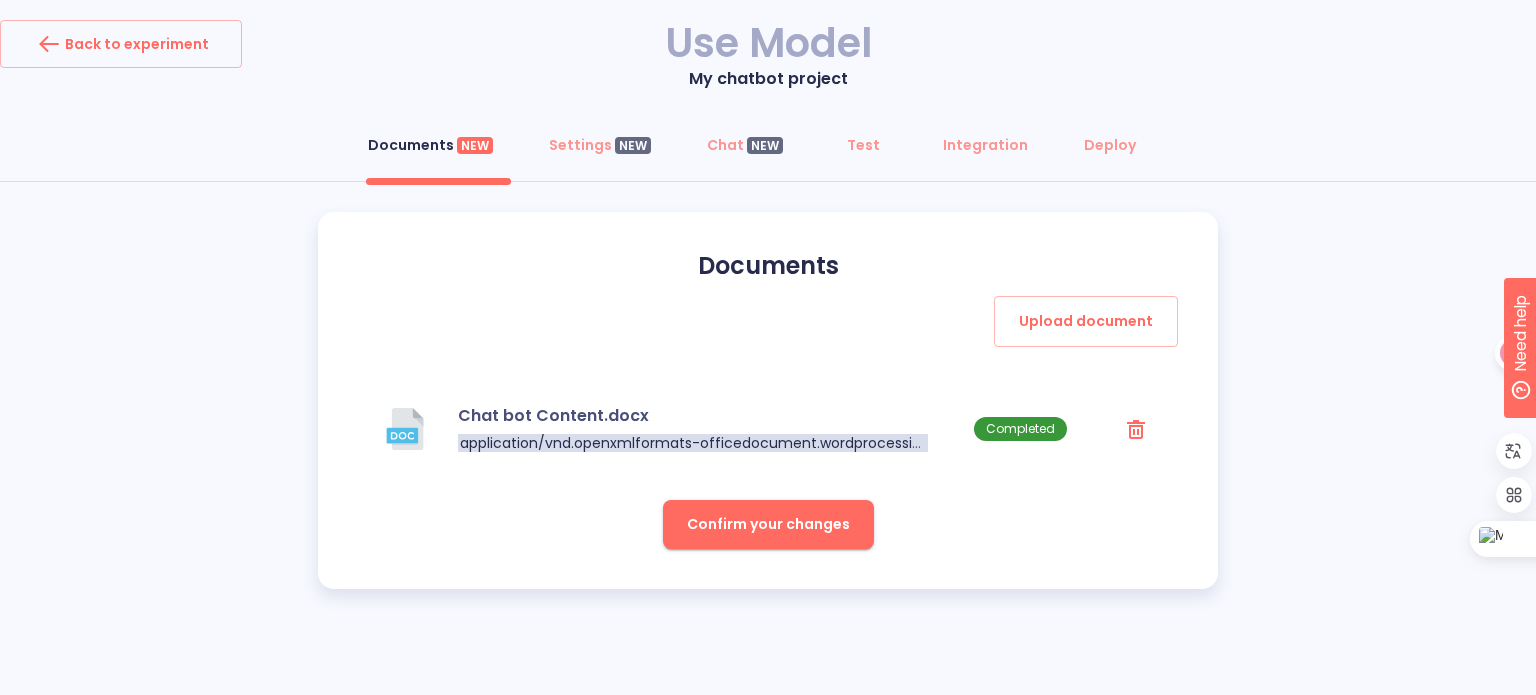 click on "Confirm your changes" at bounding box center (768, 524) 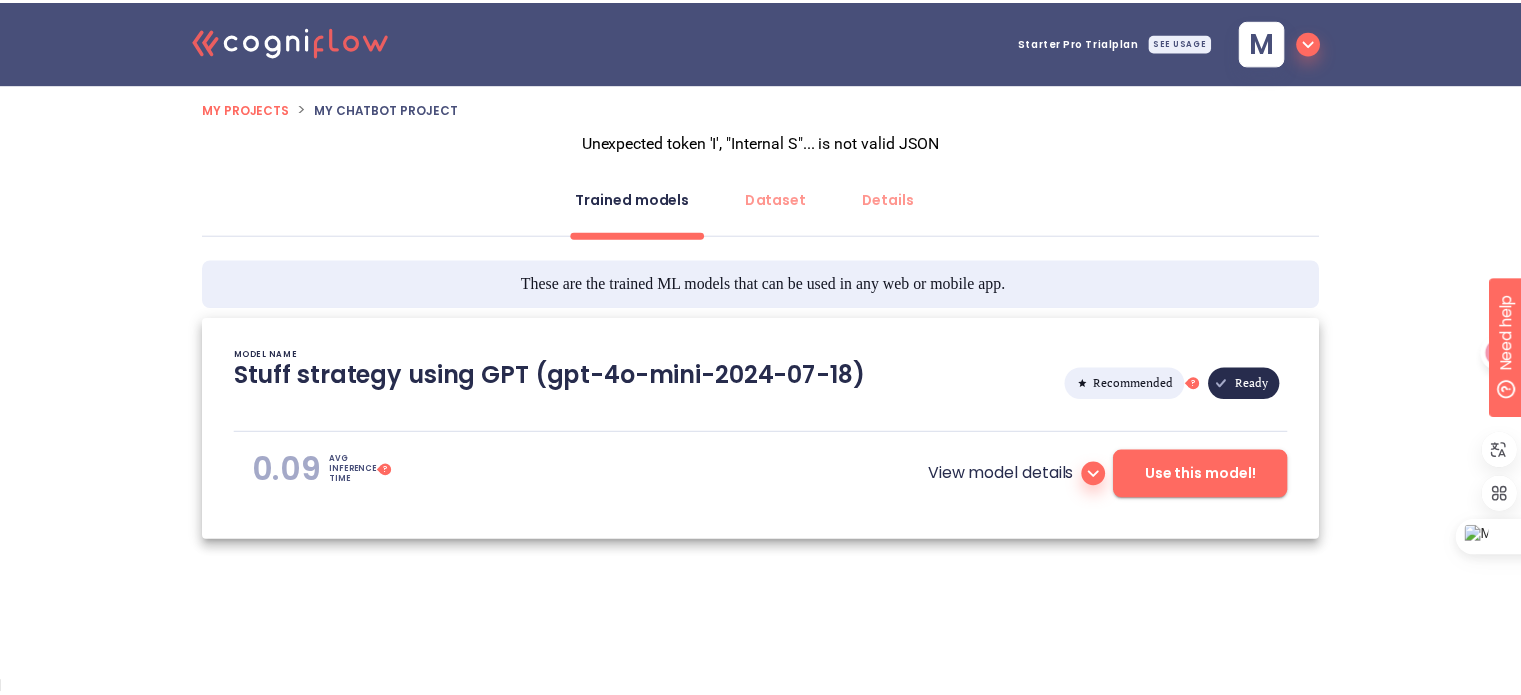 scroll, scrollTop: 0, scrollLeft: 0, axis: both 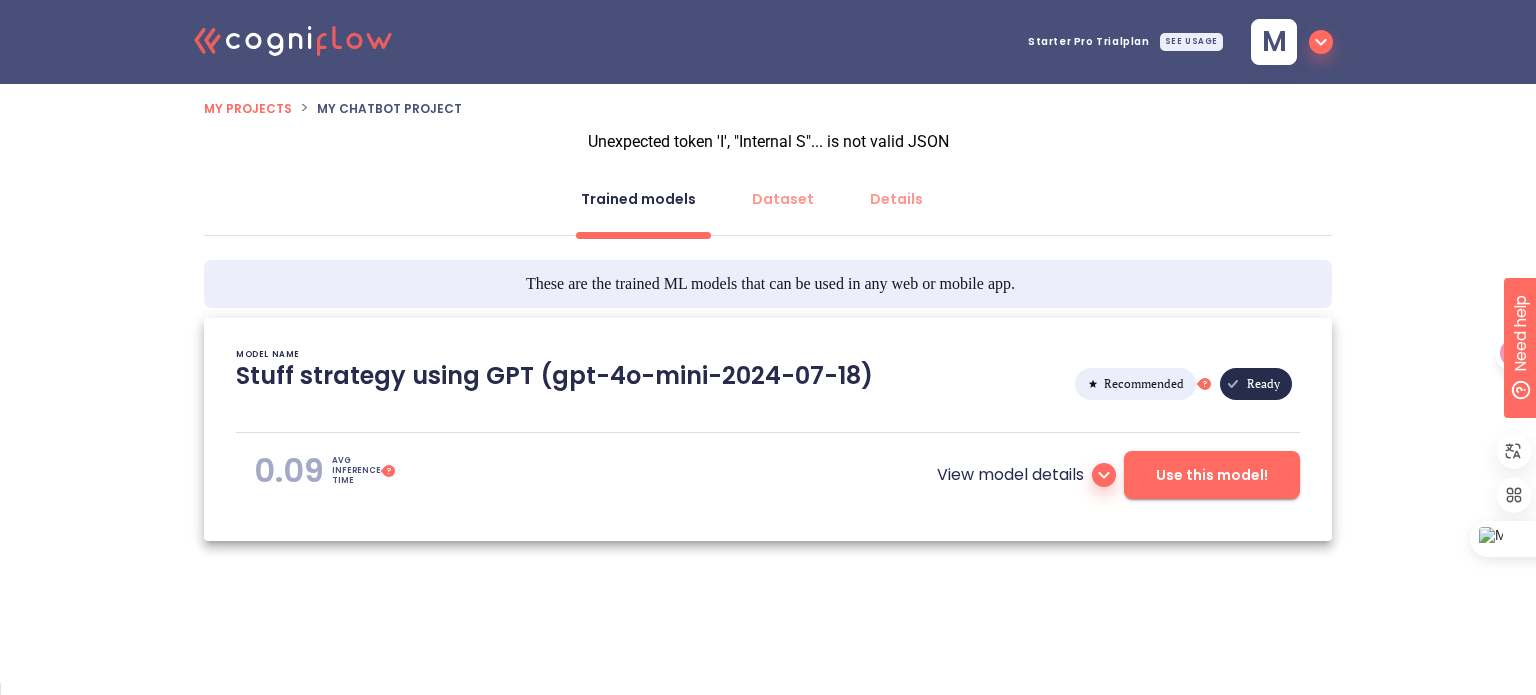 type on "[2025/07/19 20:23:08]- Starting with download required files from shared storage
[2025/07/19 20:23:08]- Finished with download required files from shared storage
[2025/07/19 20:23:08]- Starting with dataset loading
[2025/07/19 20:23:09]- Use english model: True
[2025/07/19 20:23:09]- Finished with dataset loading
[2025/07/19 20:23:09]- Starting with preprocessing pipeline
[2025/07/19 20:23:09]- Finished with preprocessing pipeline
[2025/07/19 20:23:09]- Starting with data preparation for training and validation
[2025/07/19 20:23:09]- Finished with data preparation for training and validation
[2025/07/19 20:23:09]- Starting with automated model selection phase
[2025/07/19 20:23:11]- Finished with knowledge base generation
[2025/07/19 20:23:11]- Finished with automated model selection phase
[2025/07/19 20:23:11]- Starting with computation of average inference time
[2025/07/19 20:23:12]- Testing with: What is?
[2025/07/19 20:23:12]- Testing with: When is?
[2025/07/19 20:23:12]- Testing with: Wh..." 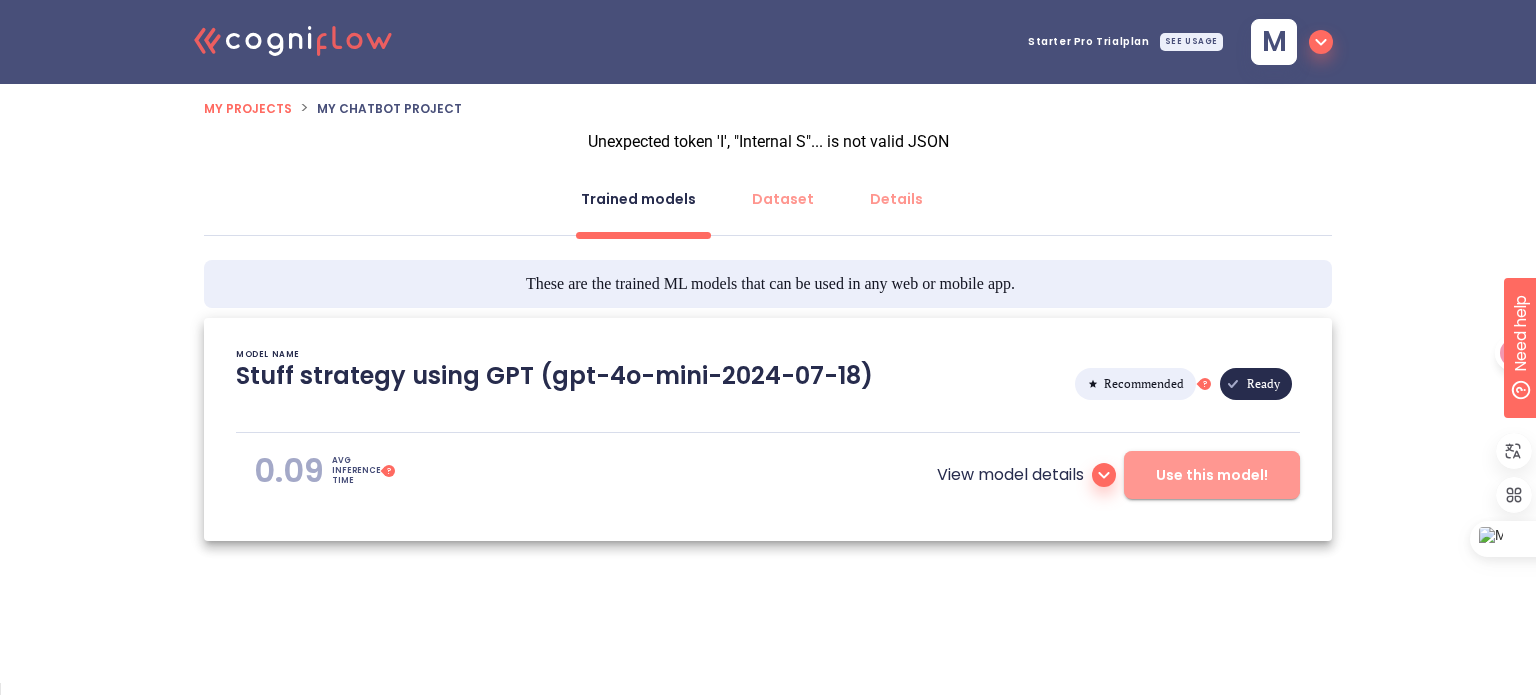 click on "Use this model!" at bounding box center (1212, 475) 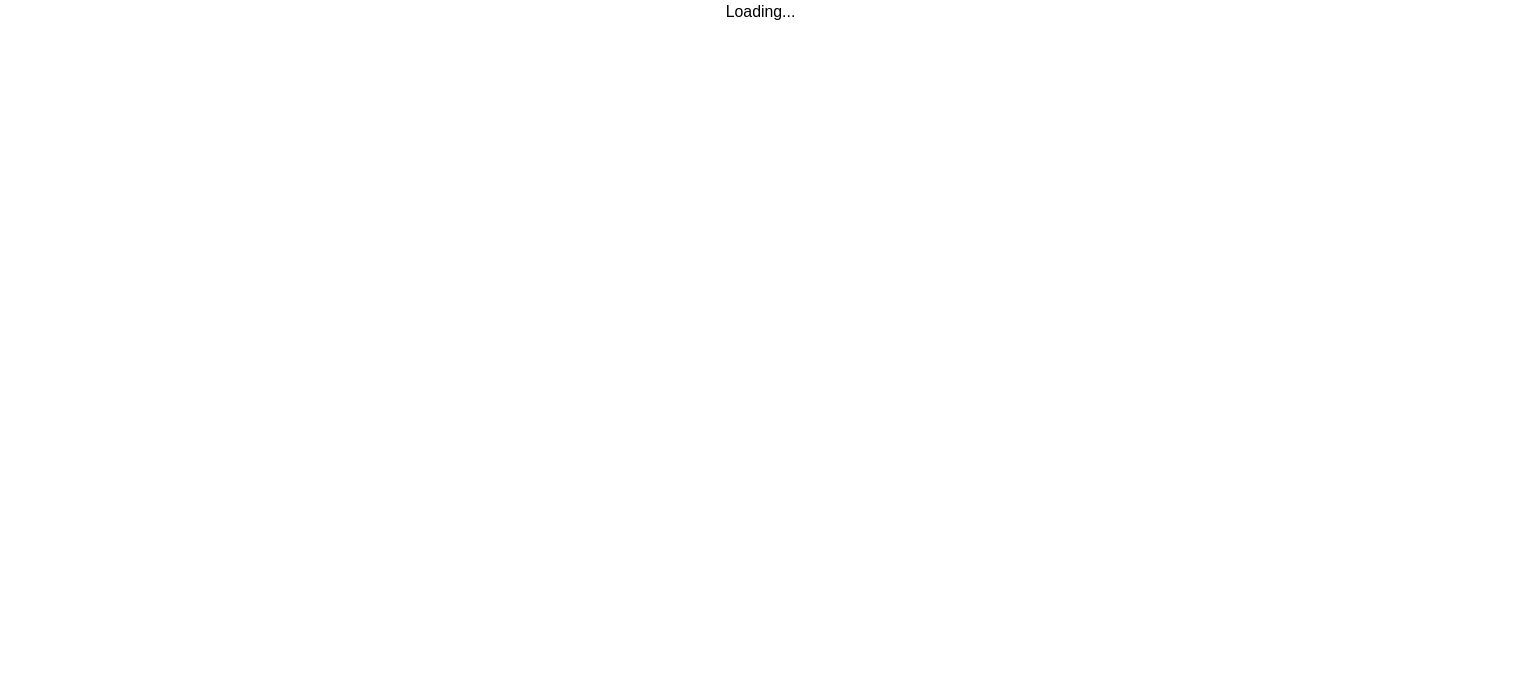 scroll, scrollTop: 0, scrollLeft: 0, axis: both 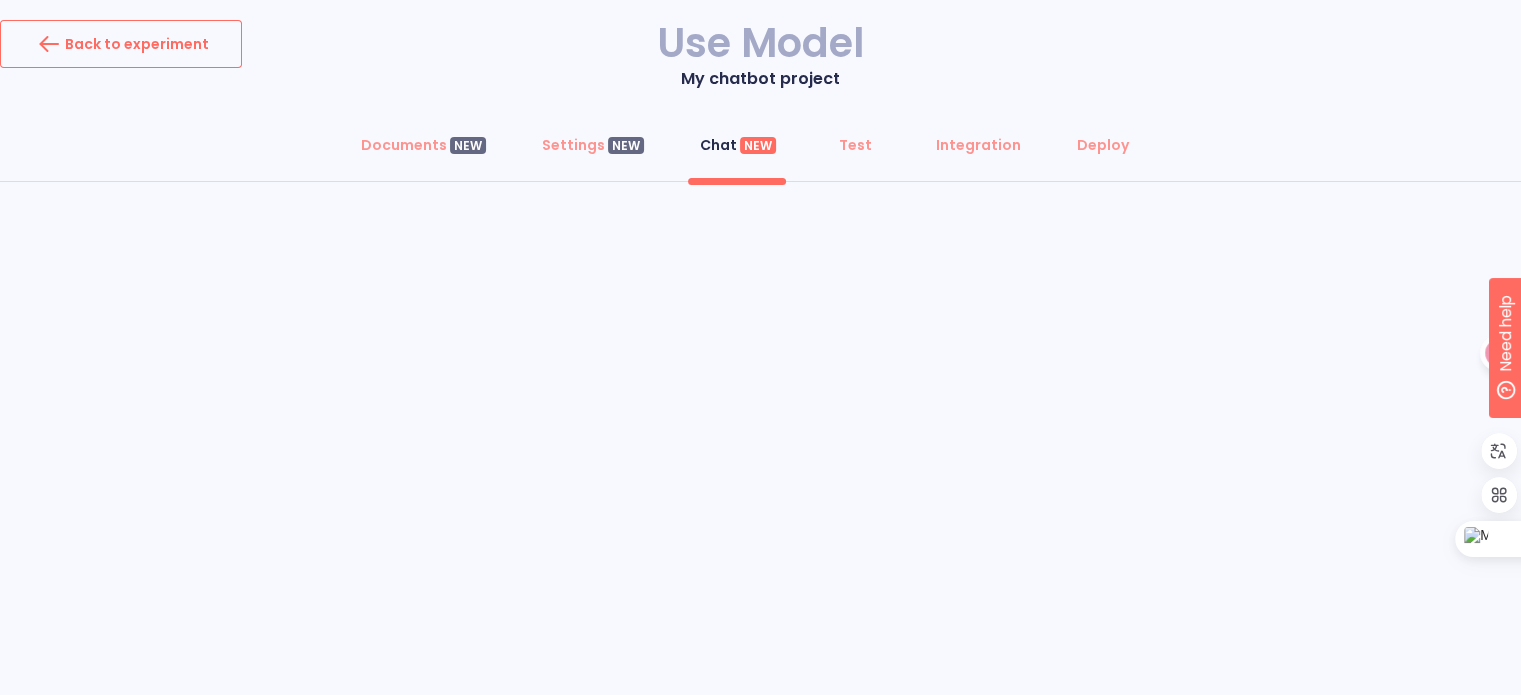 click on "Back to experiment" at bounding box center (121, 44) 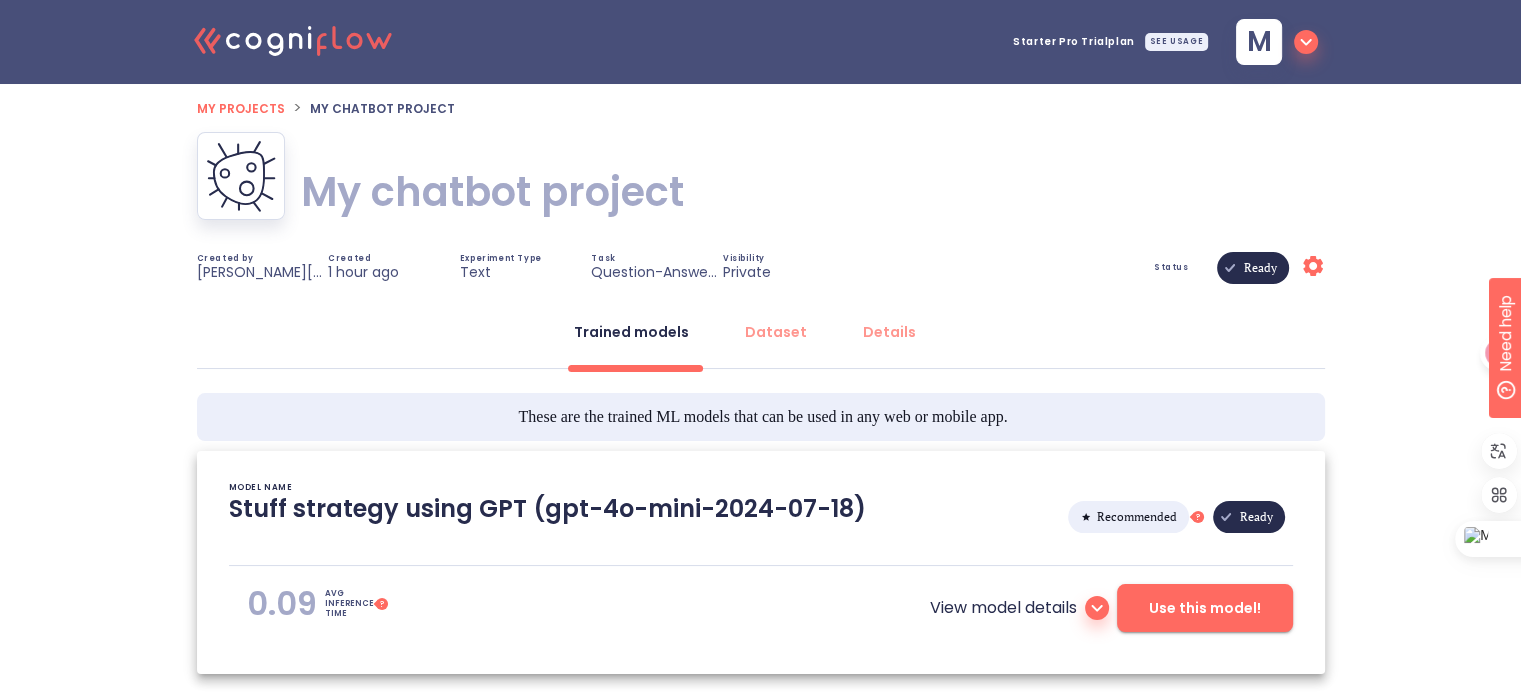 type on "[2025/07/19 20:23:08]- Starting with download required files from shared storage
[2025/07/19 20:23:08]- Finished with download required files from shared storage
[2025/07/19 20:23:08]- Starting with dataset loading
[2025/07/19 20:23:09]- Use english model: True
[2025/07/19 20:23:09]- Finished with dataset loading
[2025/07/19 20:23:09]- Starting with preprocessing pipeline
[2025/07/19 20:23:09]- Finished with preprocessing pipeline
[2025/07/19 20:23:09]- Starting with data preparation for training and validation
[2025/07/19 20:23:09]- Finished with data preparation for training and validation
[2025/07/19 20:23:09]- Starting with automated model selection phase
[2025/07/19 20:23:11]- Finished with knowledge base generation
[2025/07/19 20:23:11]- Finished with automated model selection phase
[2025/07/19 20:23:11]- Starting with computation of average inference time
[2025/07/19 20:23:12]- Testing with: What is?
[2025/07/19 20:23:12]- Testing with: When is?
[2025/07/19 20:23:12]- Testing with: Wh..." 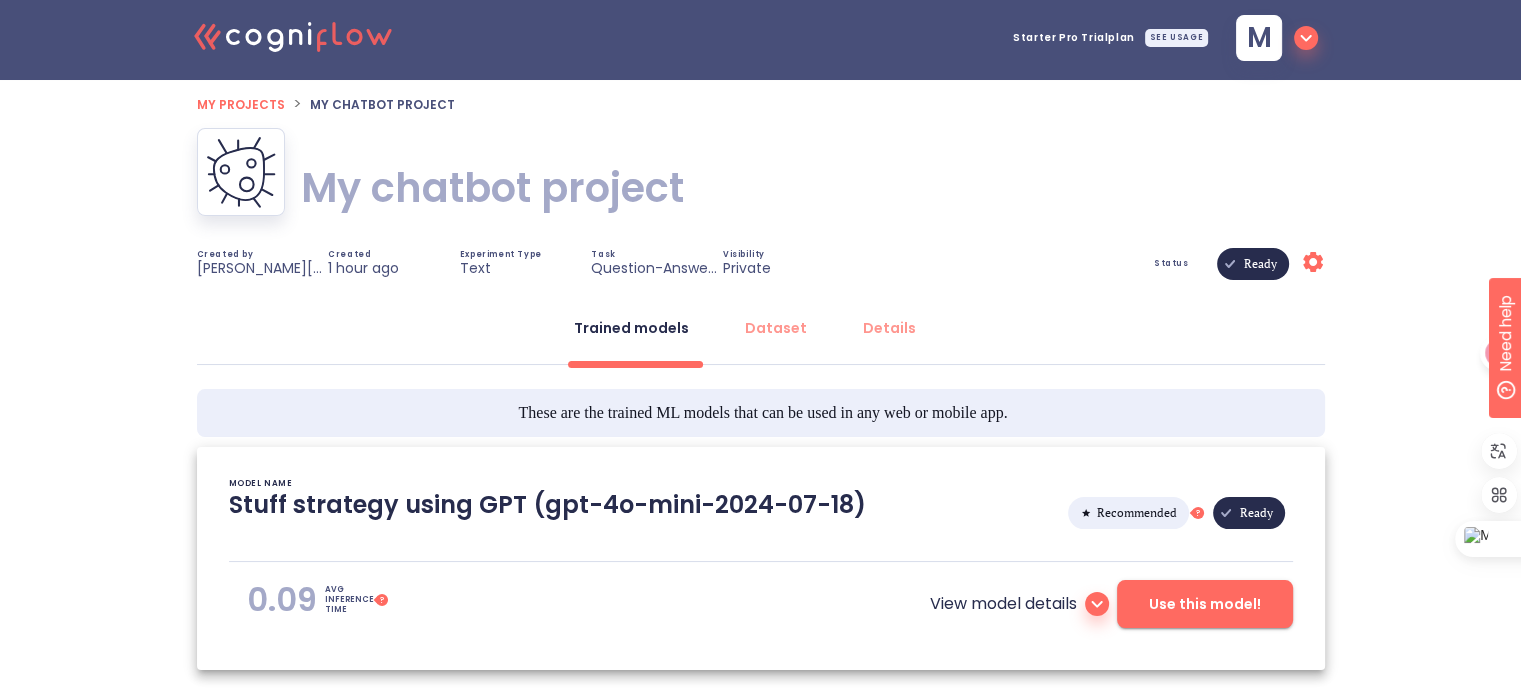 scroll, scrollTop: 0, scrollLeft: 0, axis: both 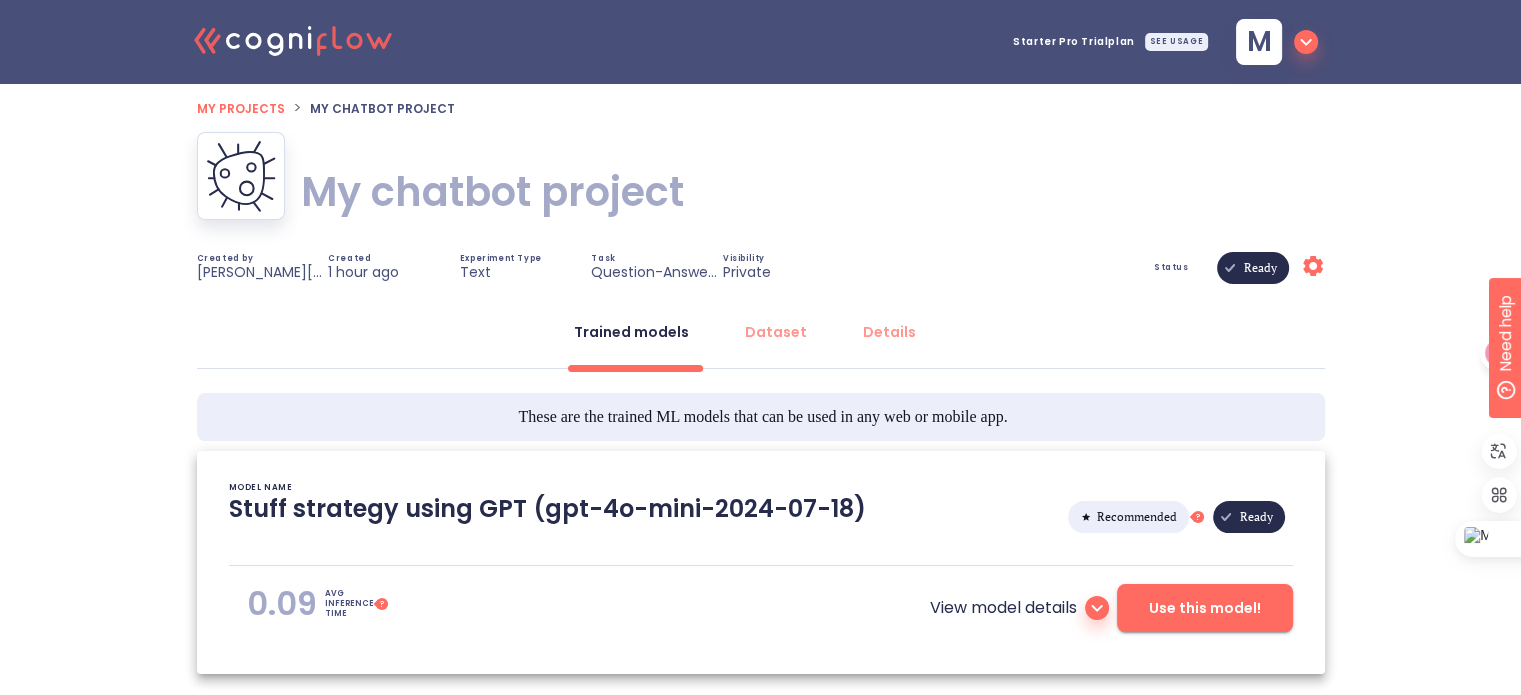 click on "My projects" at bounding box center (241, 108) 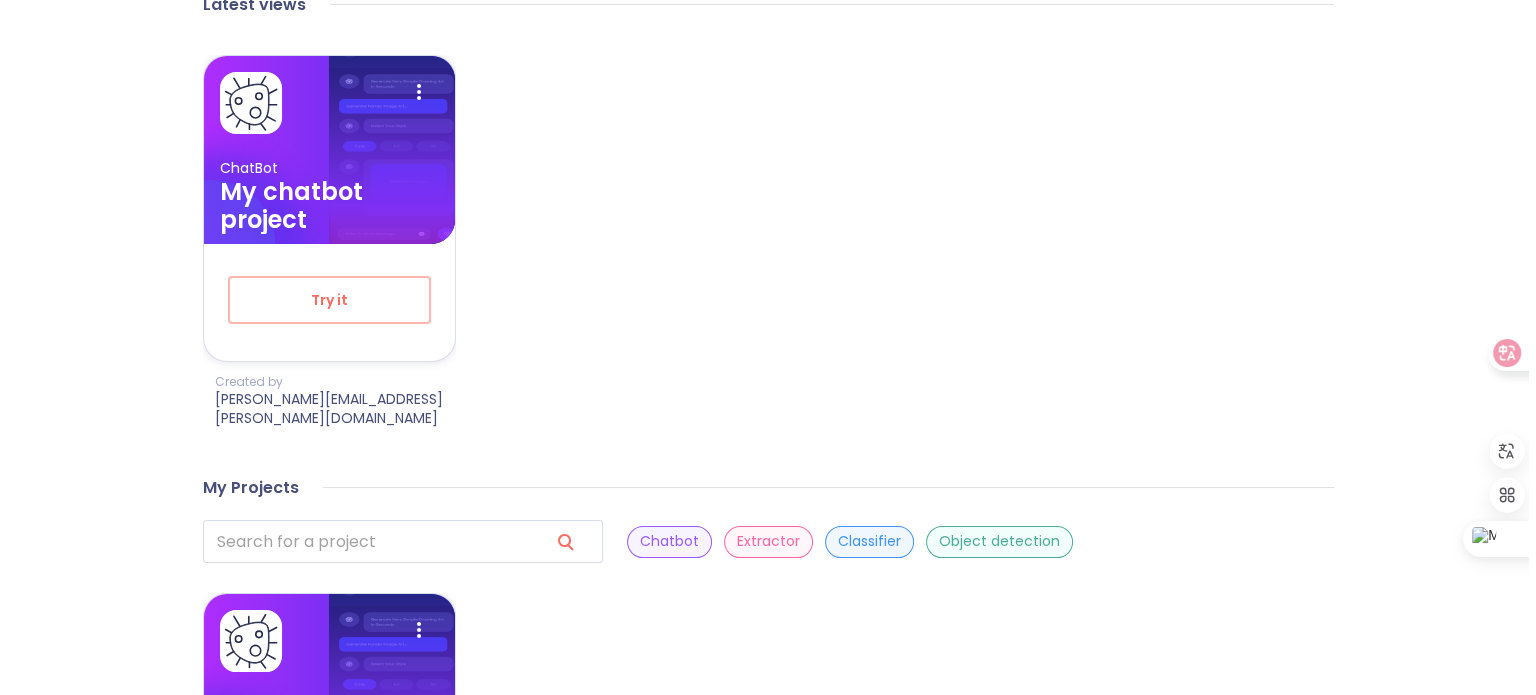 scroll, scrollTop: 591, scrollLeft: 0, axis: vertical 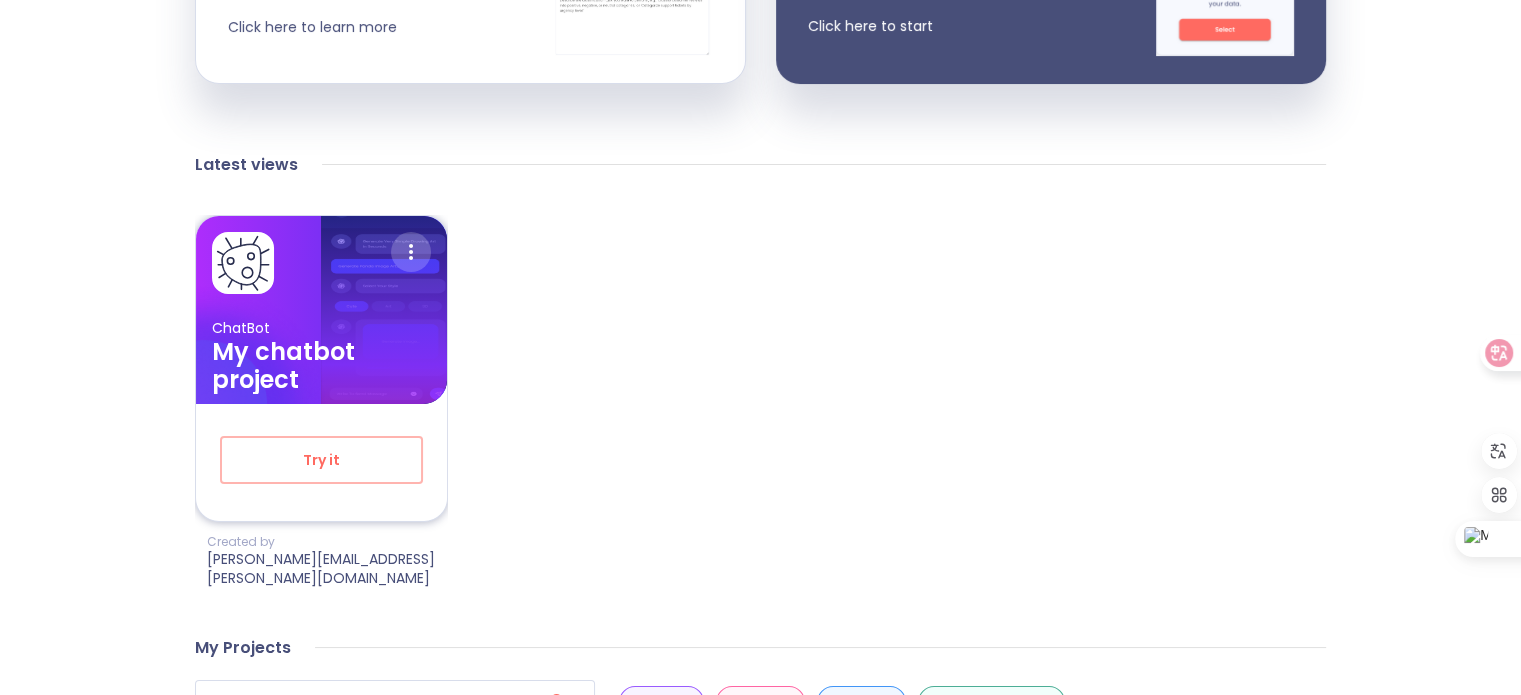 click 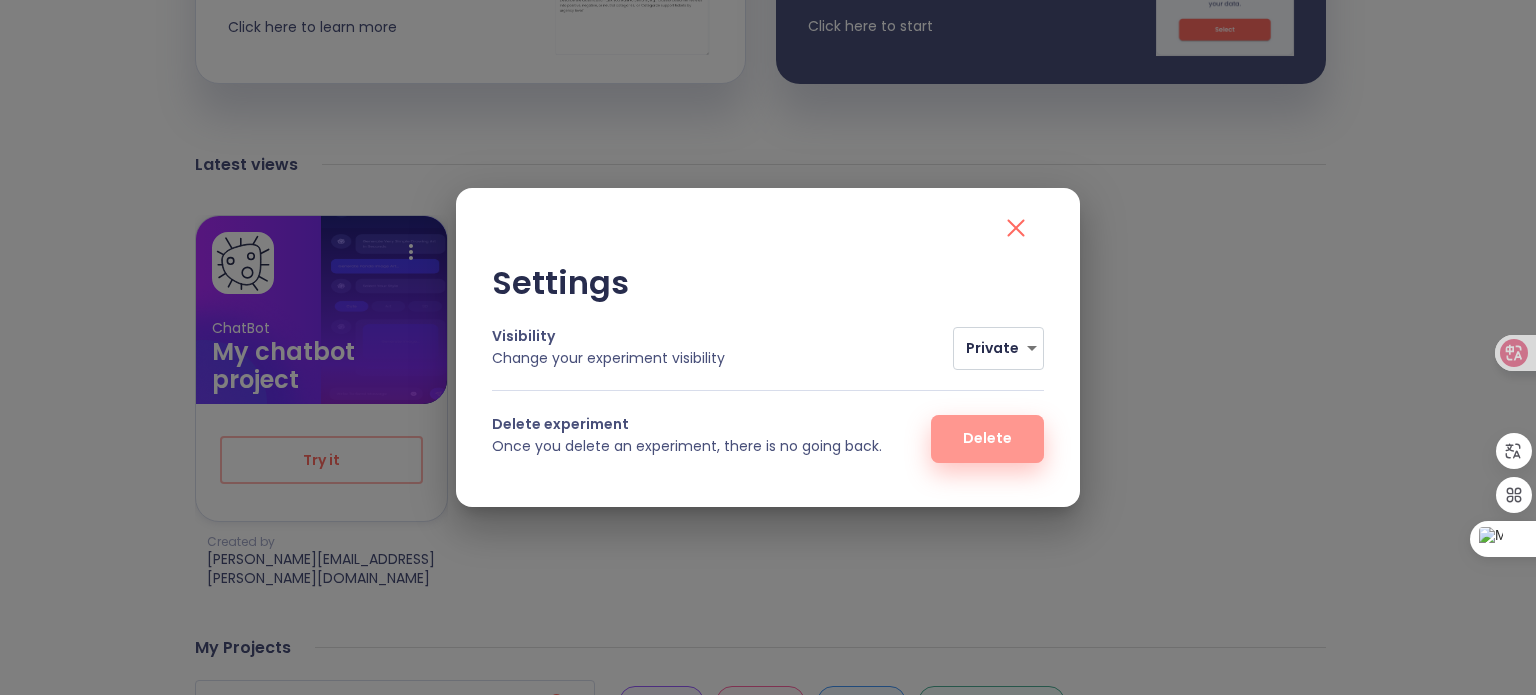 click on "Delete" at bounding box center (987, 438) 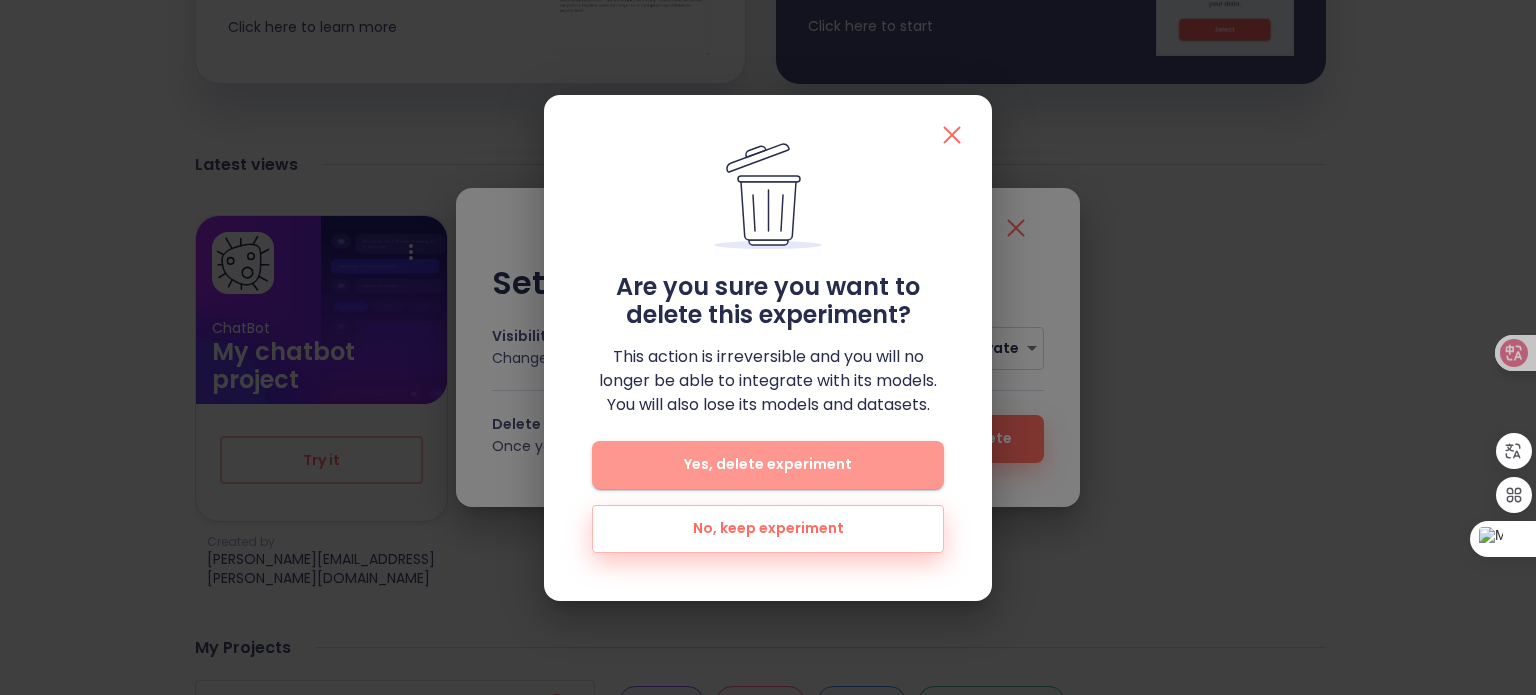 click on "Yes, delete experiment" at bounding box center (768, 464) 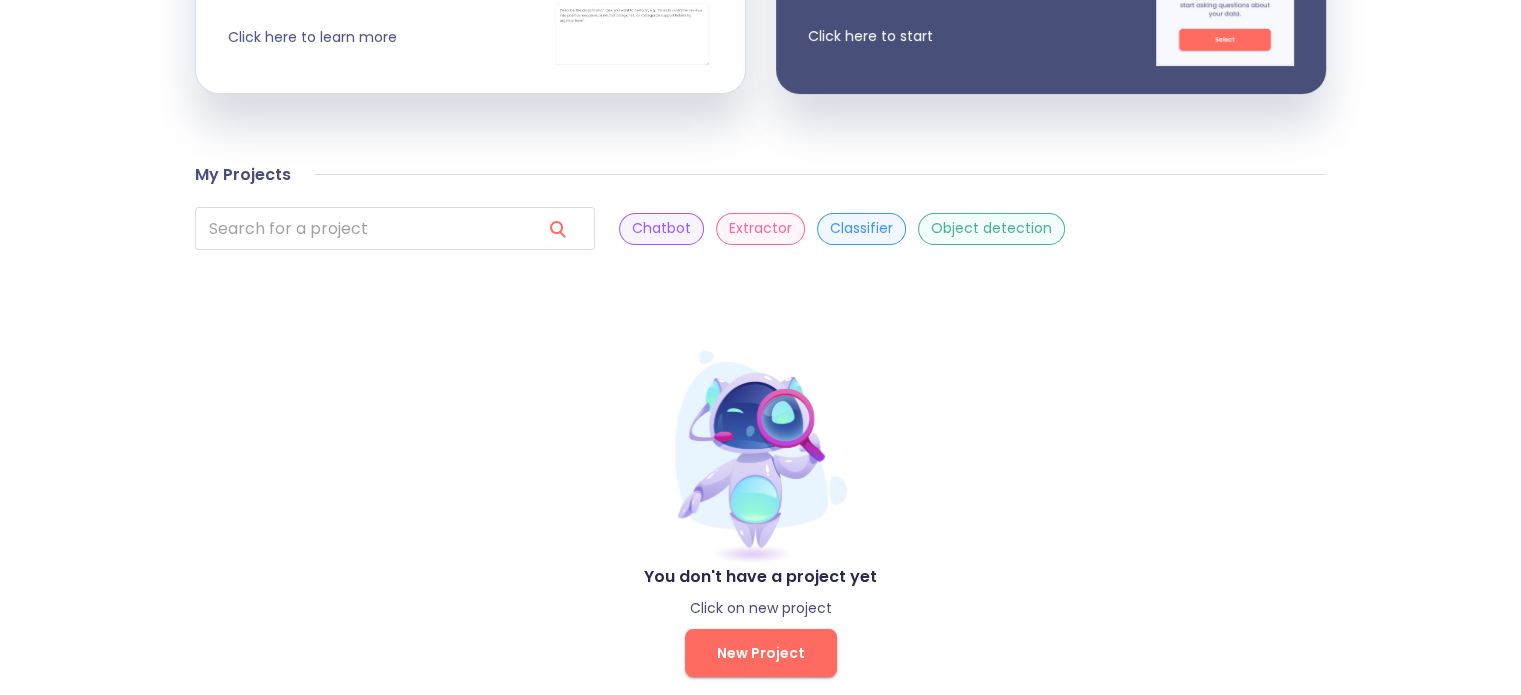 scroll, scrollTop: 581, scrollLeft: 0, axis: vertical 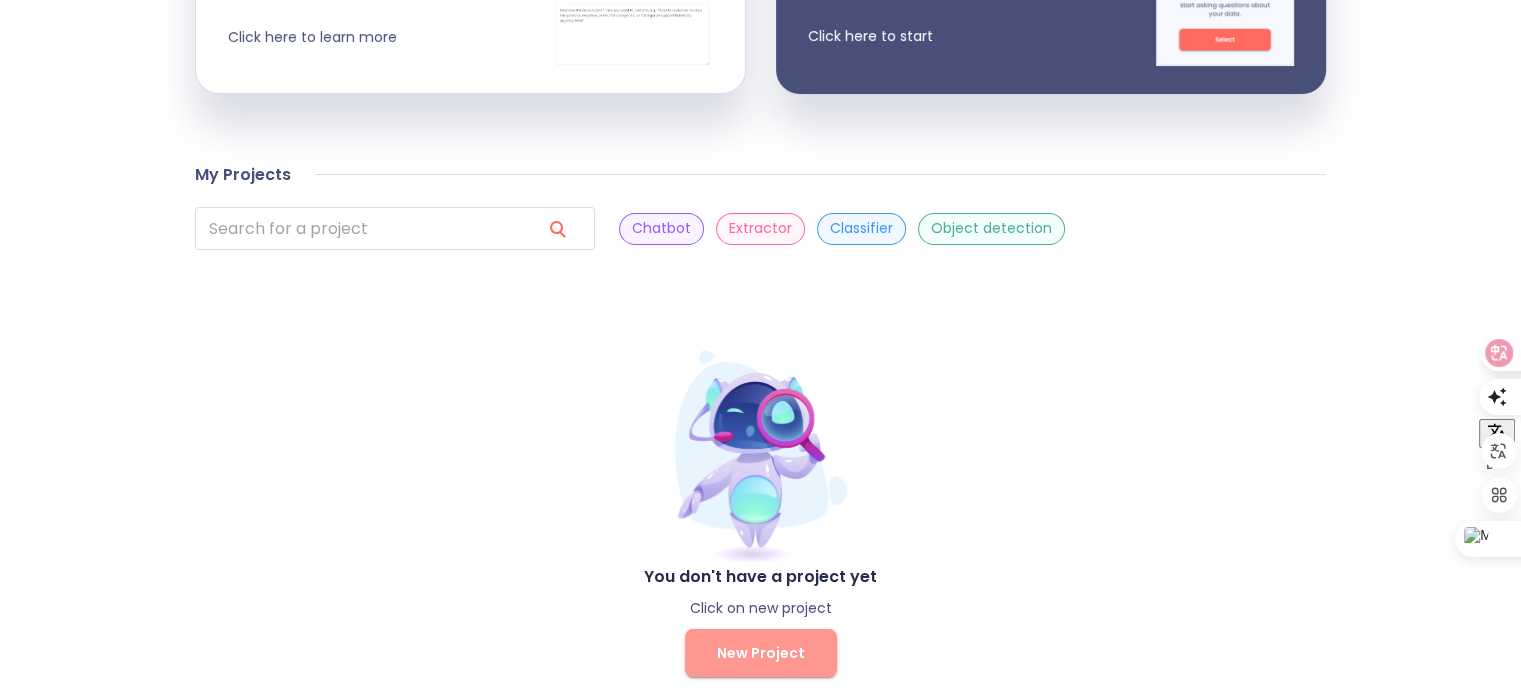 click on "New Project" at bounding box center (761, 653) 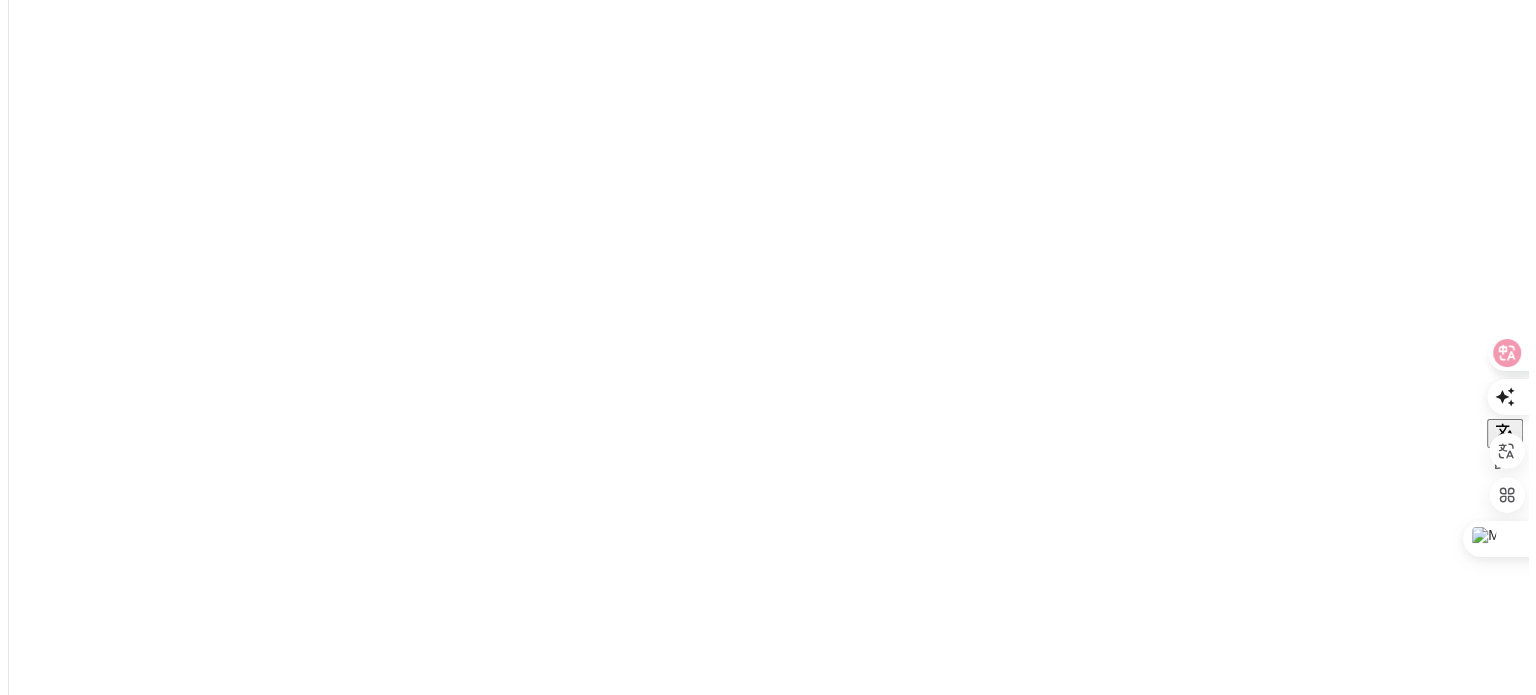 scroll, scrollTop: 0, scrollLeft: 0, axis: both 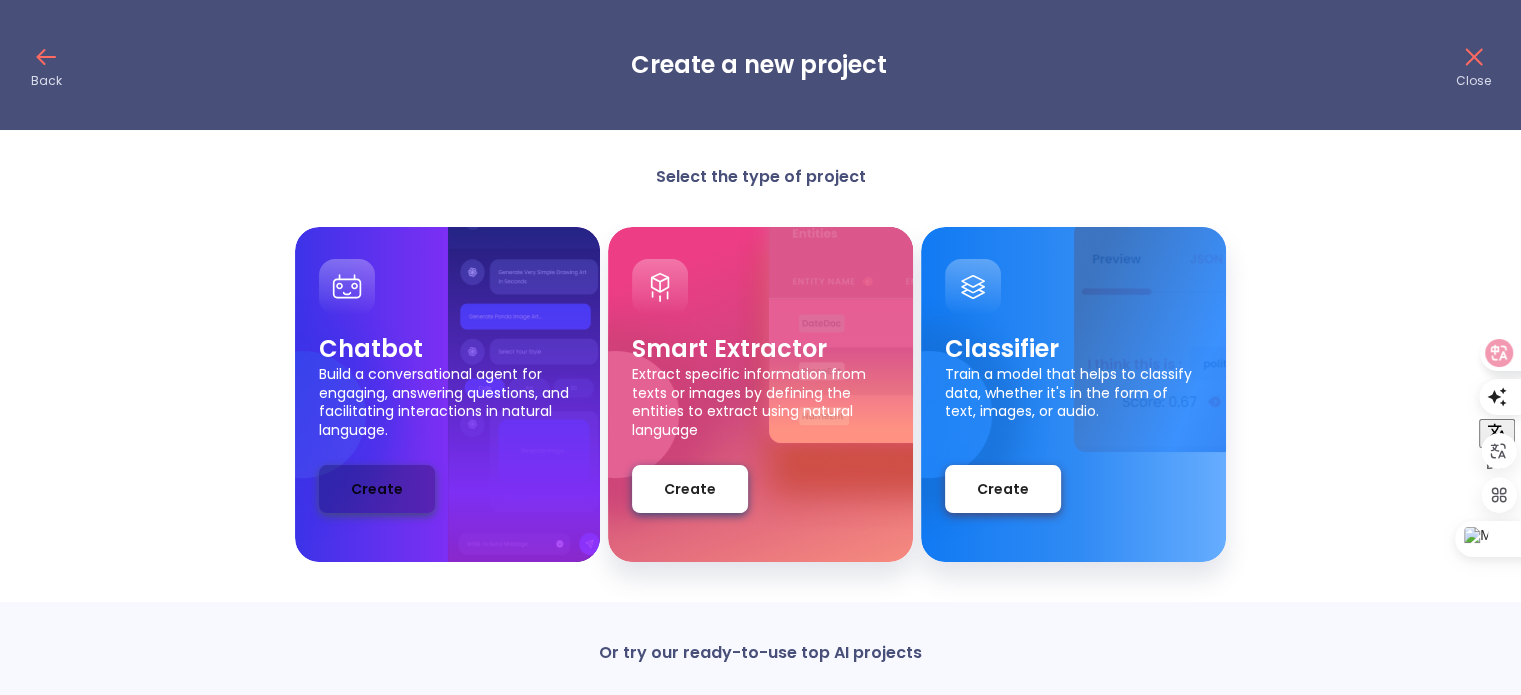 click on "Create" at bounding box center (377, 489) 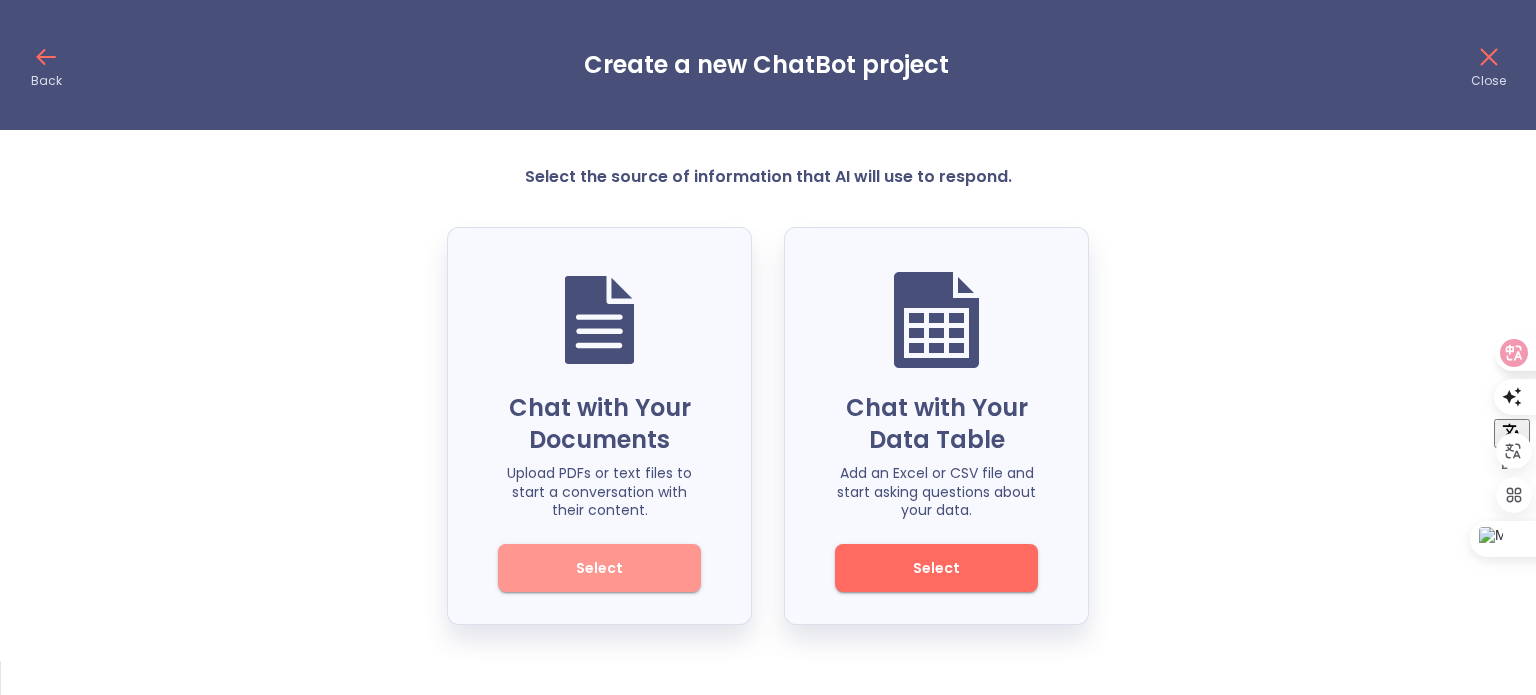 click on "Select" at bounding box center (599, 568) 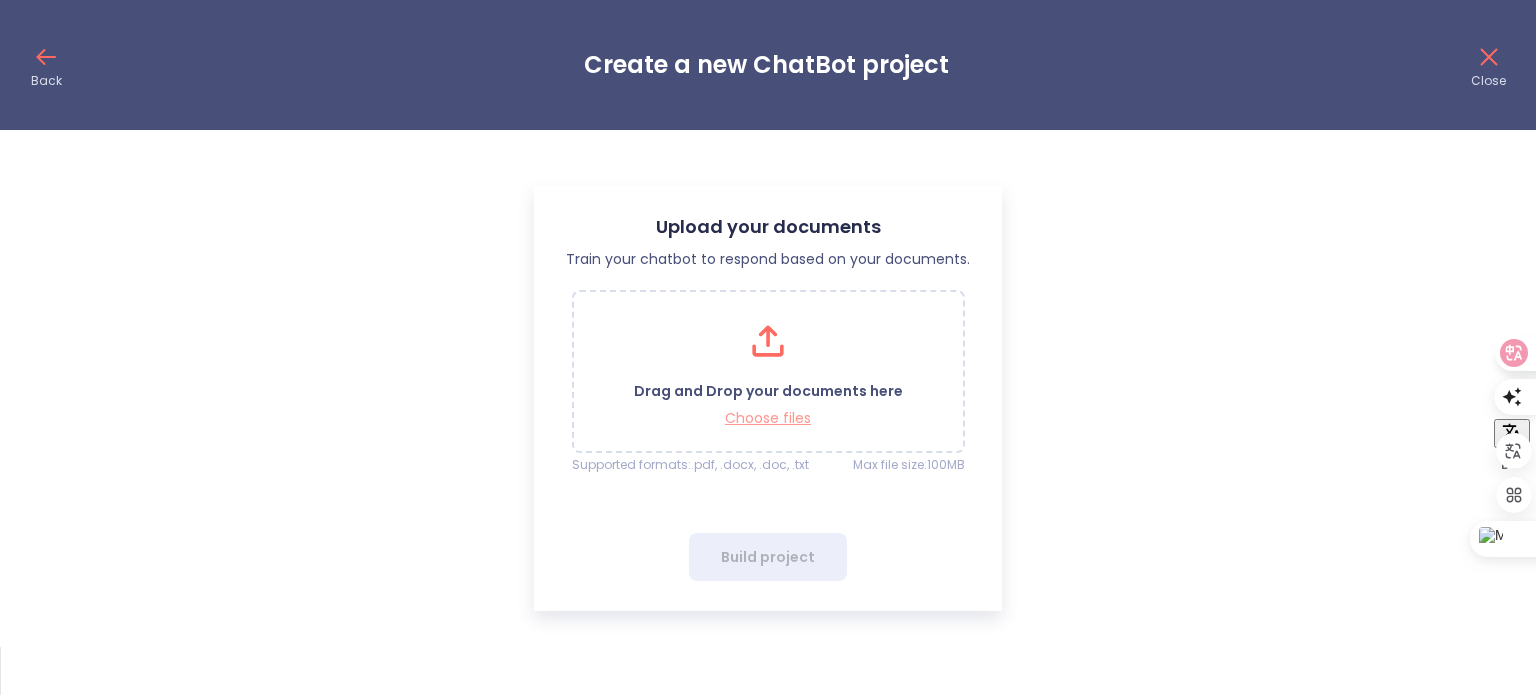 click on "Choose files" at bounding box center [768, 418] 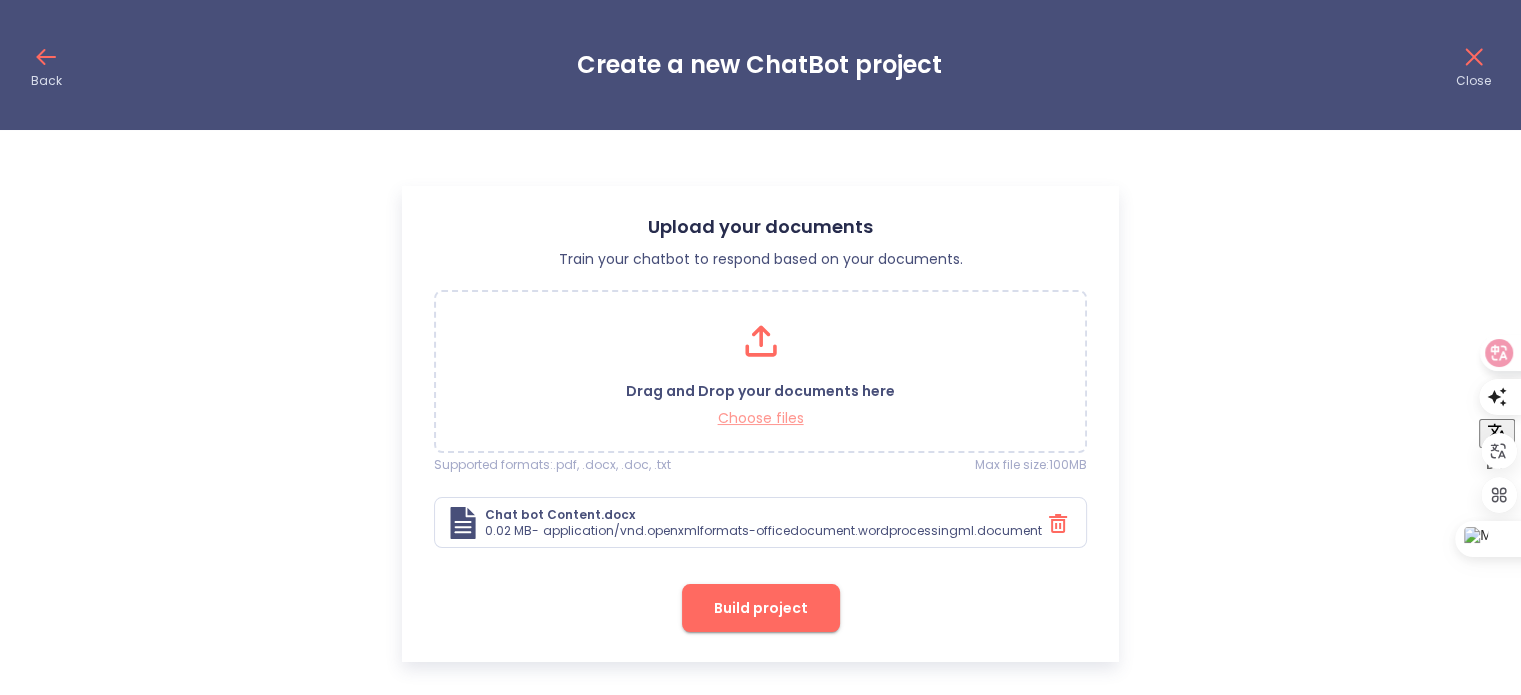 click on "Choose files" at bounding box center [760, 418] 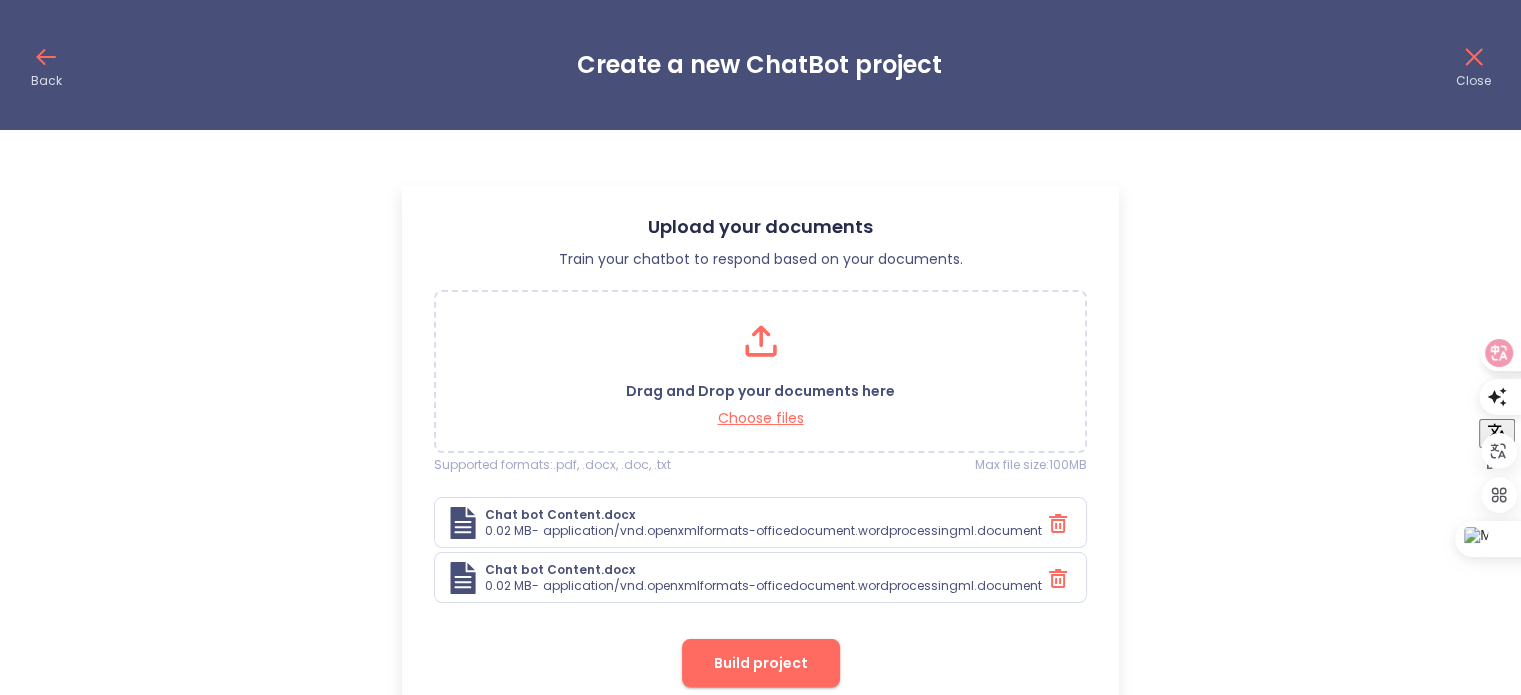click 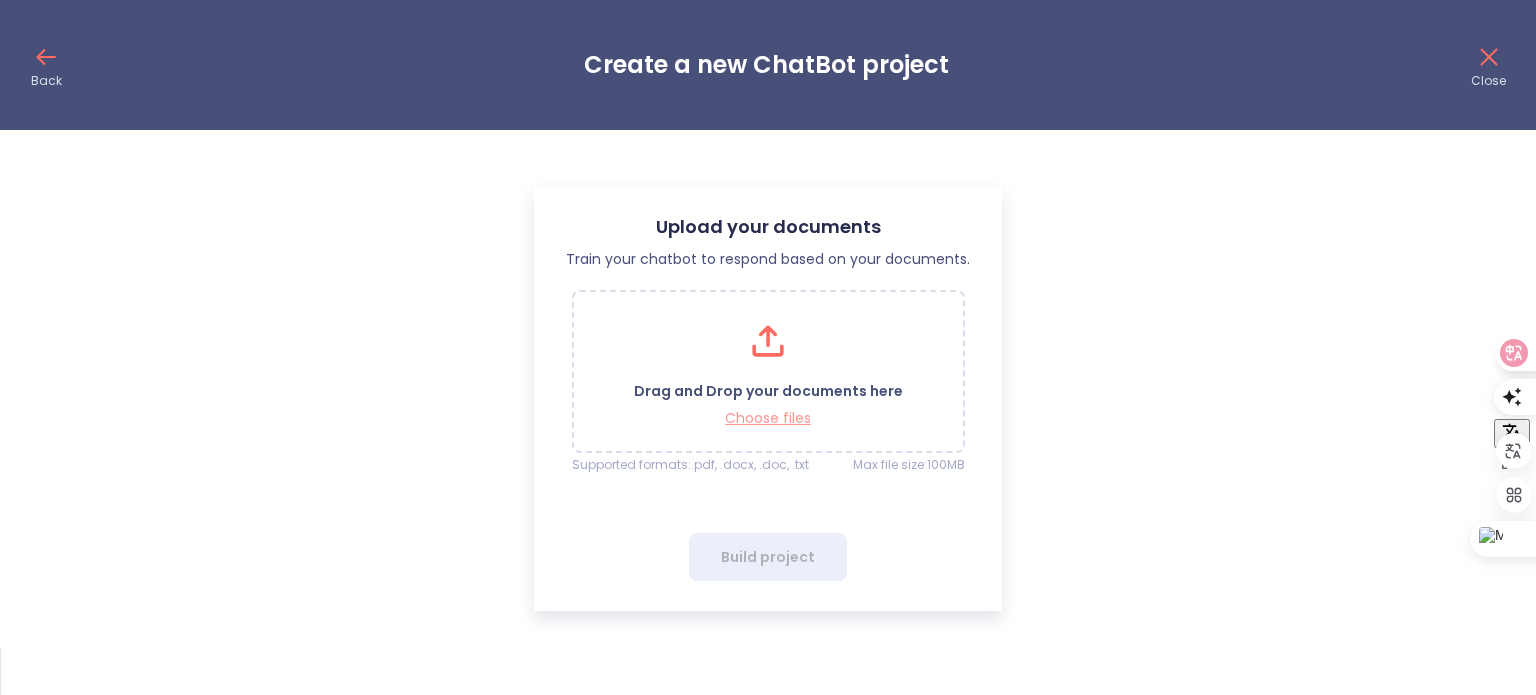 click on "Choose files" at bounding box center (768, 418) 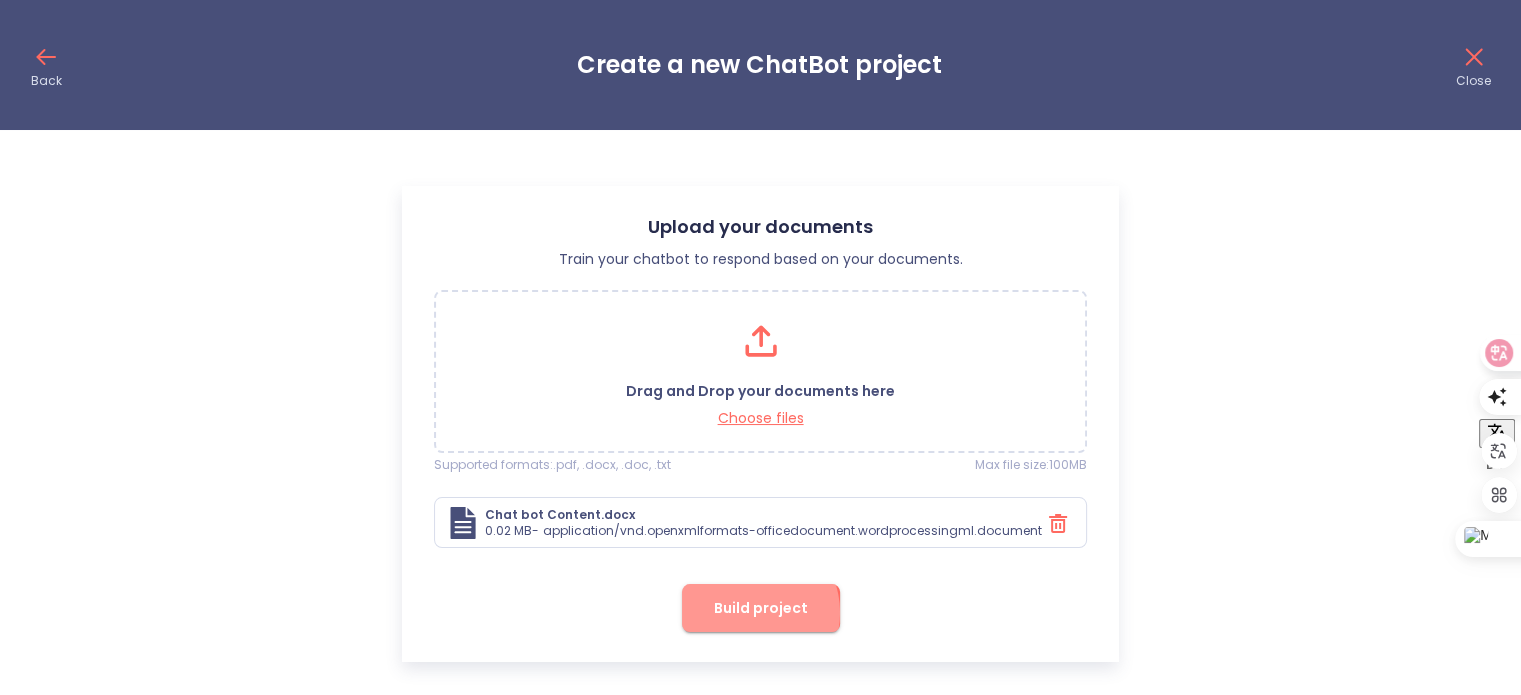 click on "Build project" at bounding box center (761, 608) 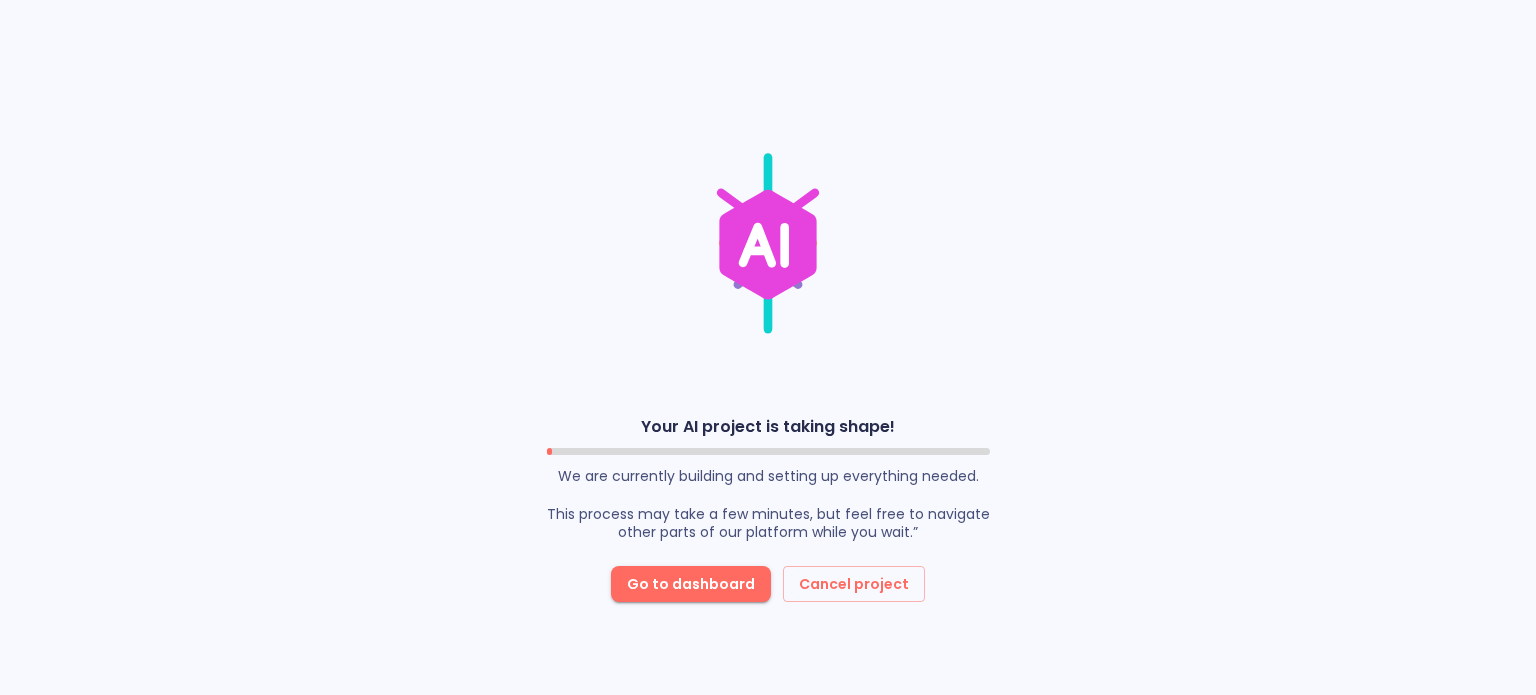 scroll, scrollTop: 0, scrollLeft: 0, axis: both 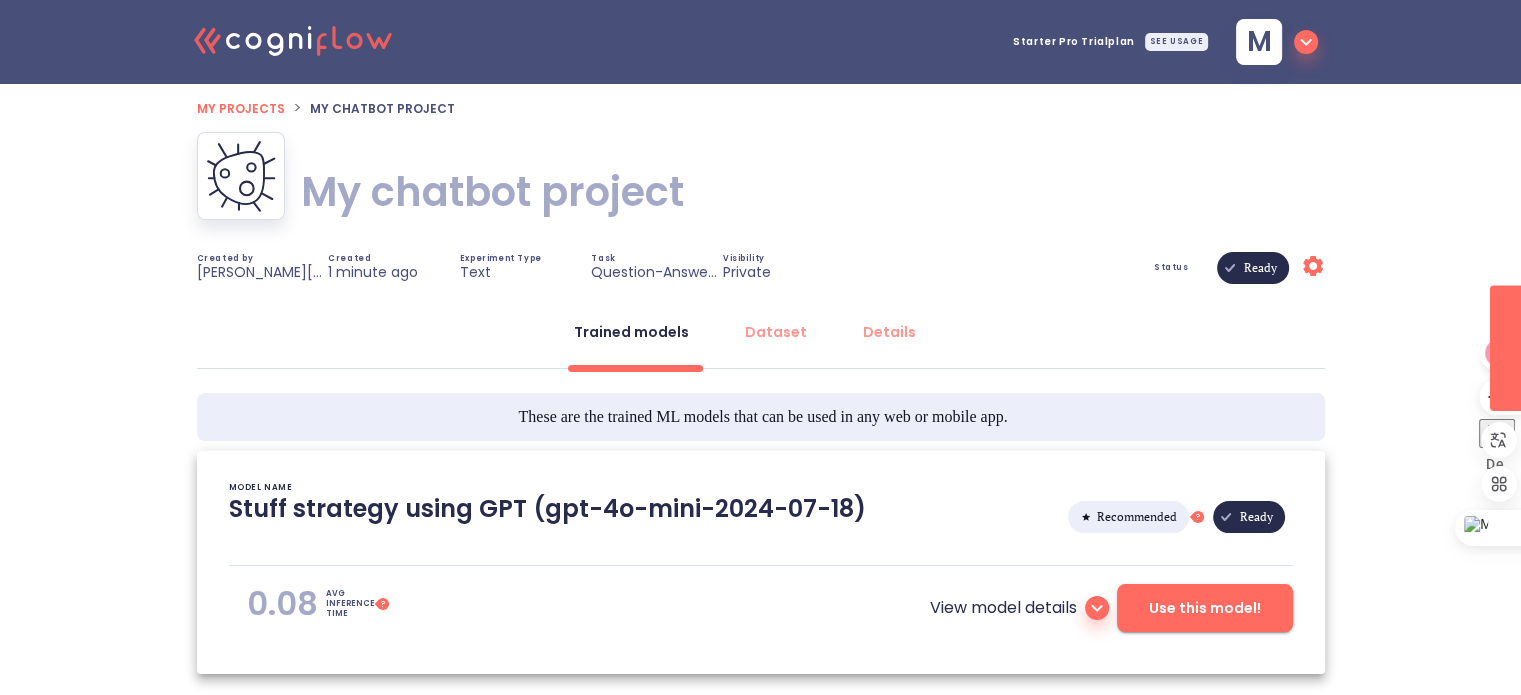 type on "[[DATE] 21:33:04]- Starting with download required files from shared storage
[[DATE] 21:33:04]- Finished with download required files from shared storage
[[DATE] 21:33:04]- Starting with dataset loading
[[DATE] 21:33:05]- Use english model: True
[[DATE] 21:33:05]- Finished with dataset loading
[[DATE] 21:33:05]- Starting with preprocessing pipeline
[[DATE] 21:33:05]- Finished with preprocessing pipeline
[[DATE] 21:33:05]- Starting with data preparation for training and validation
[[DATE] 21:33:05]- Finished with data preparation for training and validation
[[DATE] 21:33:05]- Starting with automated model selection phase
[[DATE] 21:33:06]- Finished with knowledge base generation
[[DATE] 21:33:06]- Finished with automated model selection phase
[[DATE] 21:33:06]- Starting with computation of average inference time
[[DATE] 21:33:07]- Testing with: What is?
[[DATE] 21:33:07]- Testing with: When is?
[[DATE] 21:33:07]- Testing with: Wh..." 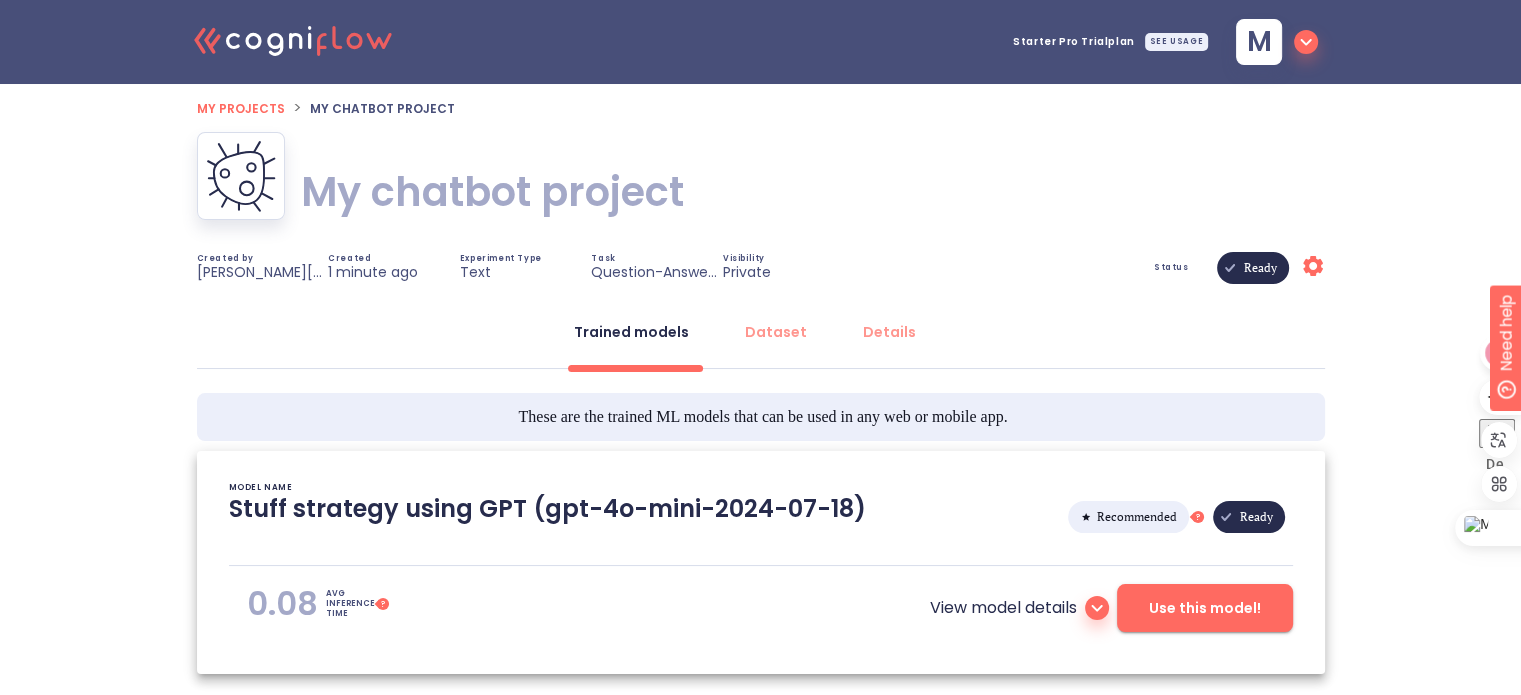 scroll, scrollTop: 0, scrollLeft: 0, axis: both 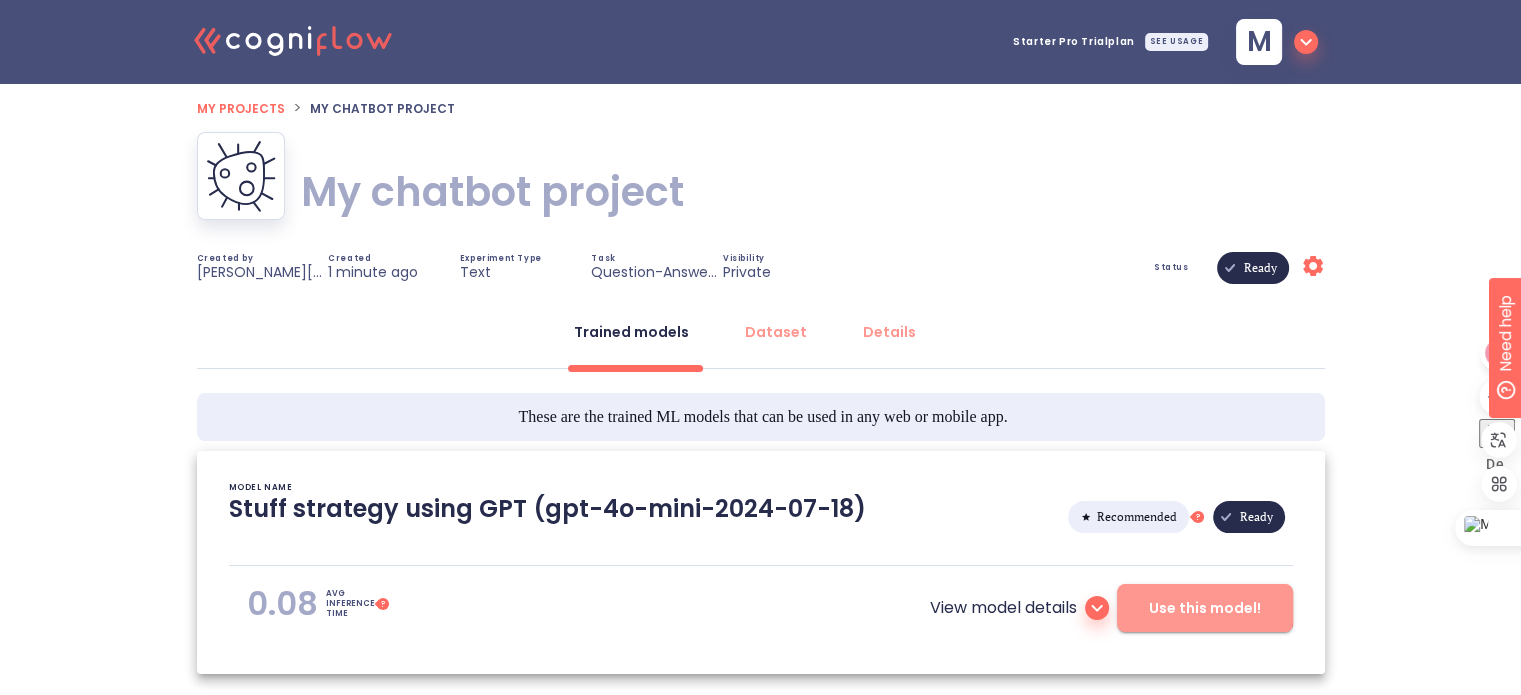 click on "Use this model!" at bounding box center [1205, 608] 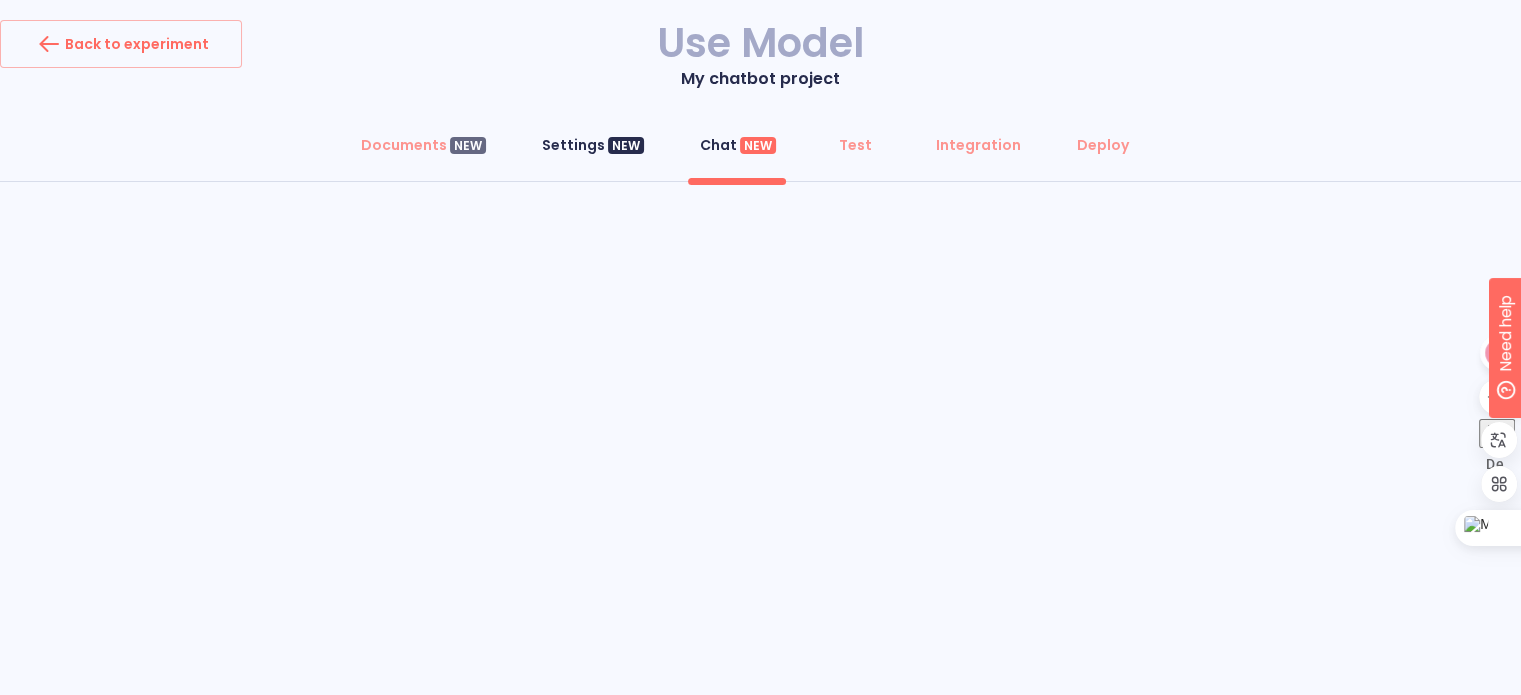 click on "Settings   NEW" at bounding box center [593, 145] 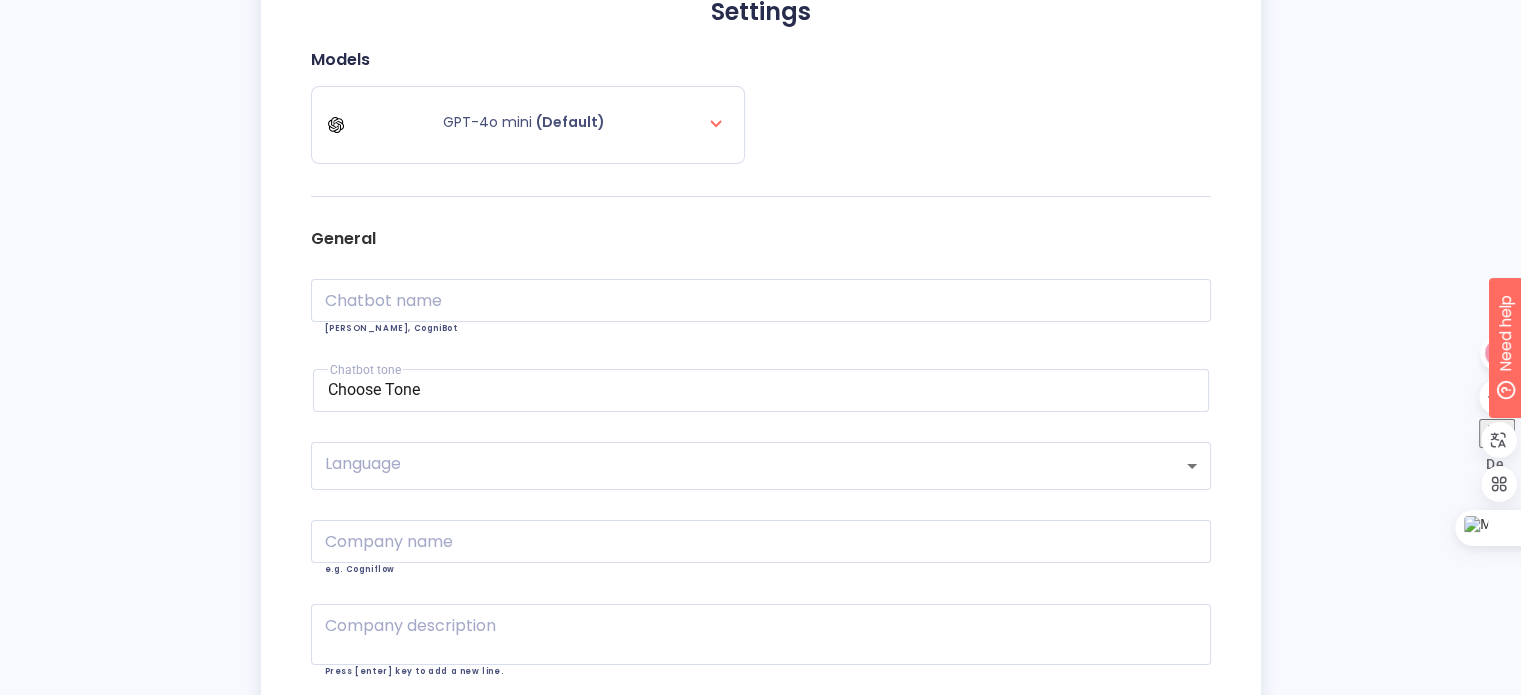 scroll, scrollTop: 300, scrollLeft: 0, axis: vertical 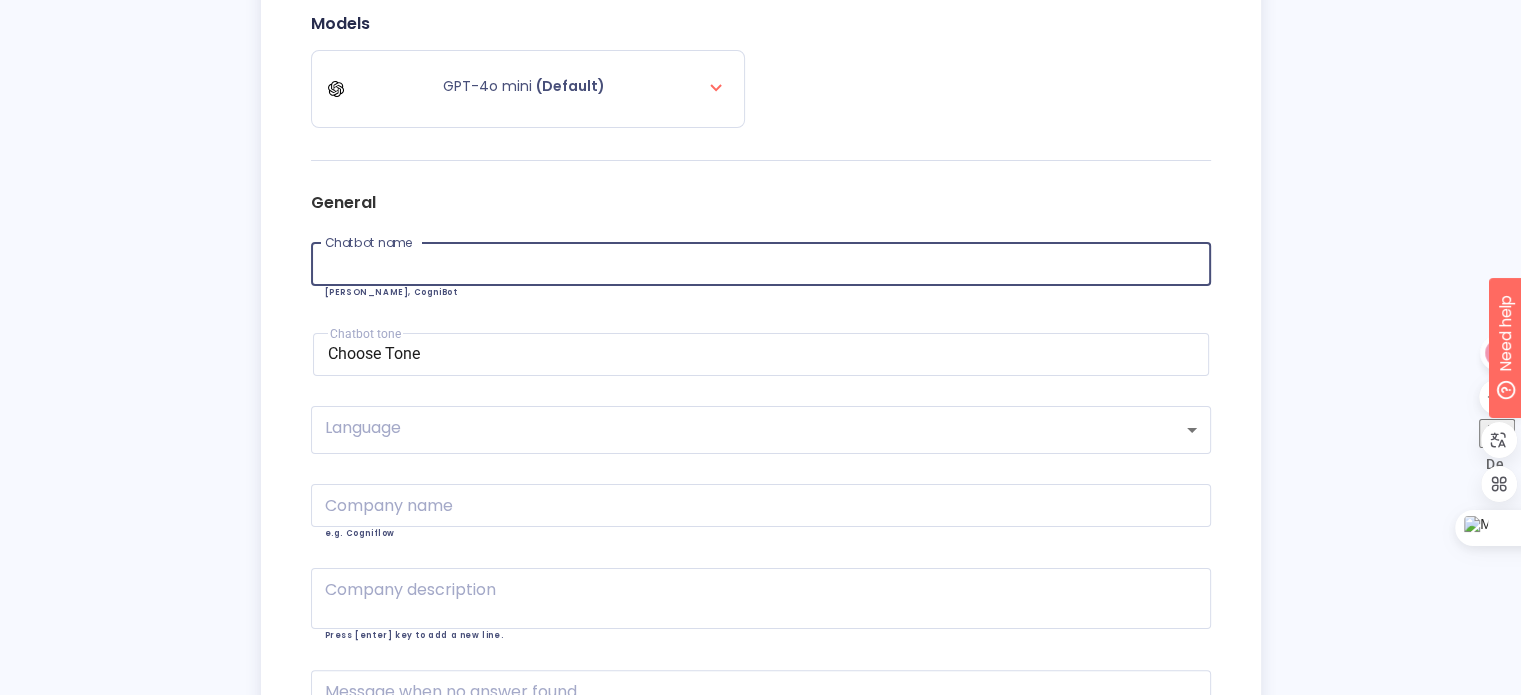 click at bounding box center (761, 264) 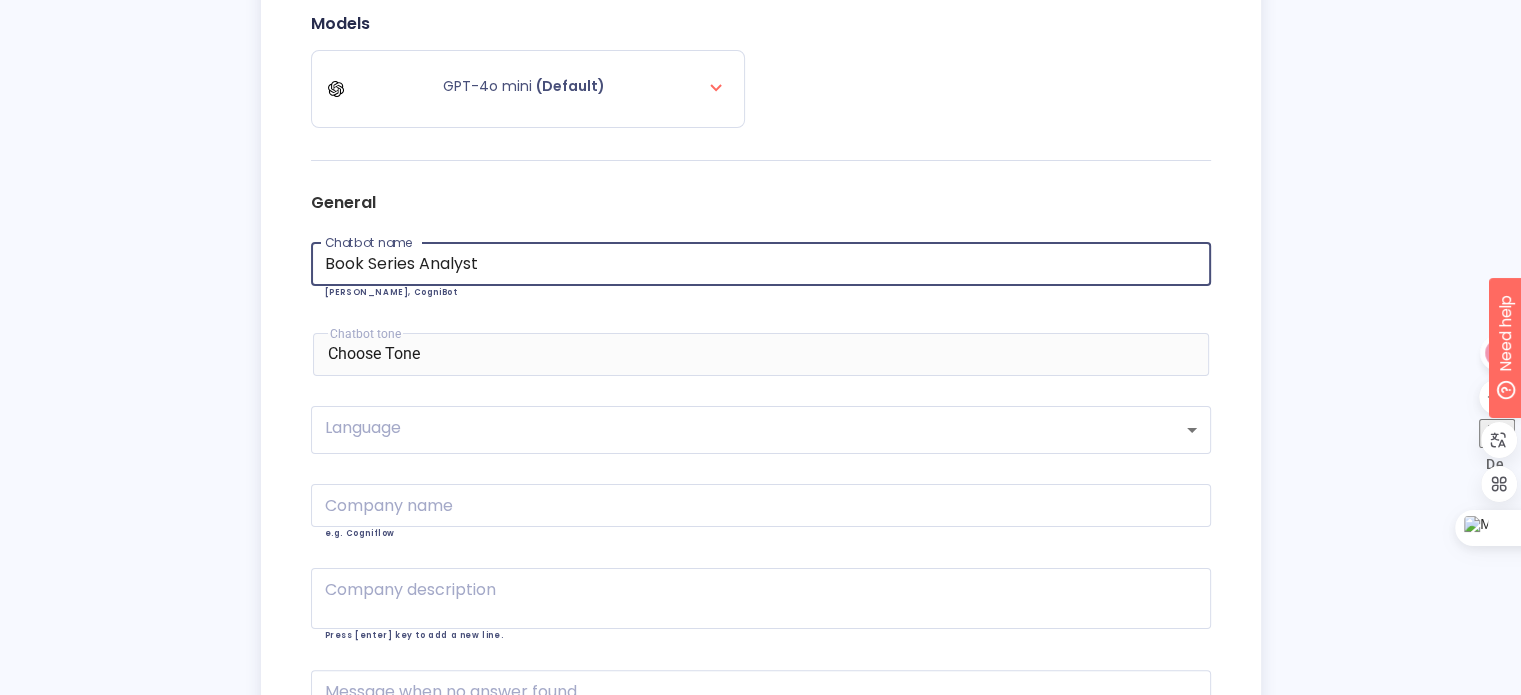 click on "Choose Tone" at bounding box center (761, 353) 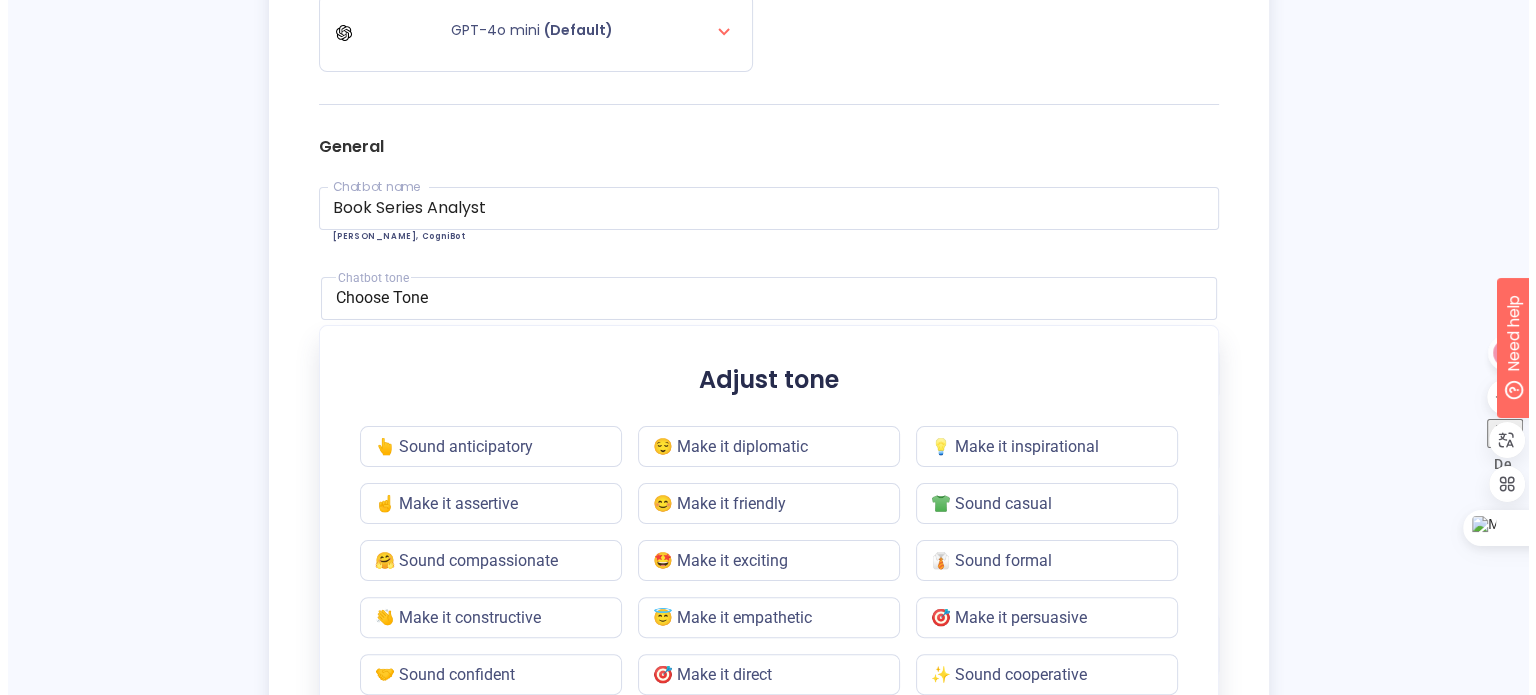 scroll, scrollTop: 500, scrollLeft: 0, axis: vertical 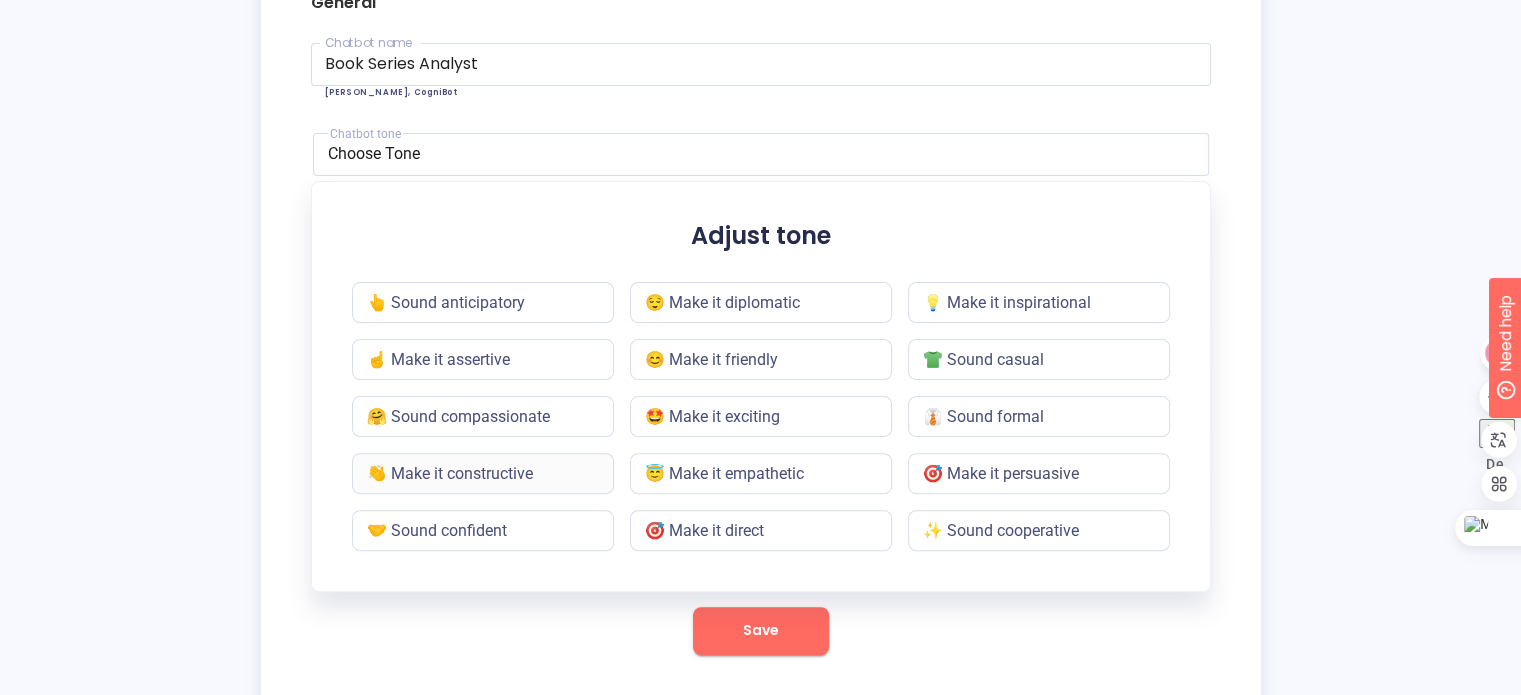 click on "👋 Make it constructive" at bounding box center [483, 473] 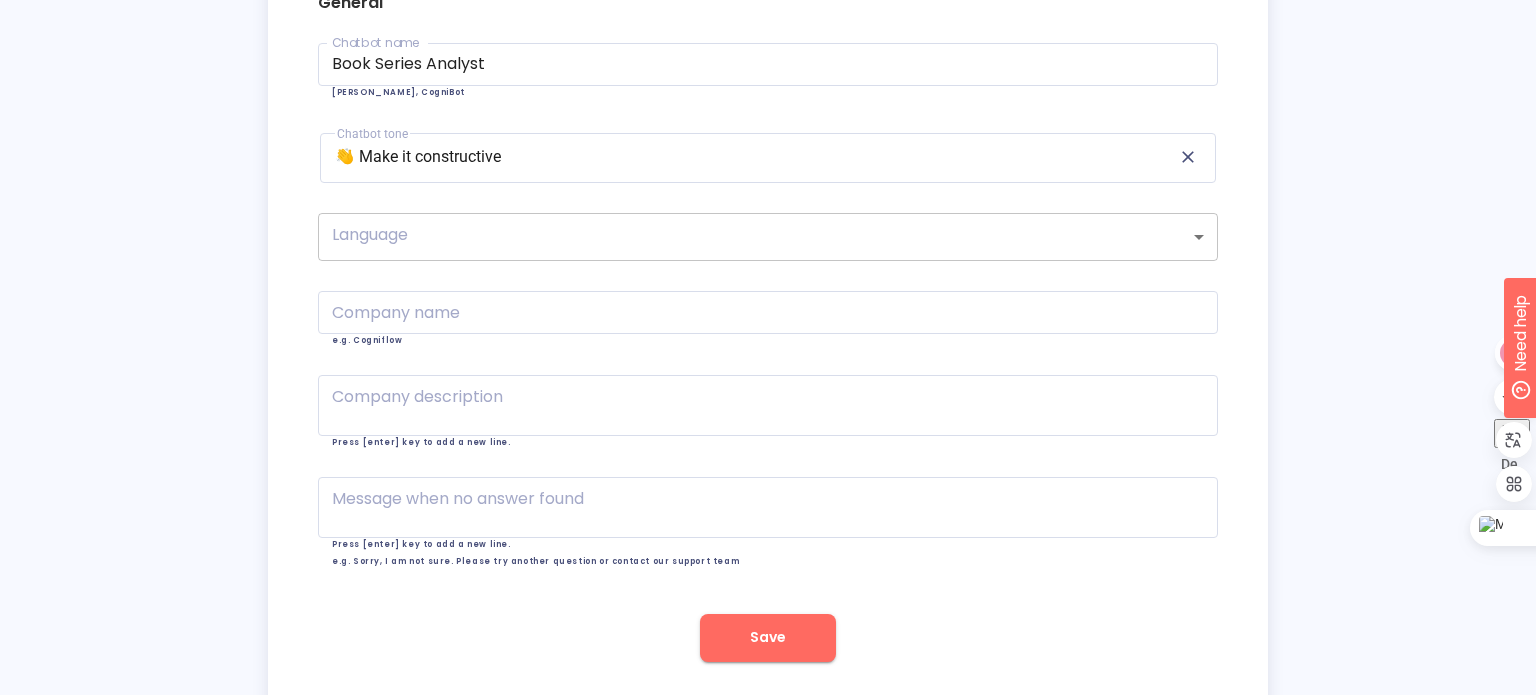 click on "Back to experiment Use Model My chatbot project Documents   NEW Settings   NEW Chat   NEW Test   Integration   Deploy   Settings Models GPT-4o mini   (Default) General Chatbot name Book Series Analyst Chatbot name e.g. CogniAI, CogniBot Chatbot tone 👋 Make it constructive Adjust tone 👆 Sound anticipatory 😌 Make it diplomatic 💡 Make it inspirational ☝ Make it assertive 😊 Make it friendly 👕 Sound casual 🤗 Sound compassionate 🤩 Make it exciting 👔 Sound formal 👋 Make it constructive 😇 Make it empathetic 🎯 Make it persuasive 🤝 Sound confident 🎯 Make it direct ✨ Sound cooperative Language ​ Language Company name Company name e.g. Cogniflow Company description x Company description Press [enter] key to add a new line. Message when no answer found x Message when no answer found Press [enter] key to add a new line. e.g. Sorry, I am not sure. Please try another question or contact our support team Save" at bounding box center (768, 478) 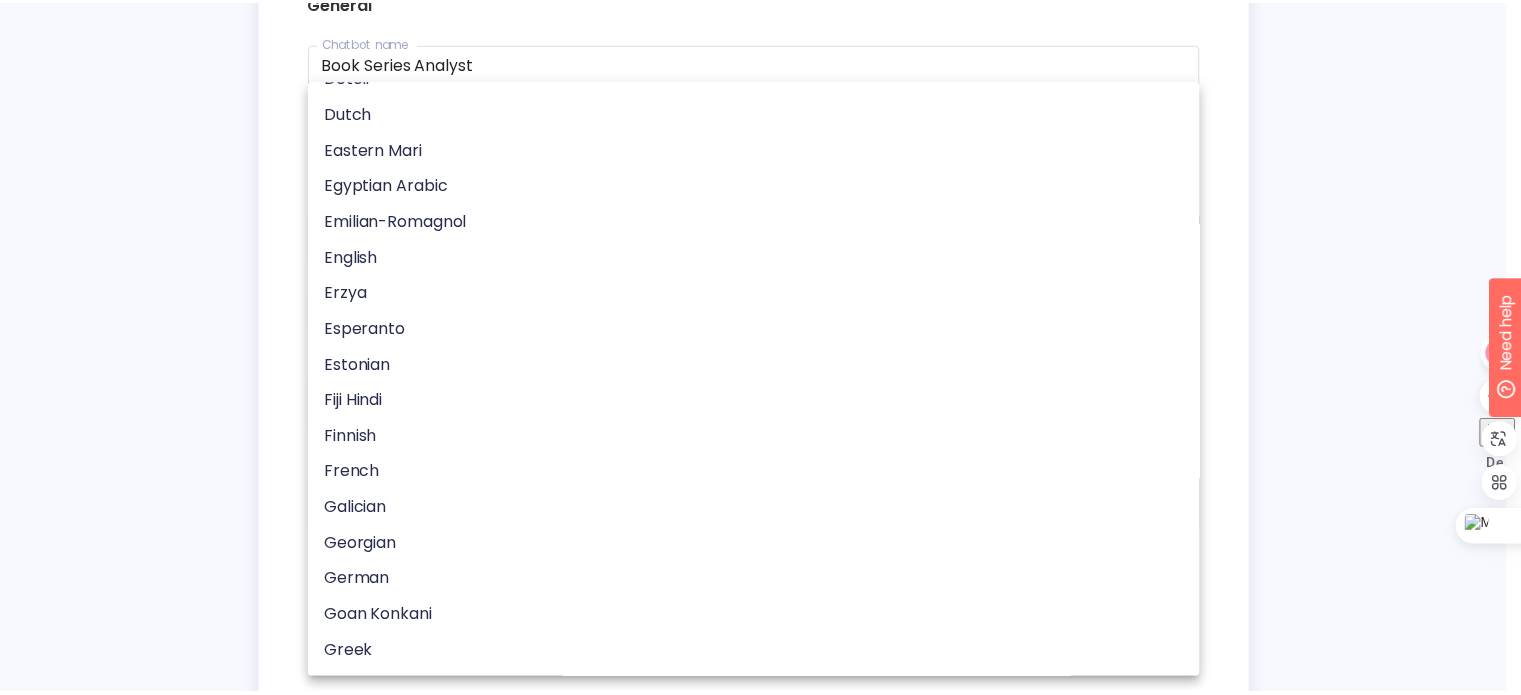 scroll, scrollTop: 1400, scrollLeft: 0, axis: vertical 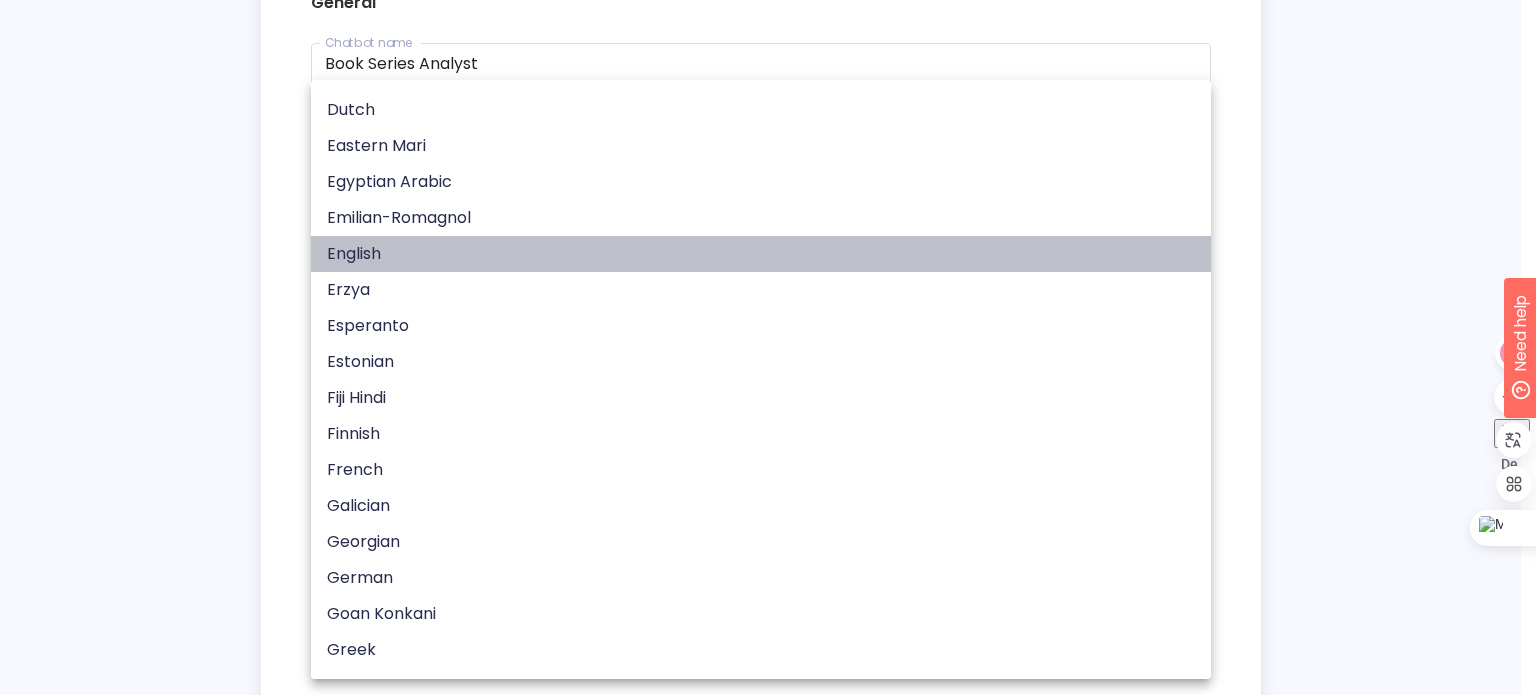 click on "English" at bounding box center [768, 254] 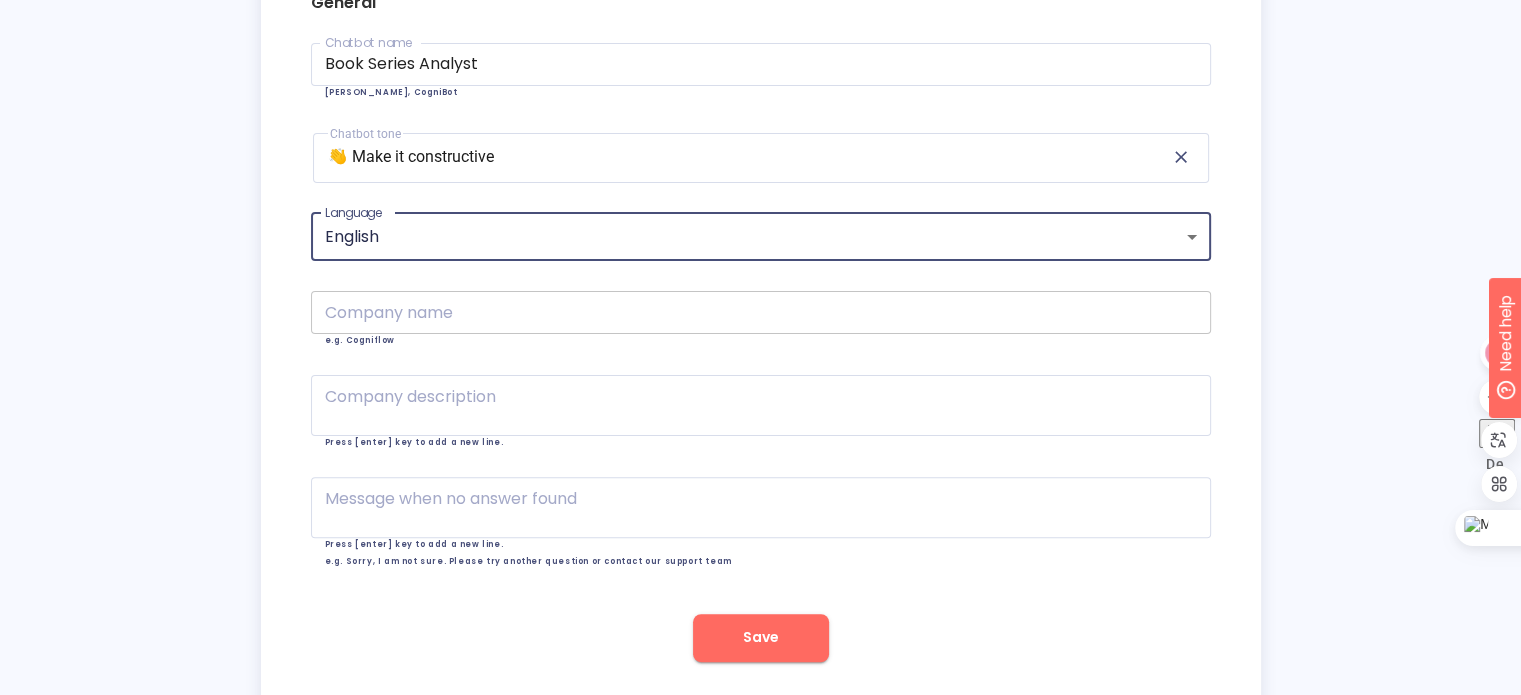 click at bounding box center (761, 312) 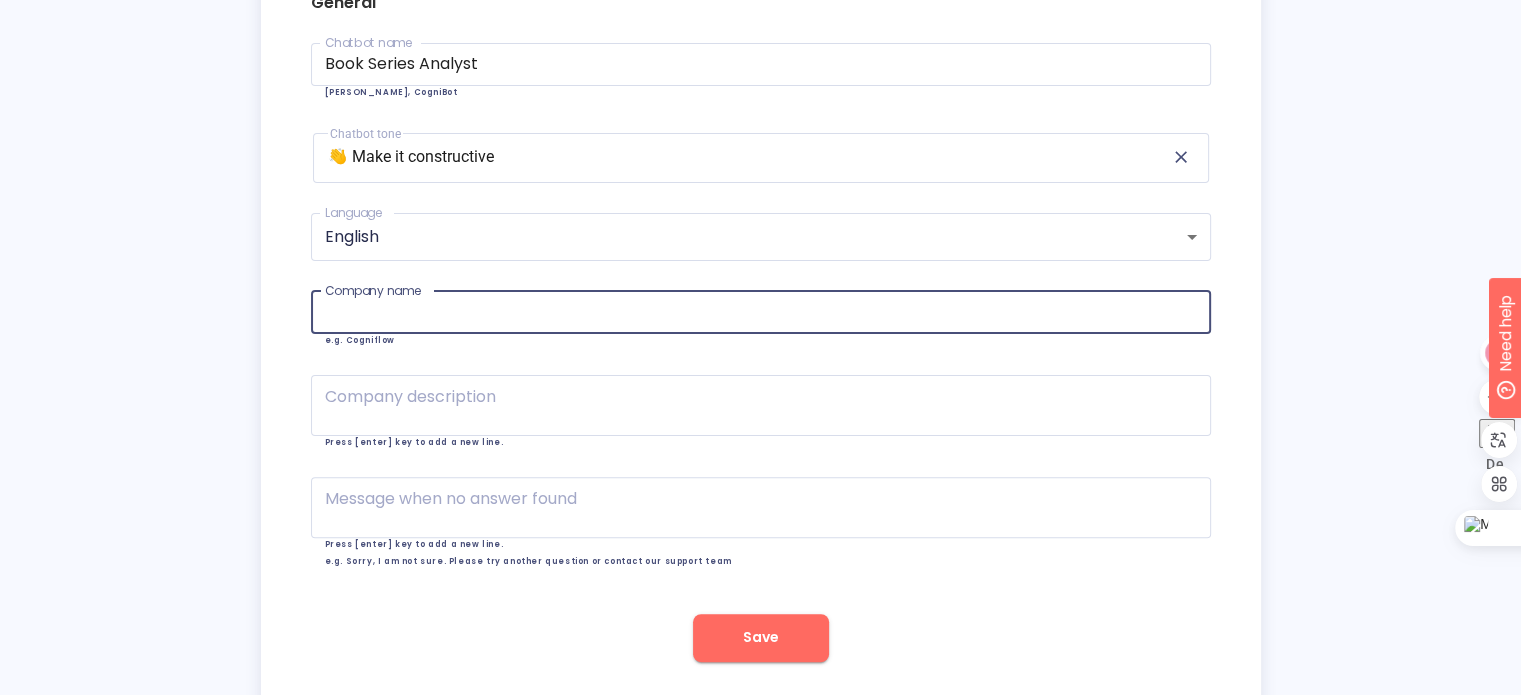 type on "BleuBridge" 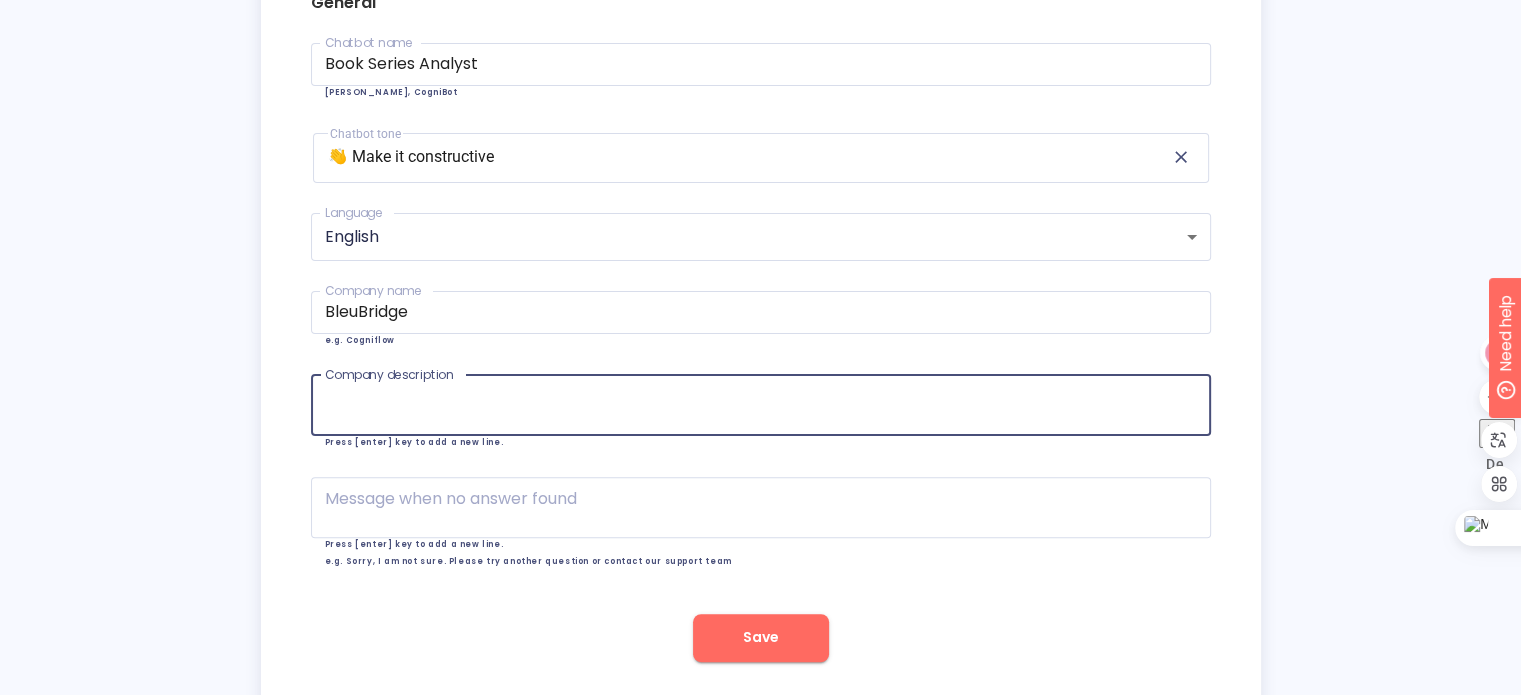 click at bounding box center [761, 405] 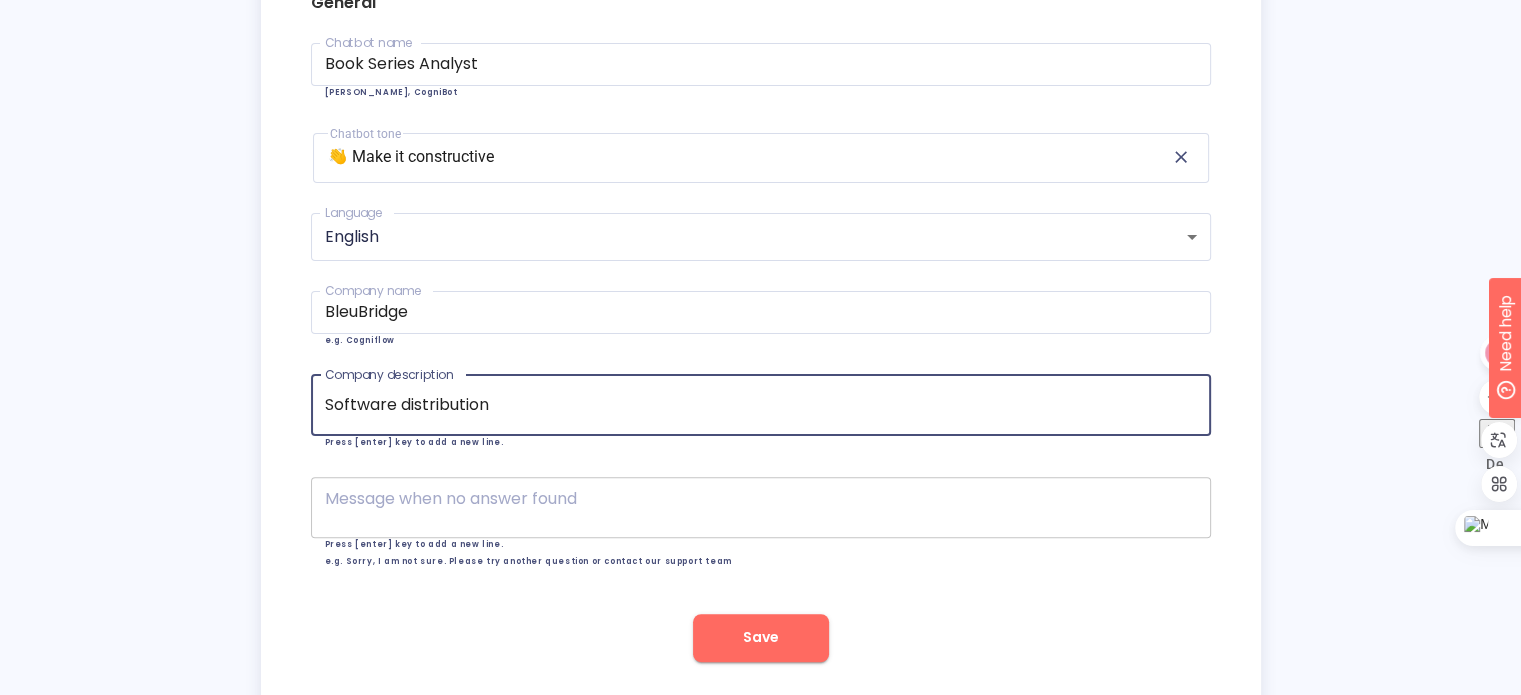 type on "Software distribution" 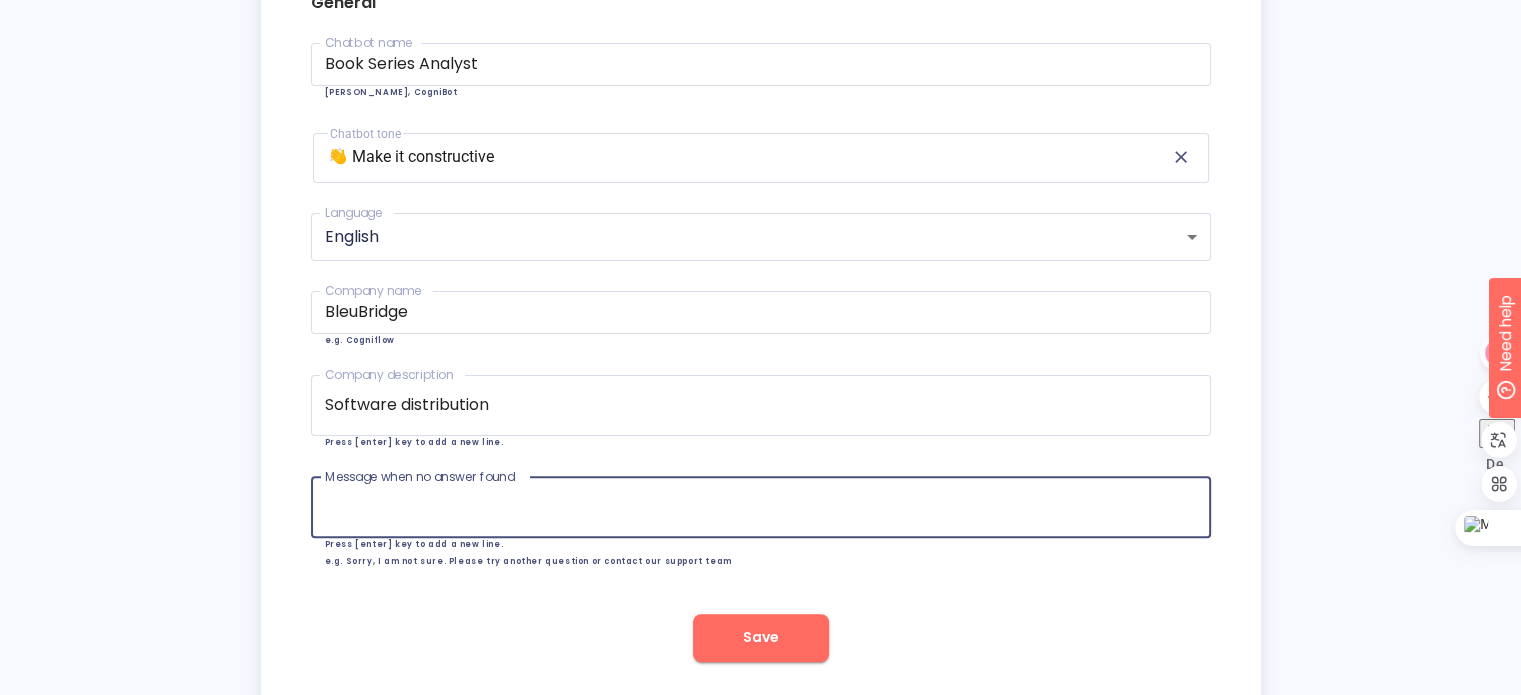 click at bounding box center [761, 507] 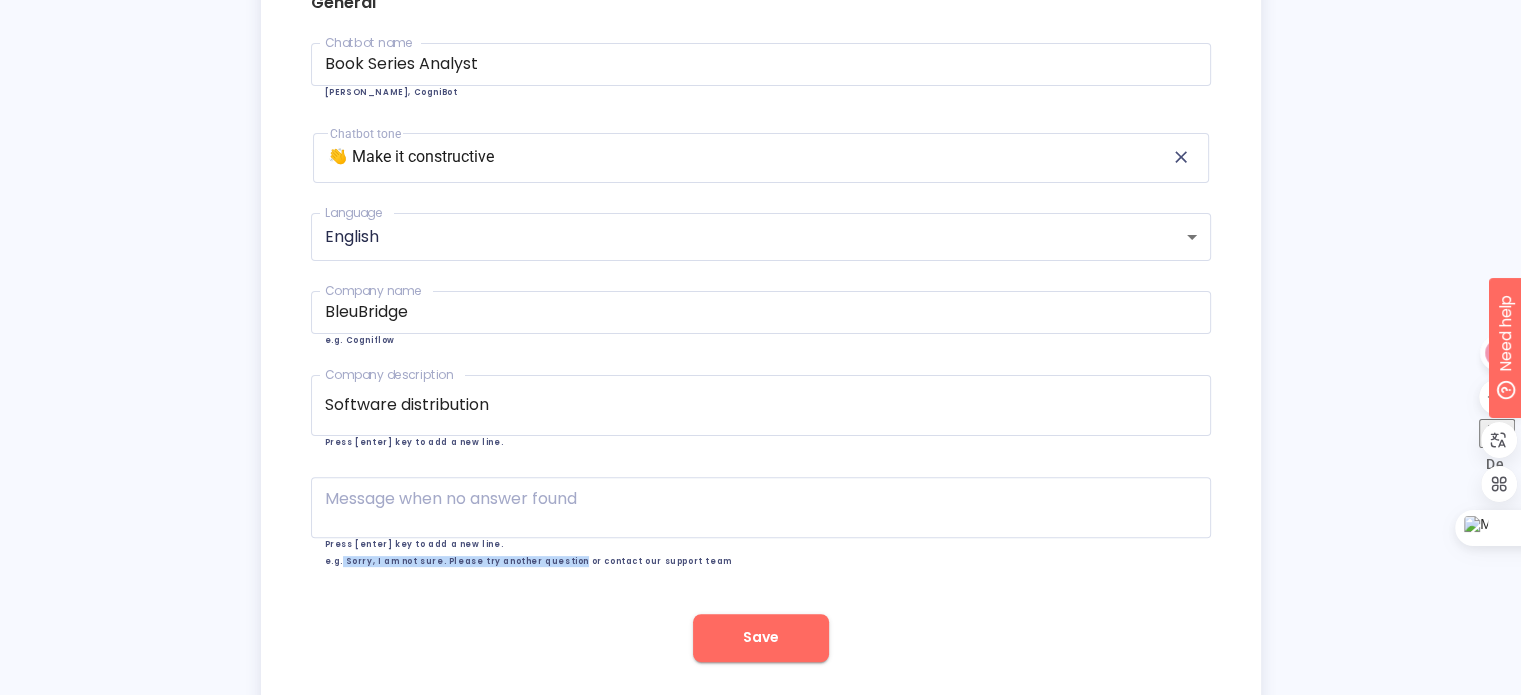 drag, startPoint x: 565, startPoint y: 561, endPoint x: 340, endPoint y: 565, distance: 225.03555 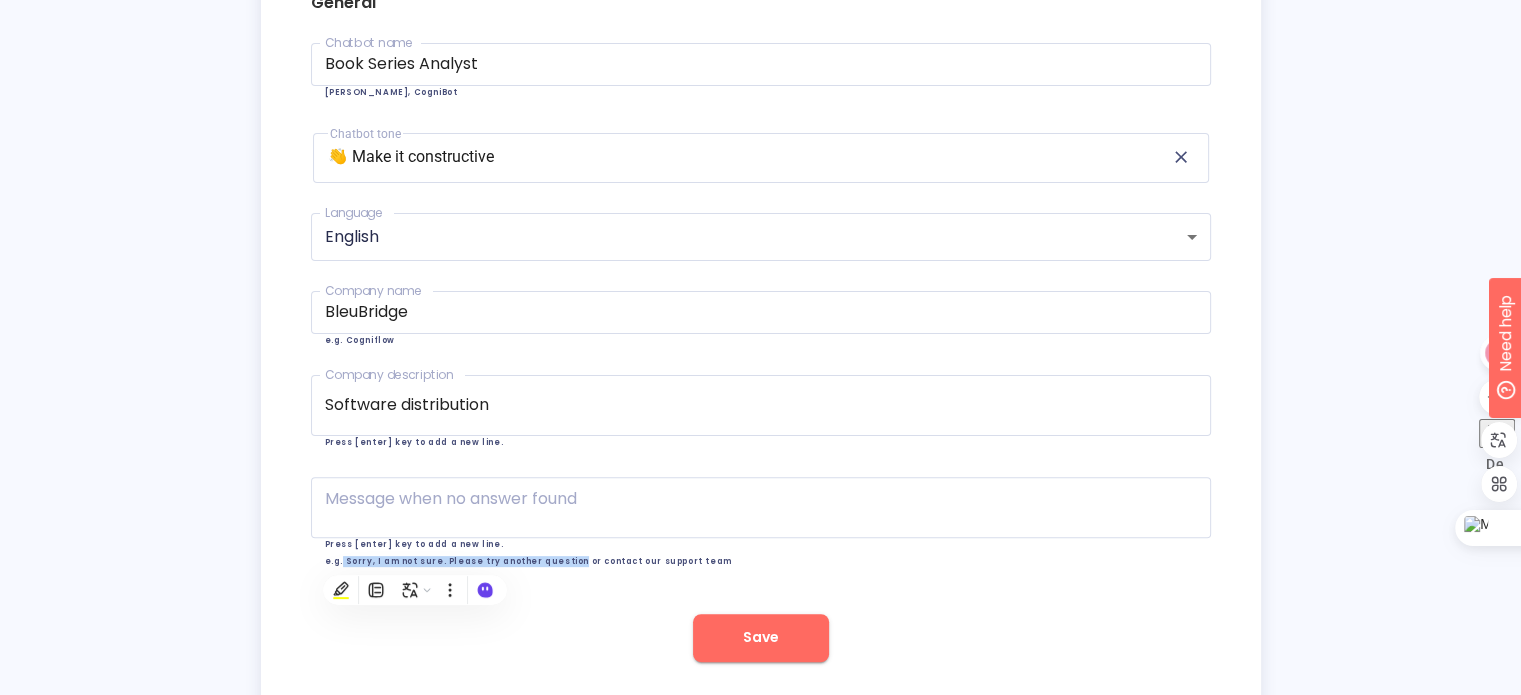 copy on "Sorry, I am not sure. Please try another question" 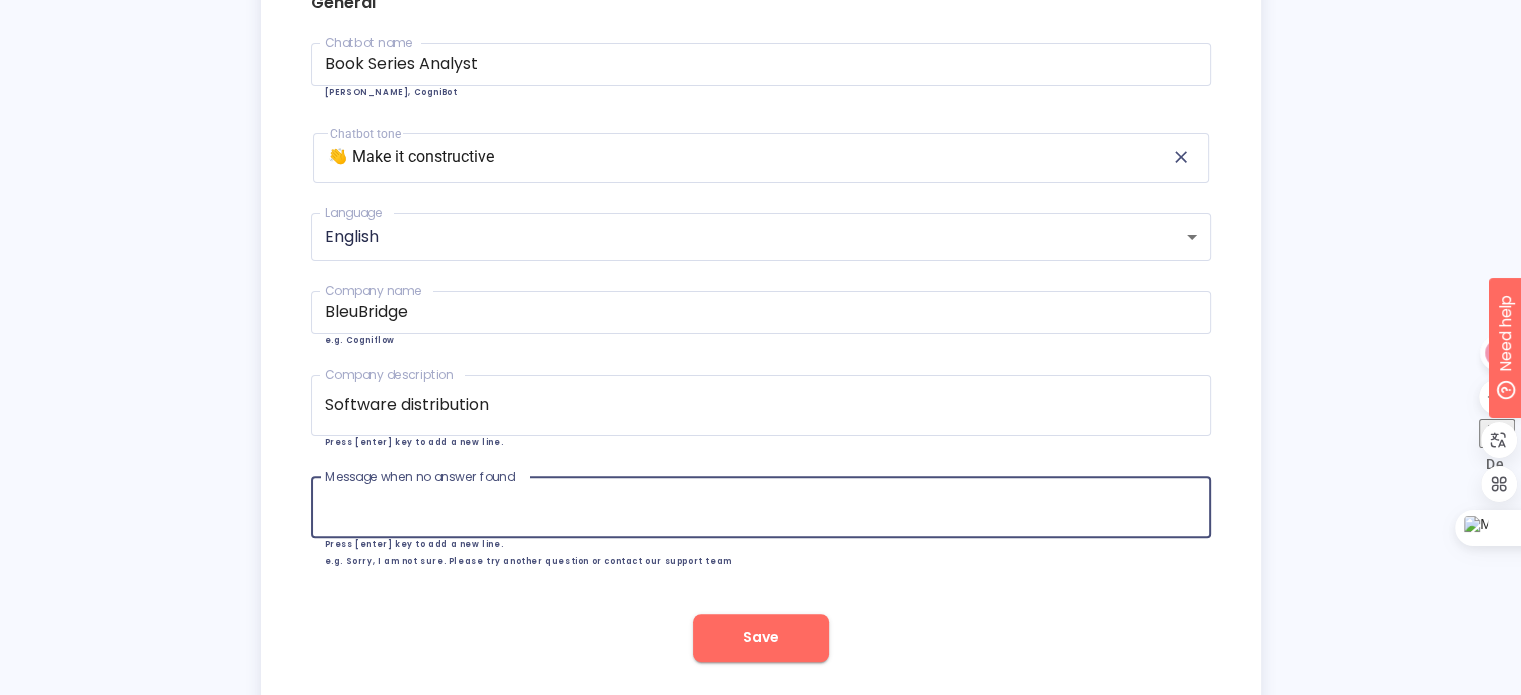 click at bounding box center (761, 507) 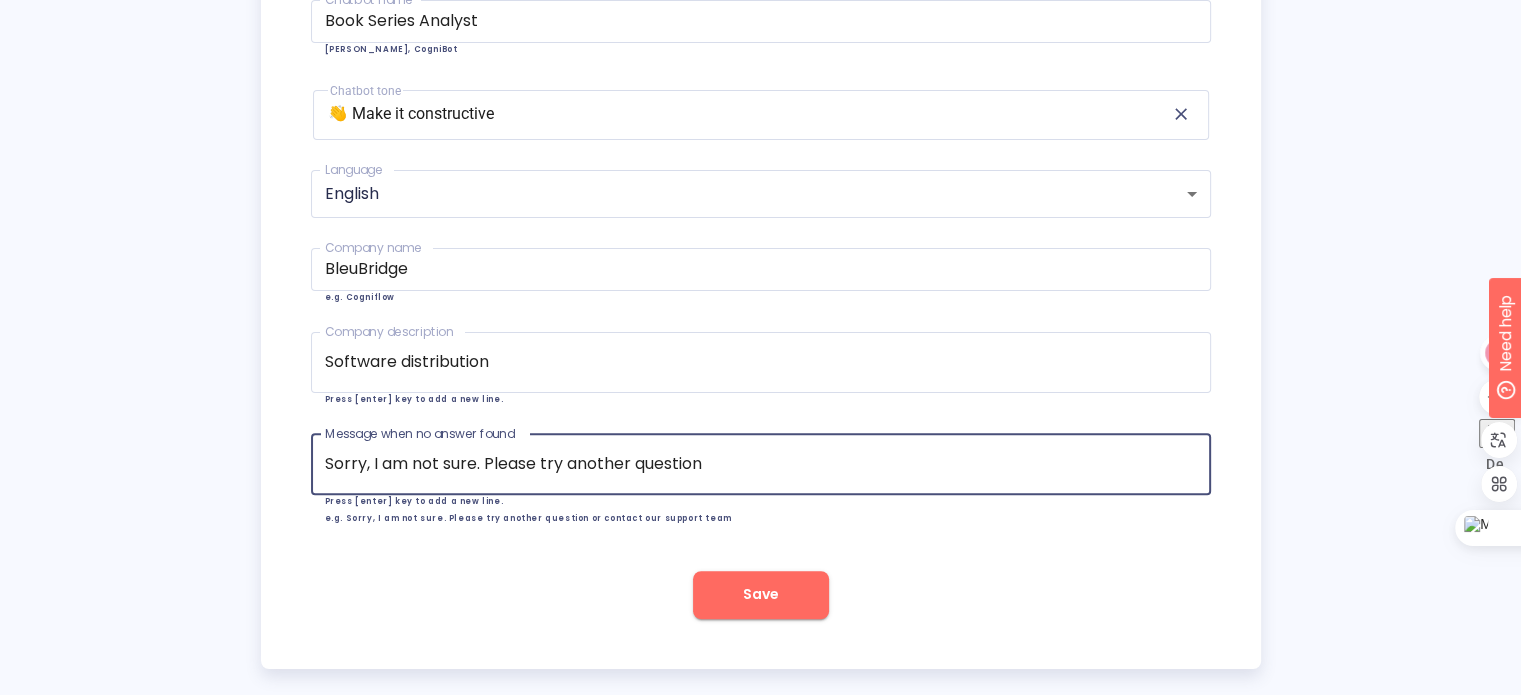 scroll, scrollTop: 567, scrollLeft: 0, axis: vertical 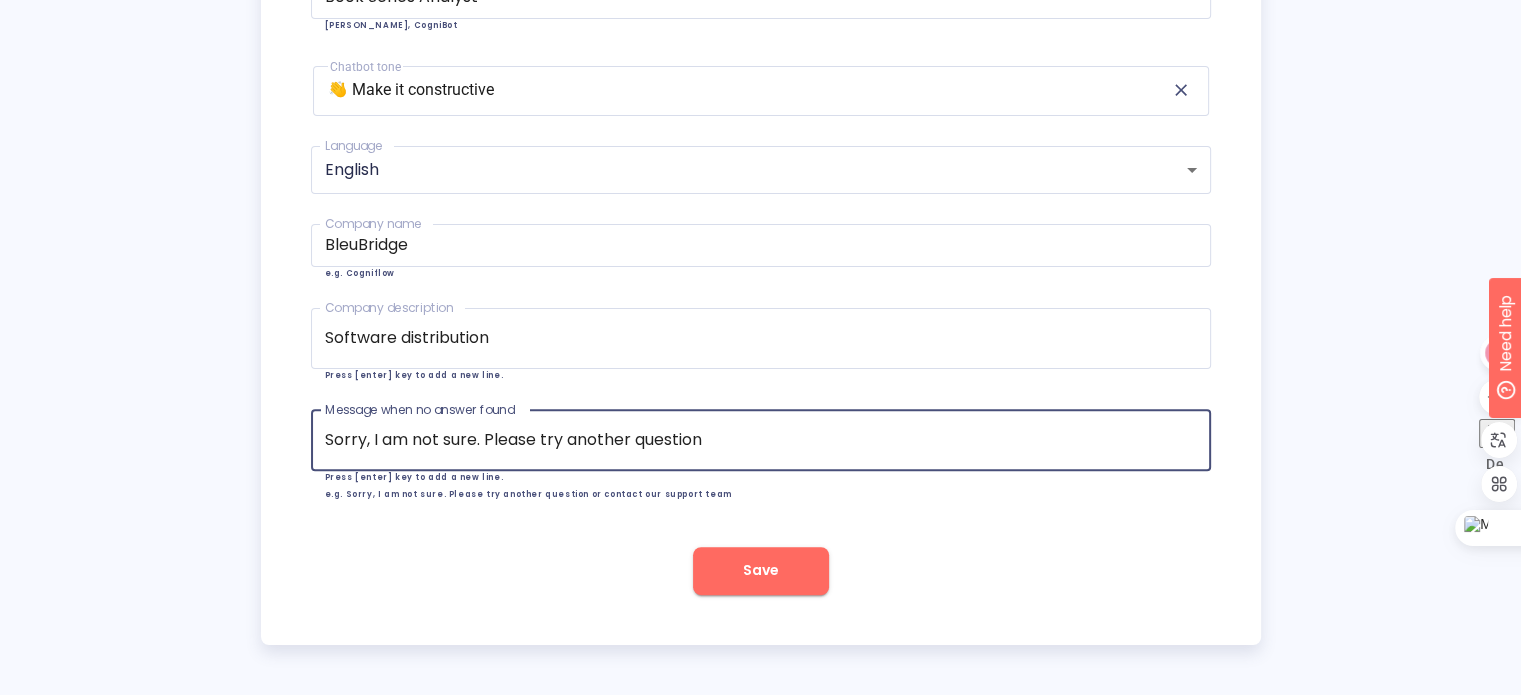 type on "Sorry, I am not sure. Please try another question" 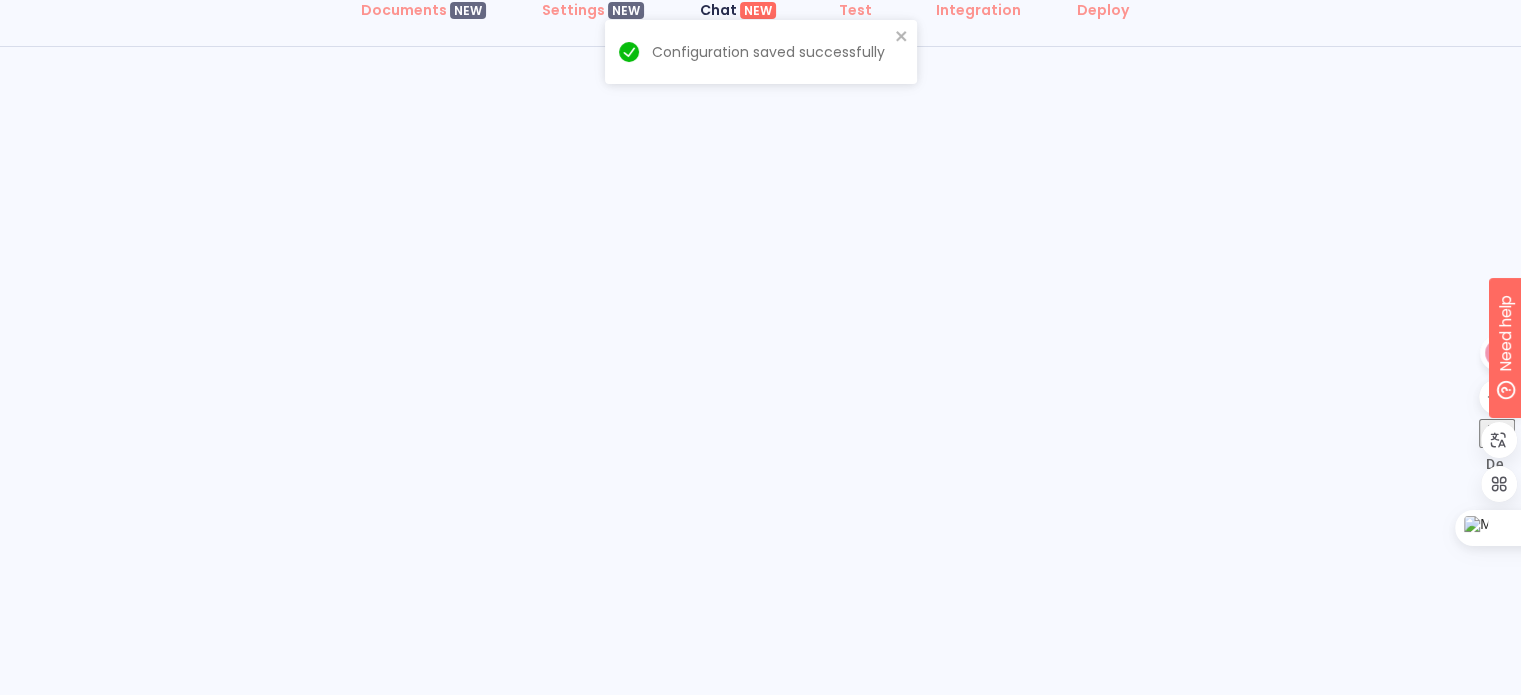 scroll, scrollTop: 0, scrollLeft: 0, axis: both 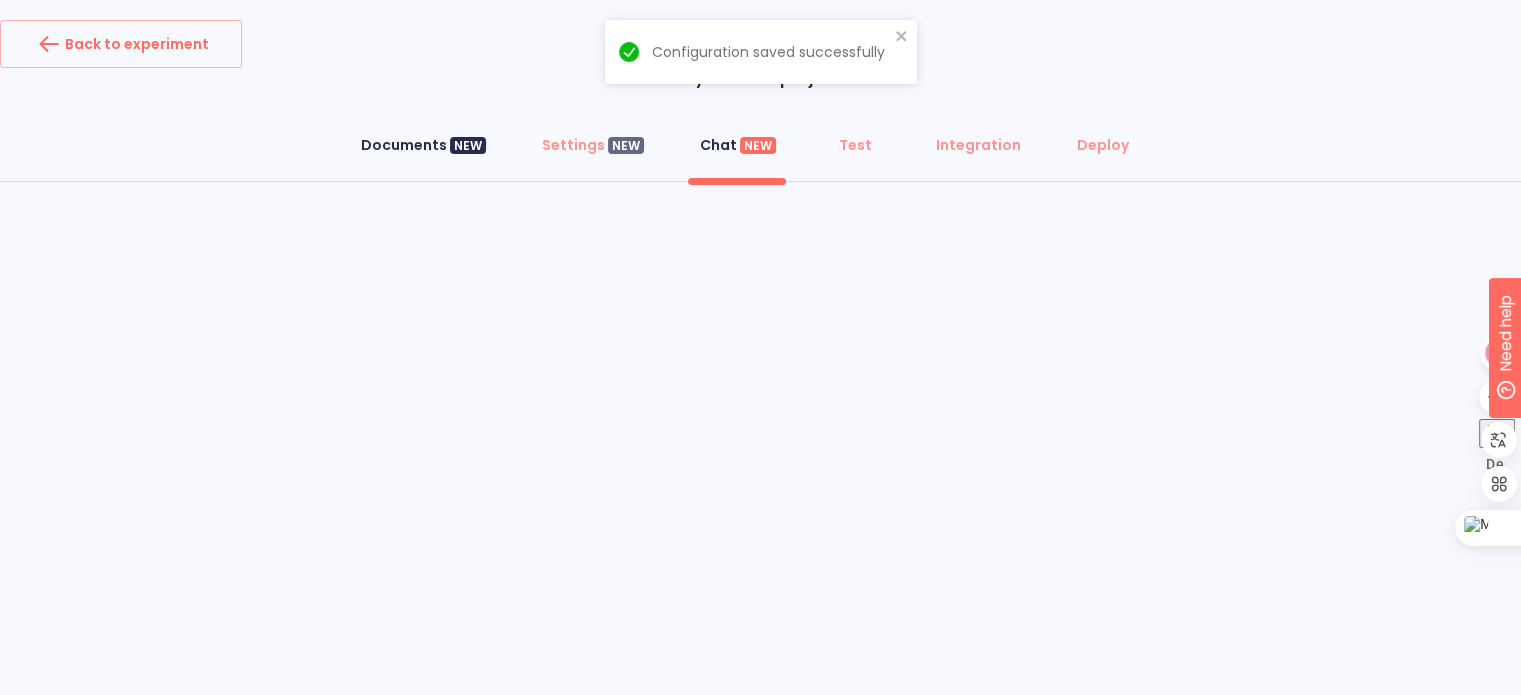 click on "Documents   NEW" at bounding box center (423, 145) 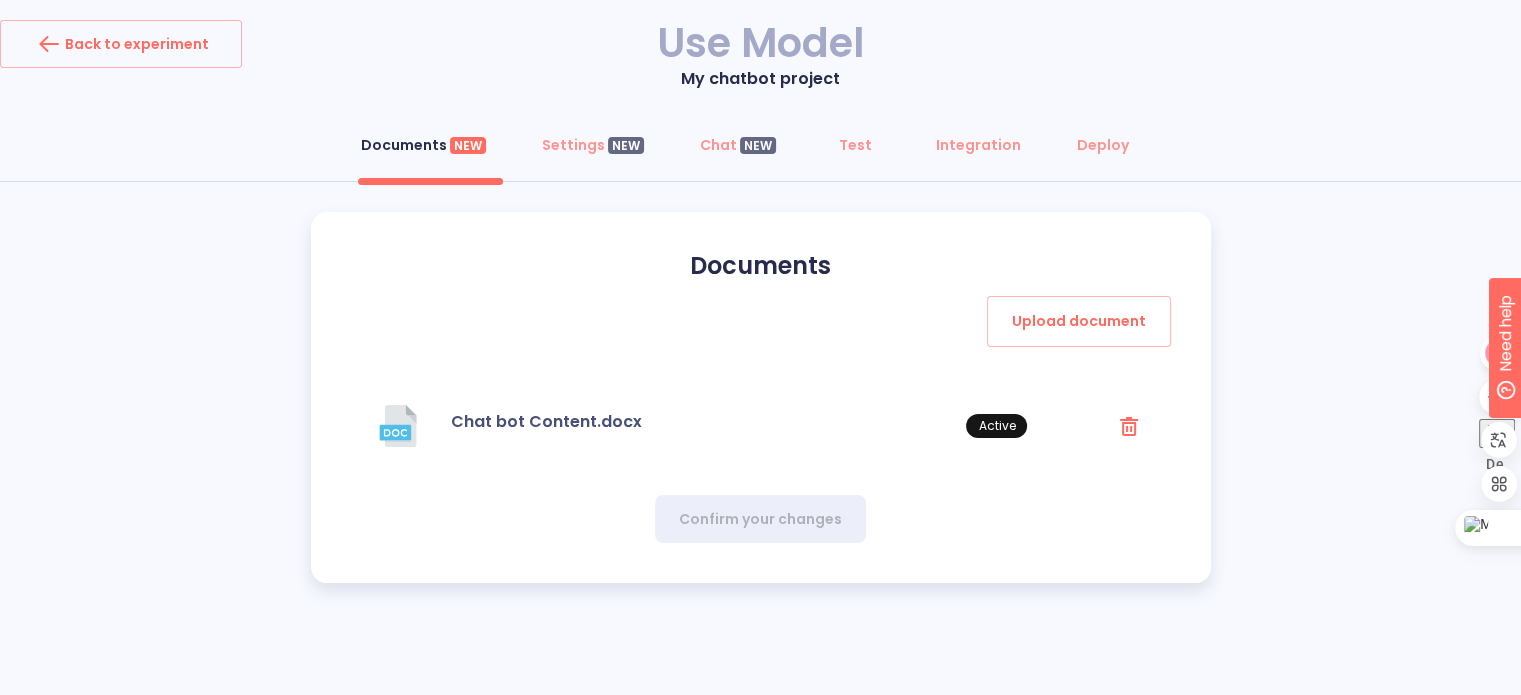 click 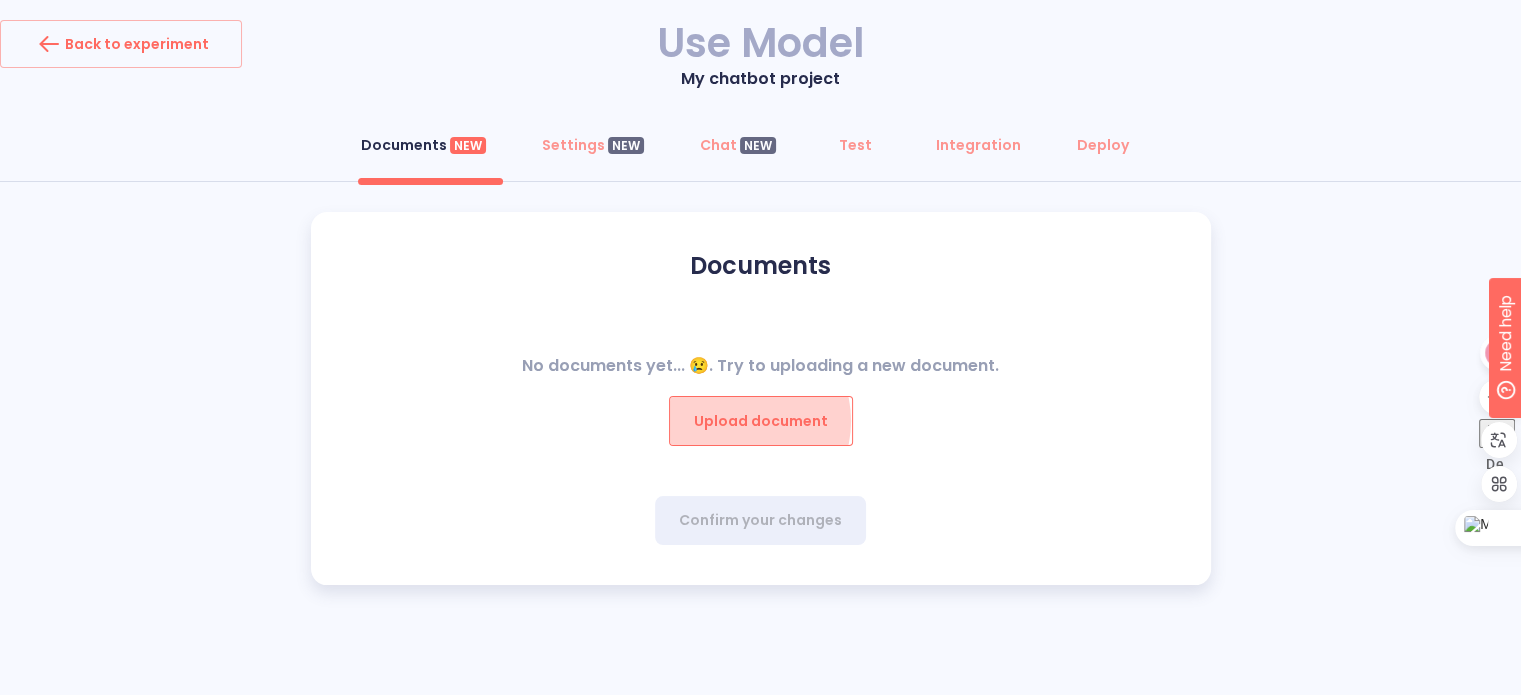 click on "Upload document" at bounding box center [761, 421] 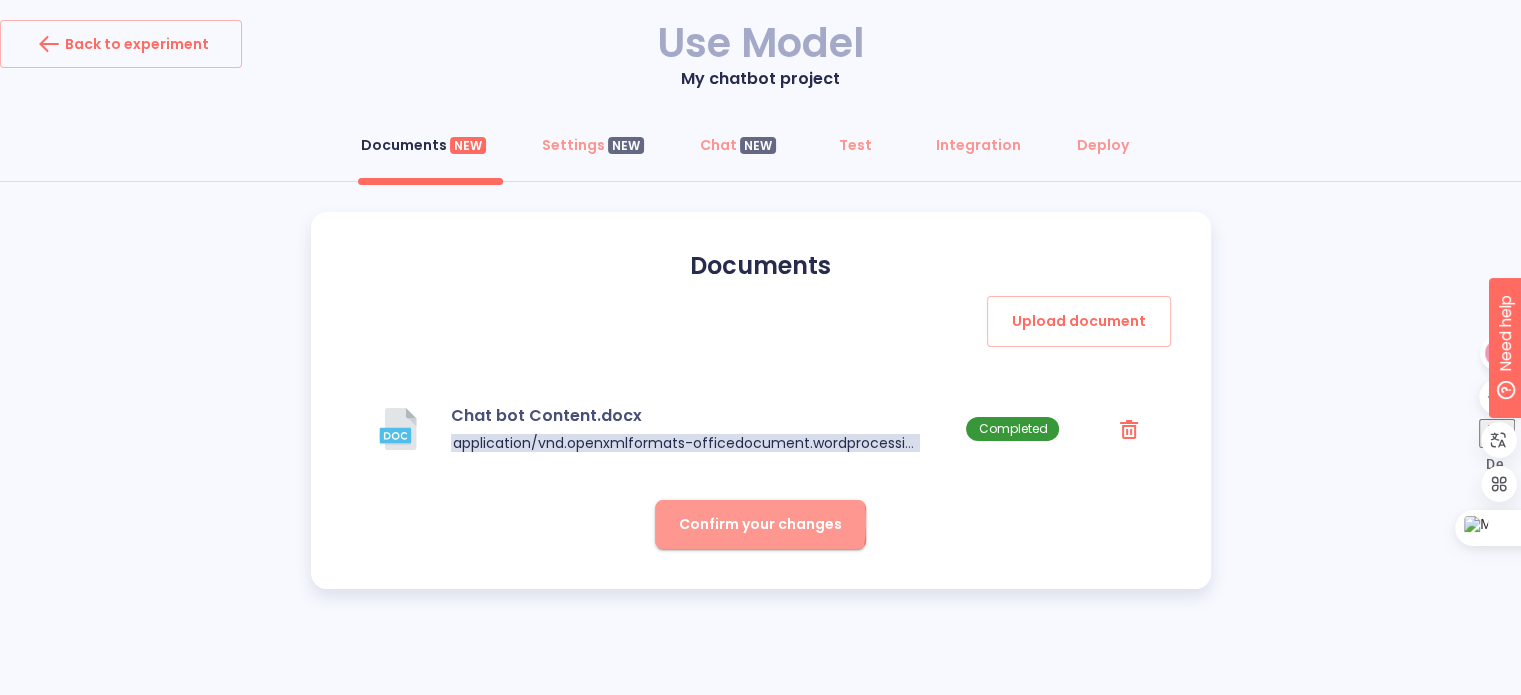 click on "Confirm your changes" at bounding box center [760, 524] 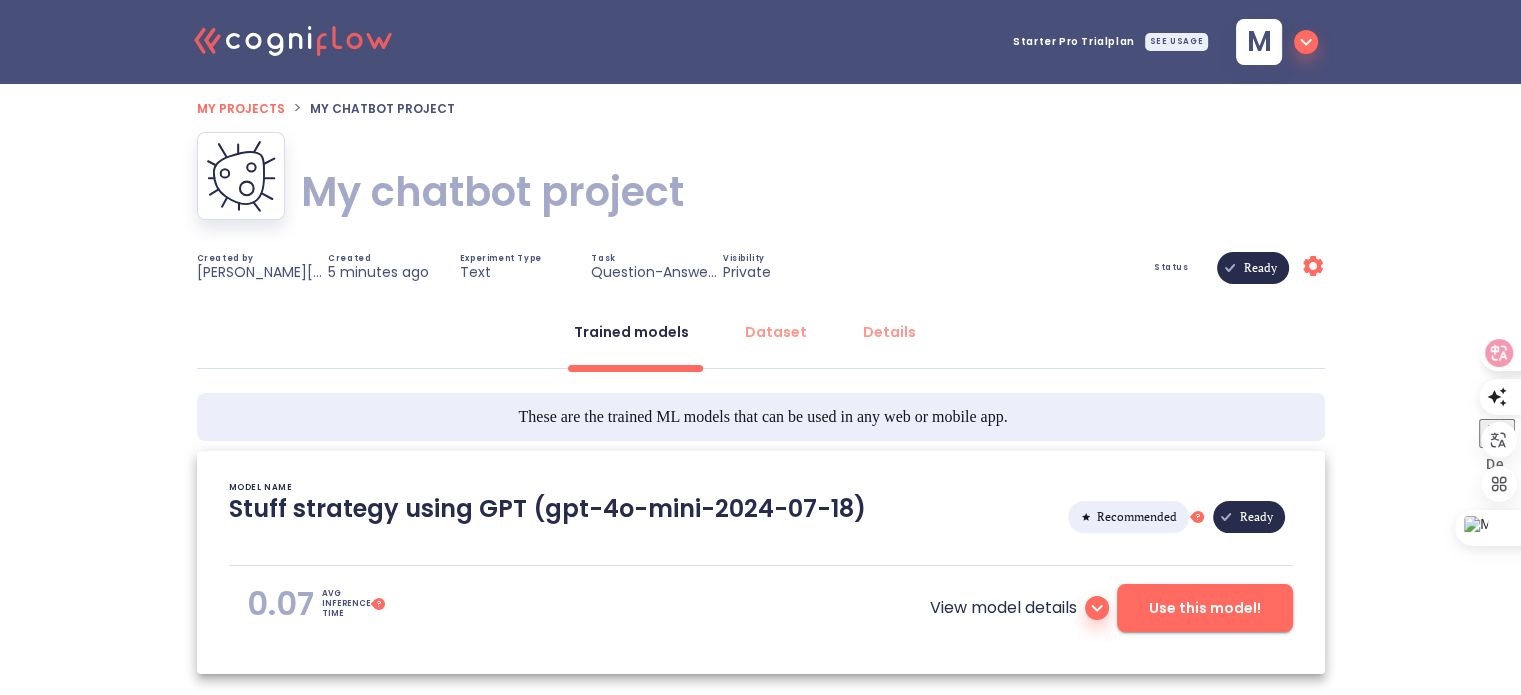 type on "[[DATE] 21:33:04]- Starting with download required files from shared storage
[[DATE] 21:33:04]- Finished with download required files from shared storage
[[DATE] 21:33:04]- Starting with dataset loading
[[DATE] 21:33:05]- Use english model: True
[[DATE] 21:33:05]- Finished with dataset loading
[[DATE] 21:33:05]- Starting with preprocessing pipeline
[[DATE] 21:33:05]- Finished with preprocessing pipeline
[[DATE] 21:33:05]- Starting with data preparation for training and validation
[[DATE] 21:33:05]- Finished with data preparation for training and validation
[[DATE] 21:33:05]- Starting with automated model selection phase
[[DATE] 21:33:06]- Finished with knowledge base generation
[[DATE] 21:33:06]- Finished with automated model selection phase
[[DATE] 21:33:06]- Starting with computation of average inference time
[[DATE] 21:33:07]- Testing with: What is?
[[DATE] 21:33:07]- Testing with: When is?
[[DATE] 21:33:07]- Testing with: Wh..." 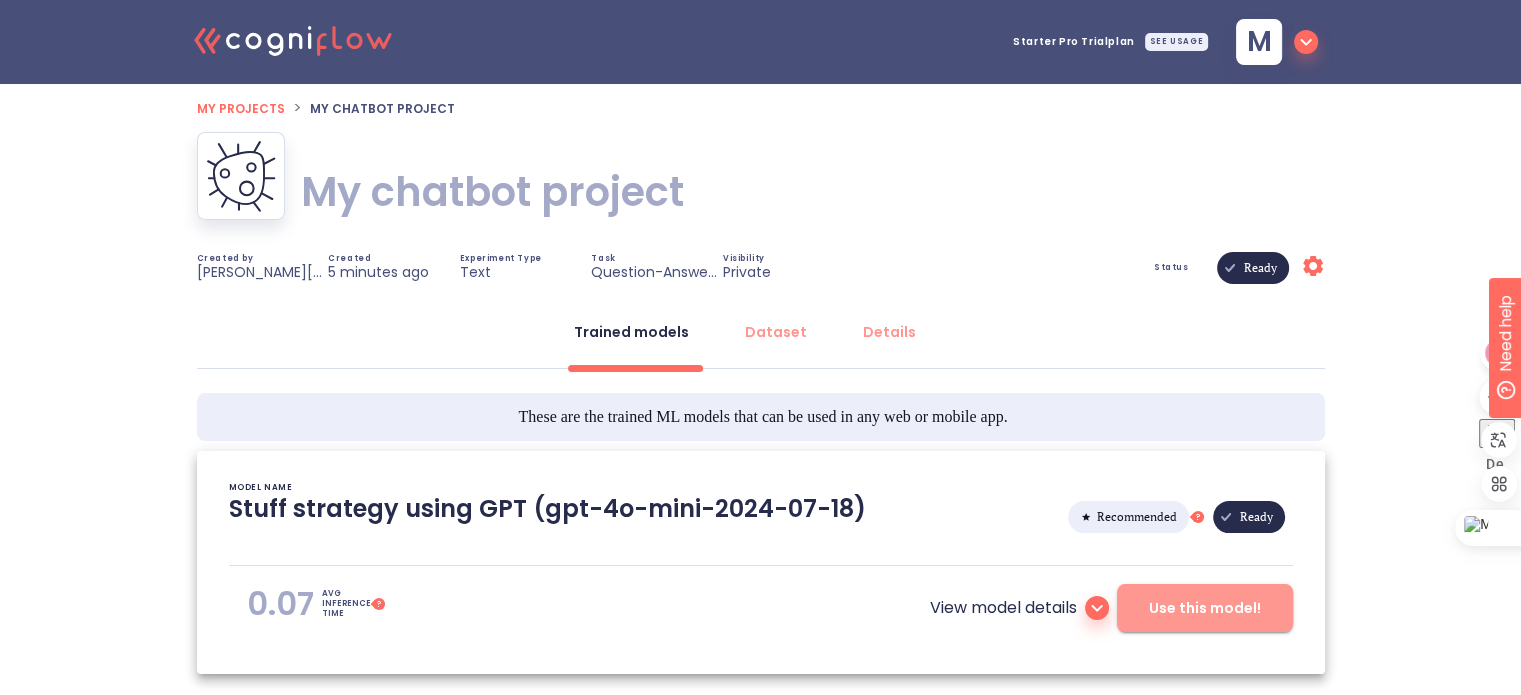 click on "Use this model!" at bounding box center (1205, 608) 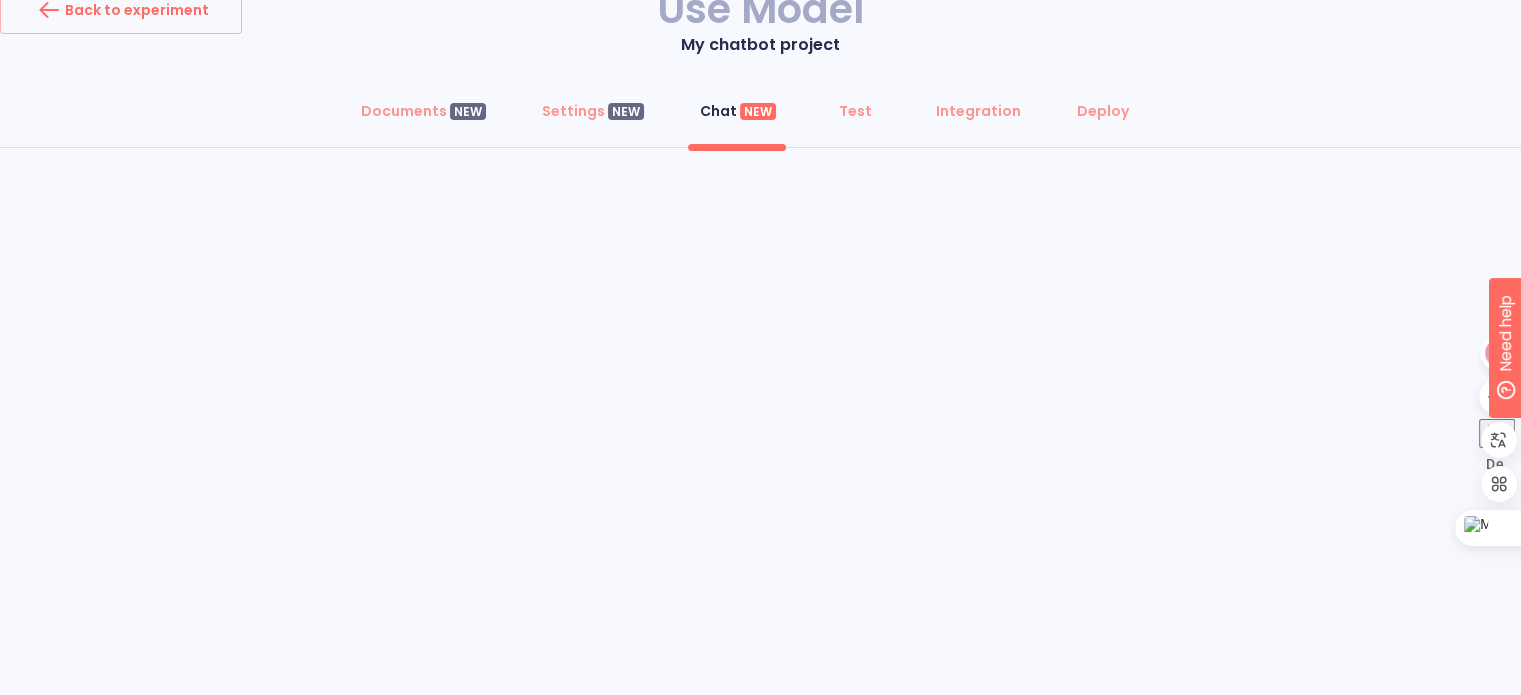scroll, scrollTop: 0, scrollLeft: 0, axis: both 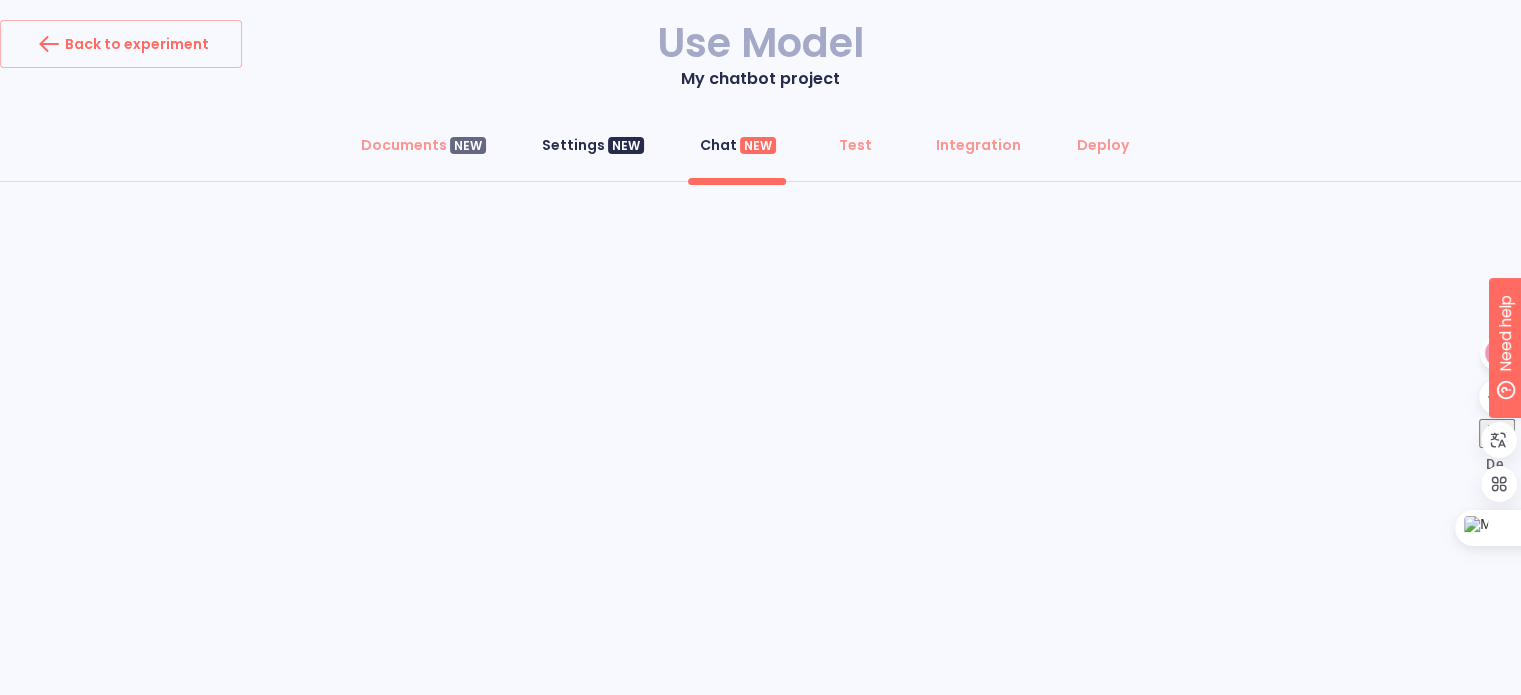 click on "Settings   NEW" at bounding box center [593, 145] 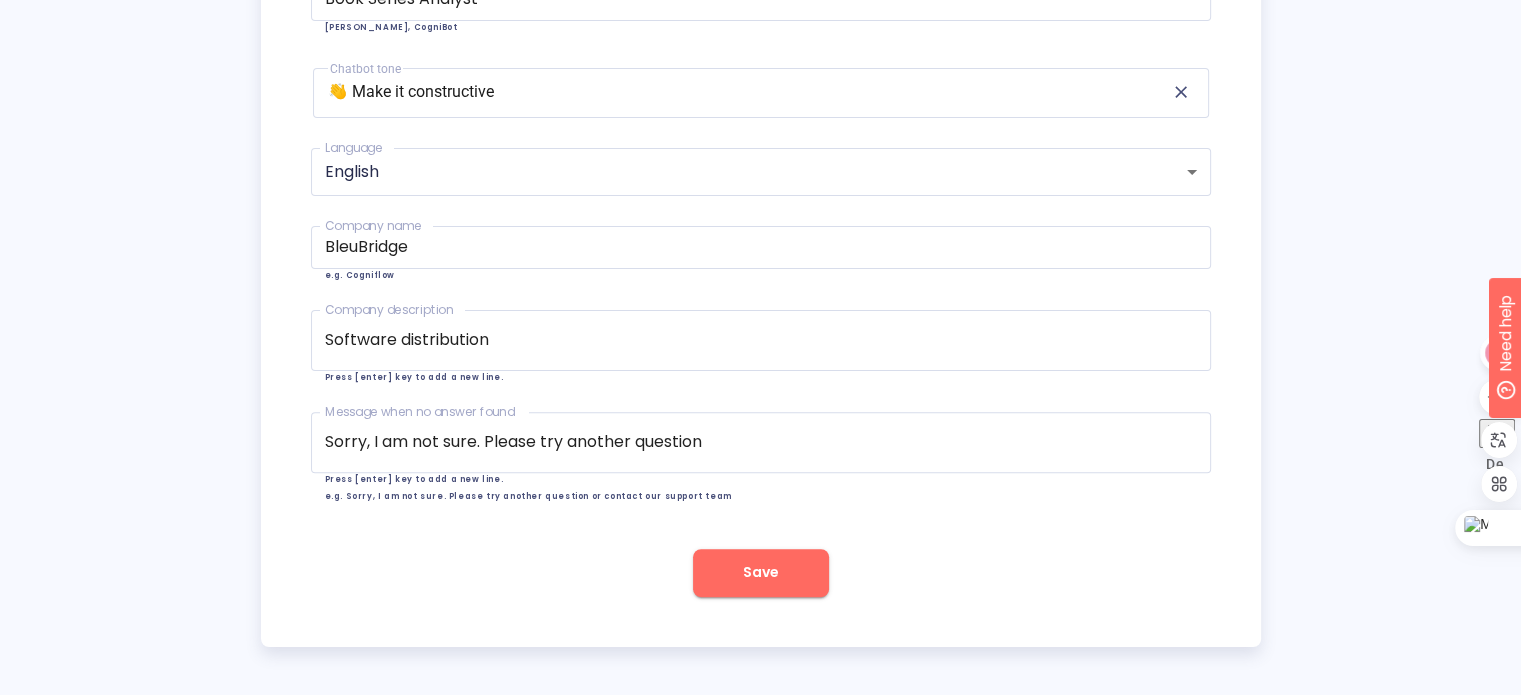 scroll, scrollTop: 567, scrollLeft: 0, axis: vertical 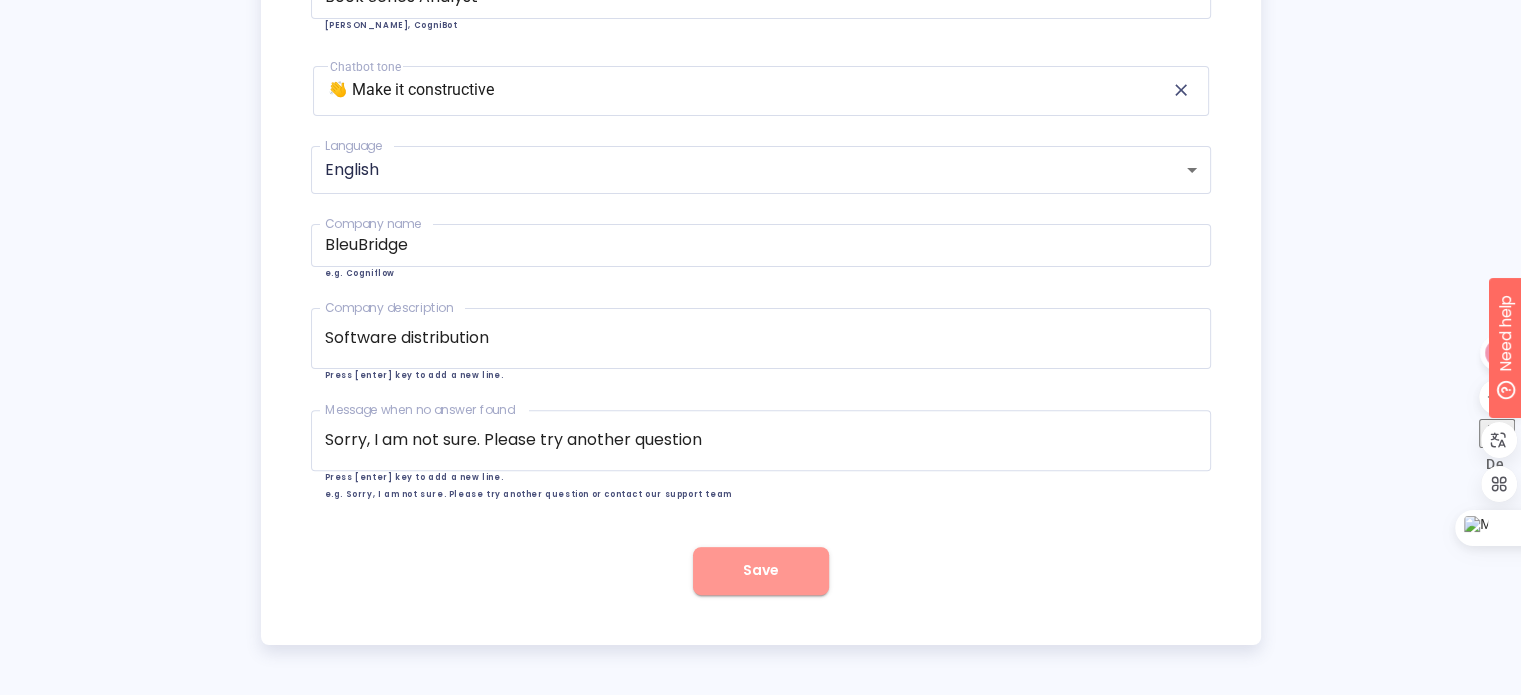 click on "Save" at bounding box center (761, 570) 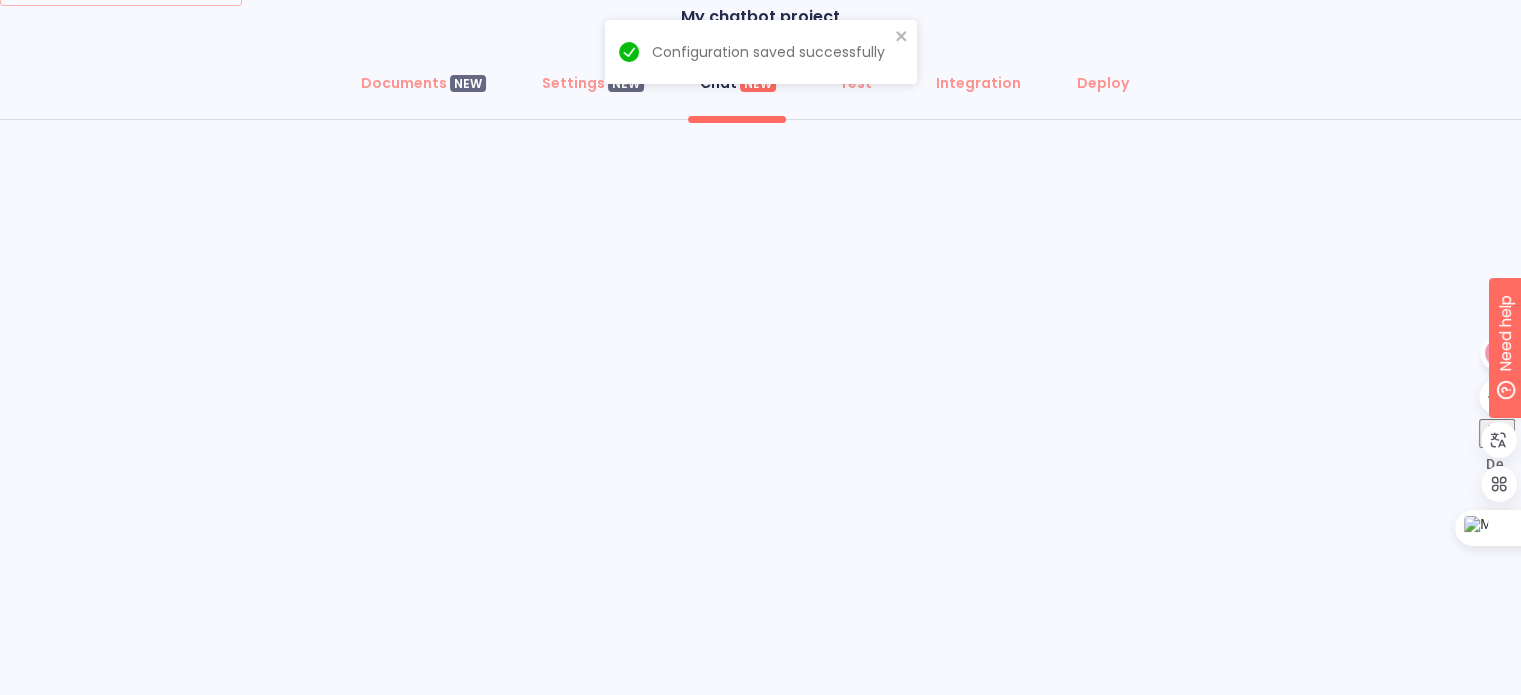 scroll, scrollTop: 0, scrollLeft: 0, axis: both 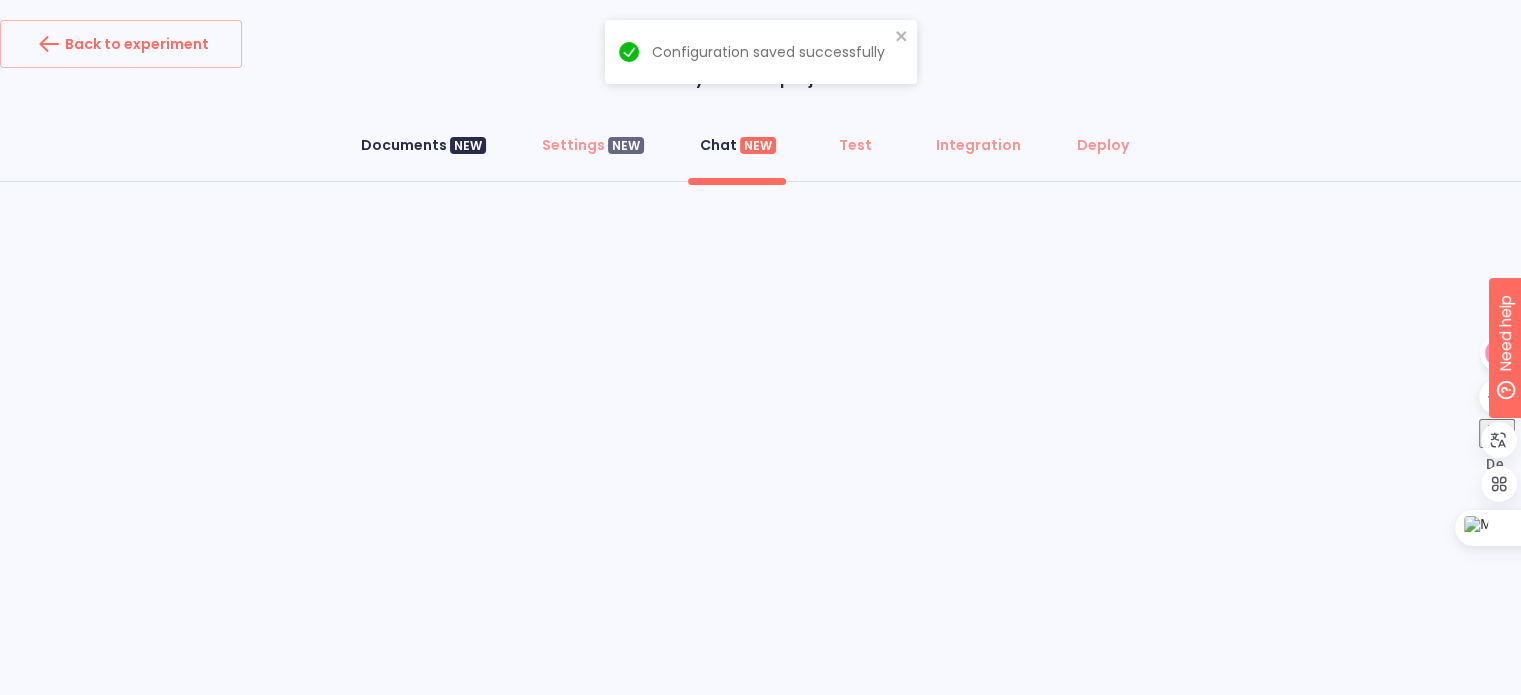 click on "Documents   NEW" at bounding box center [423, 145] 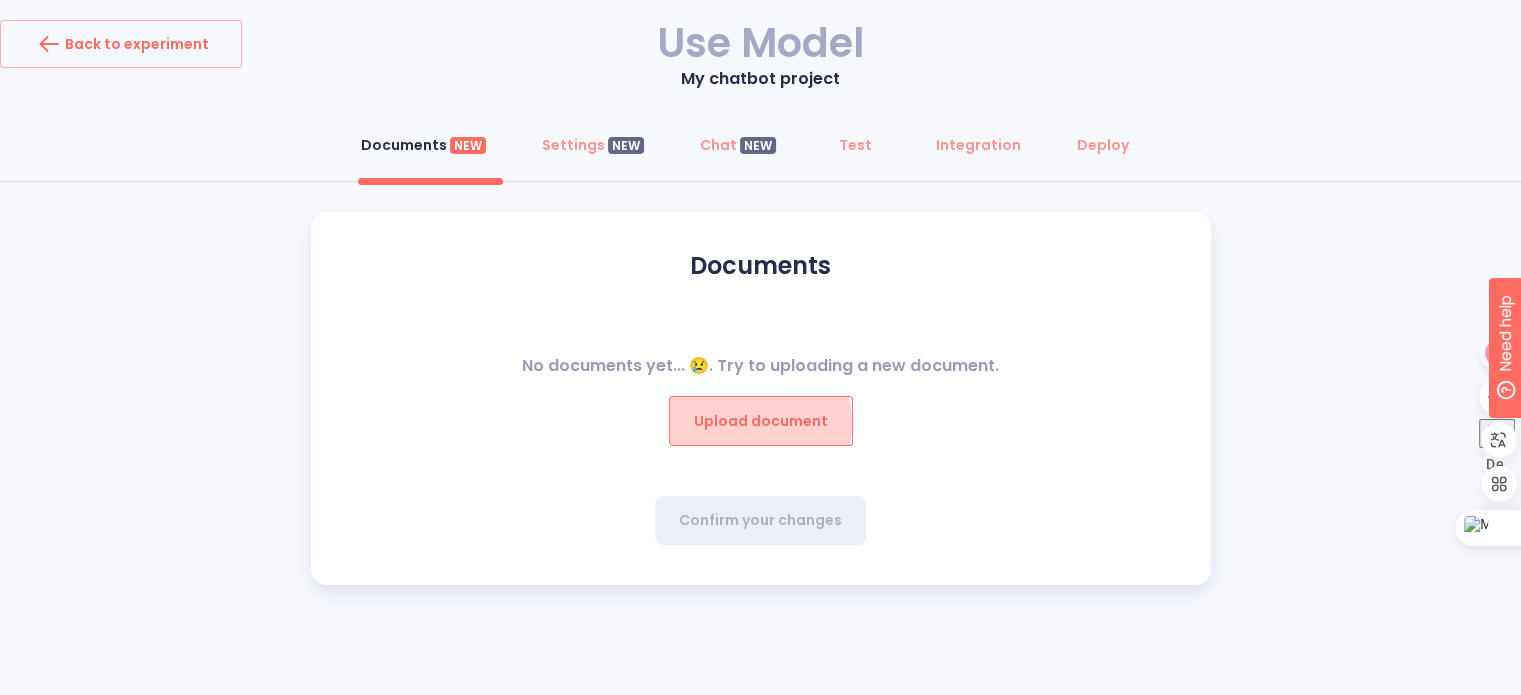 click on "Upload document" at bounding box center (761, 421) 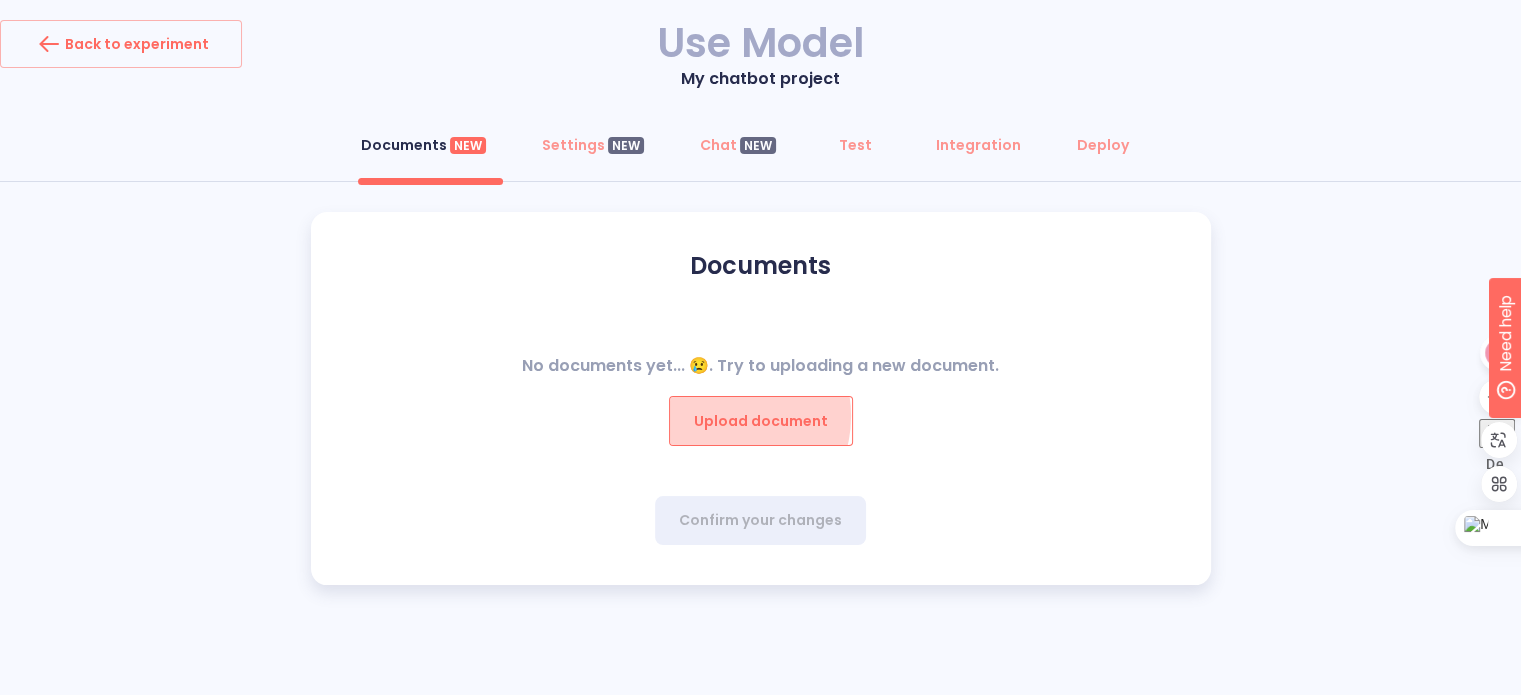 click on "Upload document" at bounding box center [761, 421] 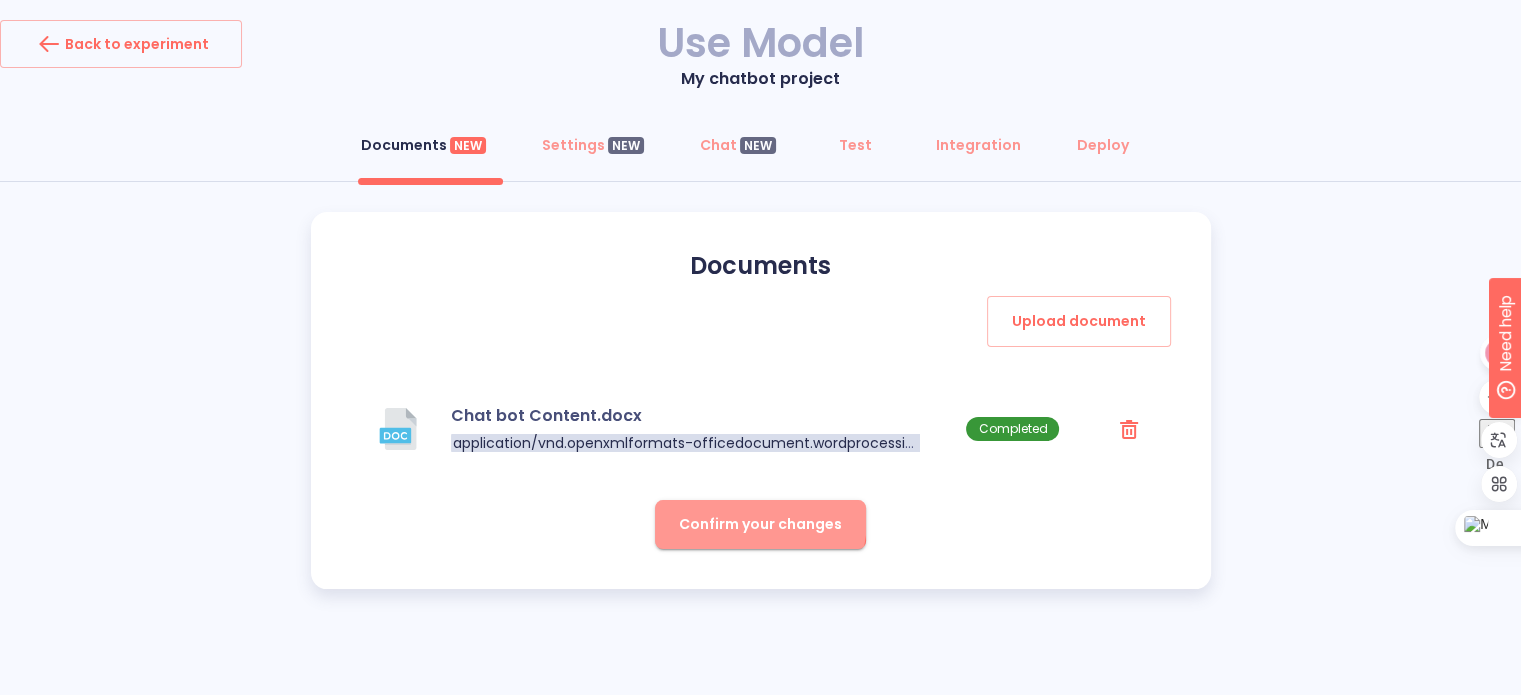 click on "Confirm your changes" at bounding box center (760, 524) 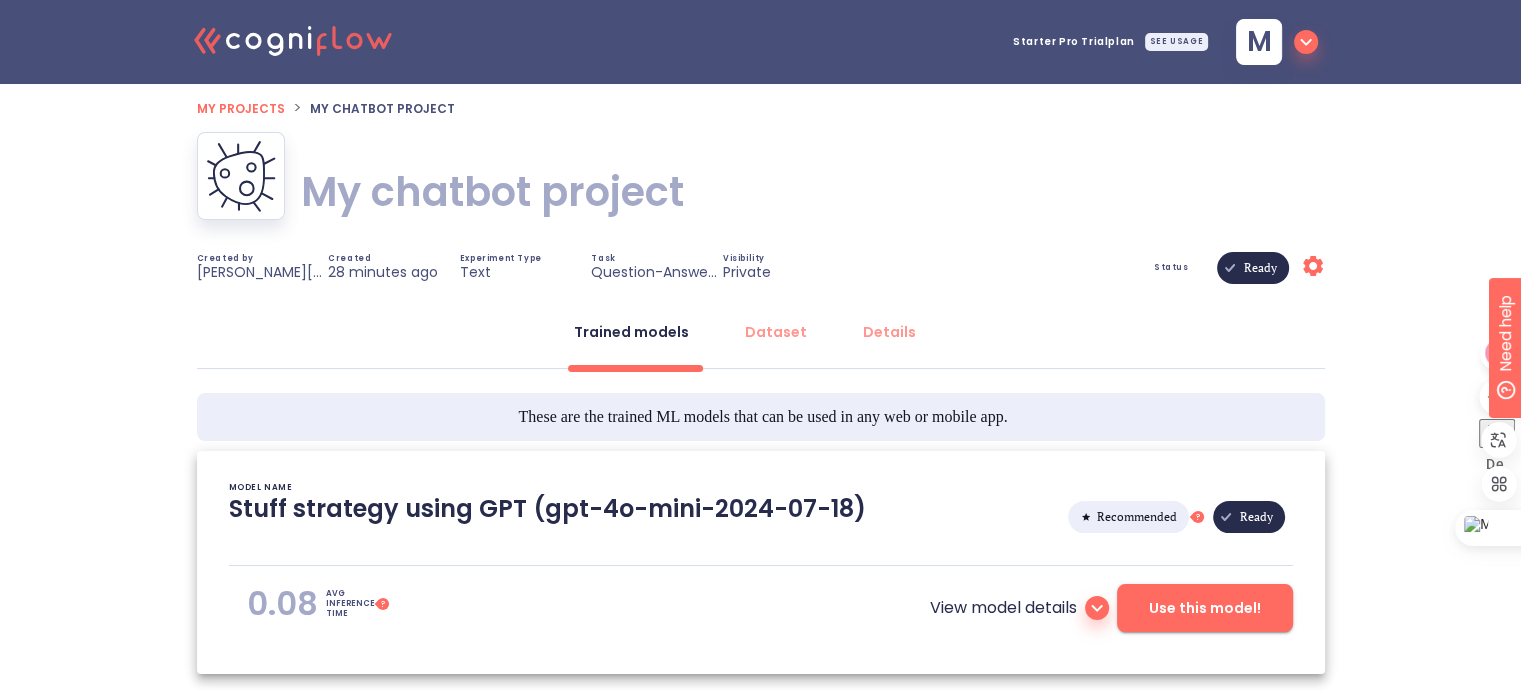 type on "[[DATE] 21:33:04]- Starting with download required files from shared storage
[[DATE] 21:33:04]- Finished with download required files from shared storage
[[DATE] 21:33:04]- Starting with dataset loading
[[DATE] 21:33:05]- Use english model: True
[[DATE] 21:33:05]- Finished with dataset loading
[[DATE] 21:33:05]- Starting with preprocessing pipeline
[[DATE] 21:33:05]- Finished with preprocessing pipeline
[[DATE] 21:33:05]- Starting with data preparation for training and validation
[[DATE] 21:33:05]- Finished with data preparation for training and validation
[[DATE] 21:33:05]- Starting with automated model selection phase
[[DATE] 21:33:06]- Finished with knowledge base generation
[[DATE] 21:33:06]- Finished with automated model selection phase
[[DATE] 21:33:06]- Starting with computation of average inference time
[[DATE] 21:33:07]- Testing with: What is?
[[DATE] 21:33:07]- Testing with: When is?
[[DATE] 21:33:07]- Testing with: Wh..." 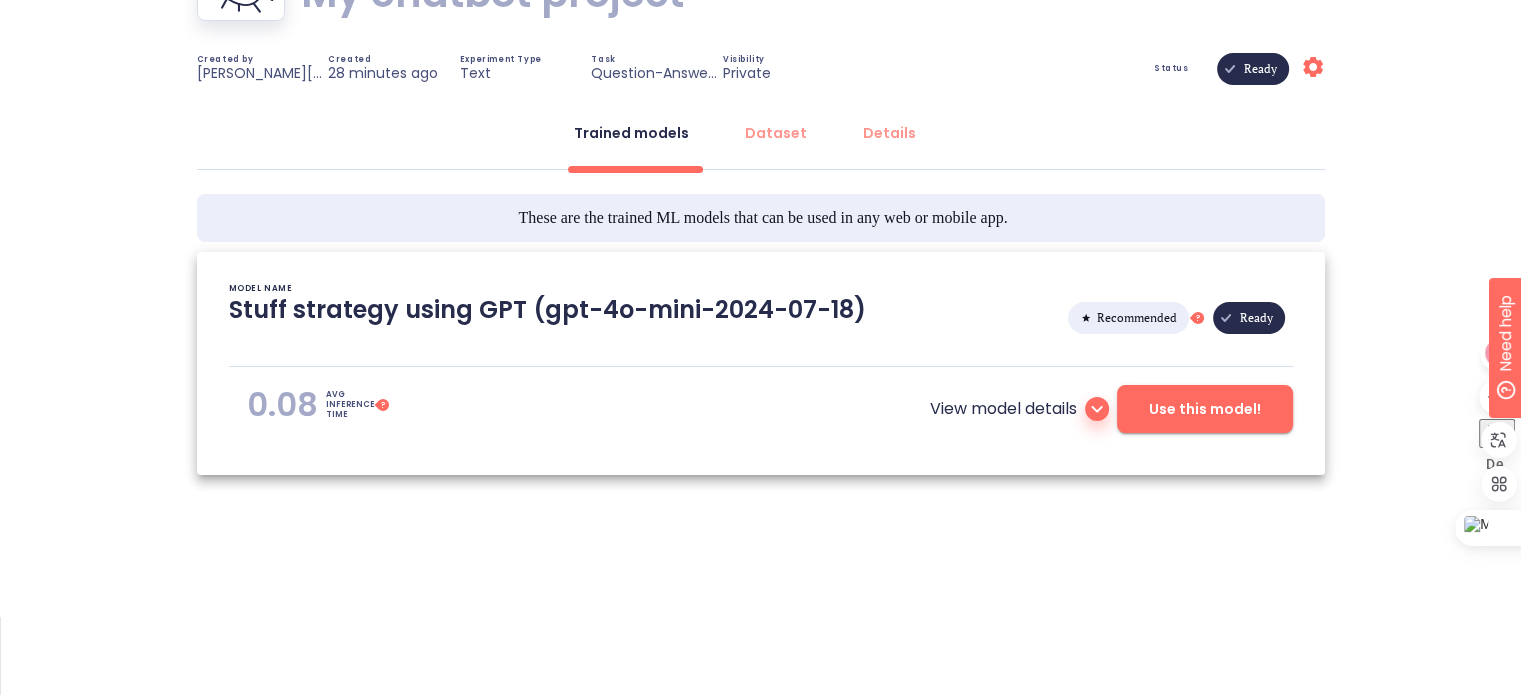 scroll, scrollTop: 200, scrollLeft: 0, axis: vertical 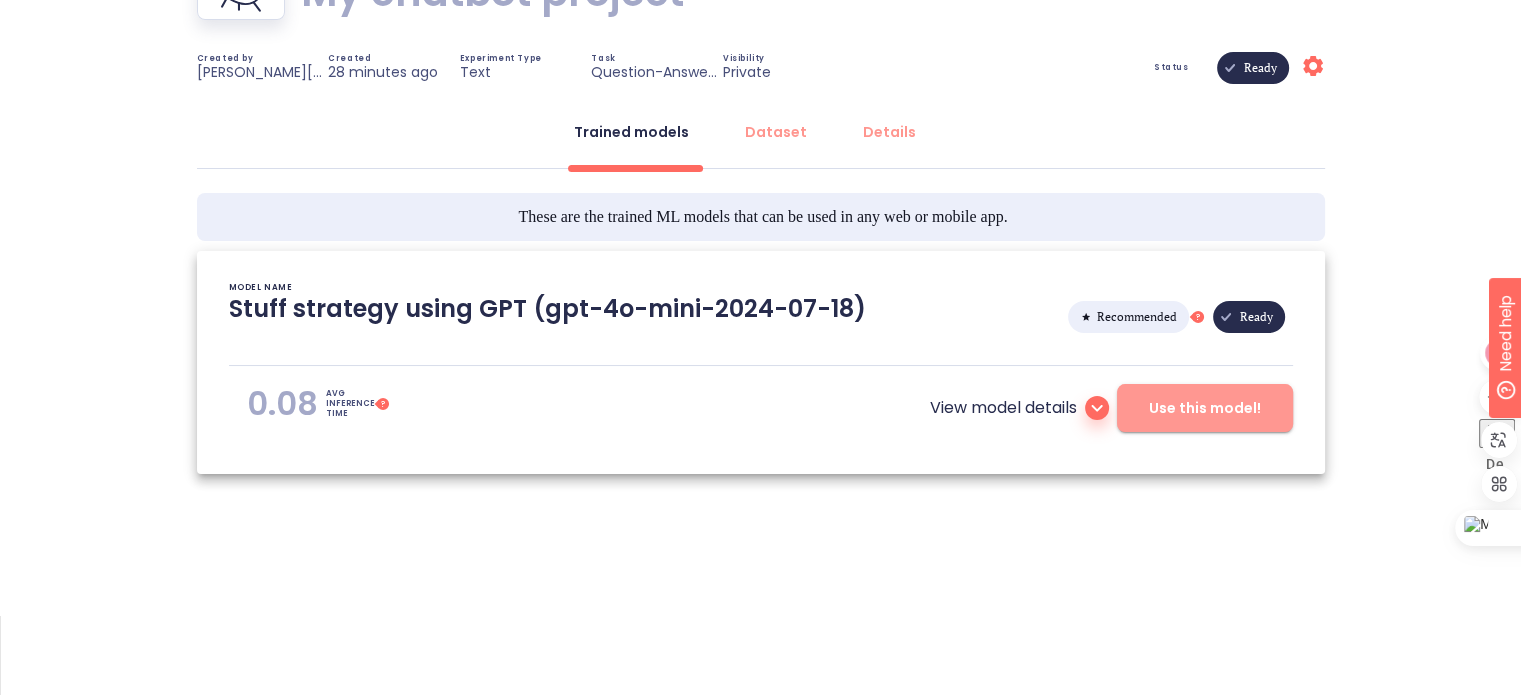 click on "Use this model!" at bounding box center [1205, 408] 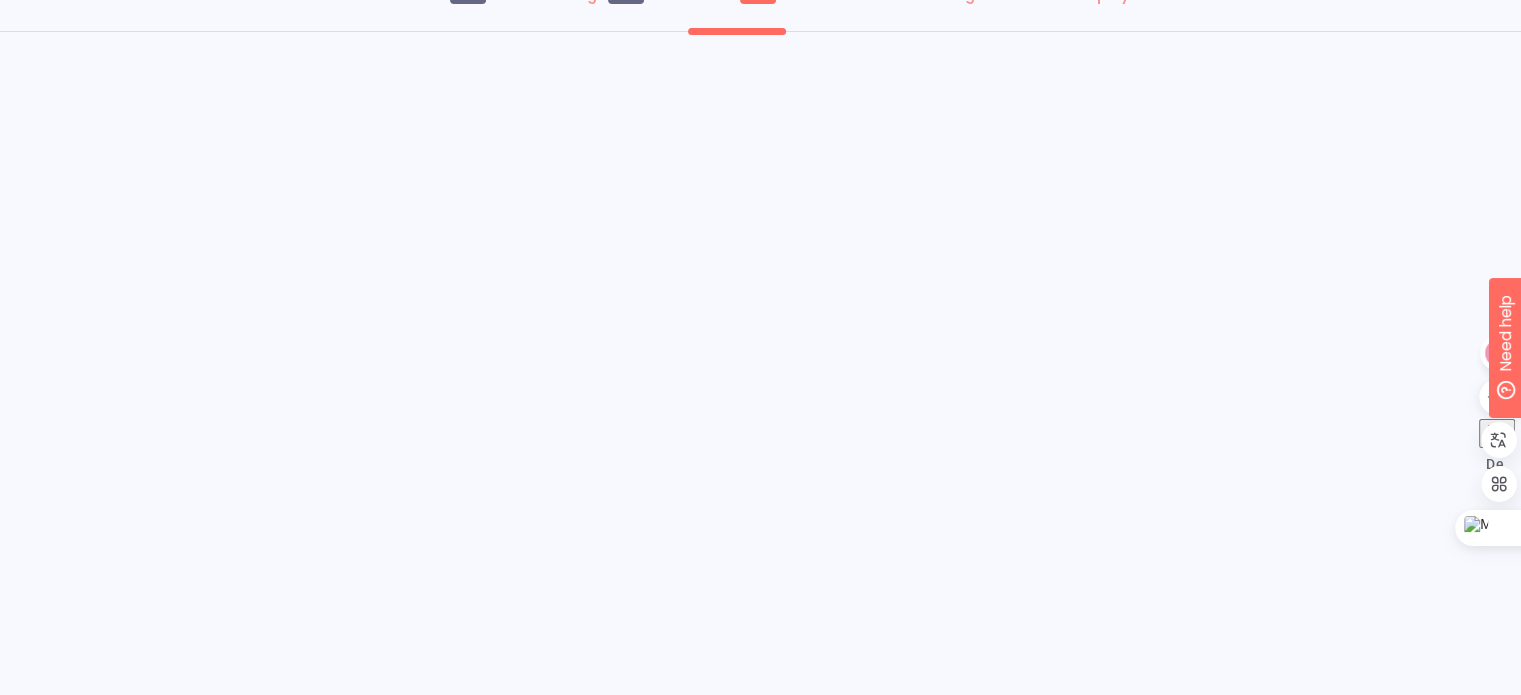 scroll, scrollTop: 91, scrollLeft: 0, axis: vertical 